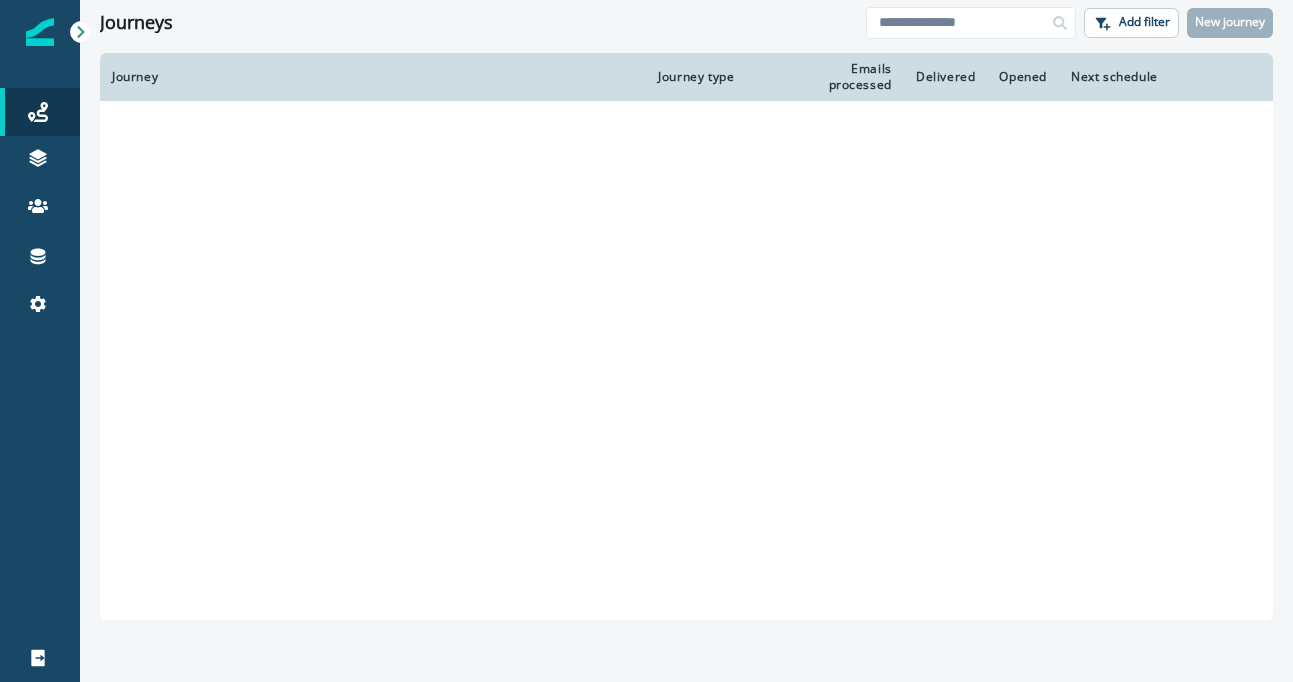 scroll, scrollTop: 0, scrollLeft: 0, axis: both 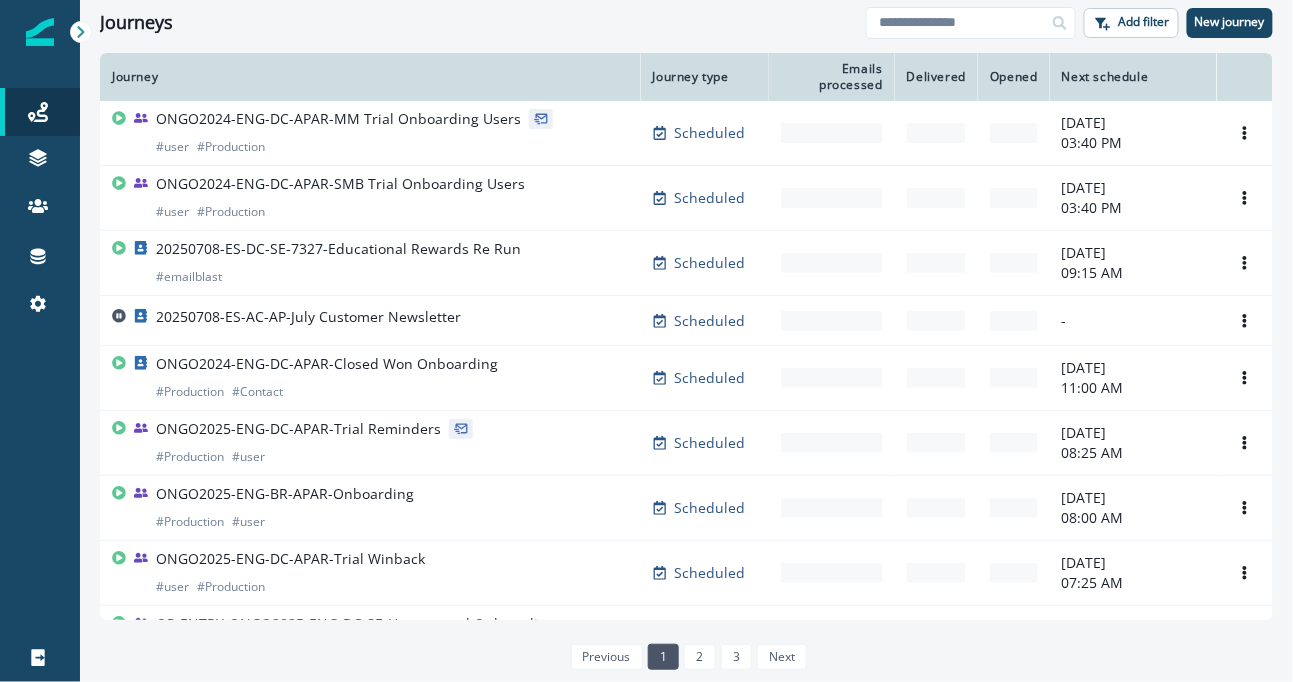 click on "Journeys" at bounding box center [483, 23] 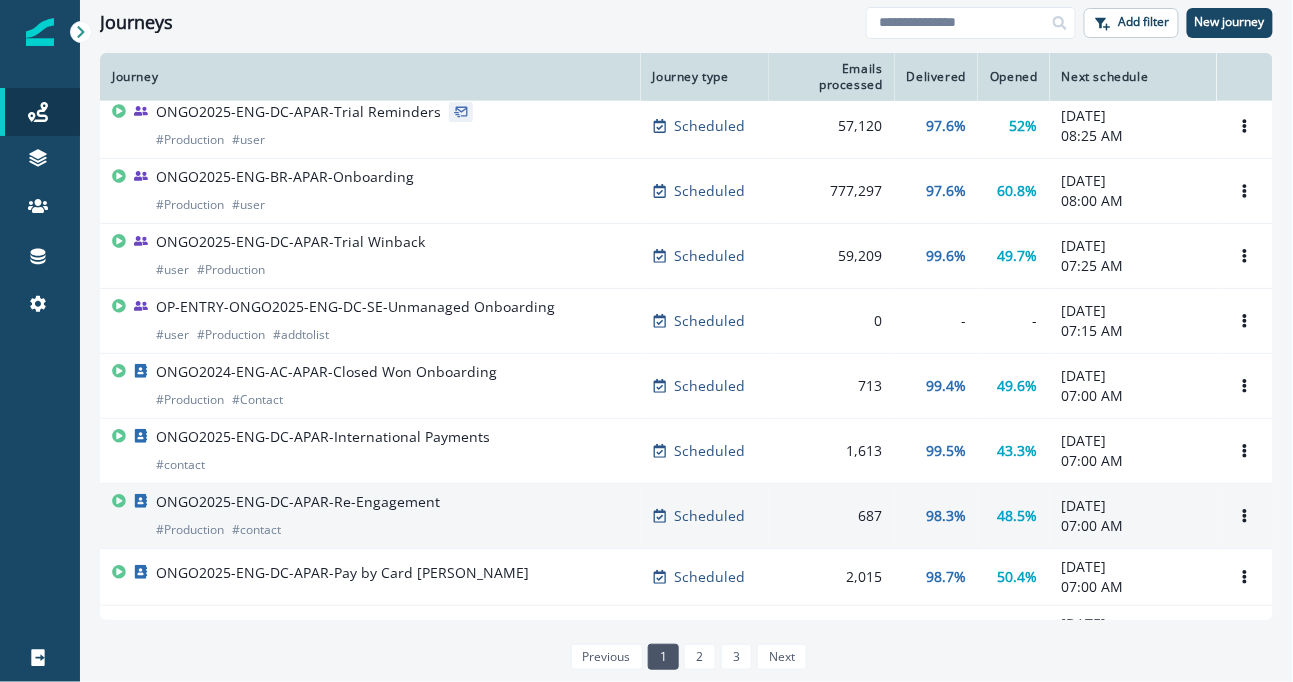 scroll, scrollTop: 0, scrollLeft: 0, axis: both 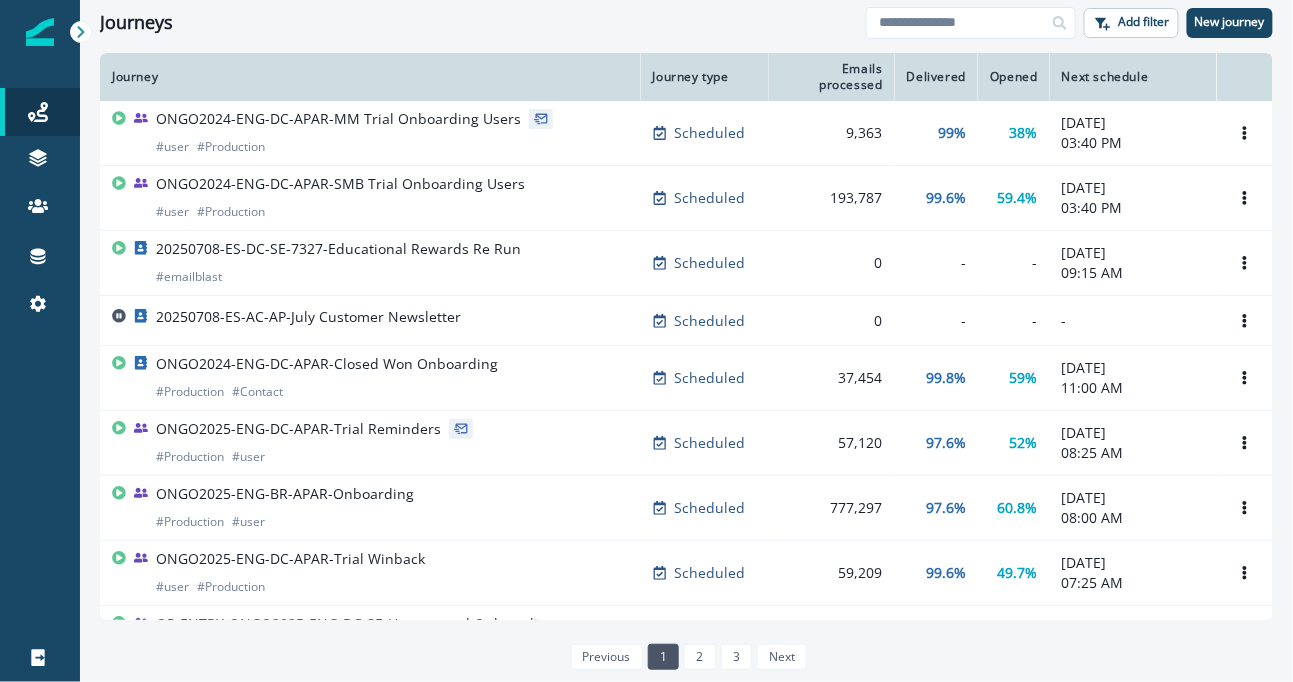 click on "2" at bounding box center [699, 657] 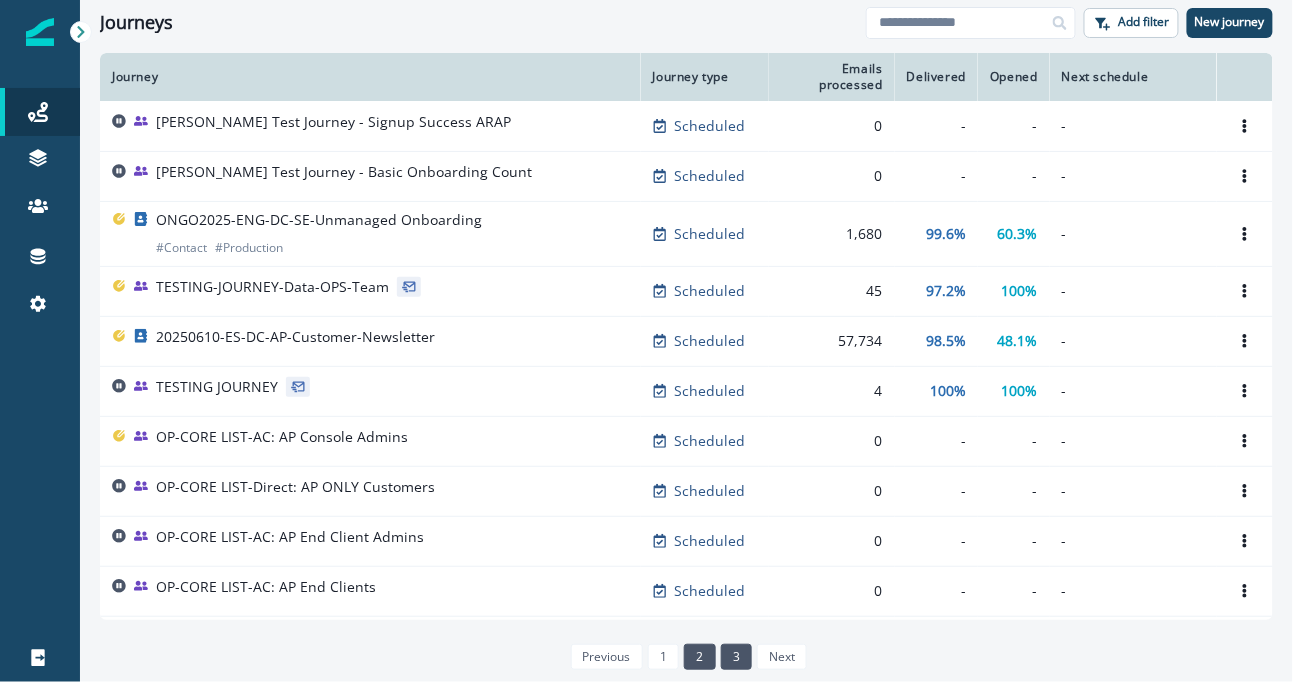 click on "3" at bounding box center (736, 657) 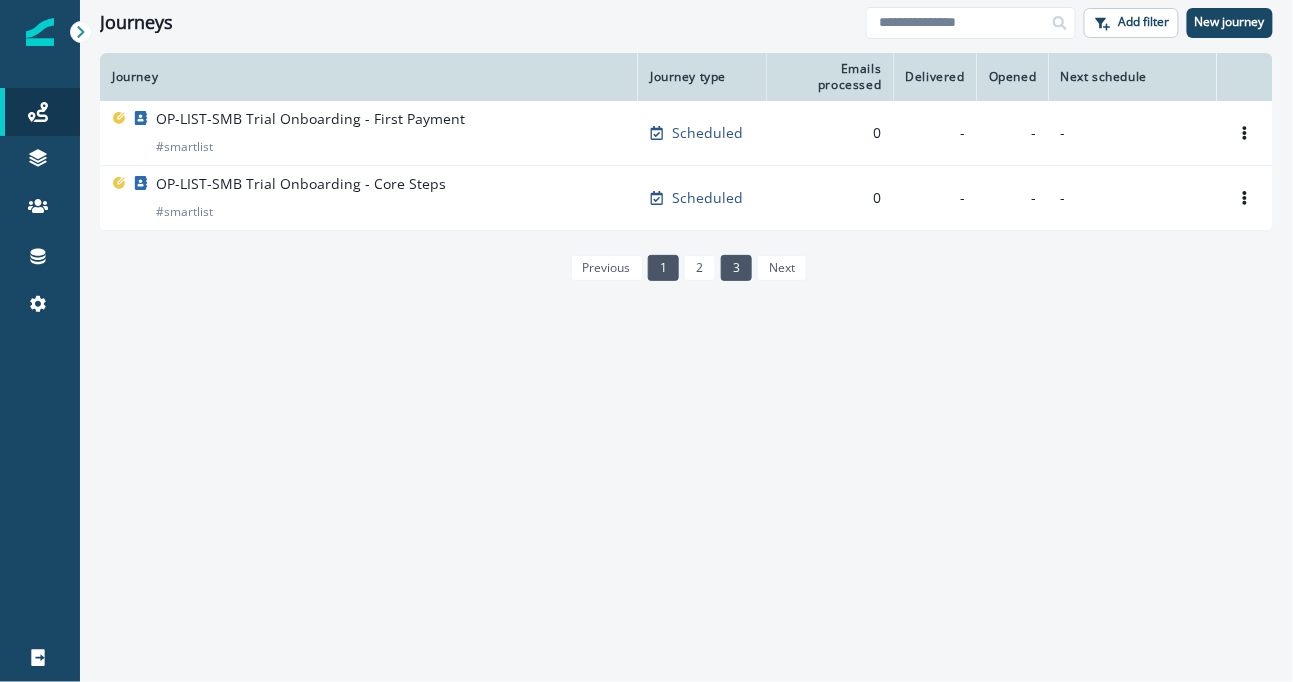 click on "1" at bounding box center [663, 268] 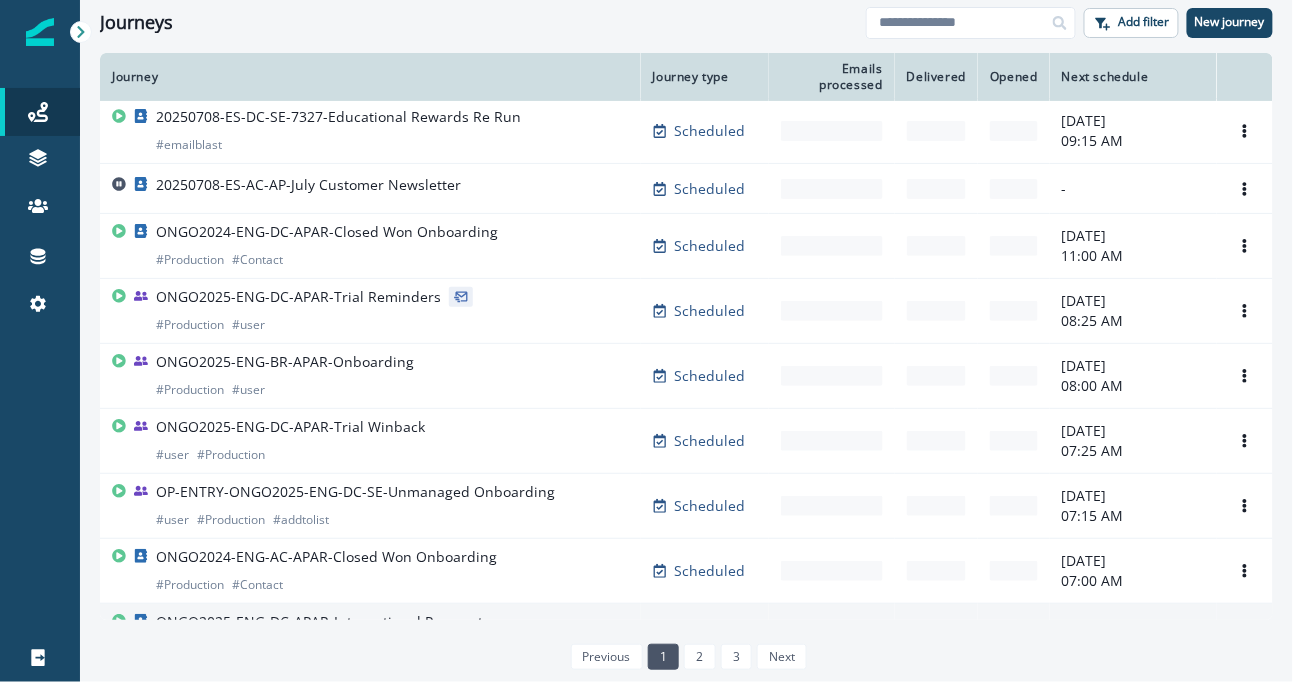 scroll, scrollTop: 0, scrollLeft: 0, axis: both 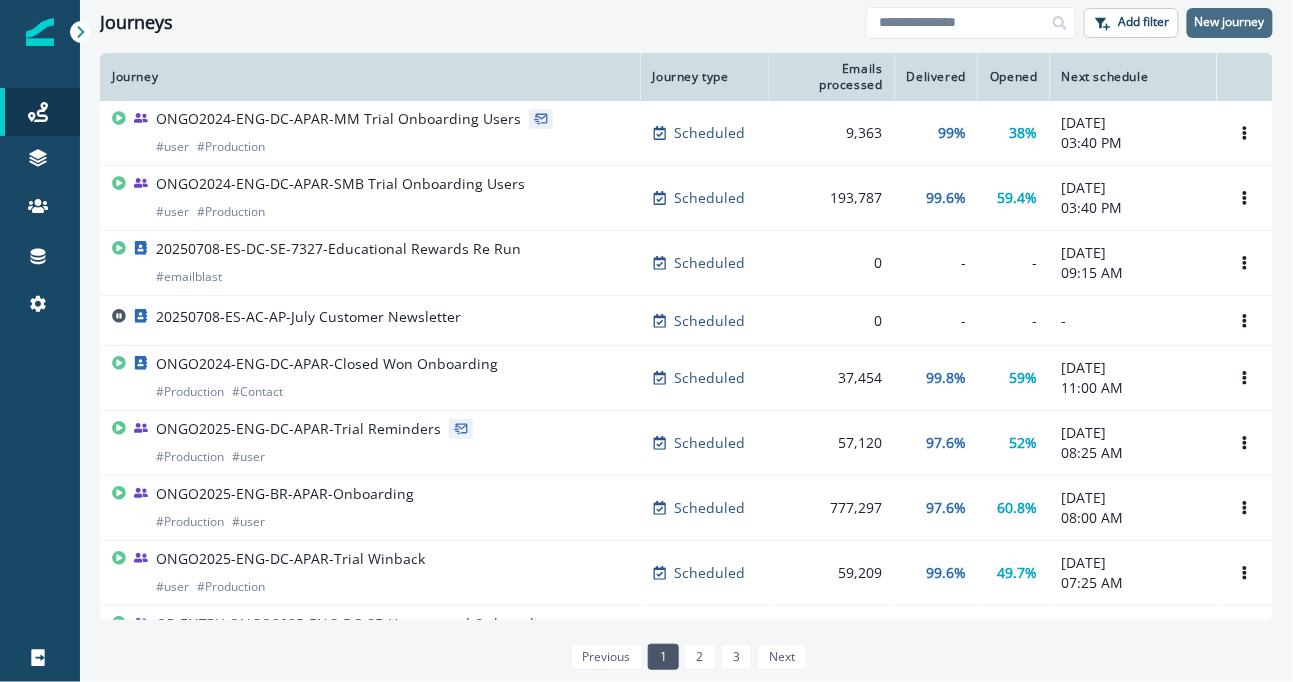 click on "New journey" at bounding box center [1230, 22] 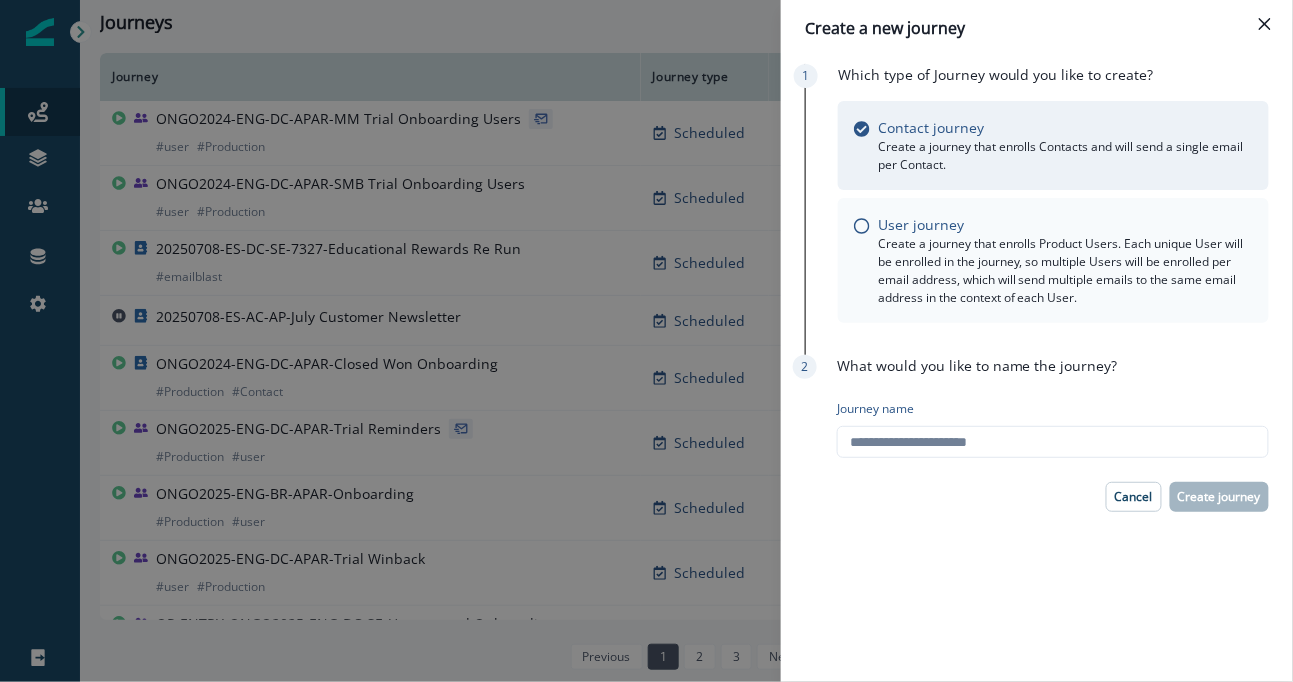 click on "Create a journey that enrolls Product Users. Each unique User will be enrolled in the journey, so multiple Users will be enrolled per email address, which will send multiple emails to the same email address in the context of each User." at bounding box center (1065, 271) 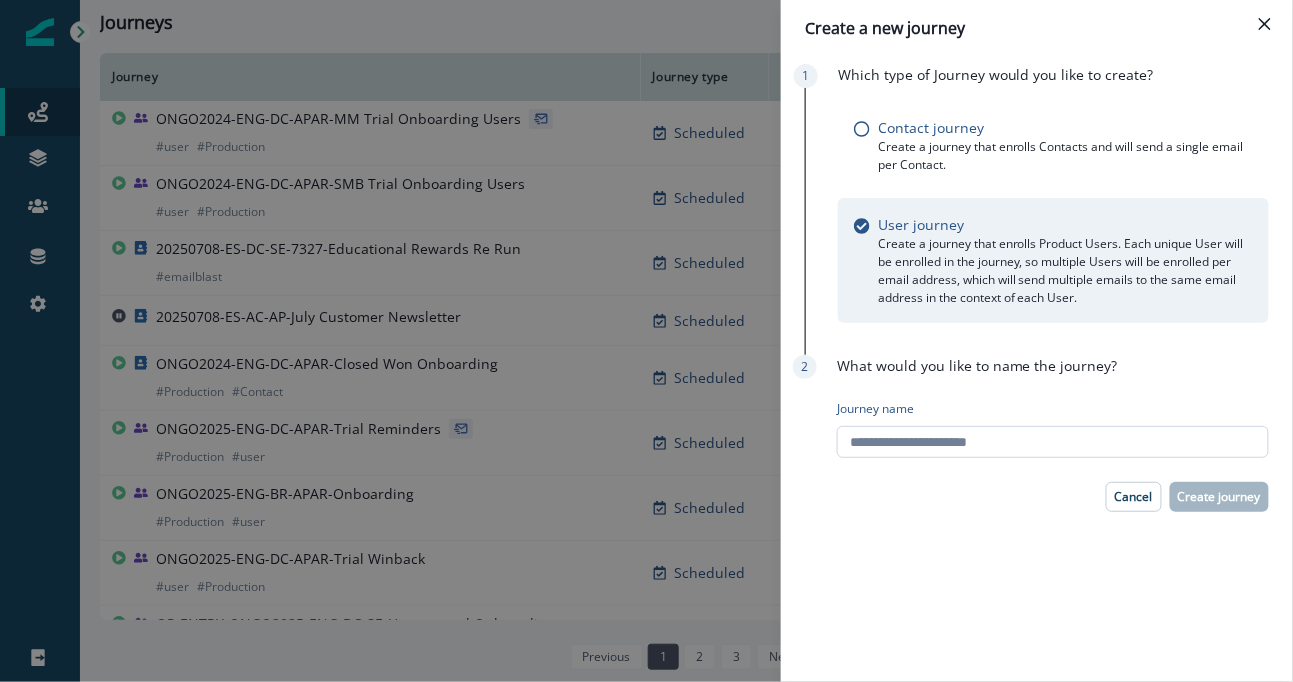 click on "Journey name" at bounding box center (1053, 442) 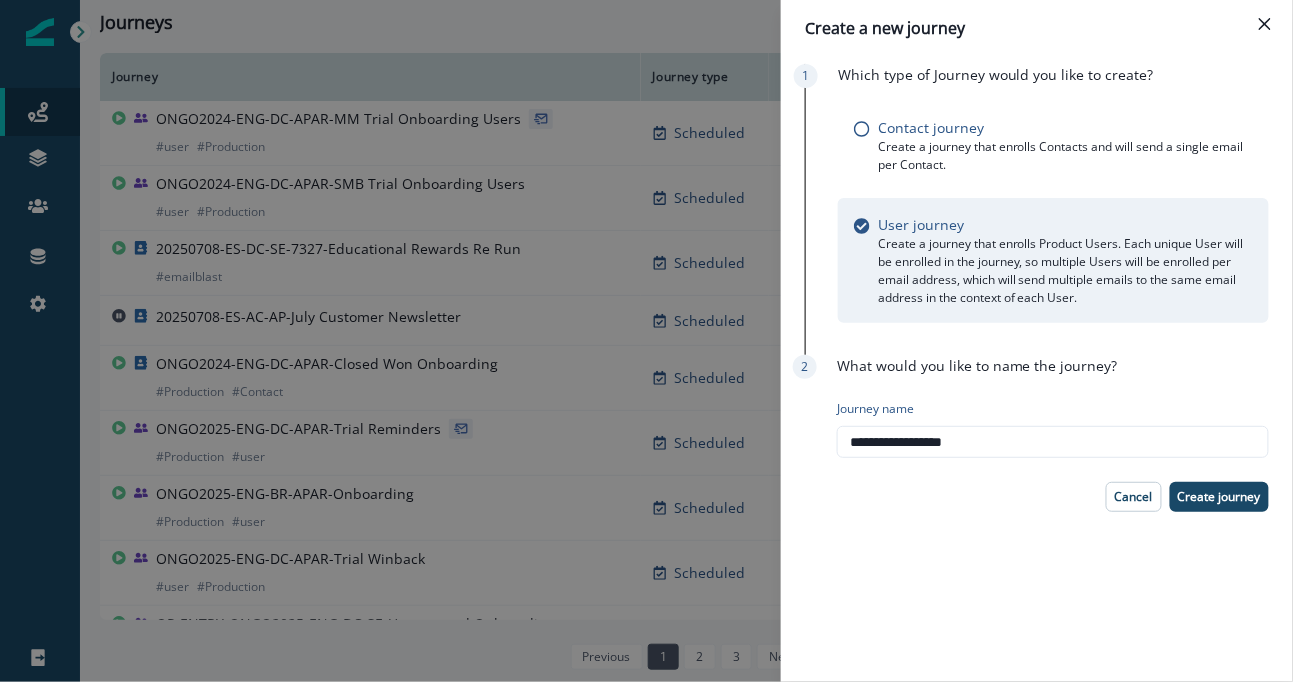 type on "**********" 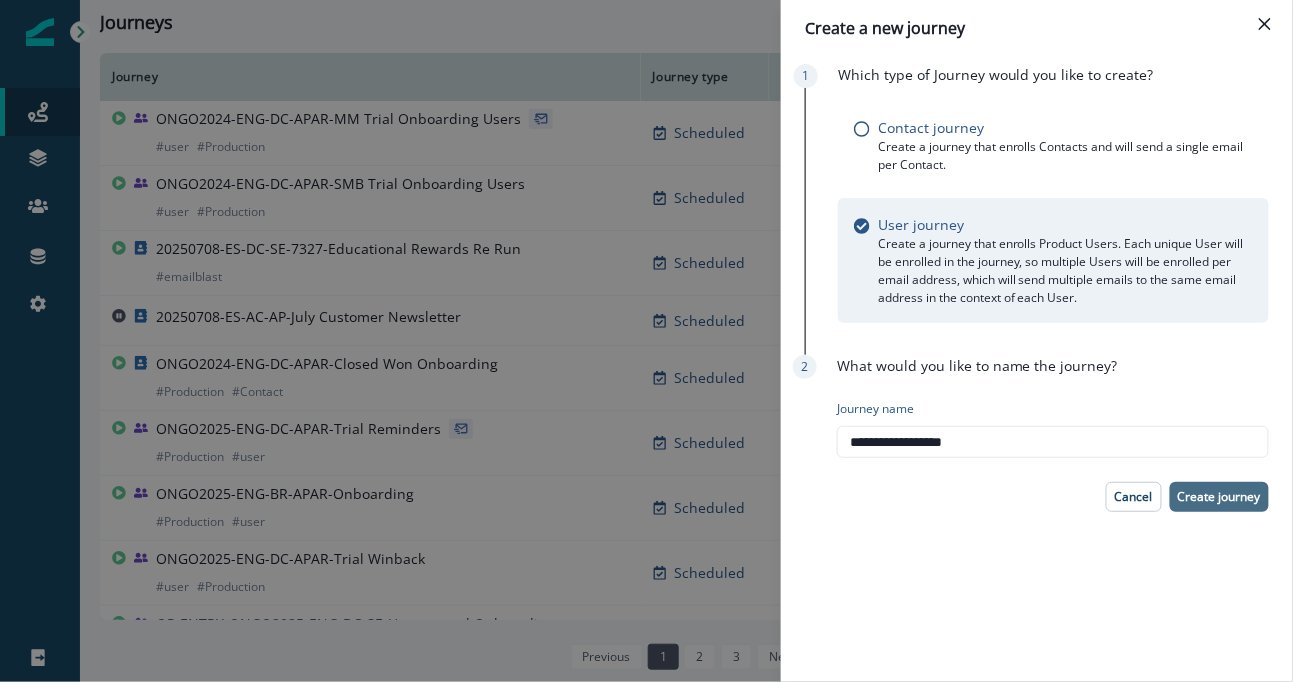 click on "Create journey" at bounding box center (1219, 497) 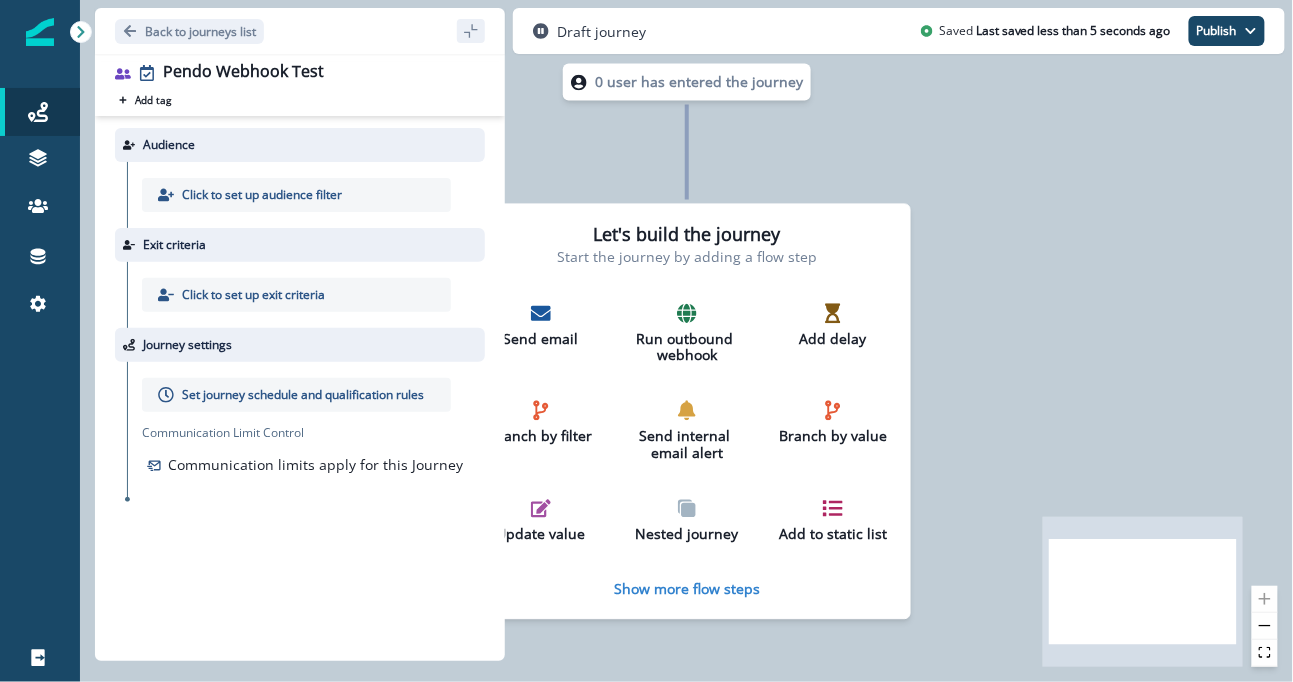 click on "Click to set up audience filter" at bounding box center (296, 195) 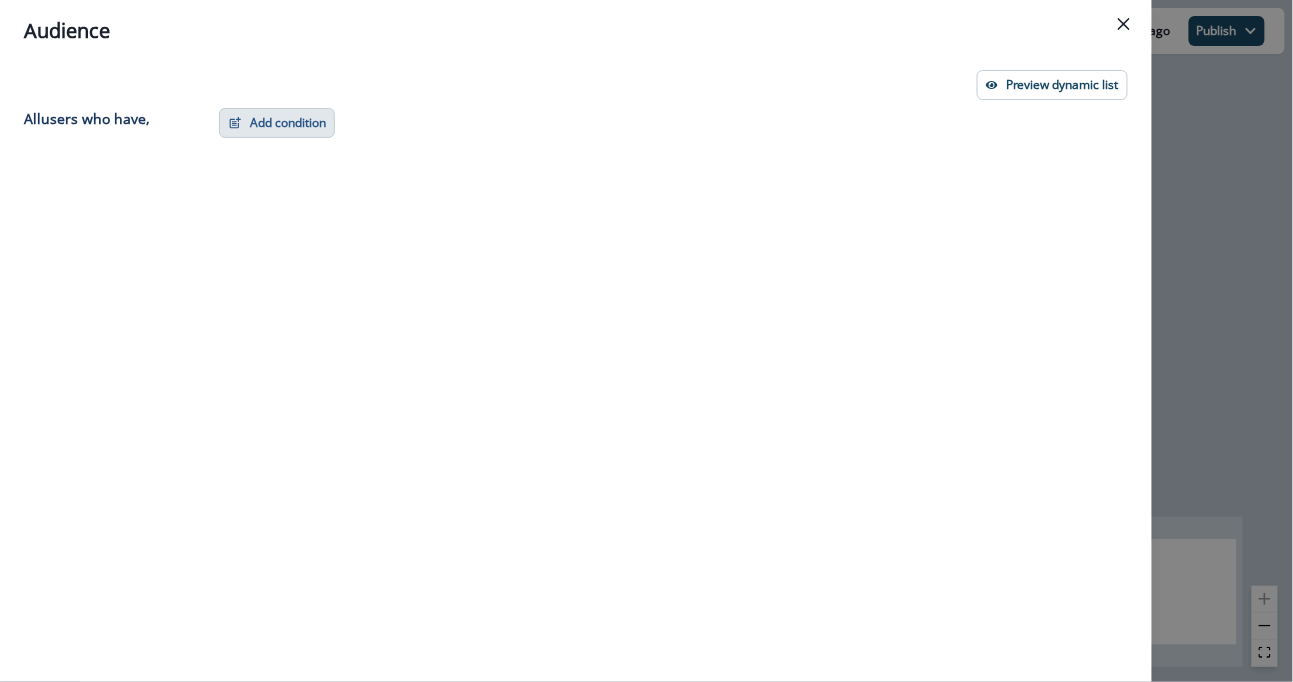 click on "Add condition" at bounding box center (277, 123) 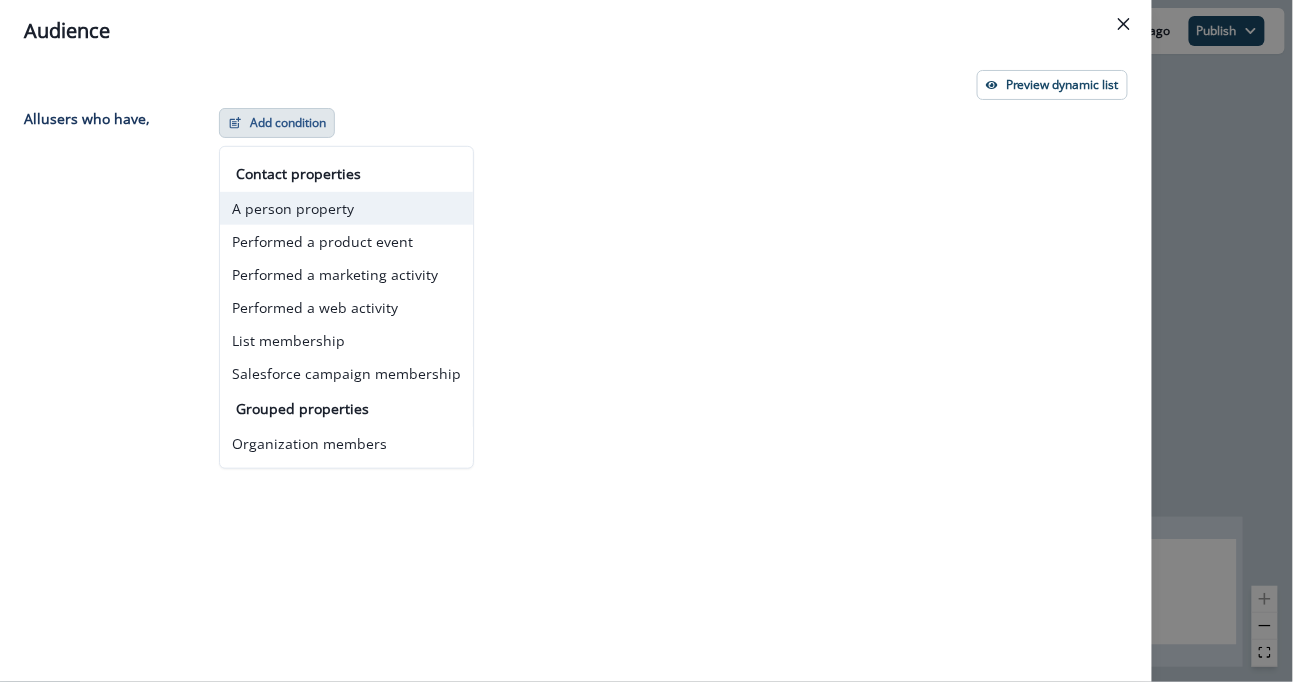 click on "A person property" at bounding box center [346, 208] 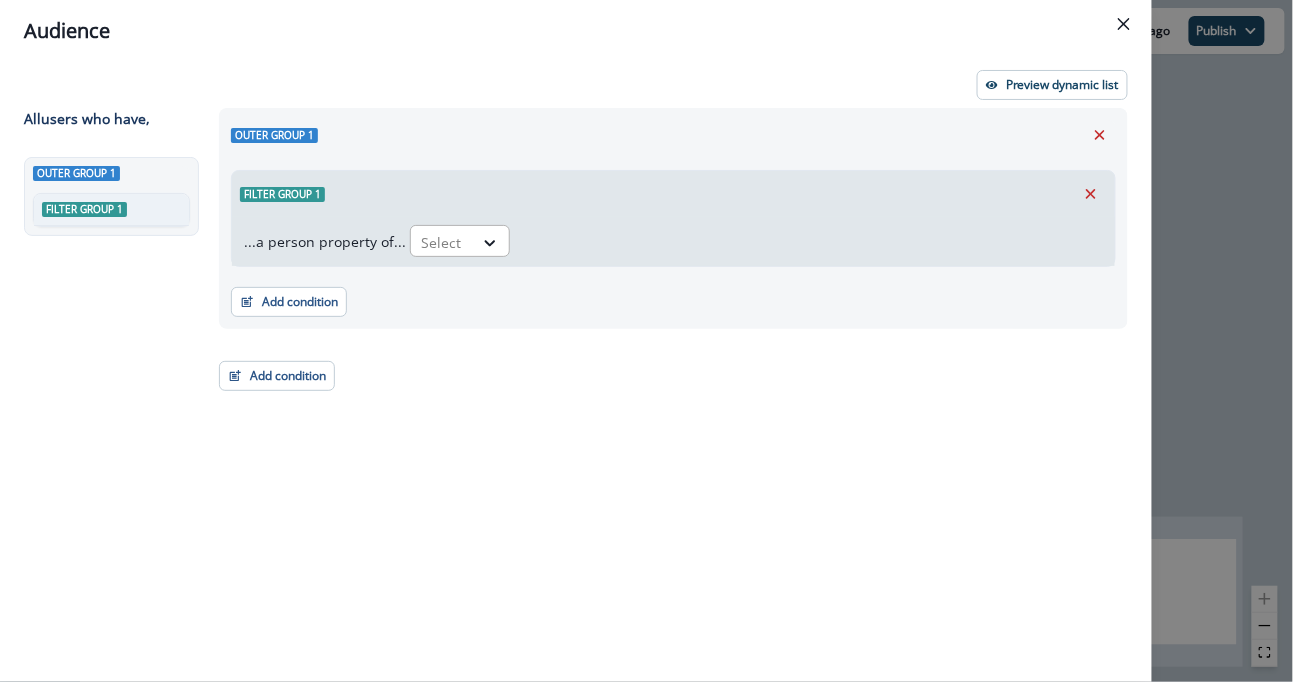 click at bounding box center (442, 242) 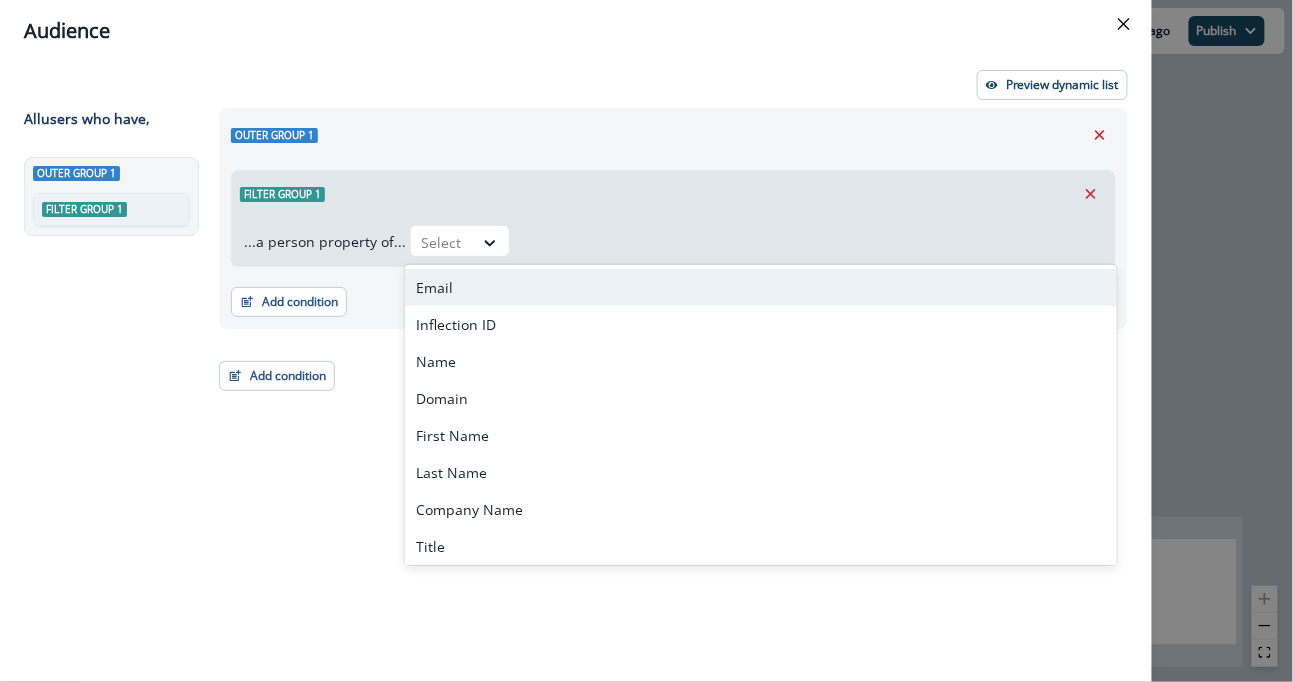 click on "Email" at bounding box center (761, 287) 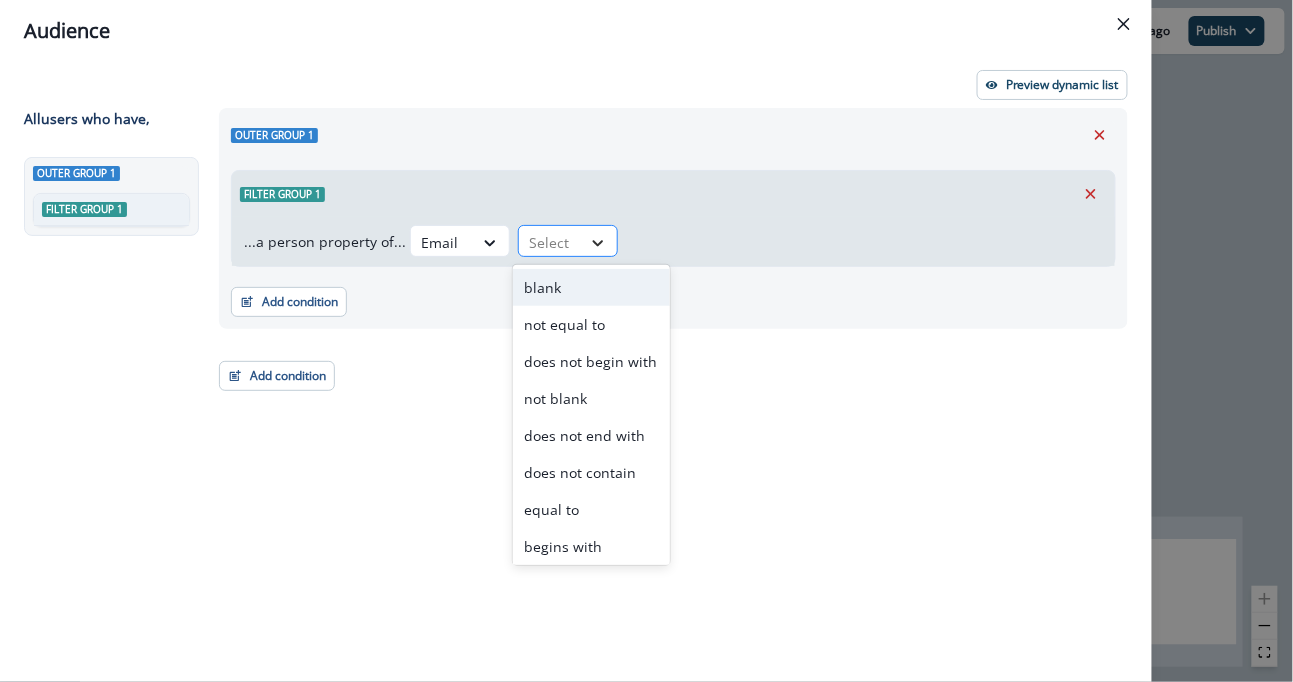 click at bounding box center [598, 243] 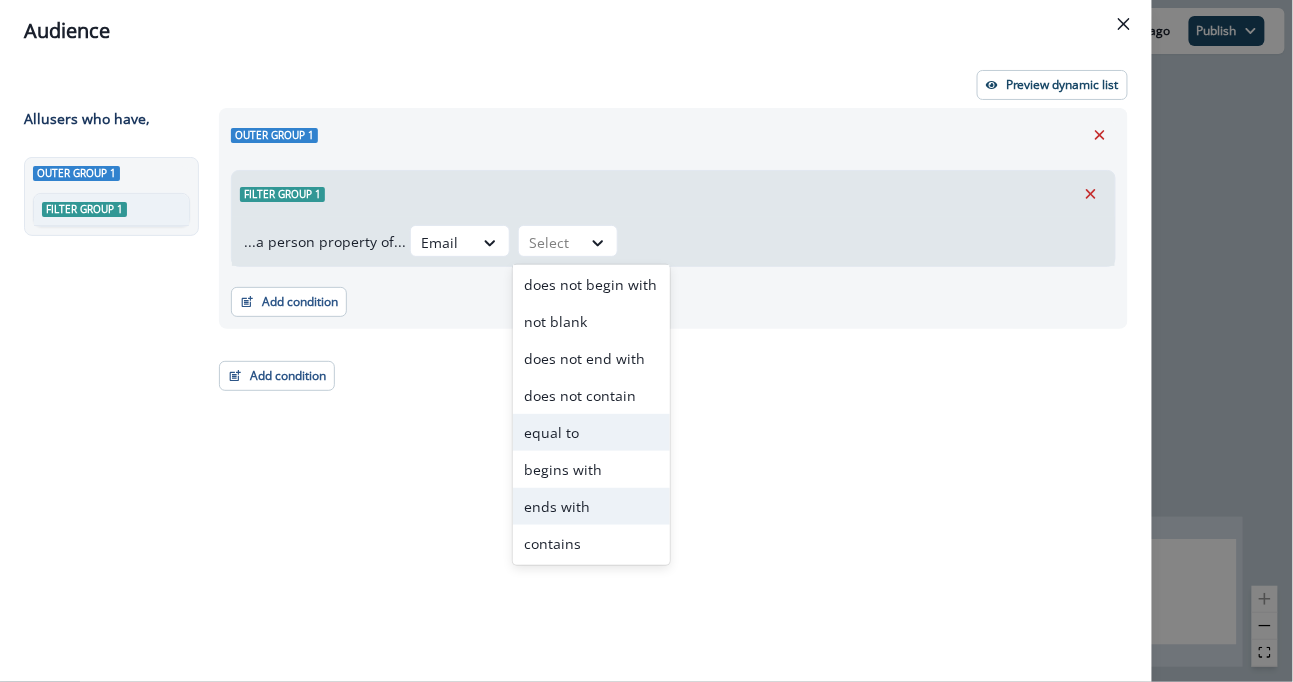 scroll, scrollTop: 0, scrollLeft: 0, axis: both 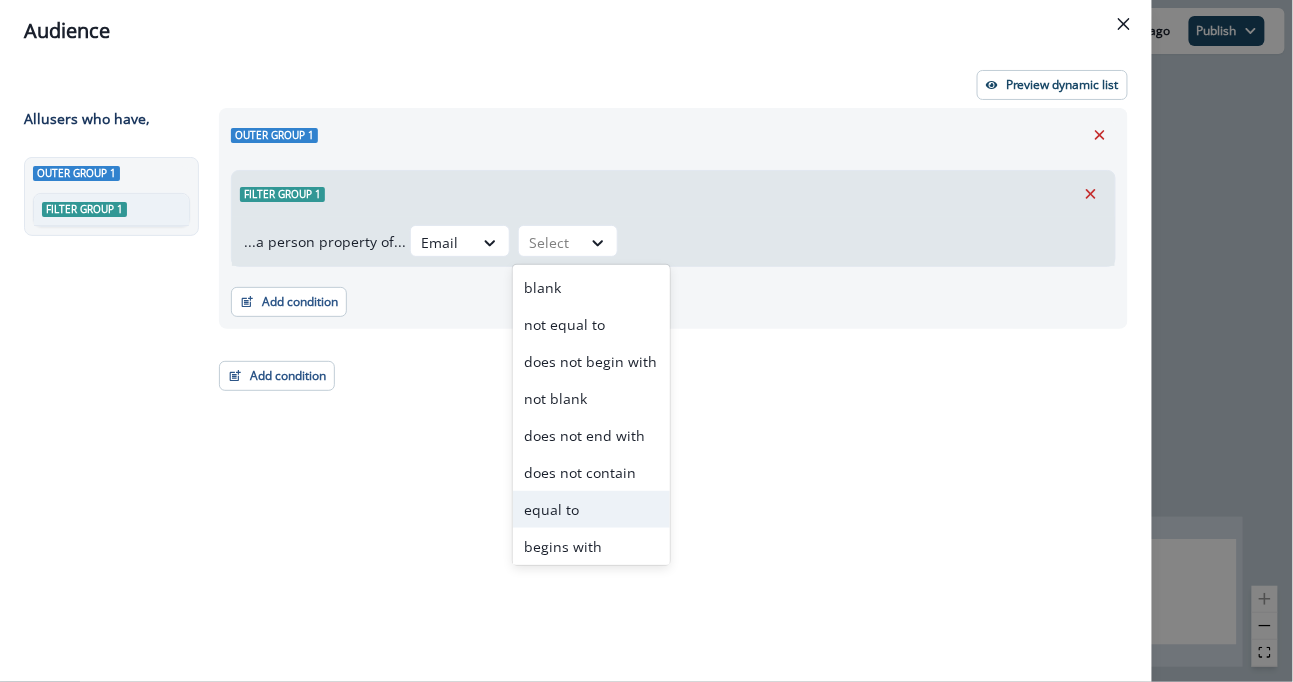 click on "equal to" at bounding box center (591, 509) 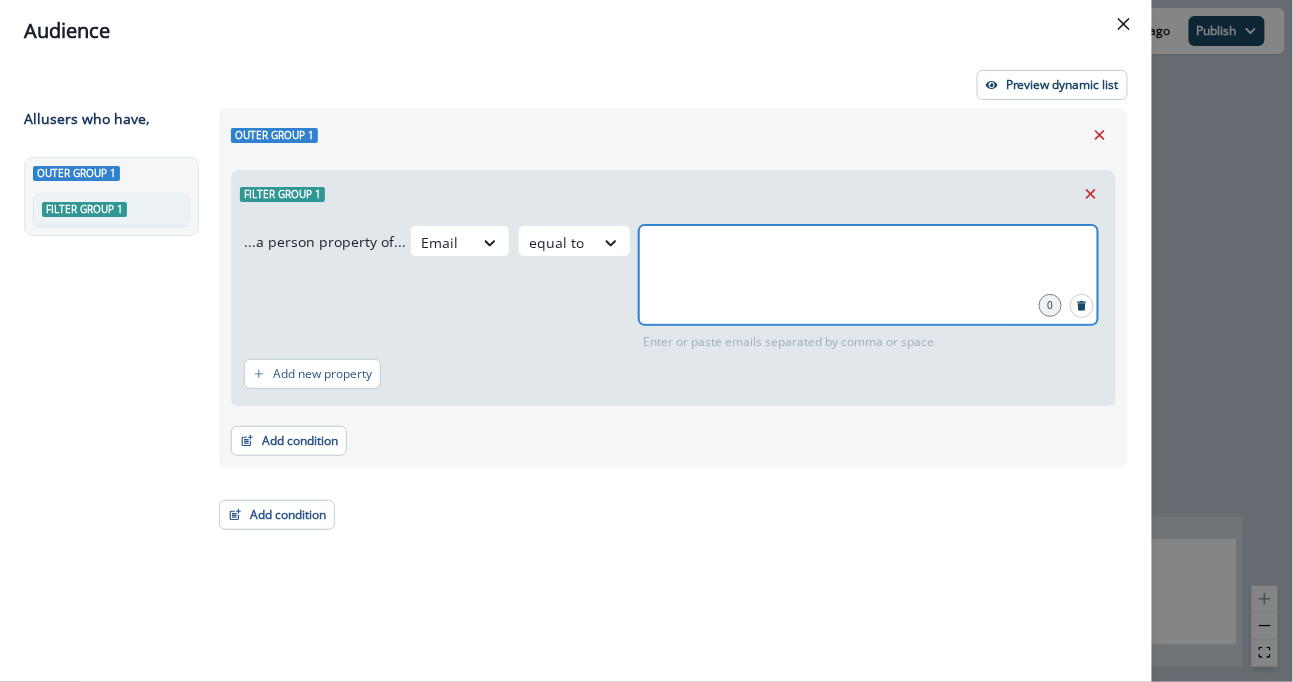 click at bounding box center (868, 250) 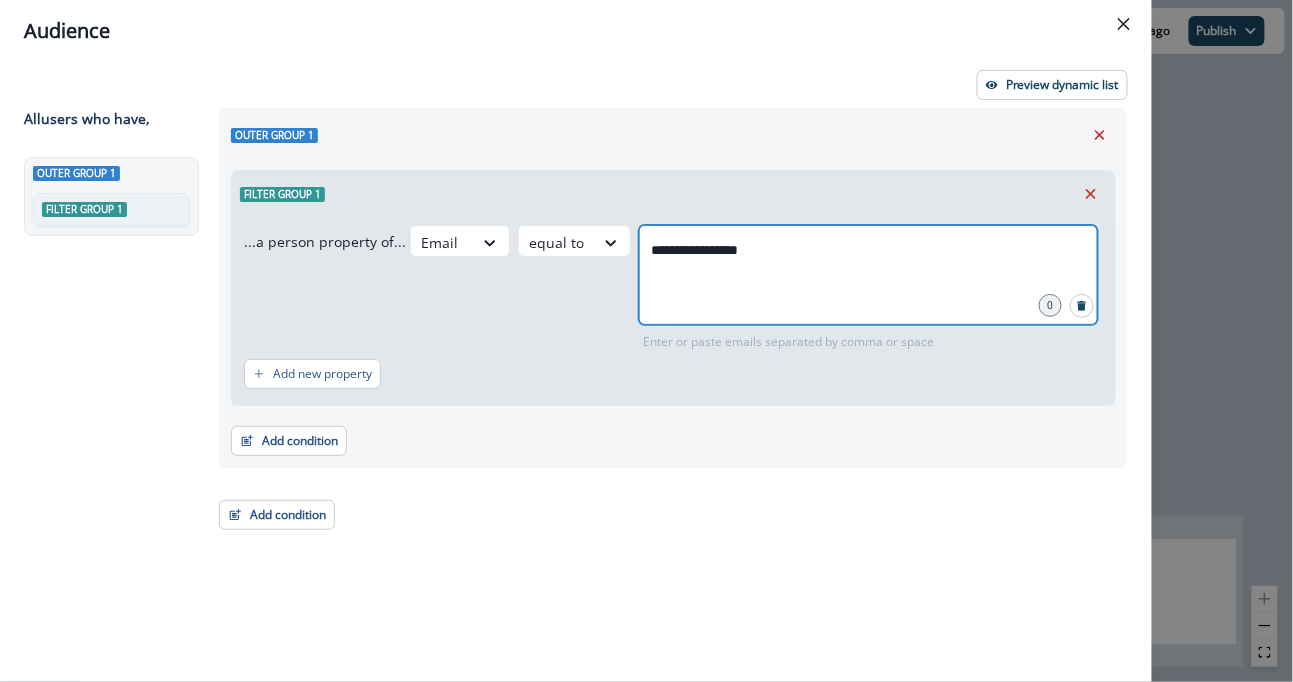 type on "**********" 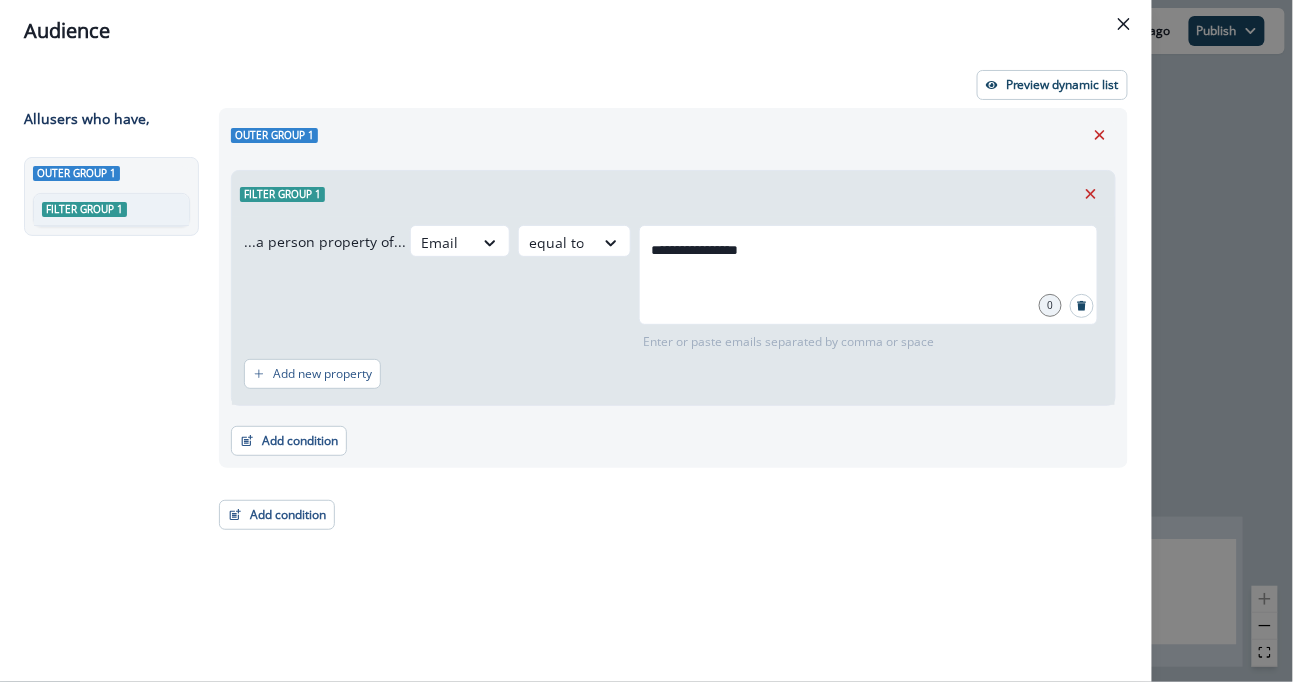 click on "**********" at bounding box center (667, 358) 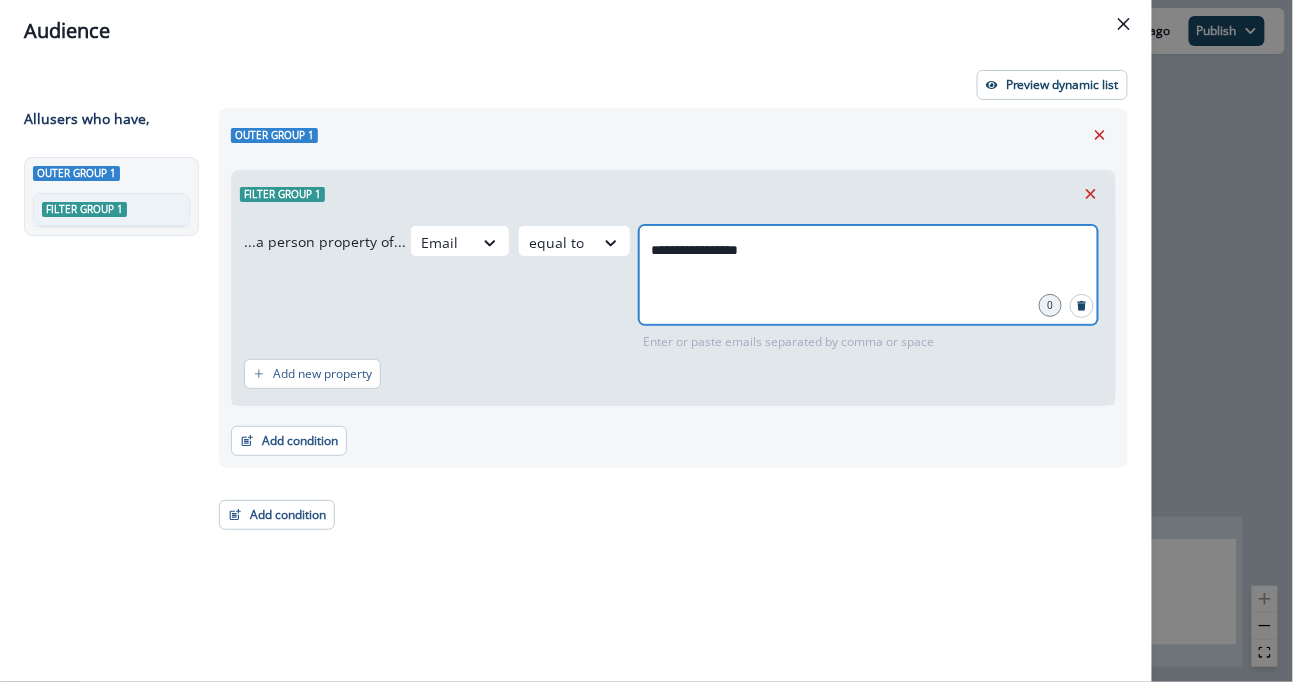 click on "**********" at bounding box center [868, 250] 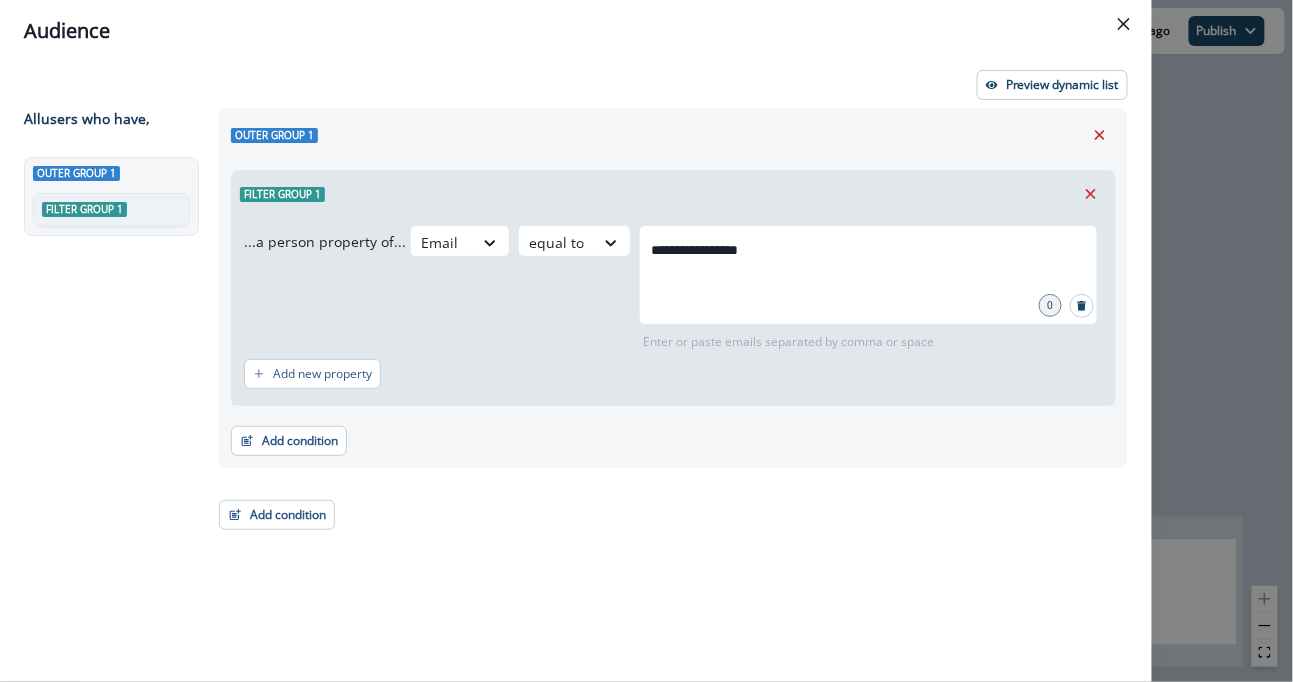 click on "**********" at bounding box center (667, 358) 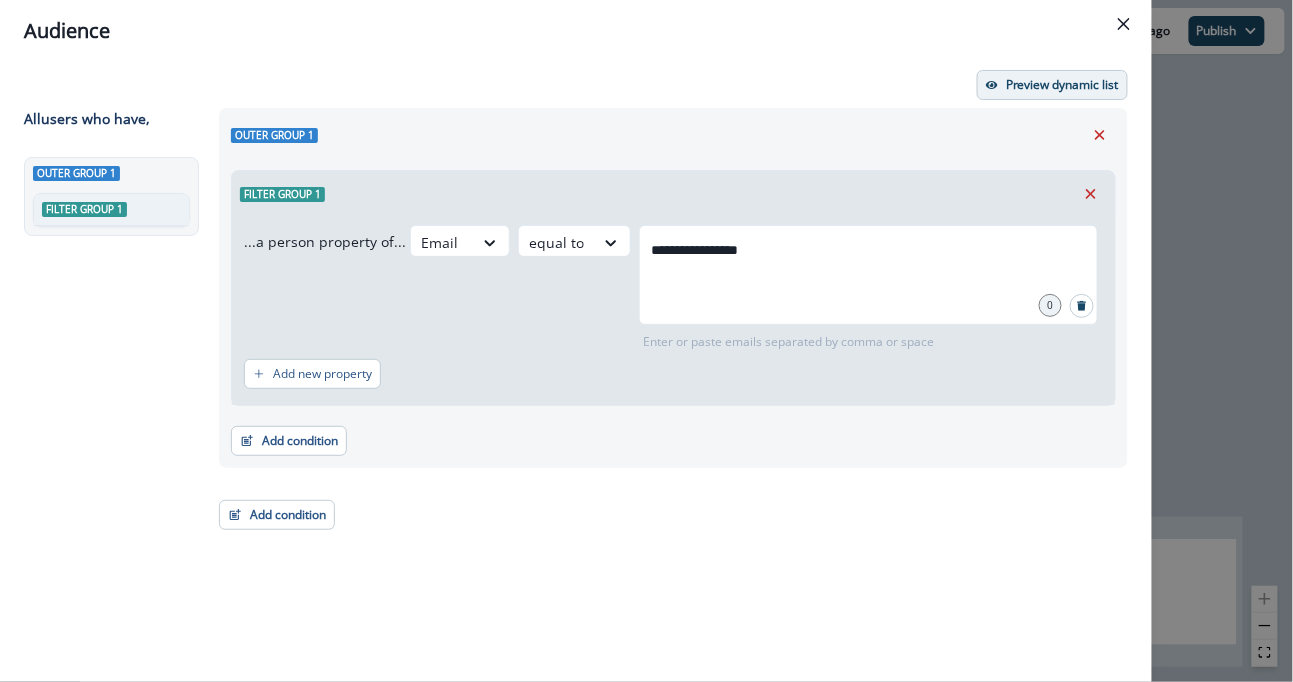 click on "Preview dynamic list" at bounding box center (1062, 85) 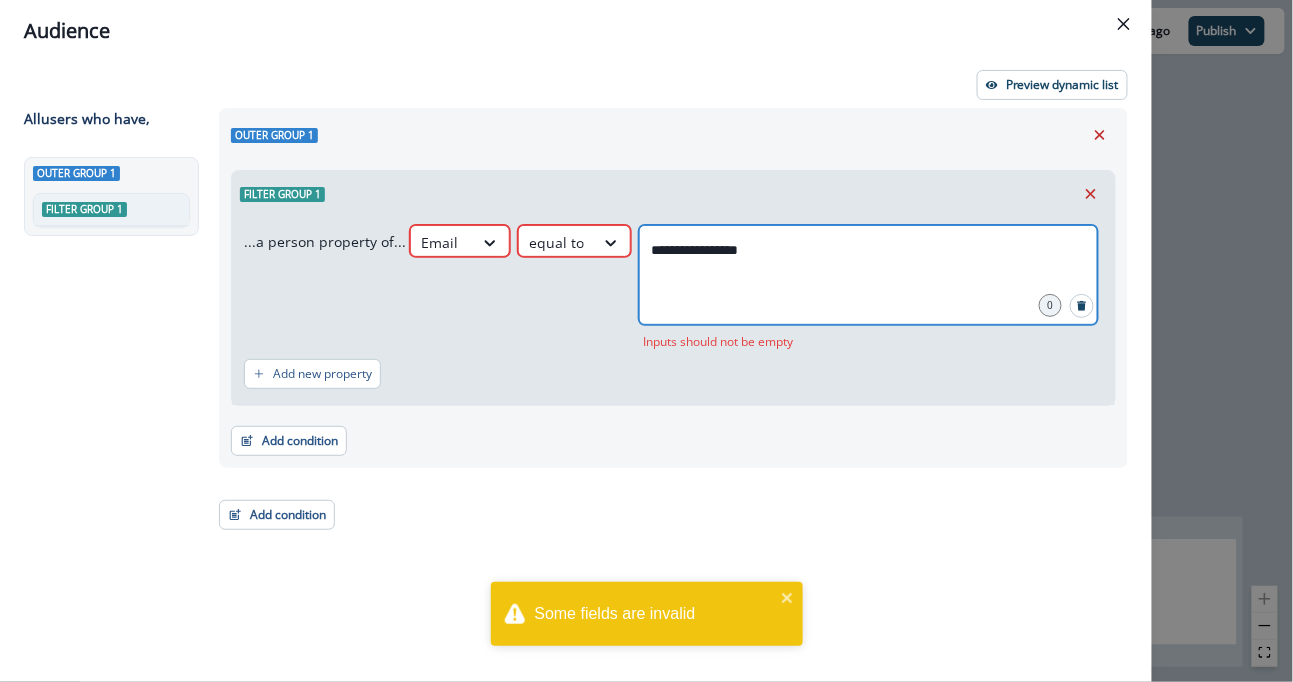 click on "**********" at bounding box center (868, 250) 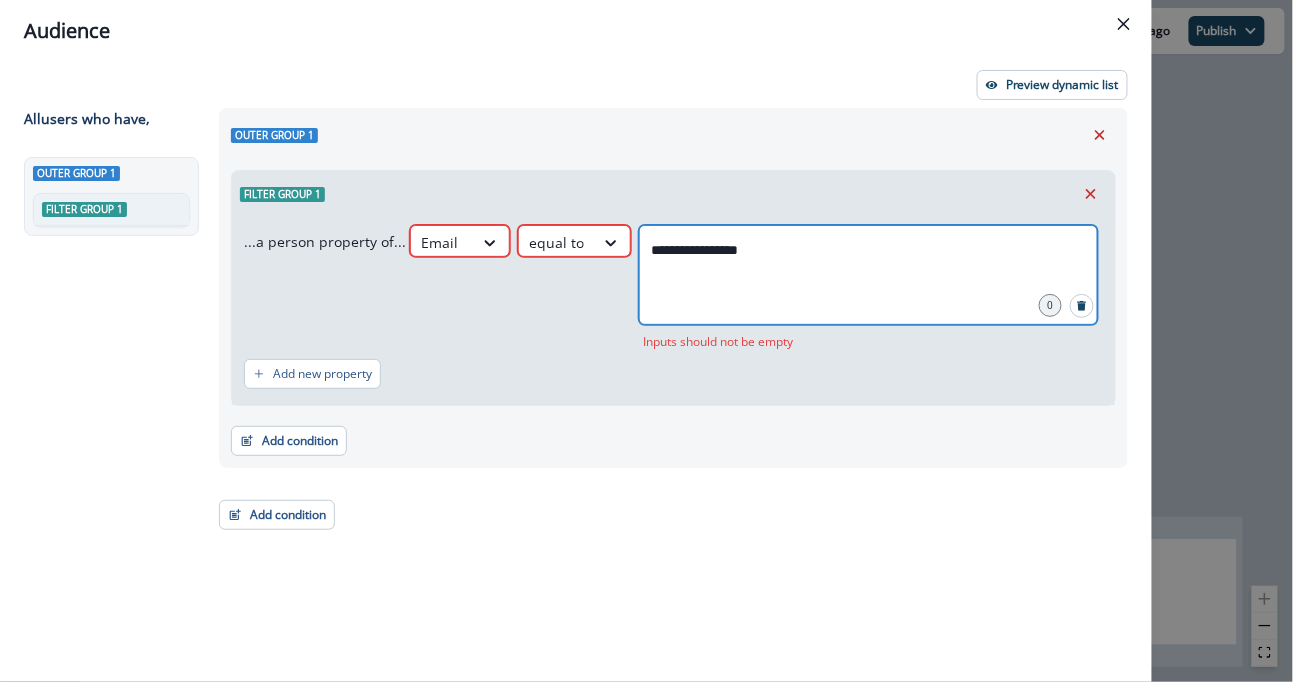 click on "**********" at bounding box center (868, 250) 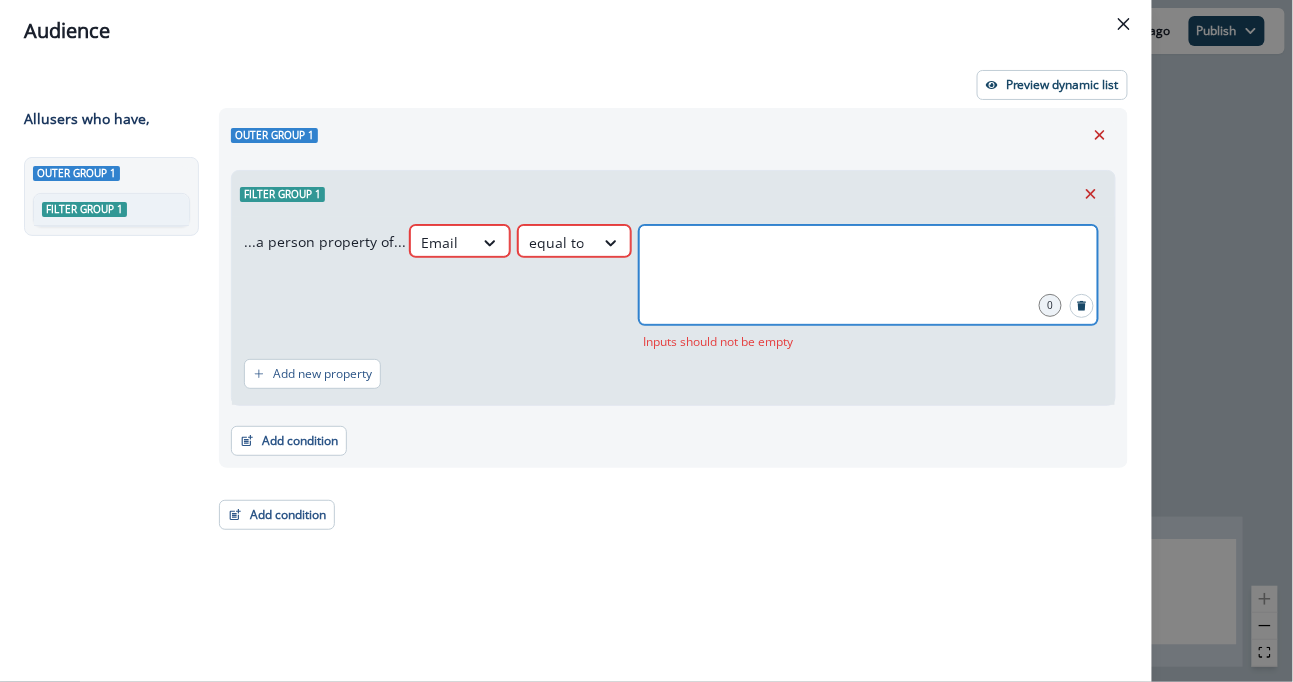 type 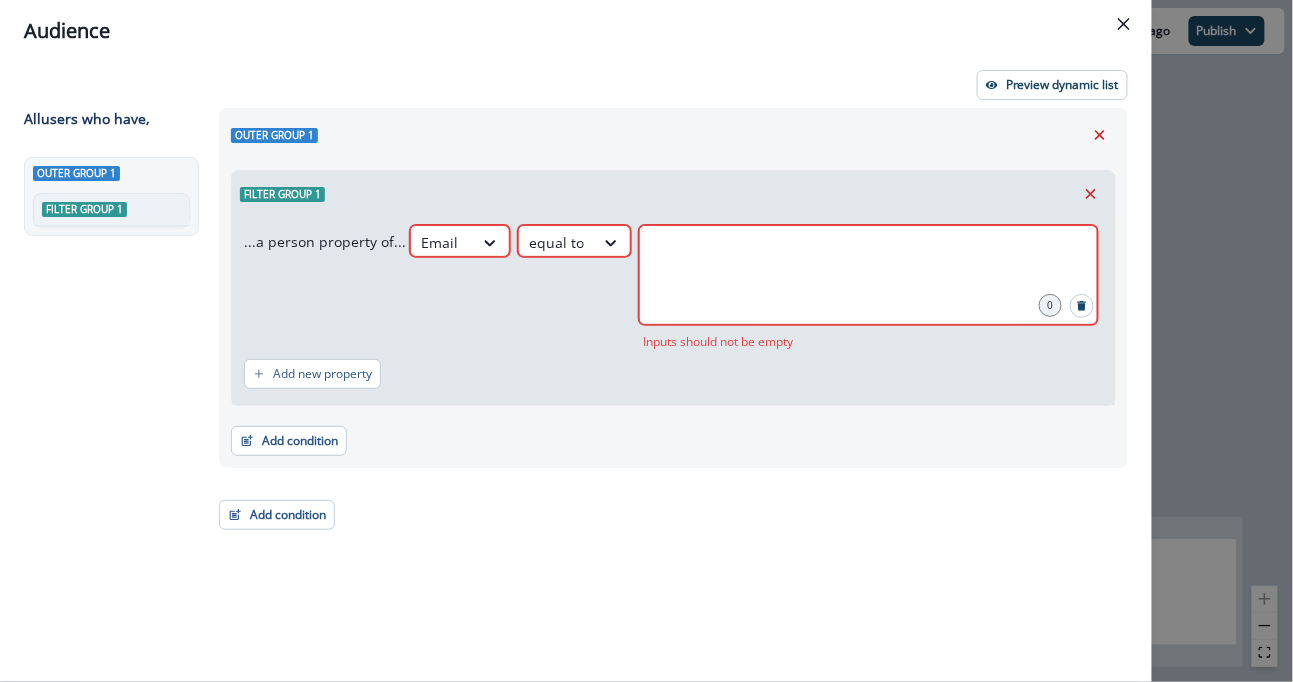 click on "Outer group 1 Filter group 1 ...a person property of... Email equal to 0 Inputs should not be empty Add new property Add condition Contact properties A person property Performed a product event Performed a marketing activity Performed a web activity List membership Salesforce campaign membership Add condition Contact properties A person property Performed a product event Performed a marketing activity Performed a web activity List membership Salesforce campaign membership Grouped properties Organization members" at bounding box center [667, 358] 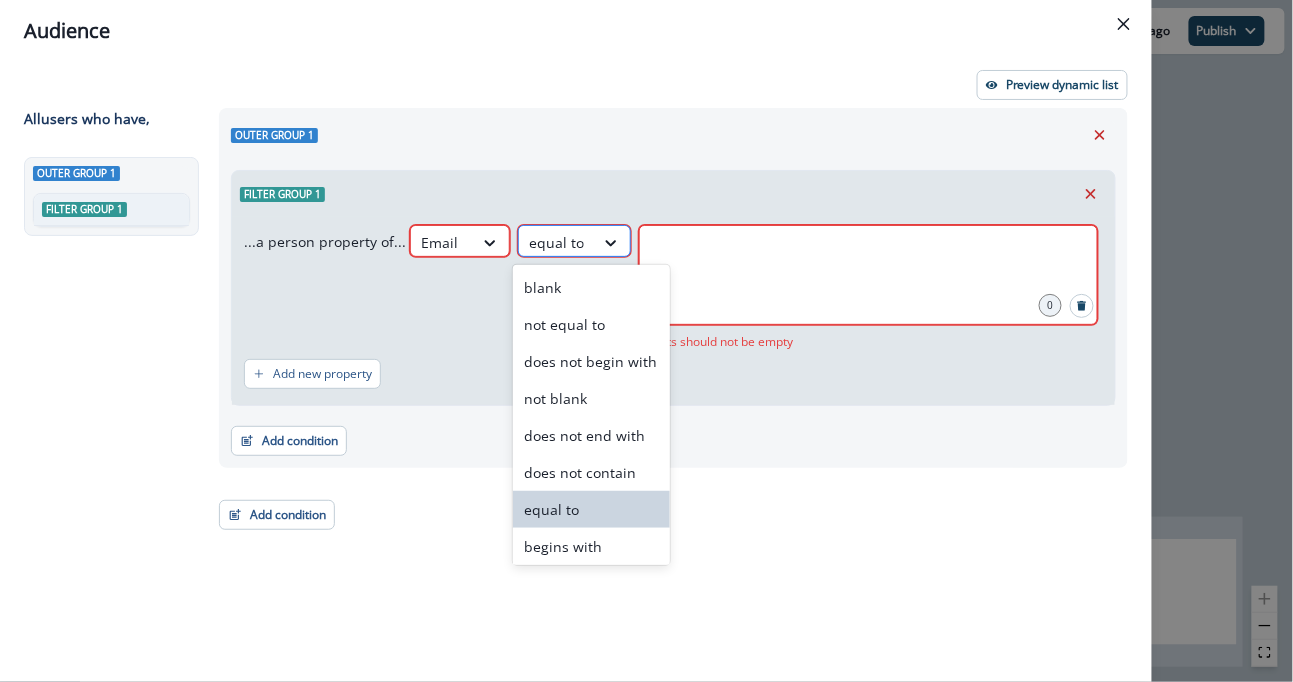 click at bounding box center [556, 242] 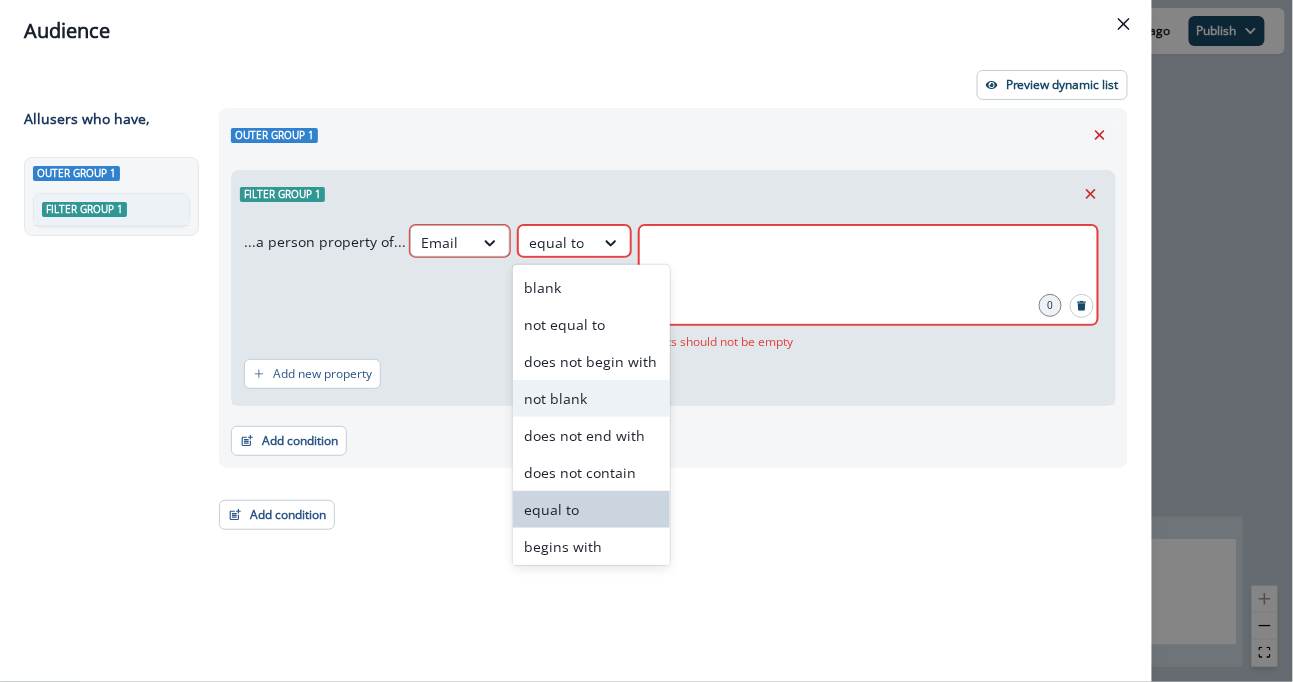 click on "Email" at bounding box center (442, 242) 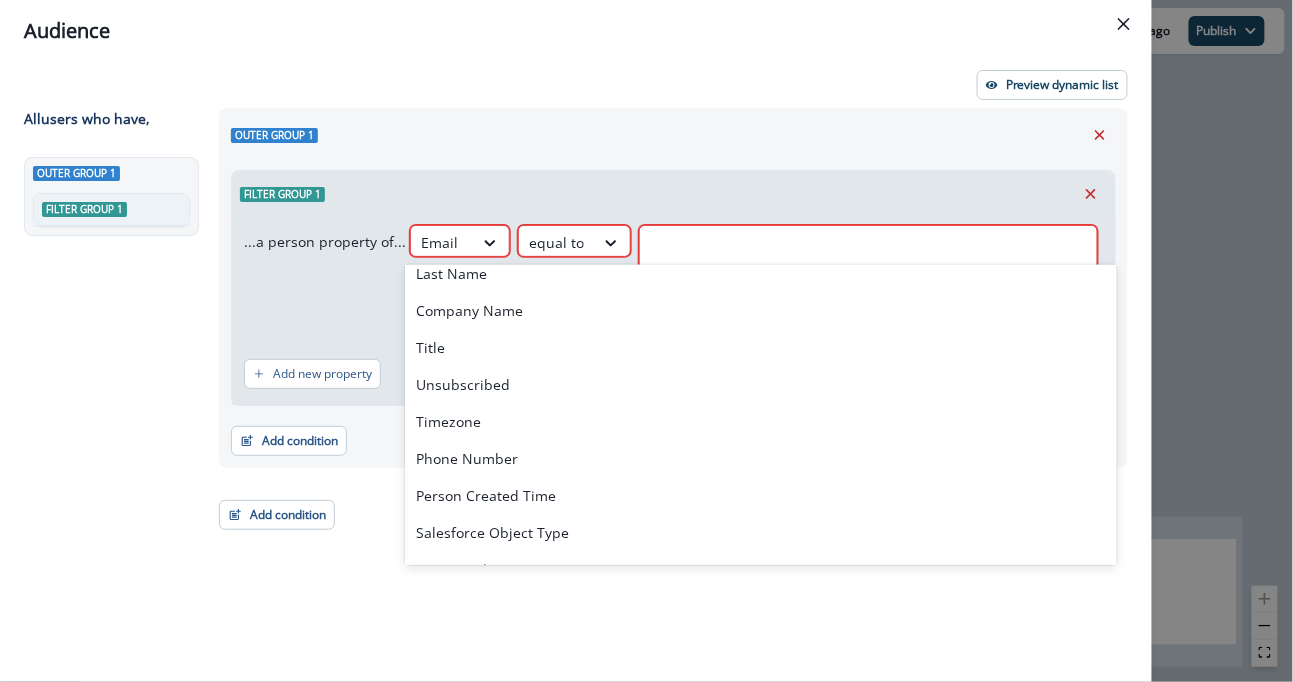 scroll, scrollTop: 0, scrollLeft: 0, axis: both 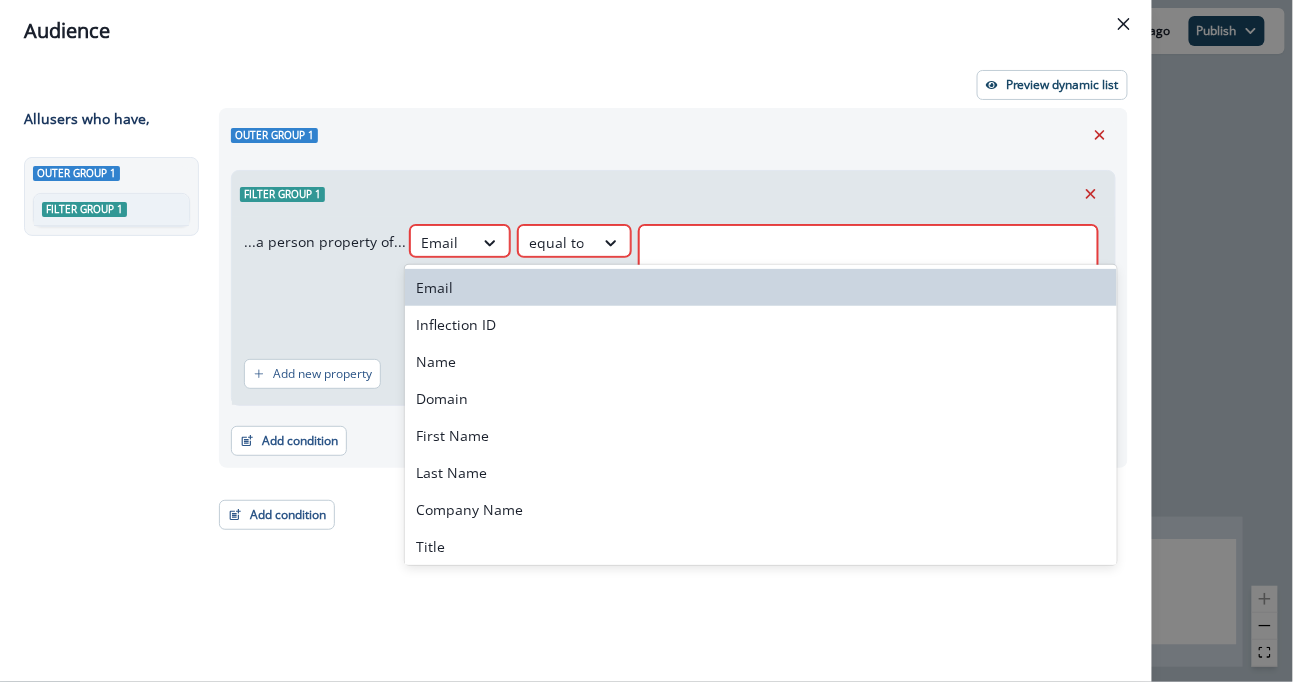 click on "Email" at bounding box center [761, 287] 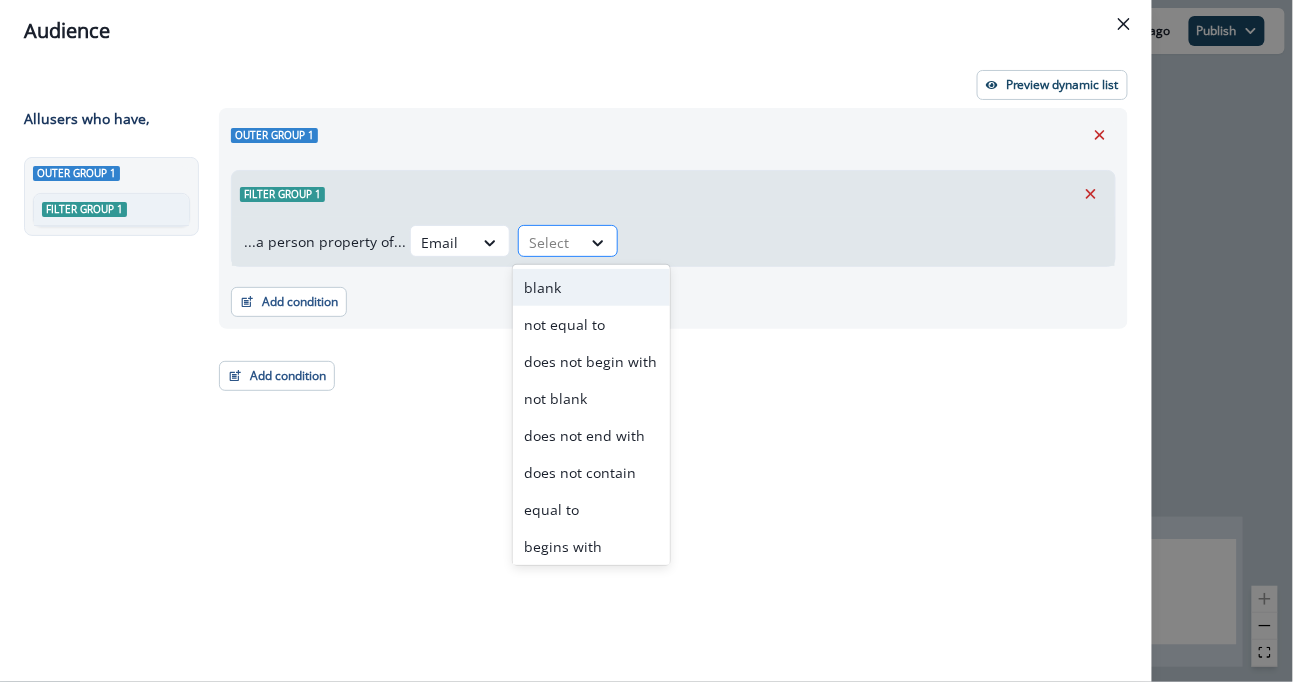 click on "Select" at bounding box center (550, 242) 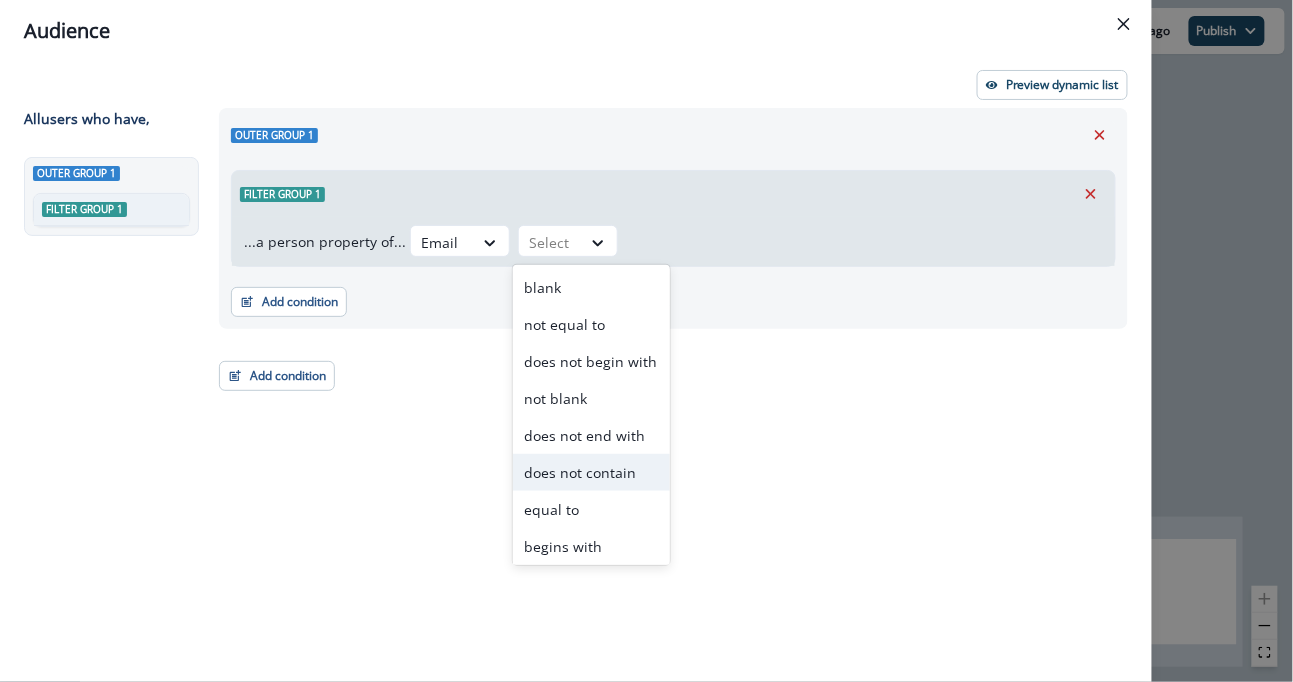 scroll, scrollTop: 77, scrollLeft: 0, axis: vertical 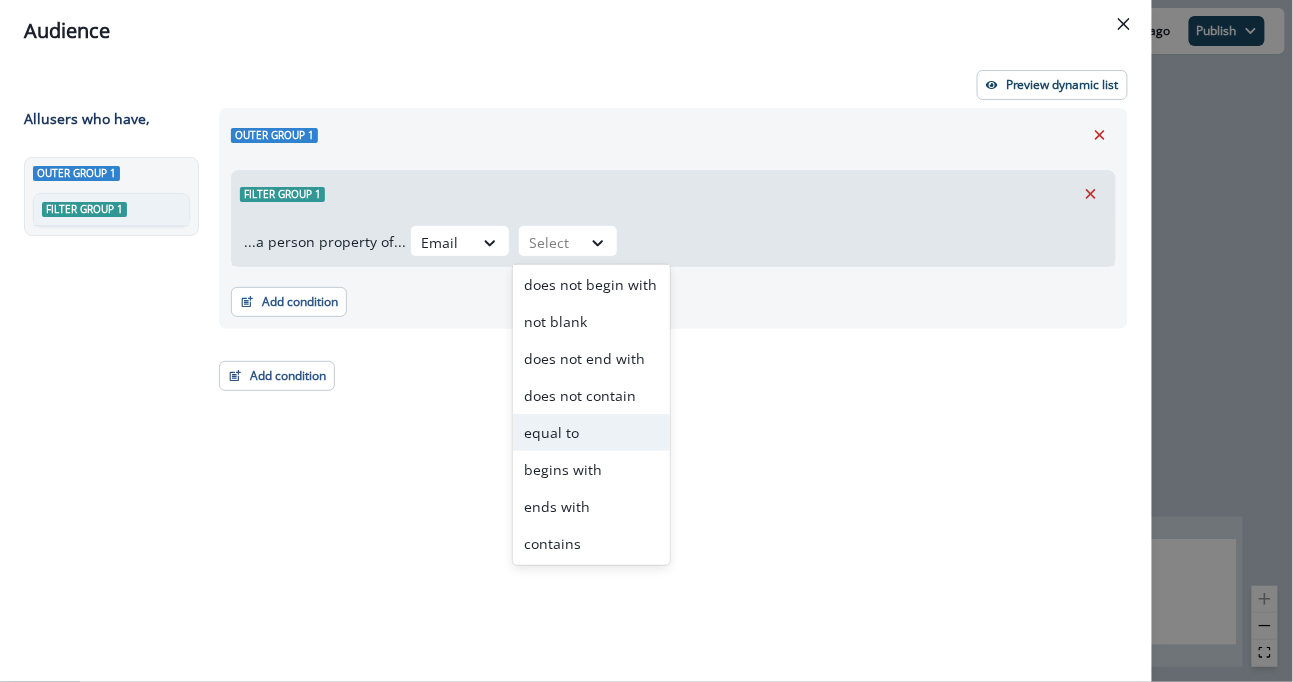 click on "equal to" at bounding box center (591, 432) 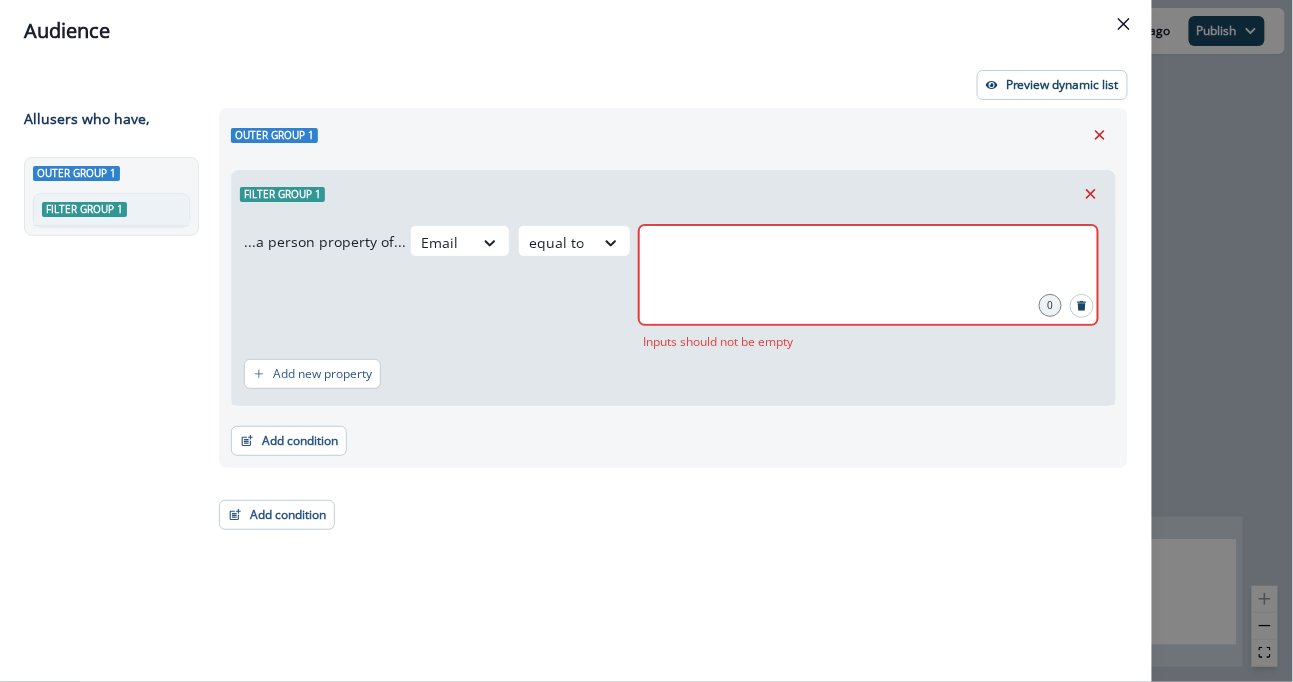 click at bounding box center [868, 275] 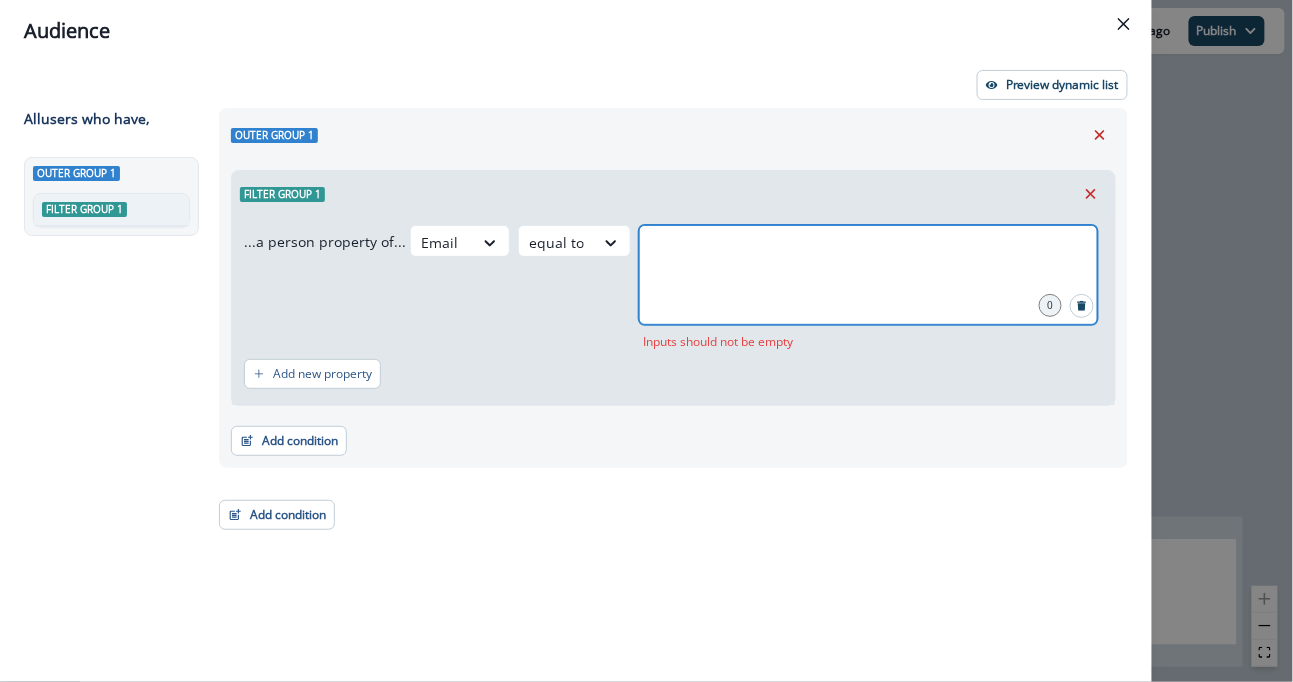 click at bounding box center [868, 250] 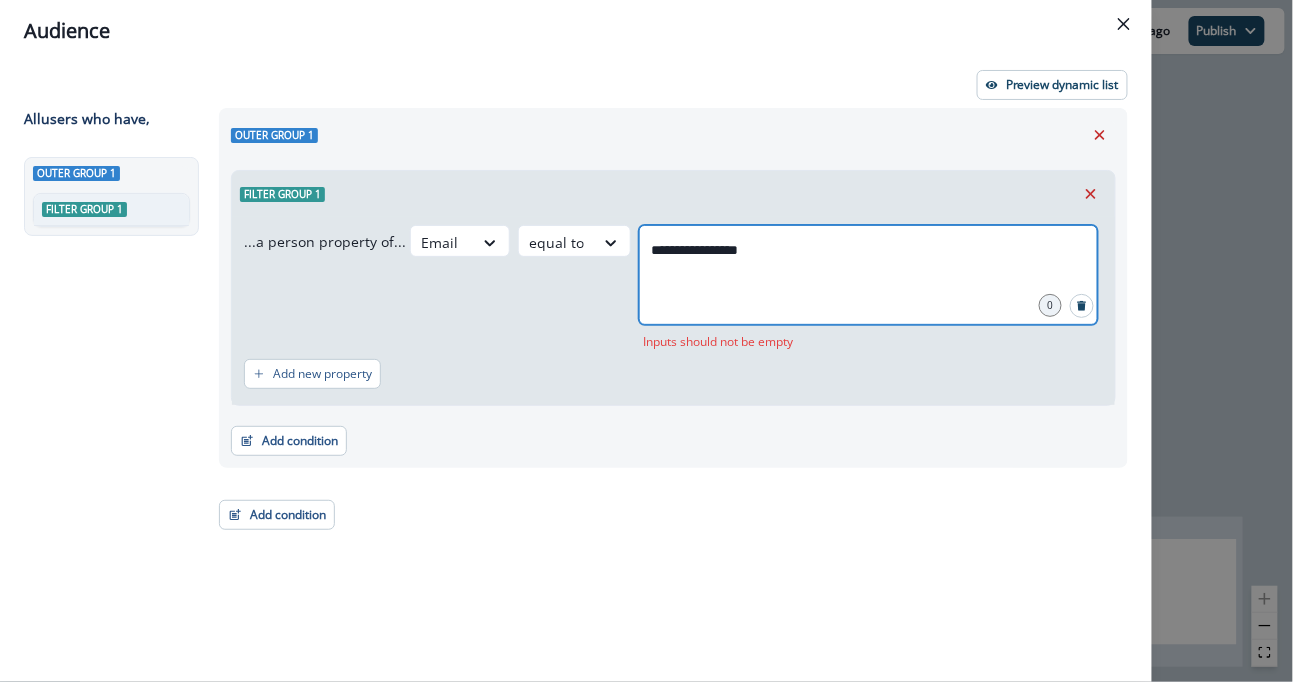 type on "**********" 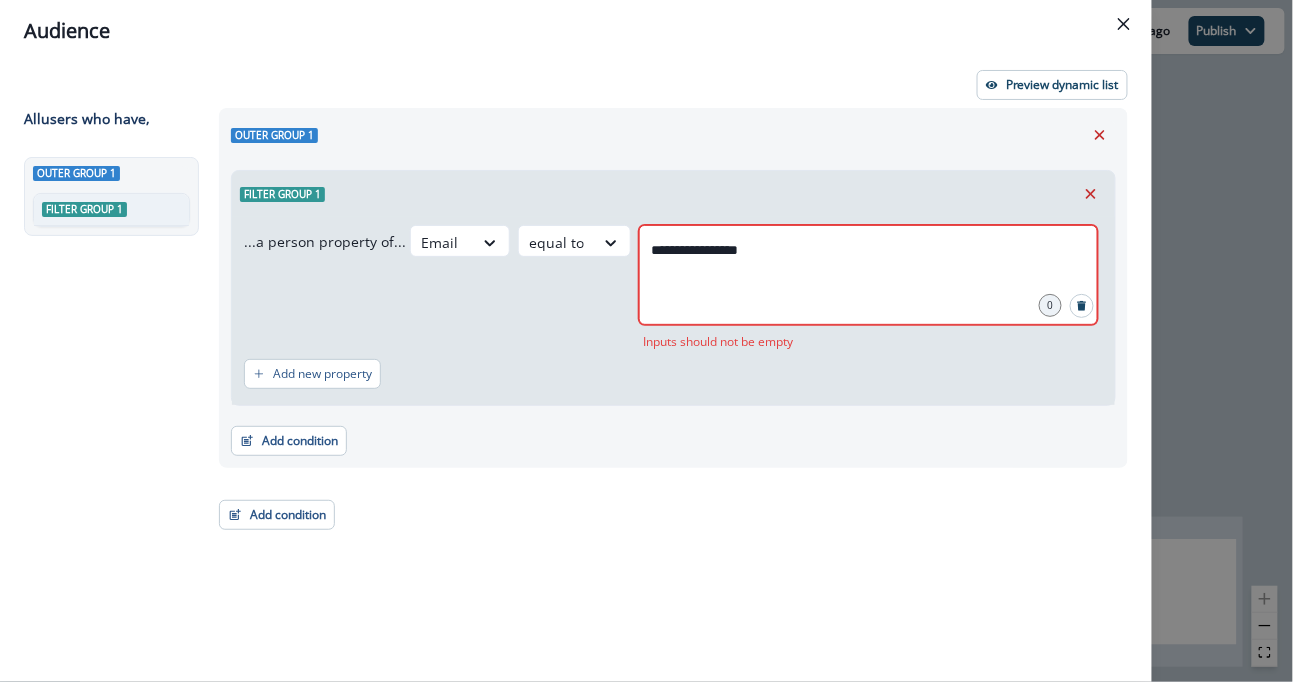 click on "**********" at bounding box center (576, 372) 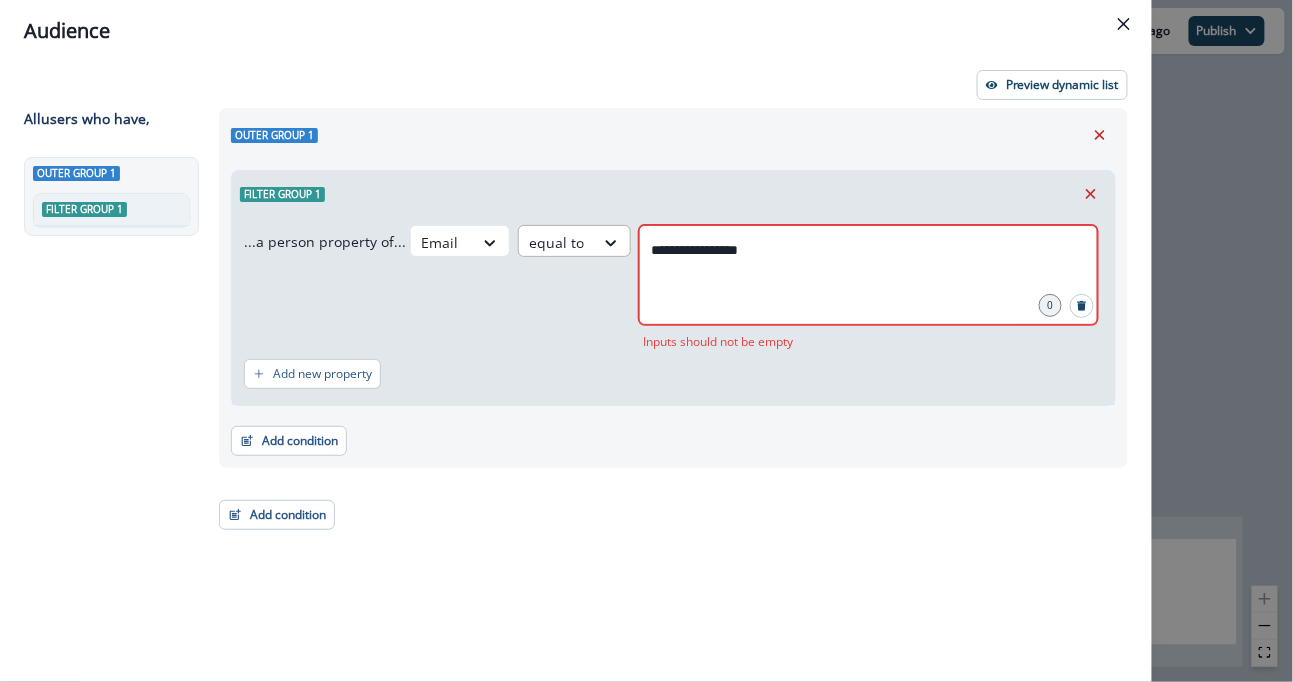 click at bounding box center (442, 242) 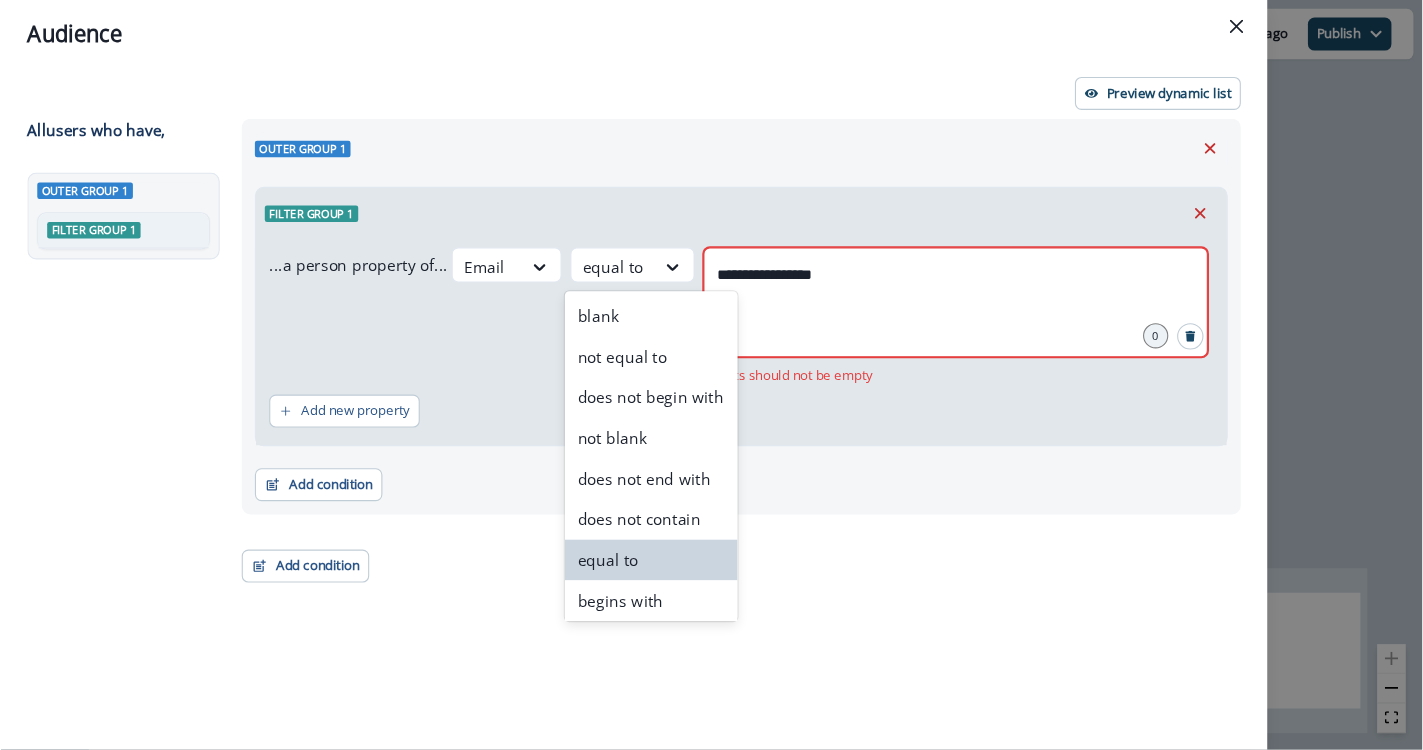 scroll, scrollTop: 77, scrollLeft: 0, axis: vertical 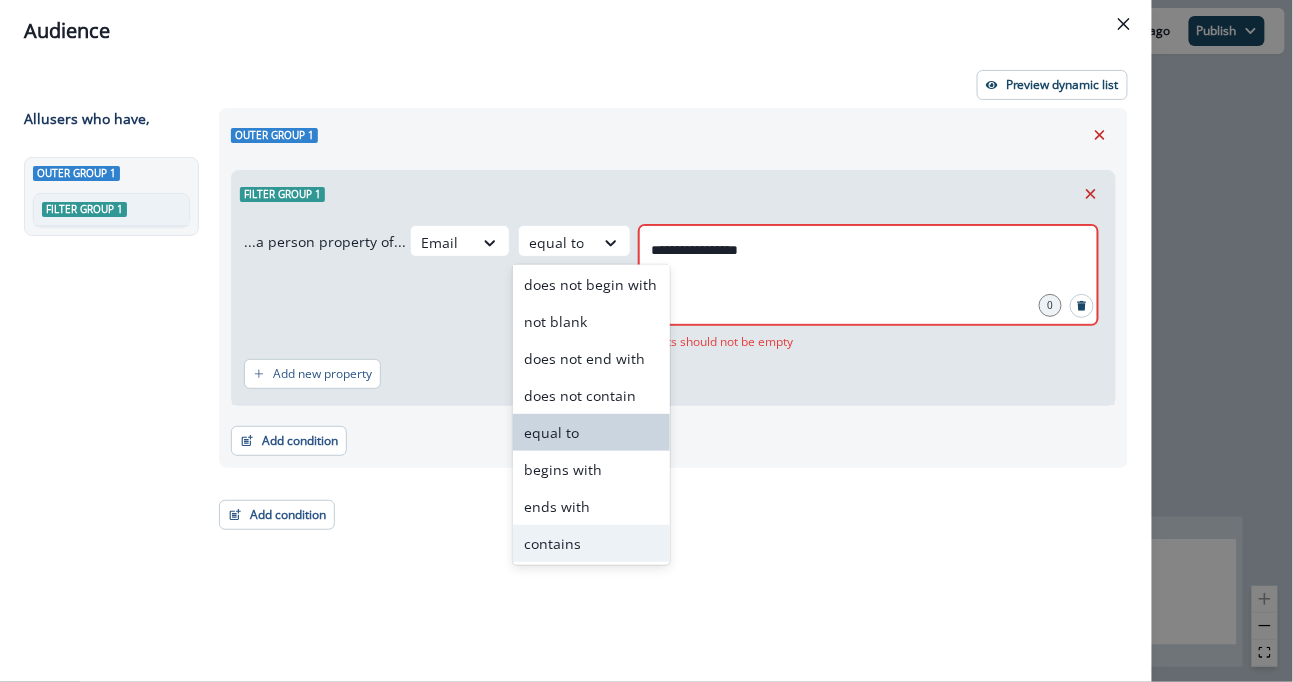 click on "contains" at bounding box center [591, 543] 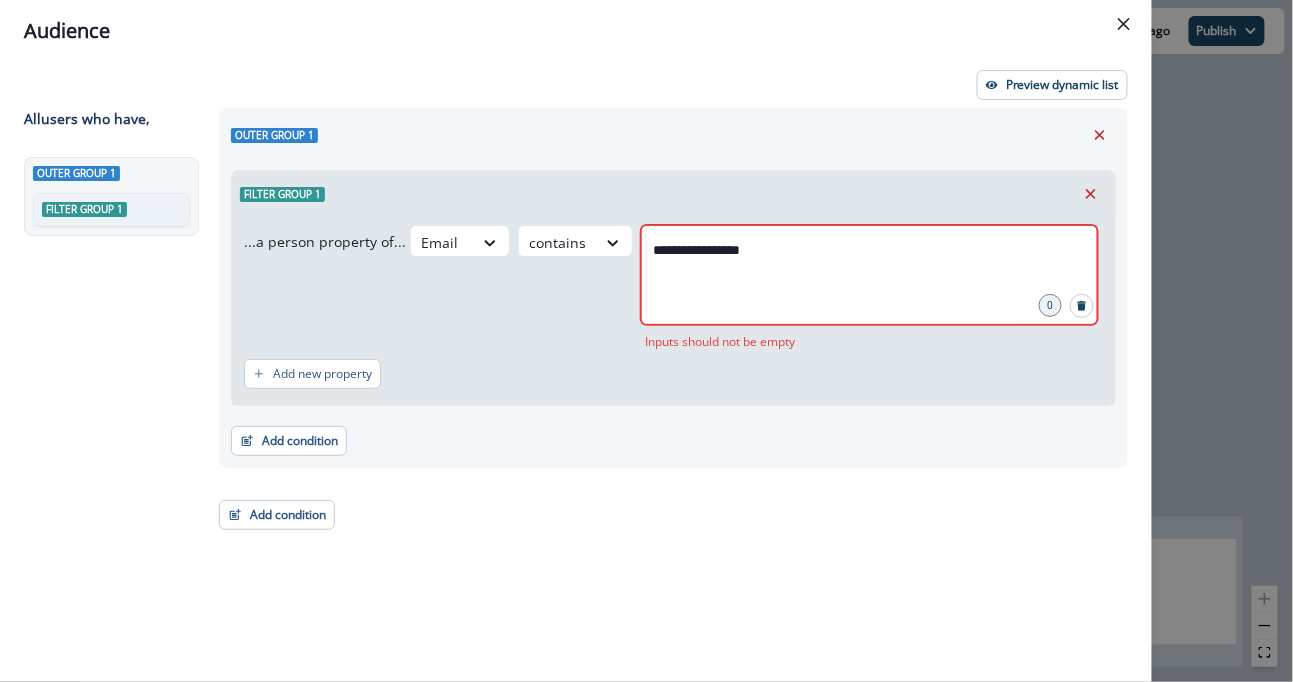 click on "**********" at bounding box center [667, 358] 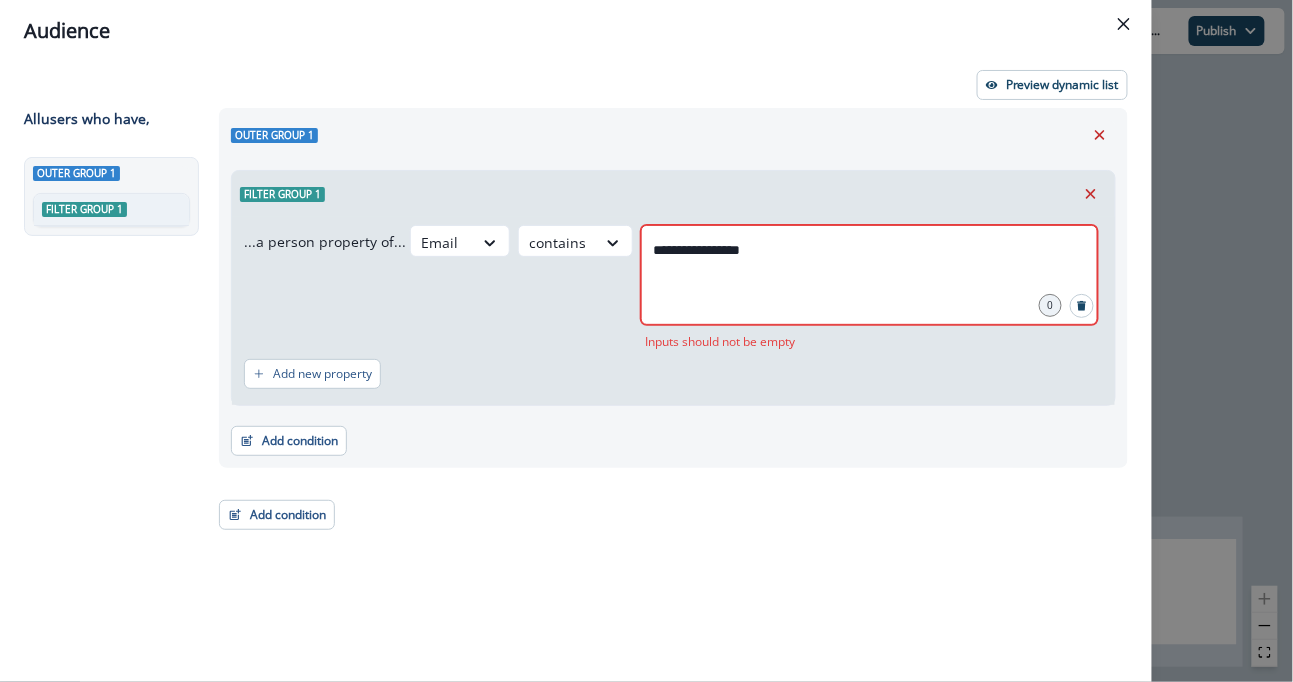 click on "**********" at bounding box center [869, 275] 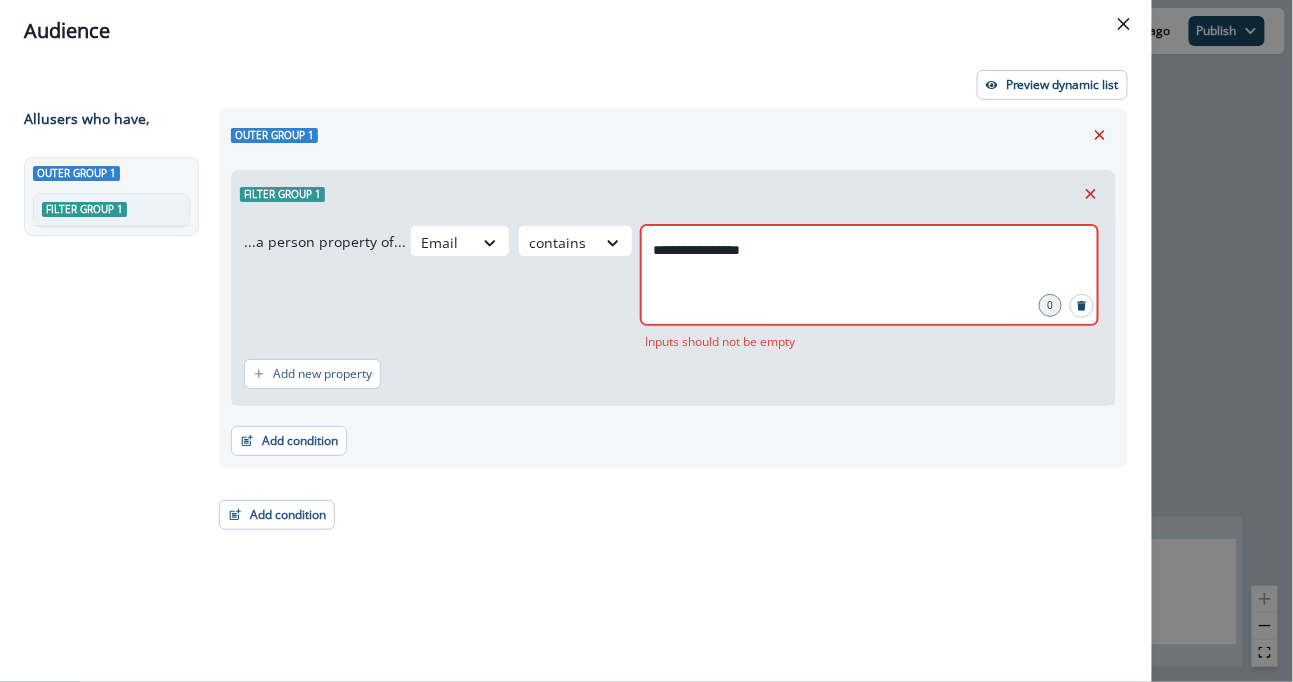 click on "Outer group 1" at bounding box center (673, 135) 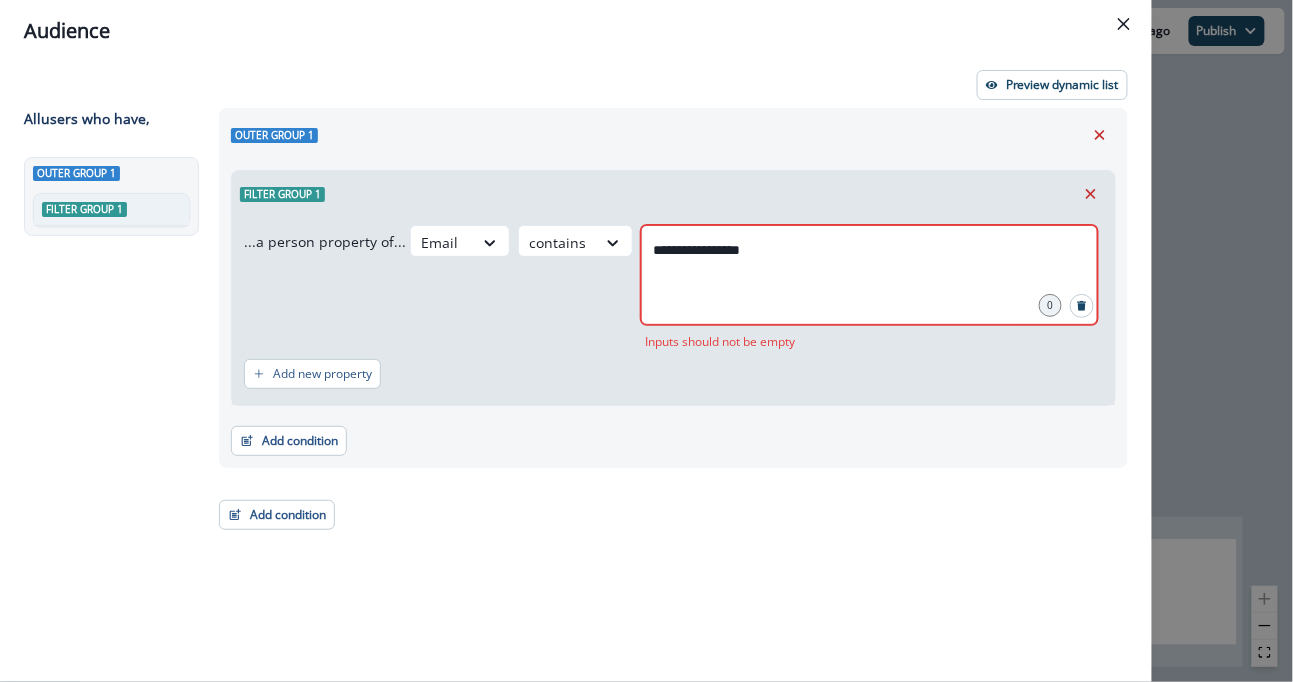 click on "Add condition Contact properties A person property Performed a product event Performed a marketing activity Performed a web activity List membership Salesforce campaign membership" at bounding box center (673, 431) 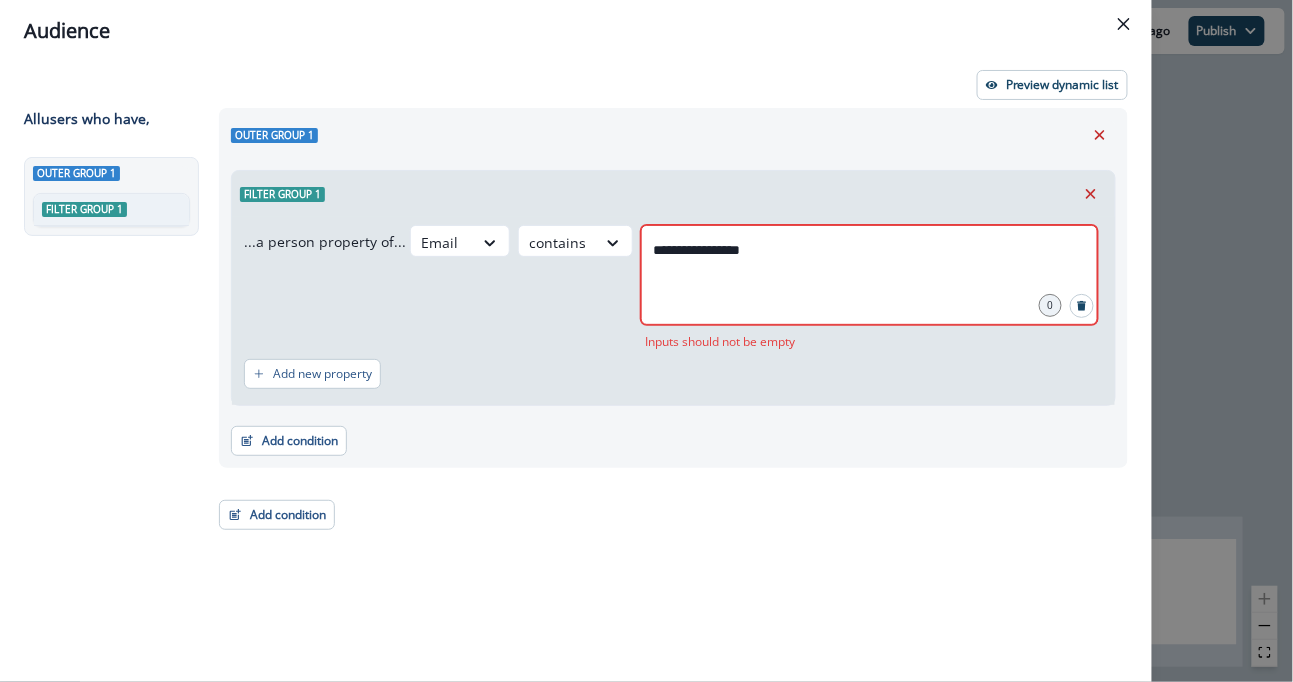 click on "**********" at bounding box center (673, 288) 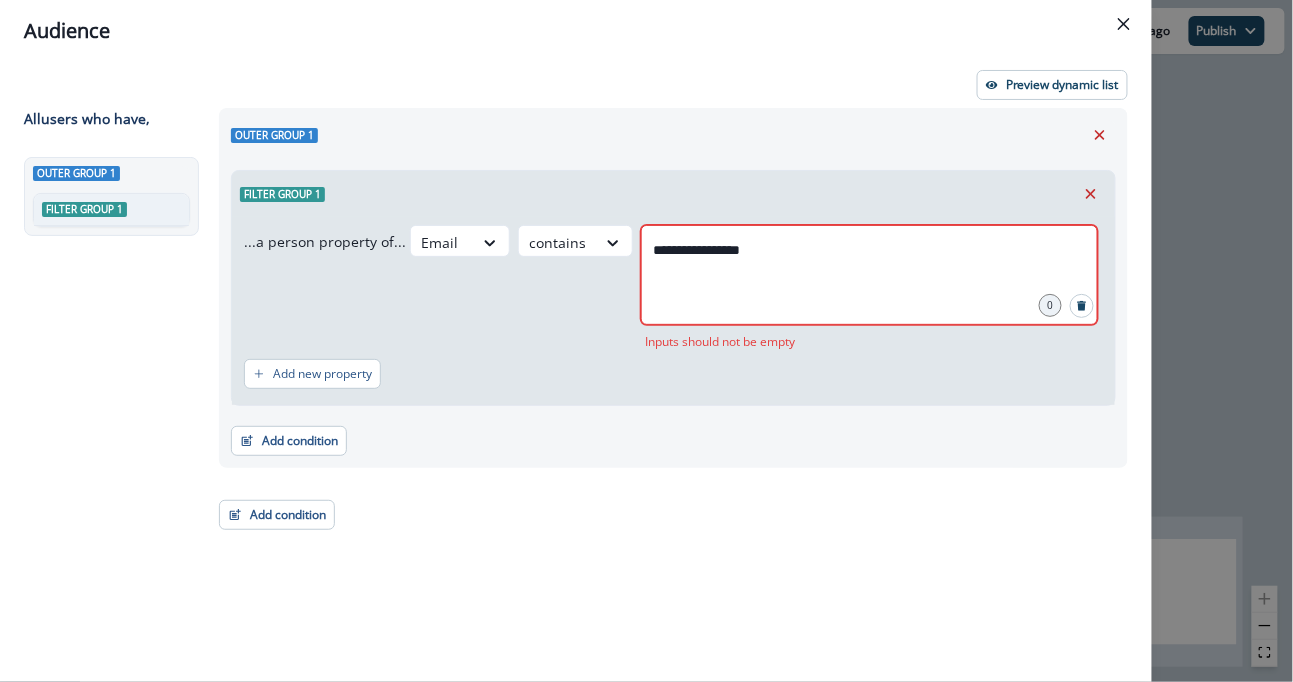 click on "**********" at bounding box center [673, 288] 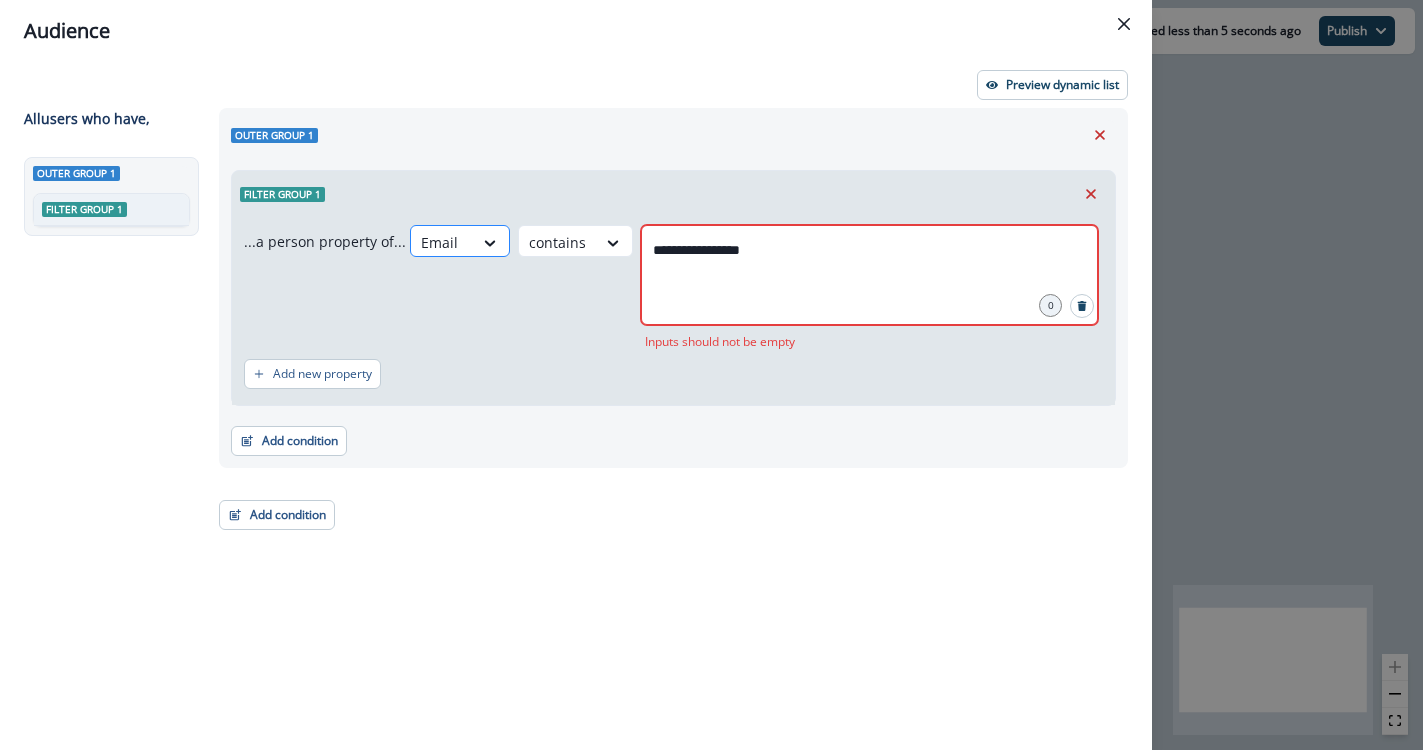click at bounding box center [442, 242] 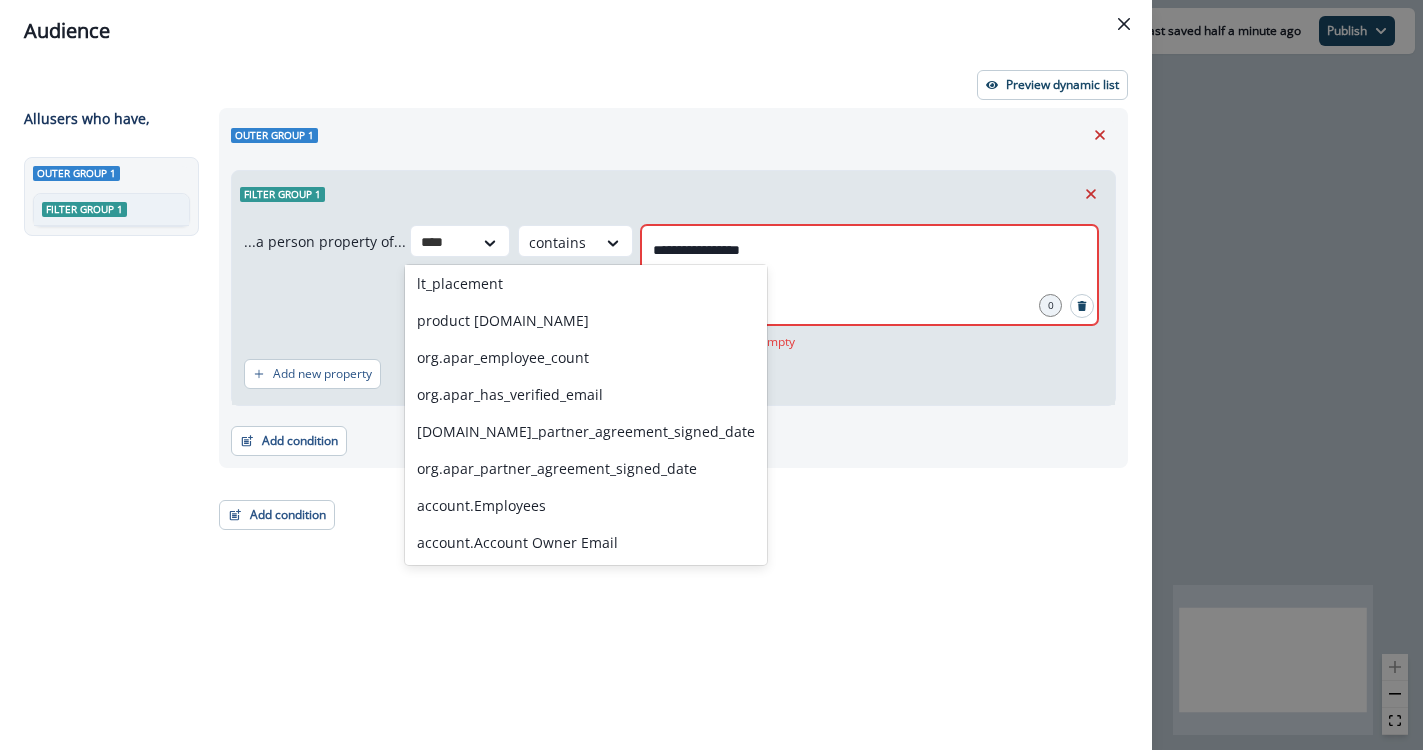 scroll, scrollTop: 0, scrollLeft: 0, axis: both 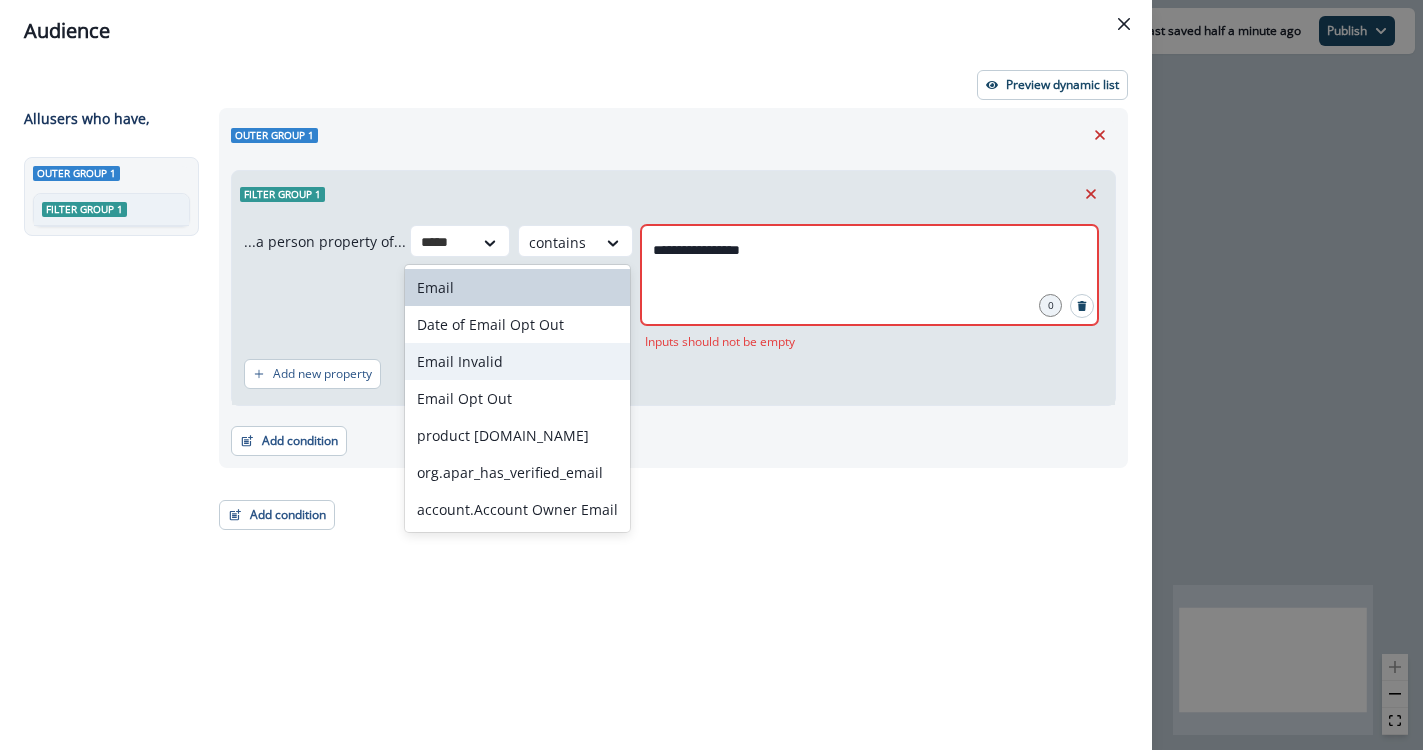 type on "*****" 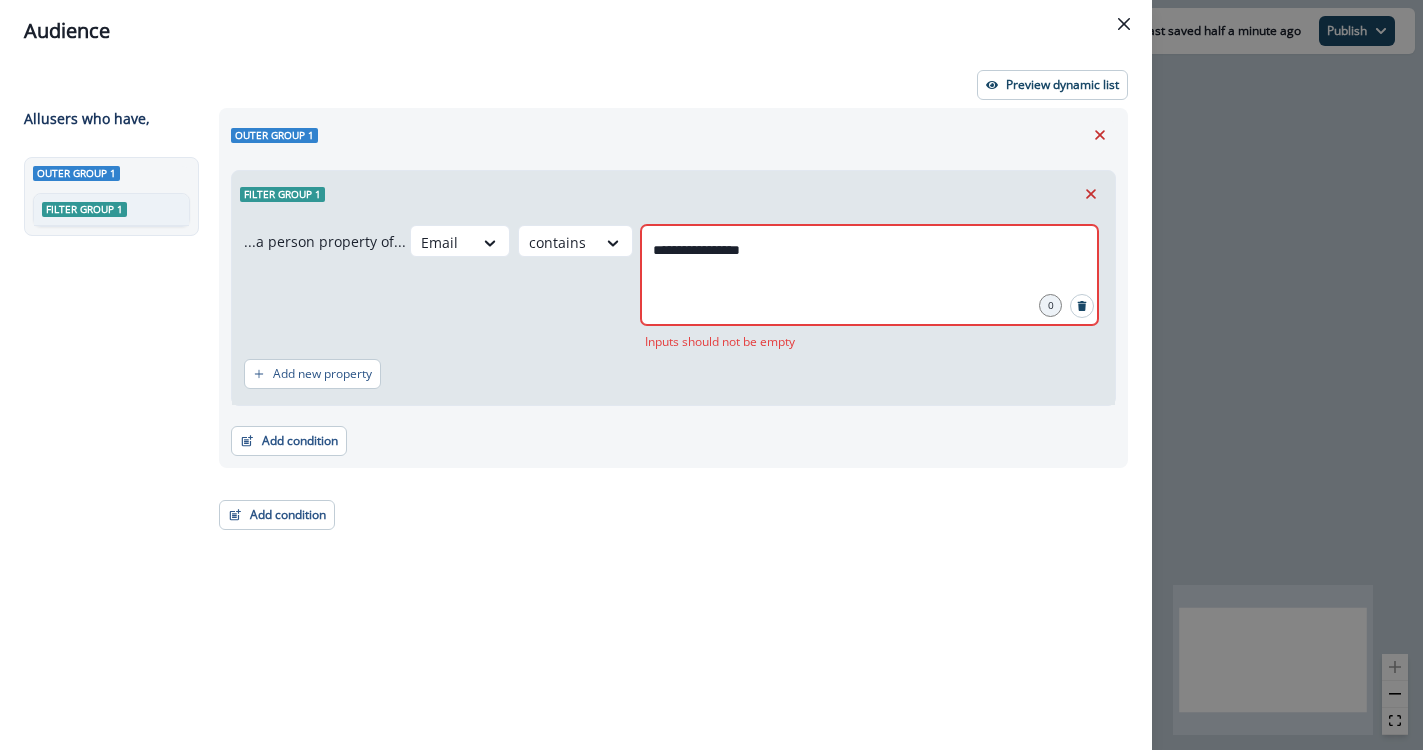 click on "**********" at bounding box center (667, 392) 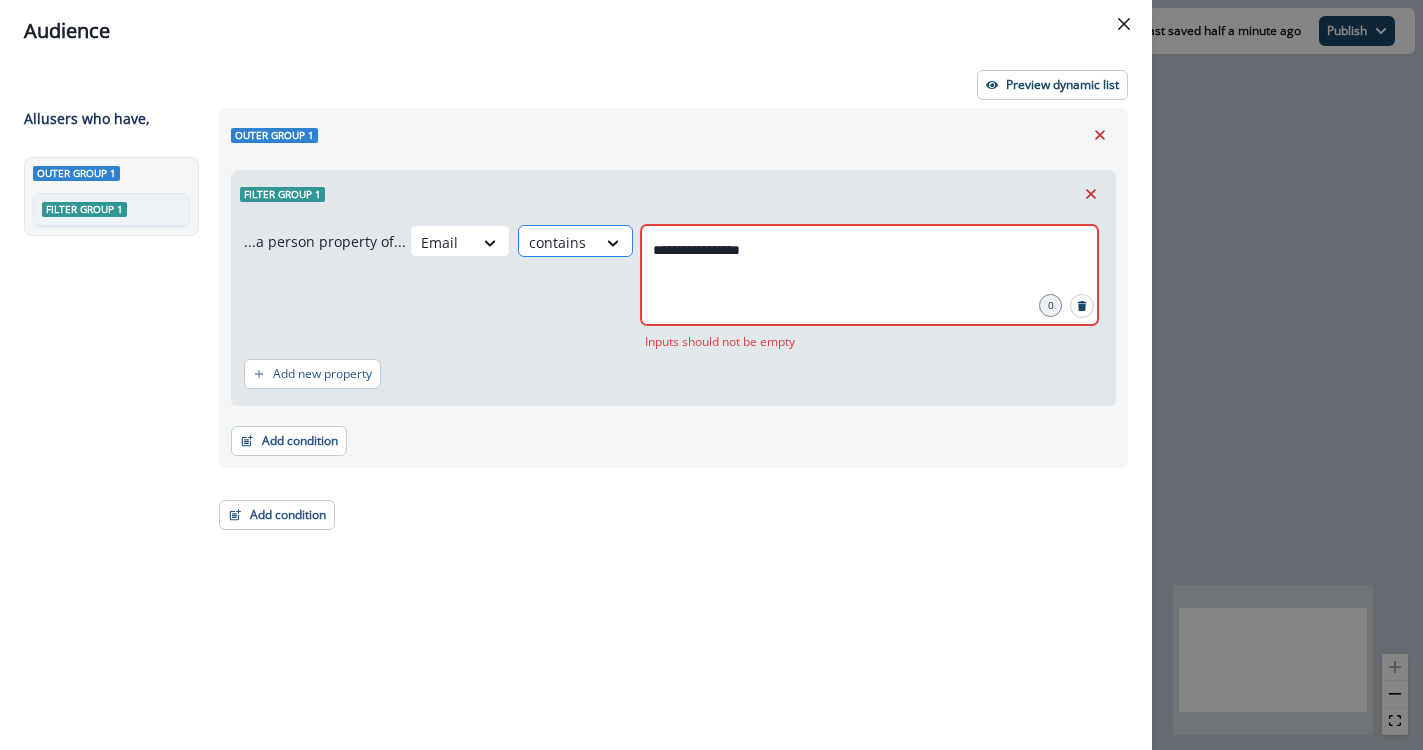 click on "contains" at bounding box center (557, 242) 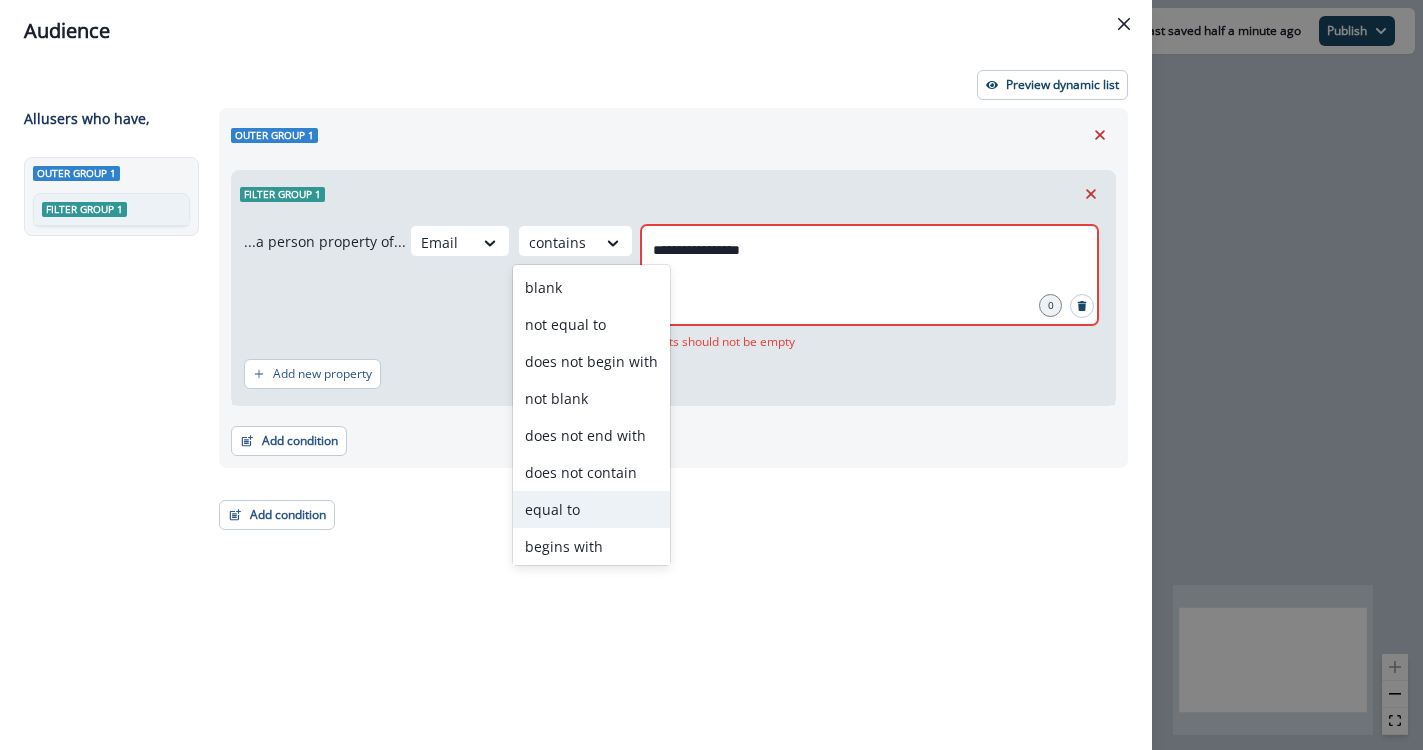 click on "equal to" at bounding box center [591, 509] 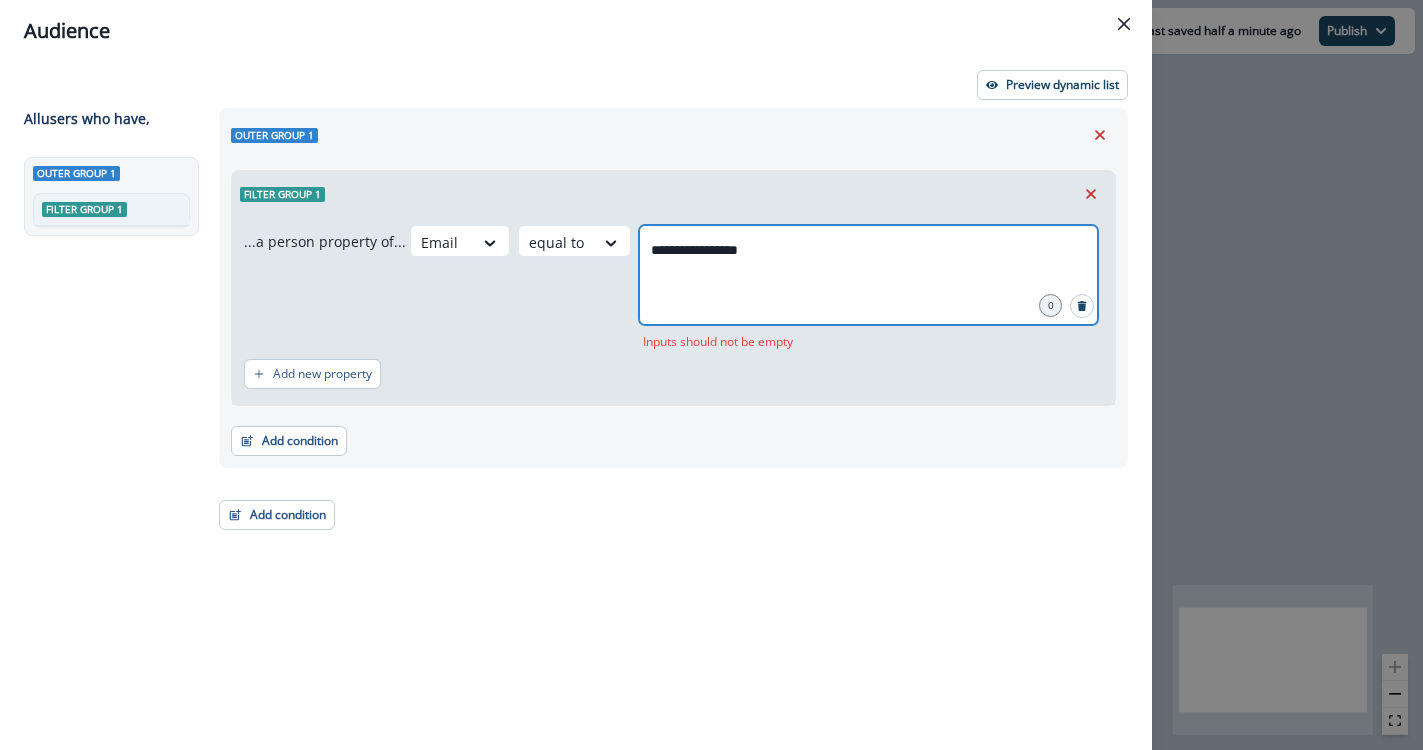 click on "**********" at bounding box center [868, 250] 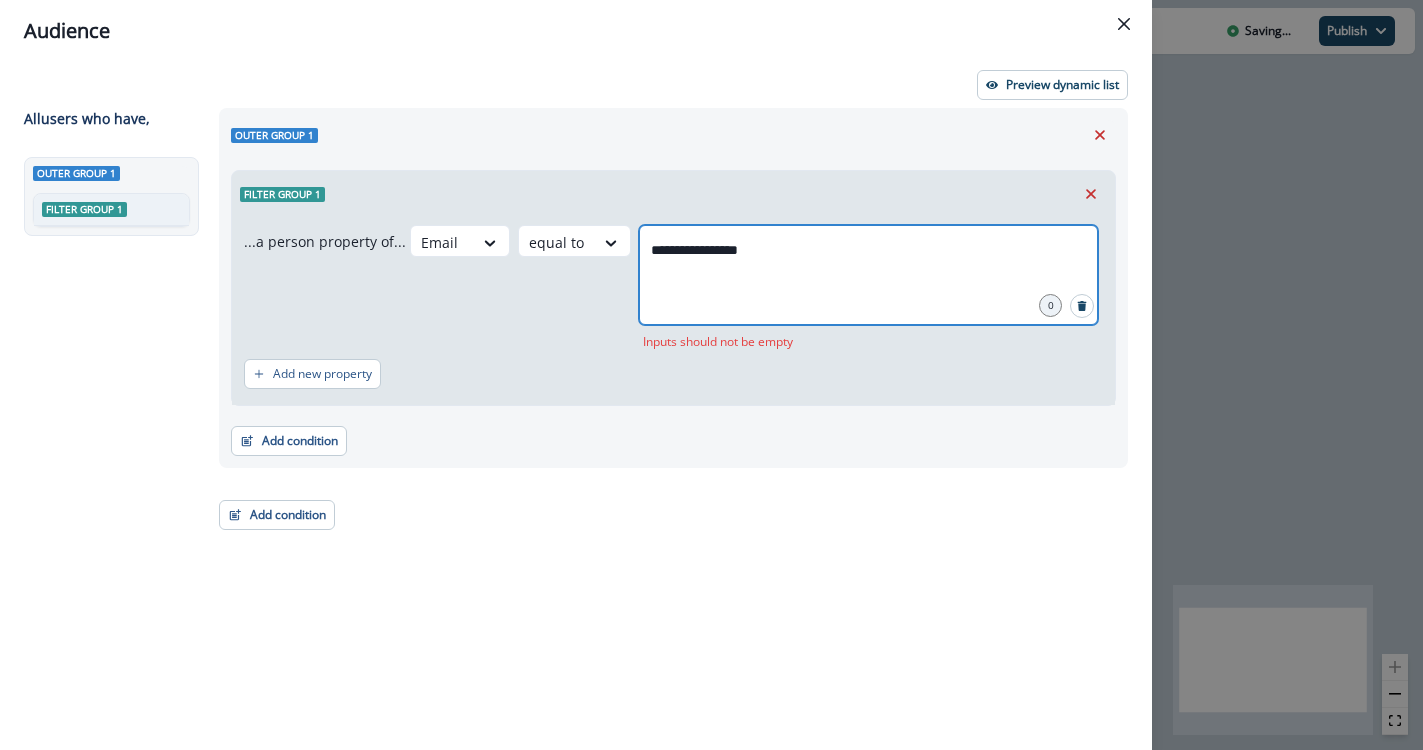 click on "**********" at bounding box center [868, 250] 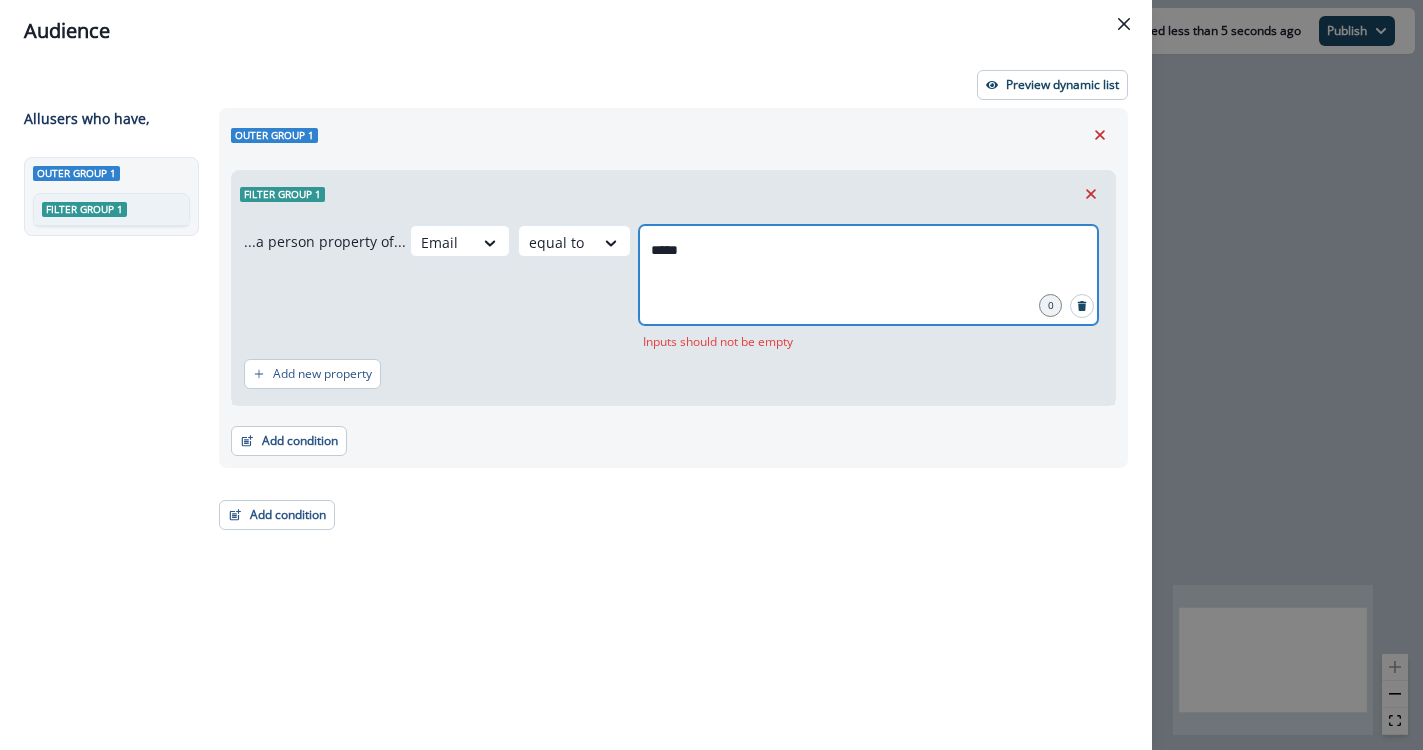type on "*****" 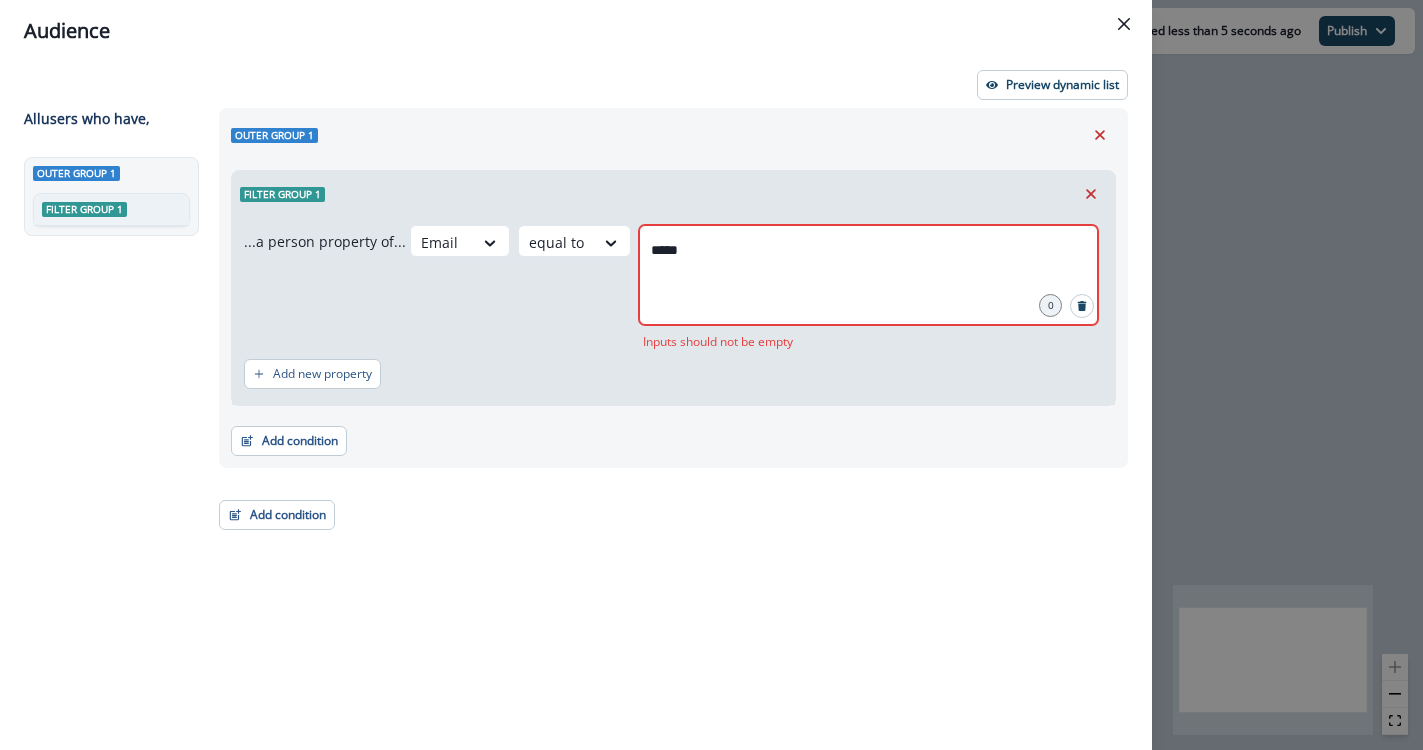 click on "Outer group 1 Filter group 1 ...a person property of... Email equal to ***** 0 Inputs should not be empty Add new property Add condition Contact properties A person property Performed a product event Performed a marketing activity Performed a web activity List membership Salesforce campaign membership Add condition Contact properties A person property Performed a product event Performed a marketing activity Performed a web activity List membership Salesforce campaign membership Grouped properties Organization members" at bounding box center [667, 392] 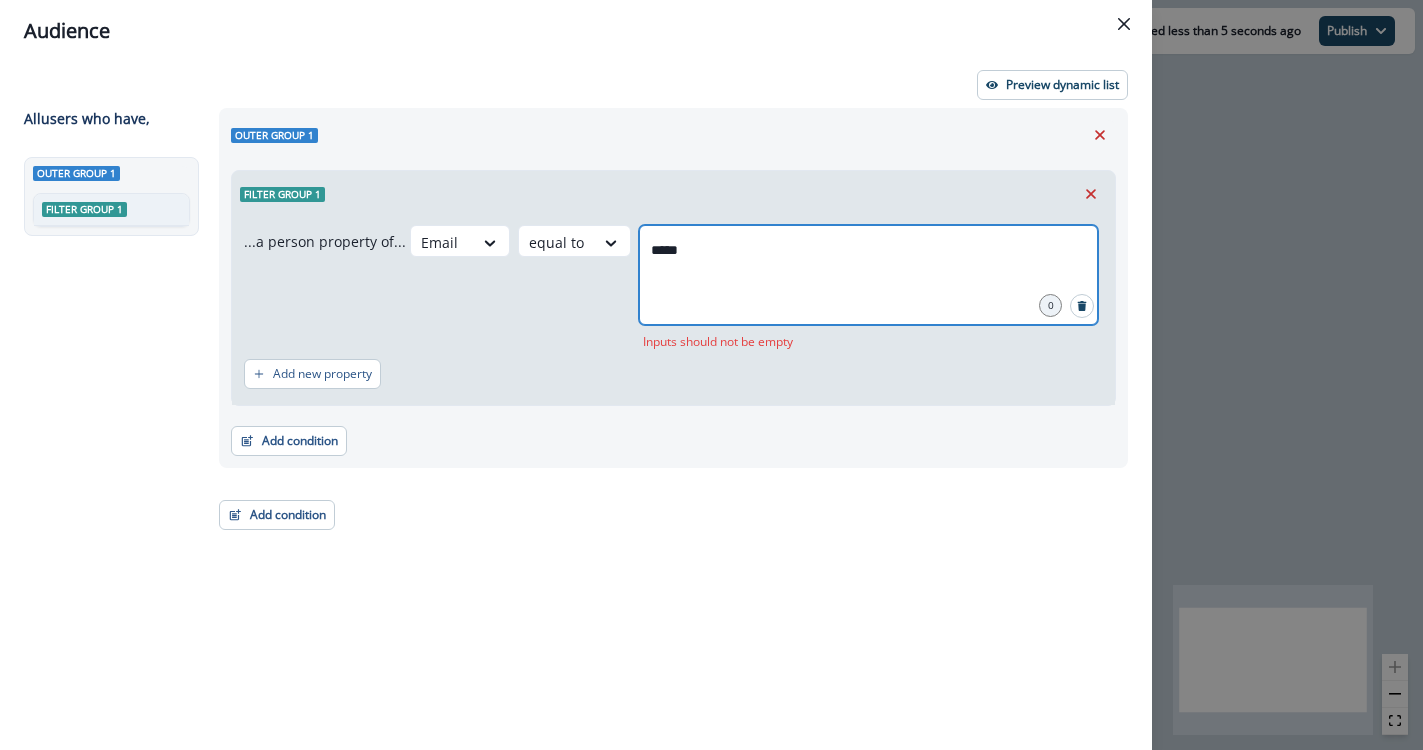 click on "*****" at bounding box center [868, 250] 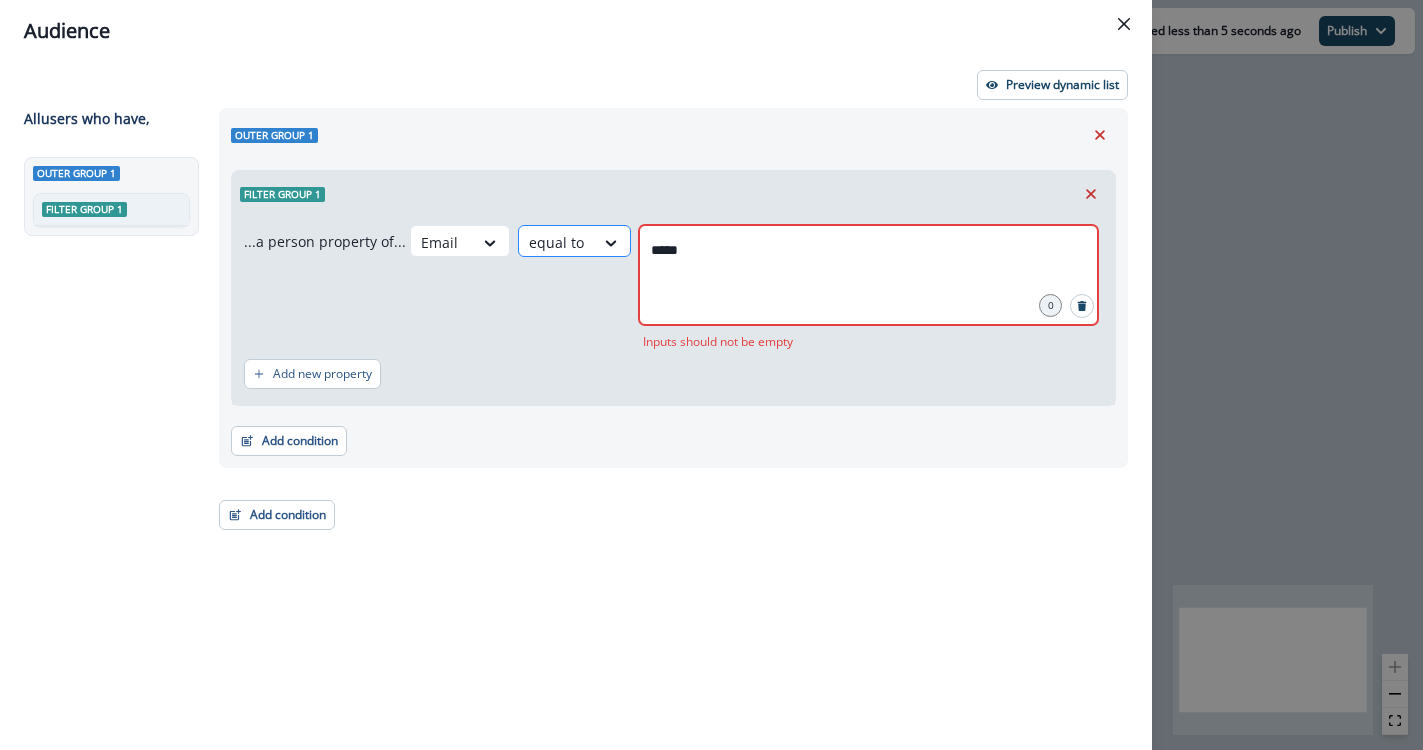 click at bounding box center (556, 242) 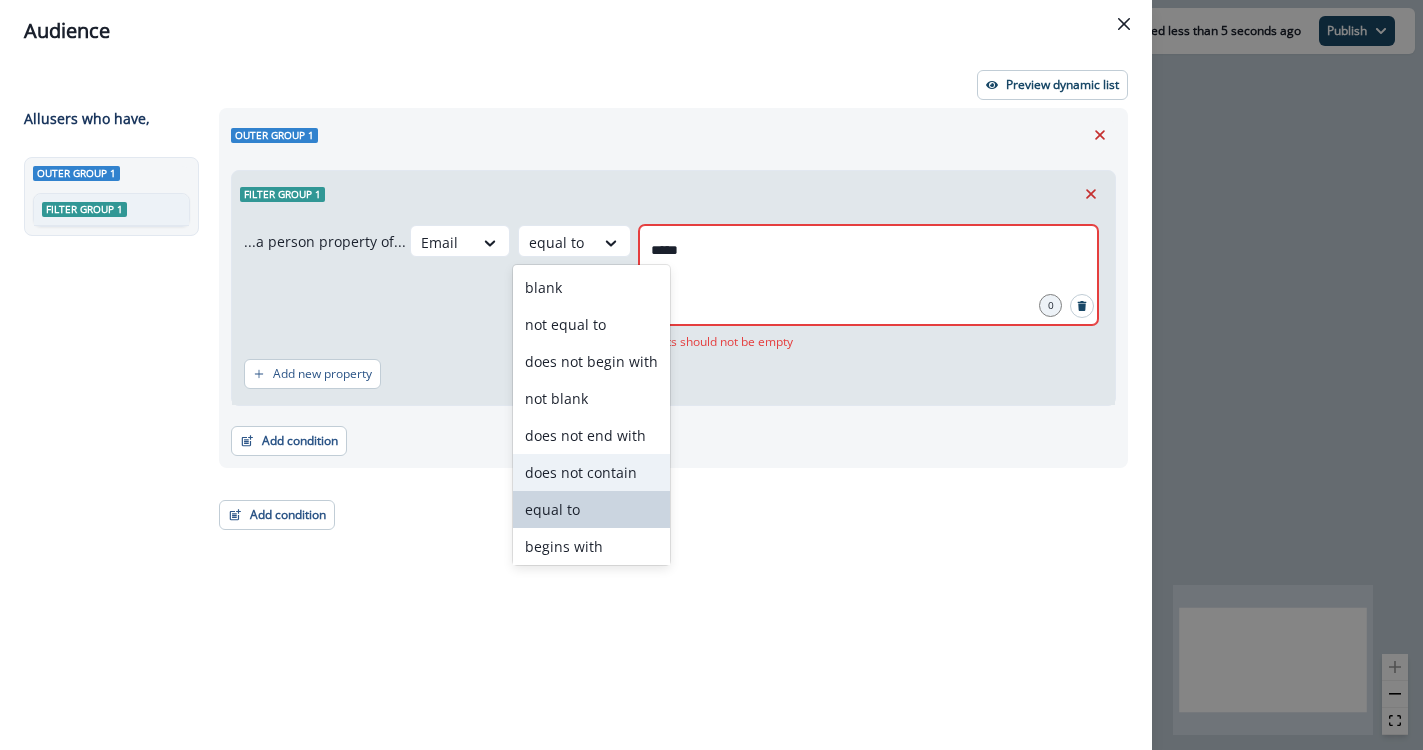 scroll, scrollTop: 78, scrollLeft: 0, axis: vertical 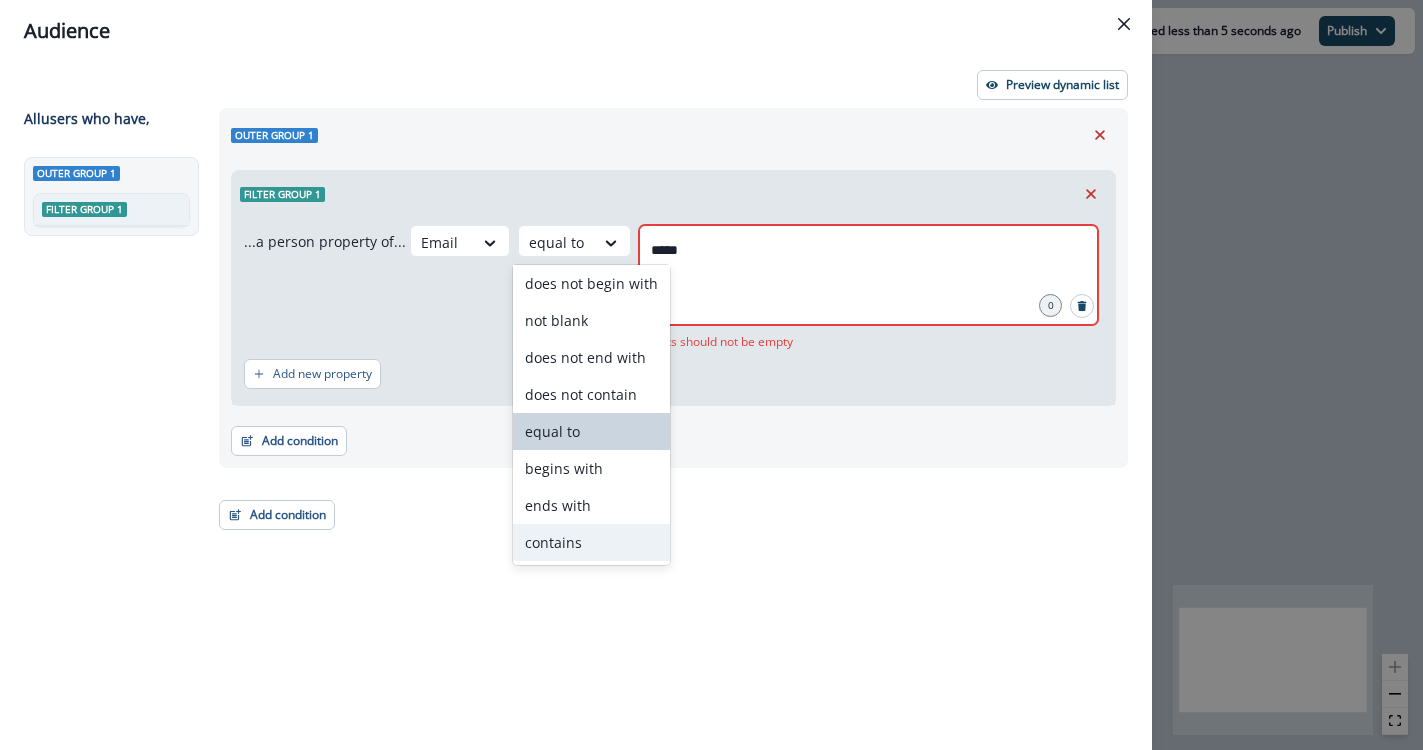 click on "contains" at bounding box center (591, 542) 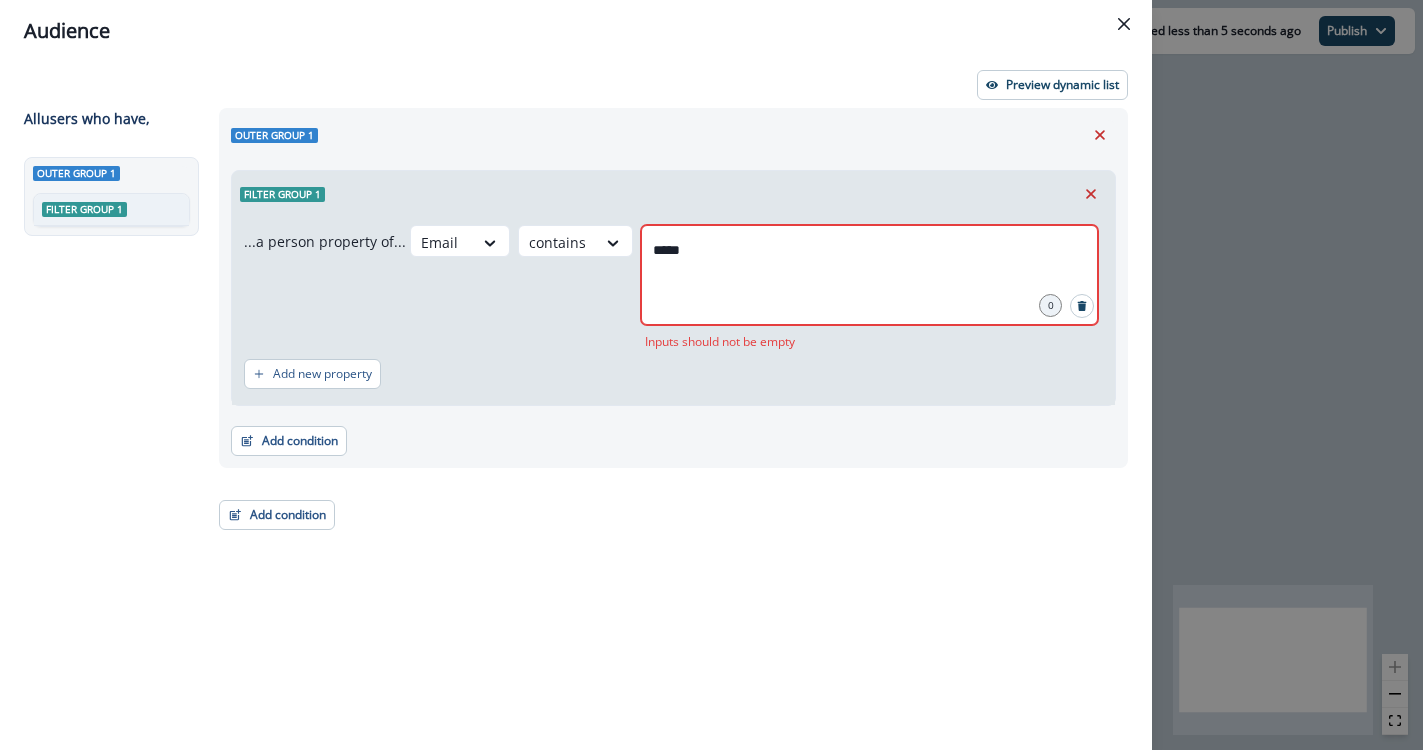 click on "Outer group 1 Filter group 1 ...a person property of... Email option contains, selected. contains ***** 0 Inputs should not be empty Add new property Add condition Contact properties A person property Performed a product event Performed a marketing activity Performed a web activity List membership Salesforce campaign membership Add condition Contact properties A person property Performed a product event Performed a marketing activity Performed a web activity List membership Salesforce campaign membership Grouped properties Organization members" at bounding box center [667, 392] 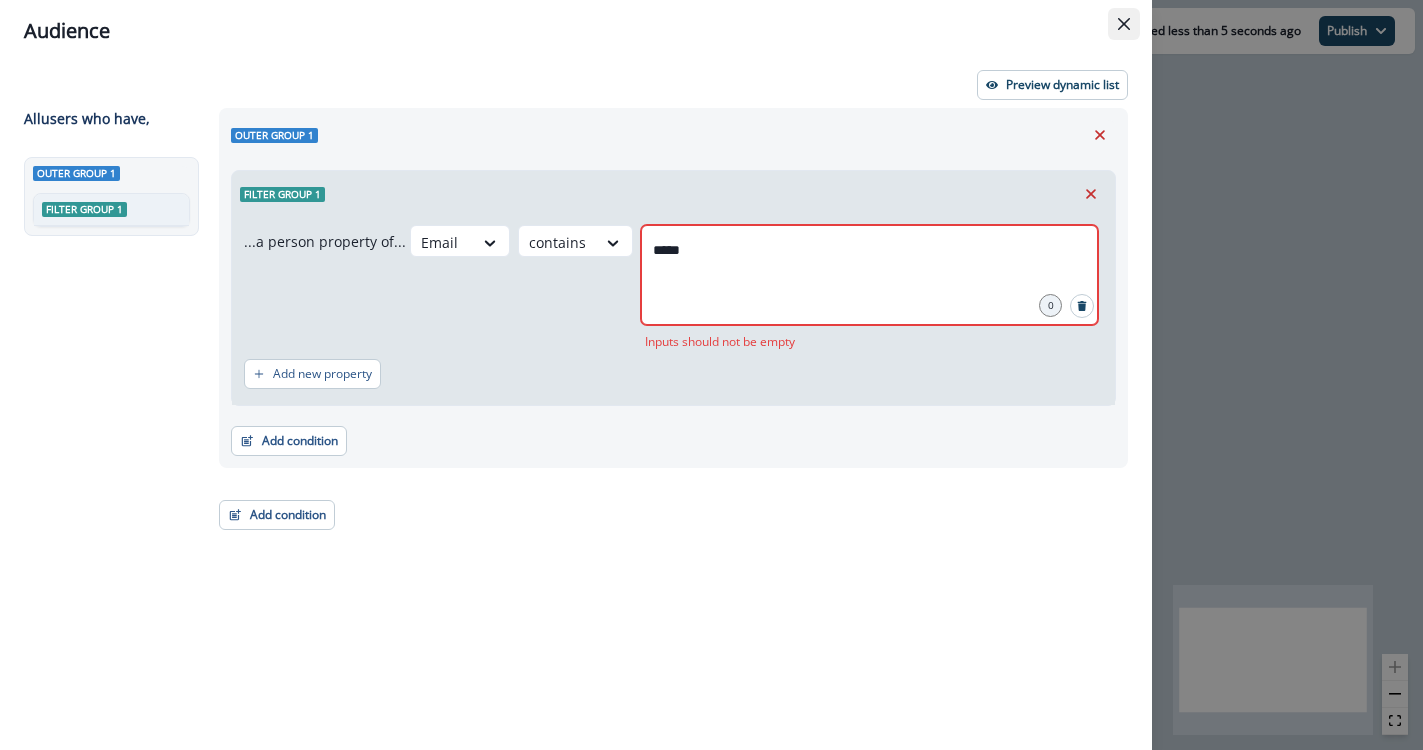 click 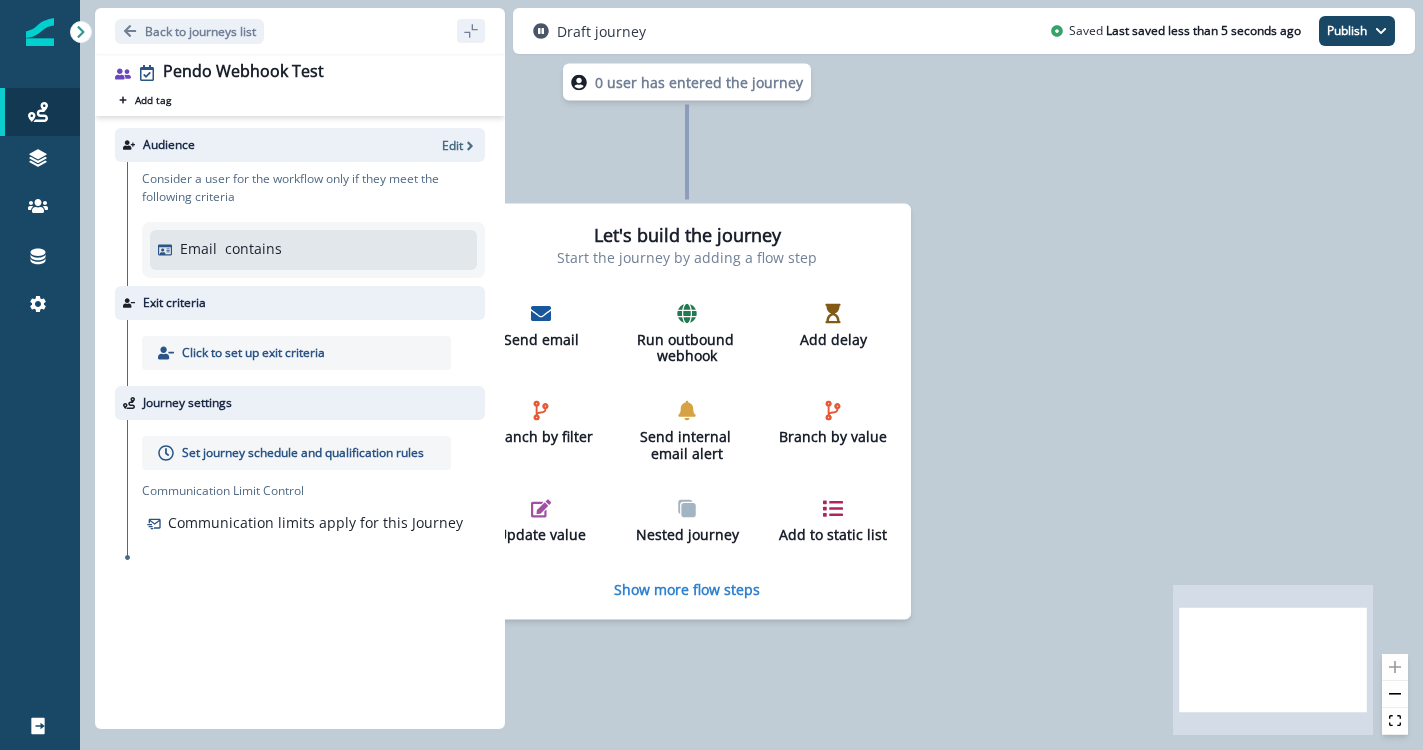 click on "Email contains" at bounding box center [324, 248] 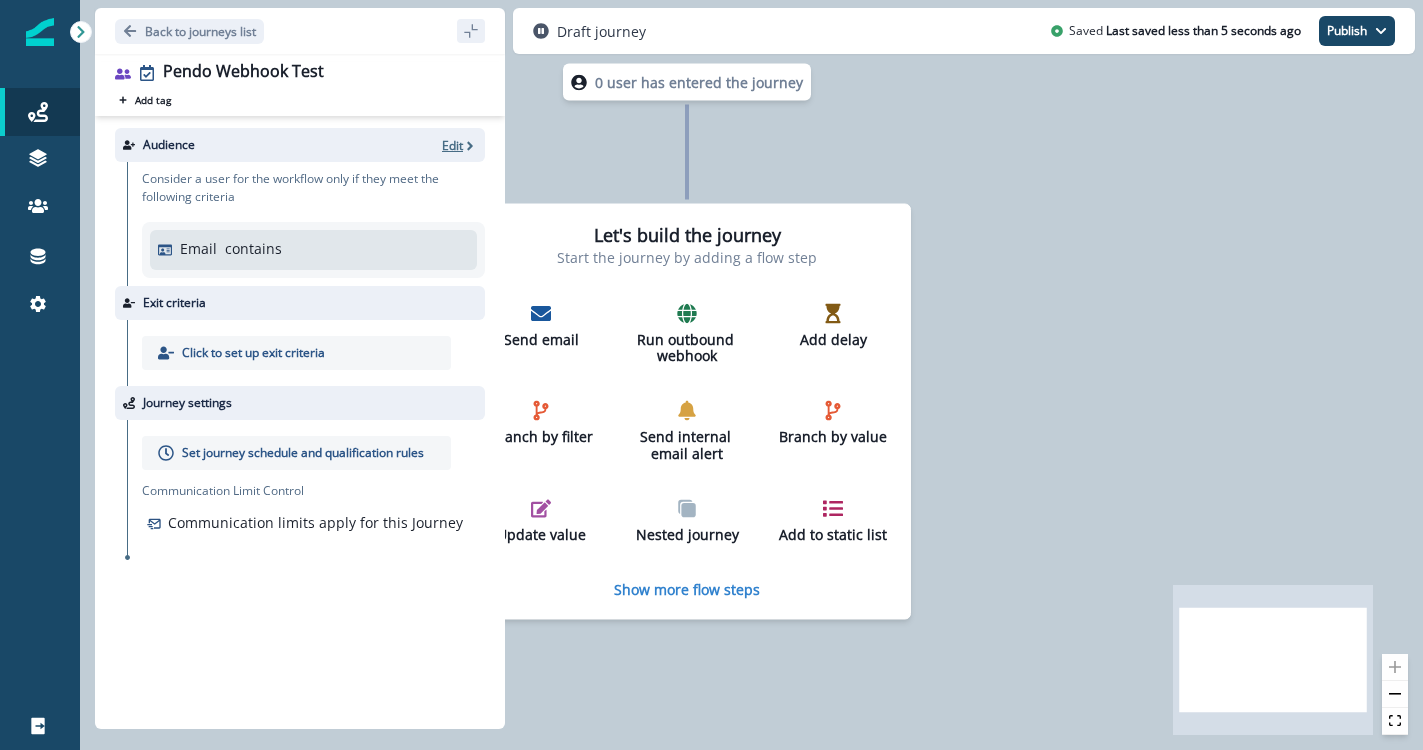click on "Edit" at bounding box center [452, 145] 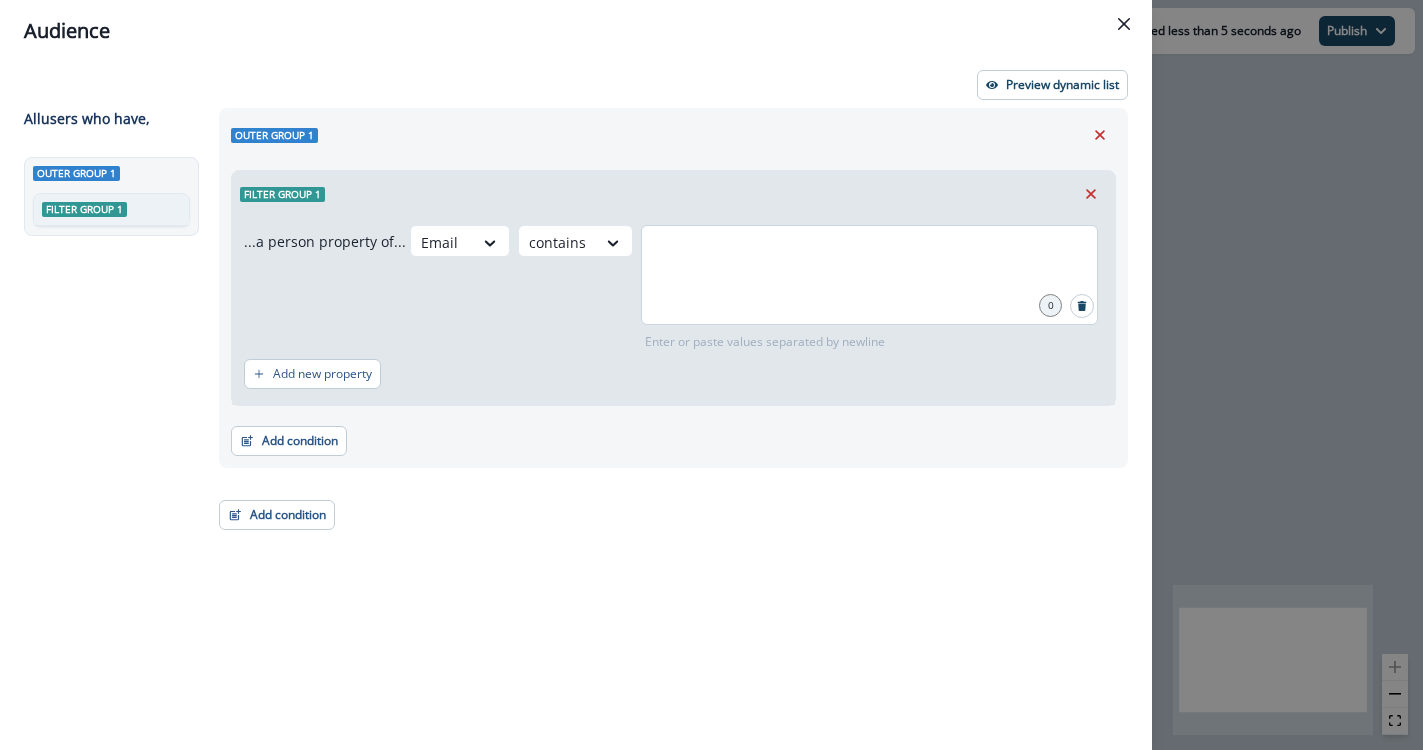 click at bounding box center (869, 275) 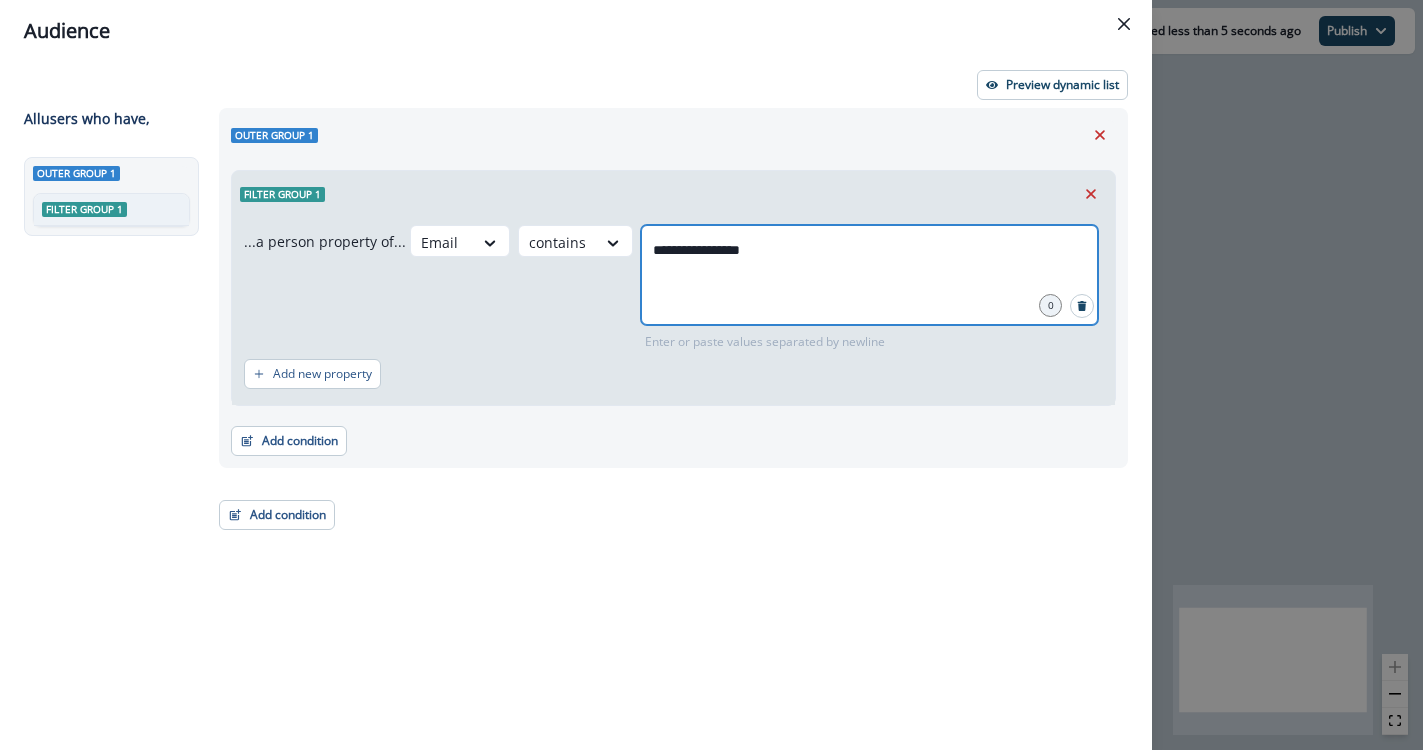 type on "**********" 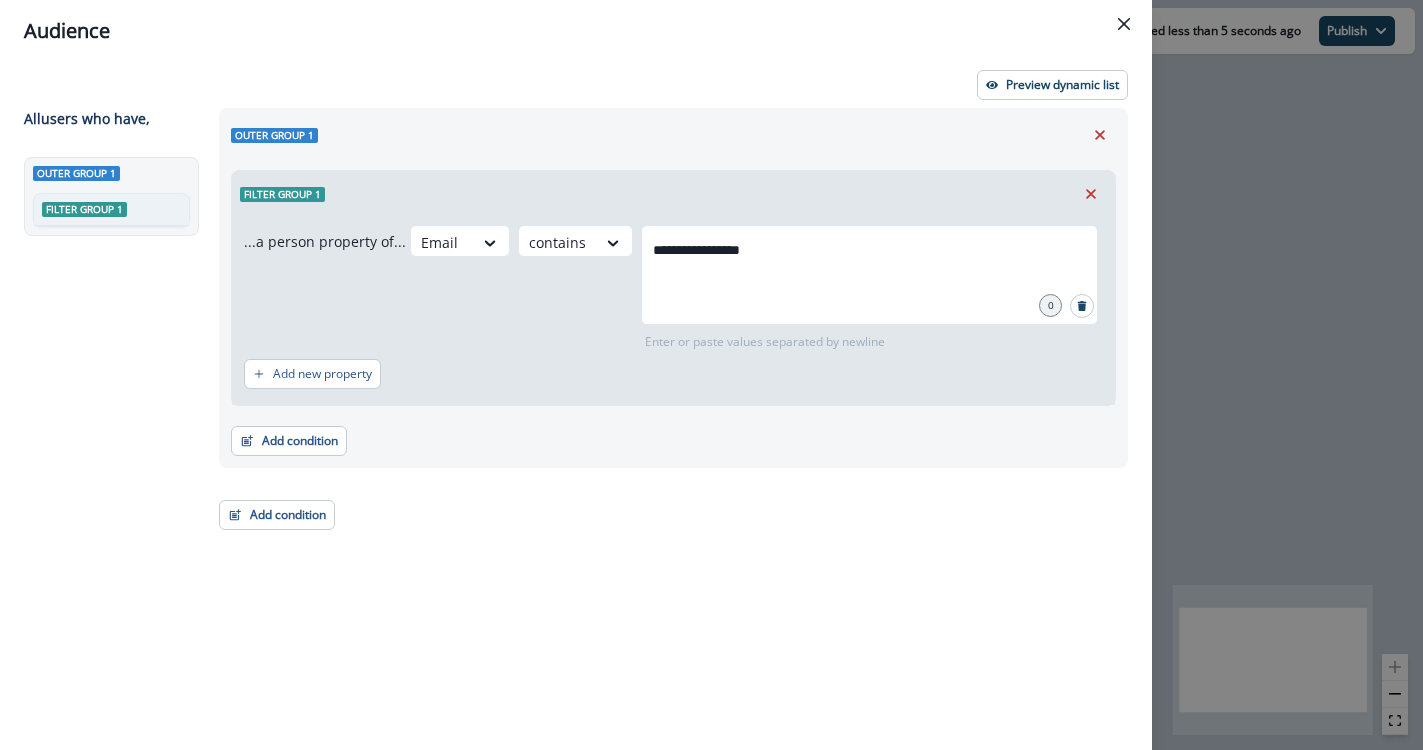click on "**********" at bounding box center [667, 392] 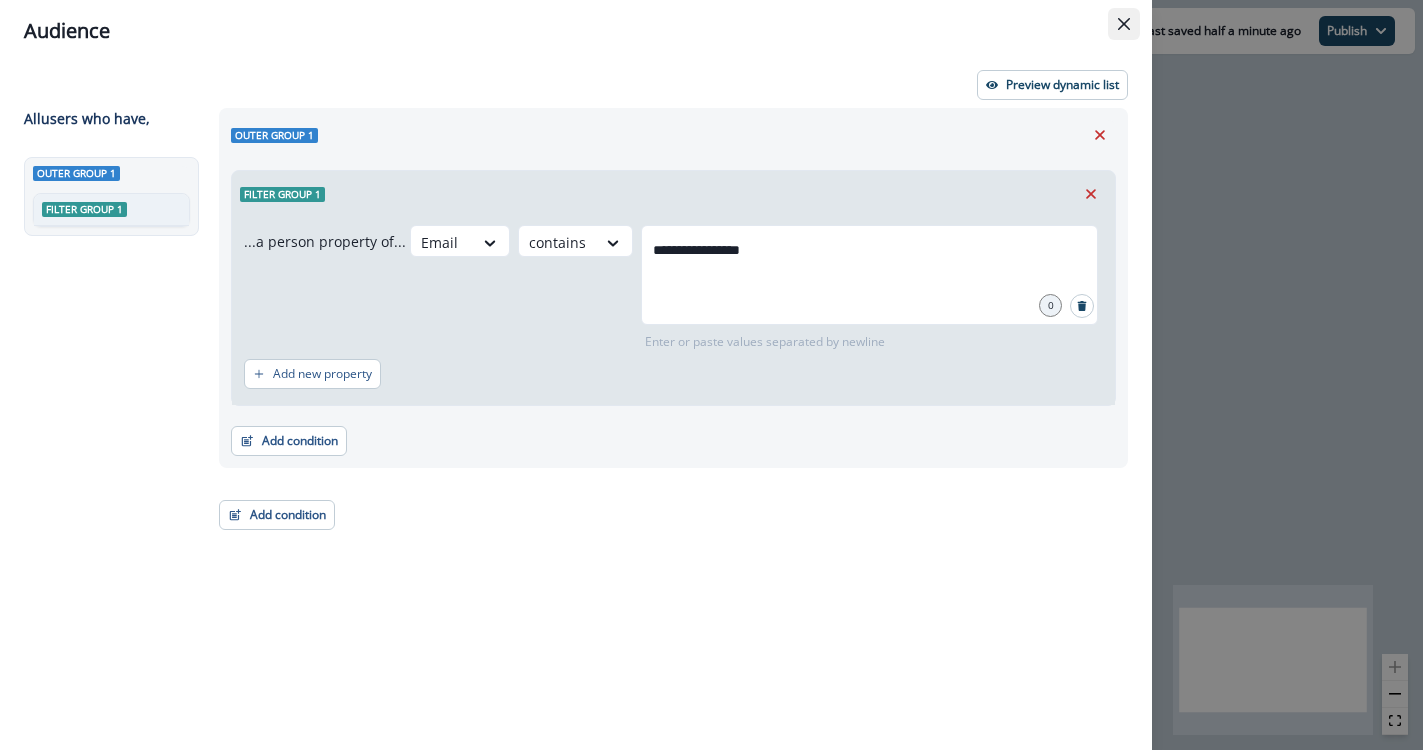 click 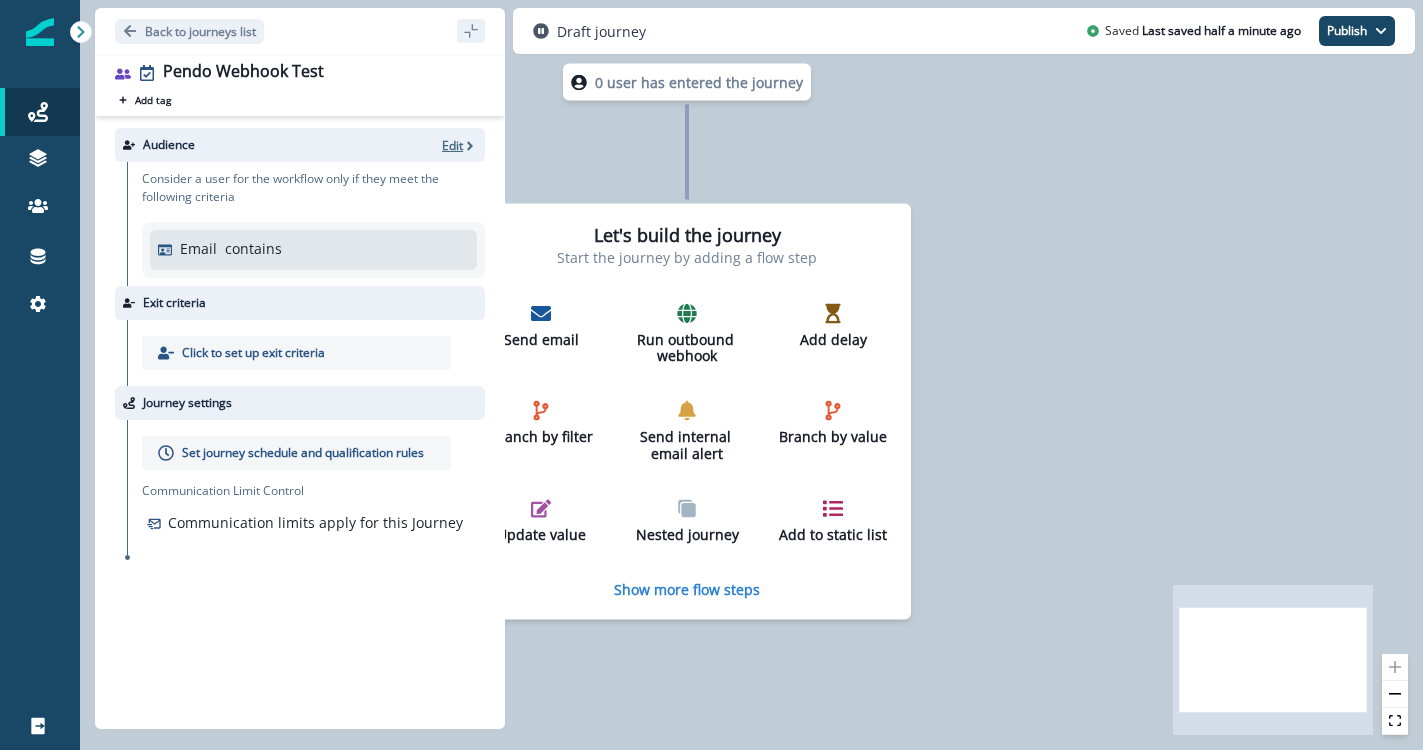click on "Edit" at bounding box center (452, 145) 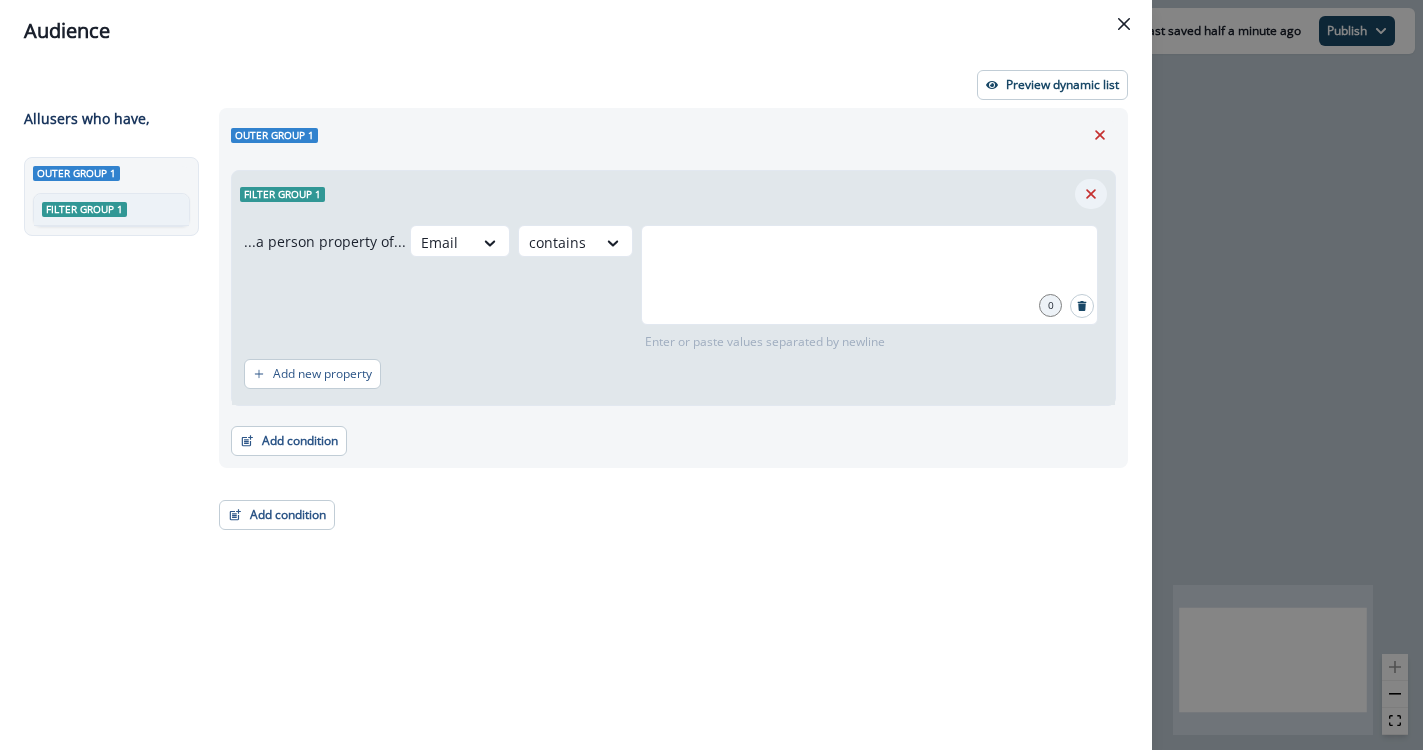 click 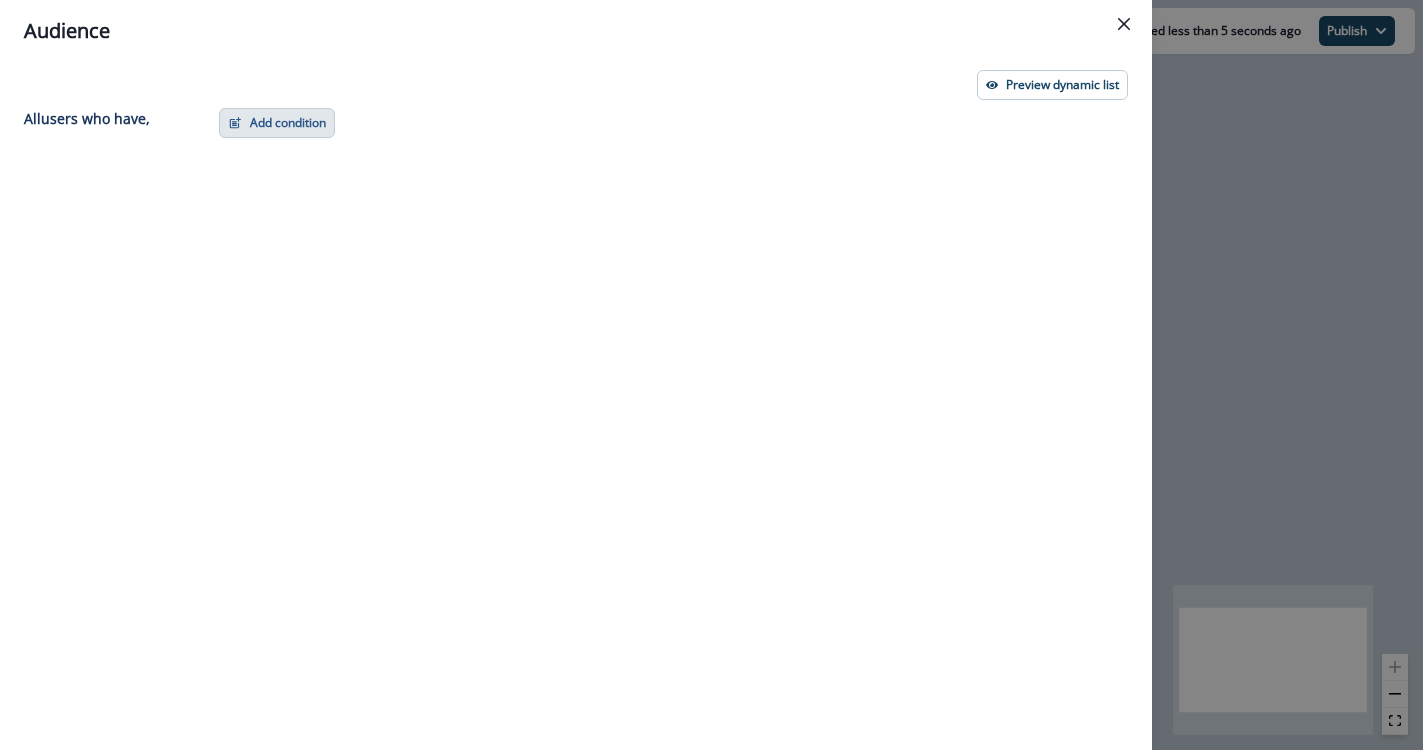 click on "Add condition" at bounding box center [277, 123] 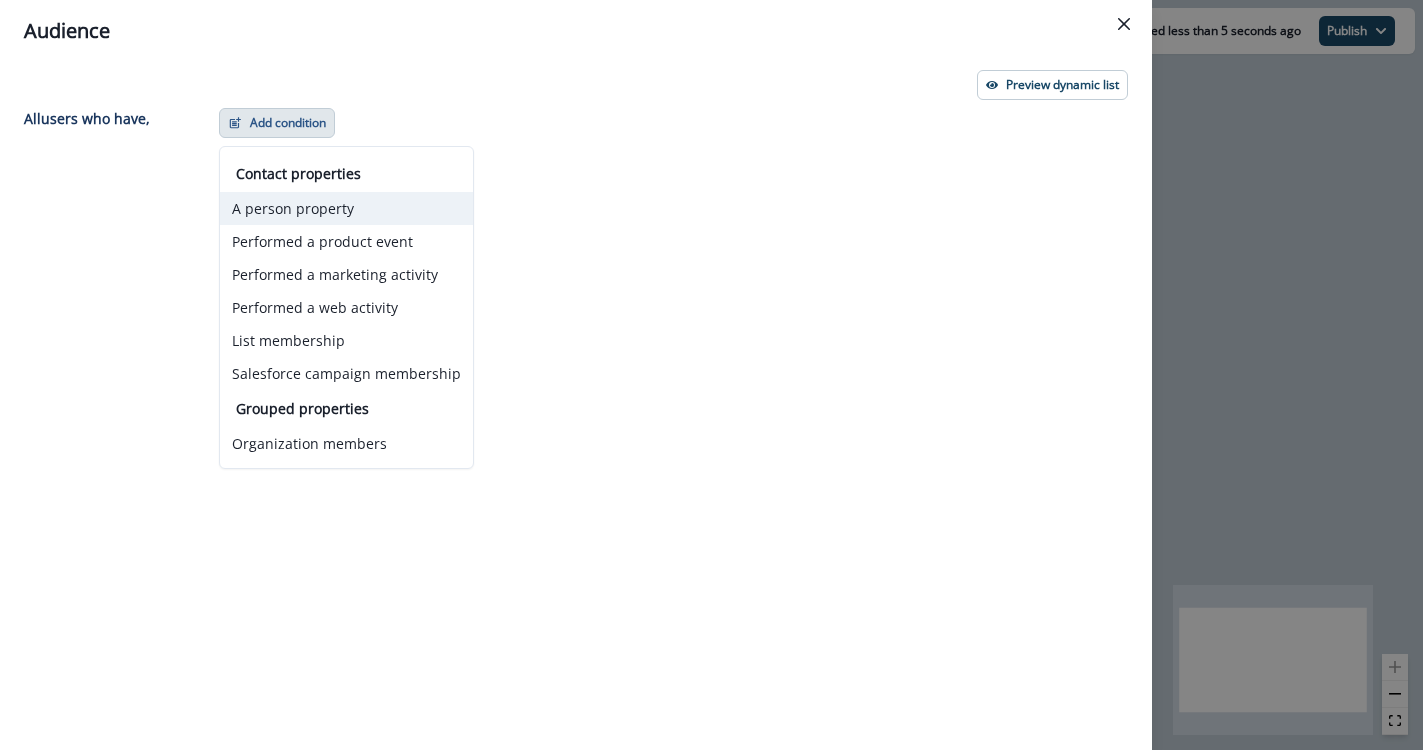 click on "A person property" at bounding box center (346, 208) 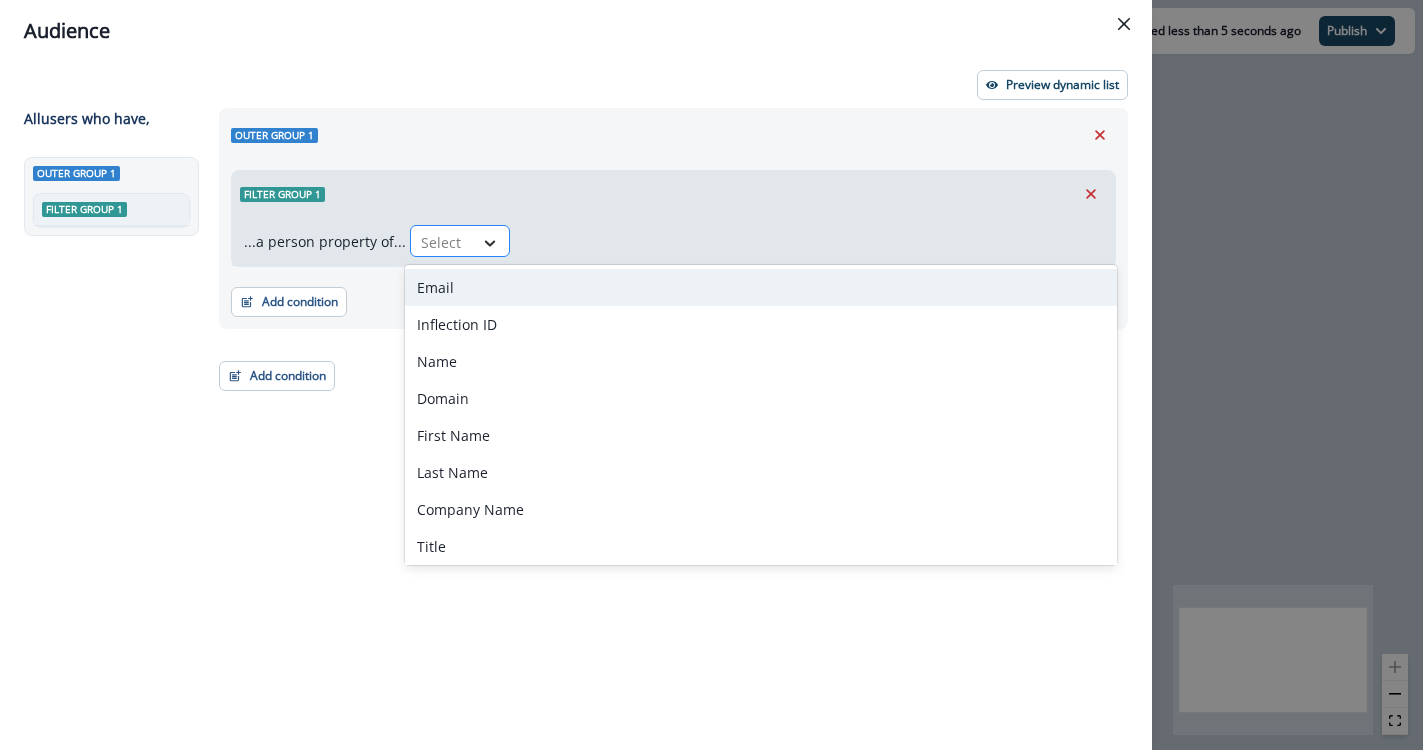 click 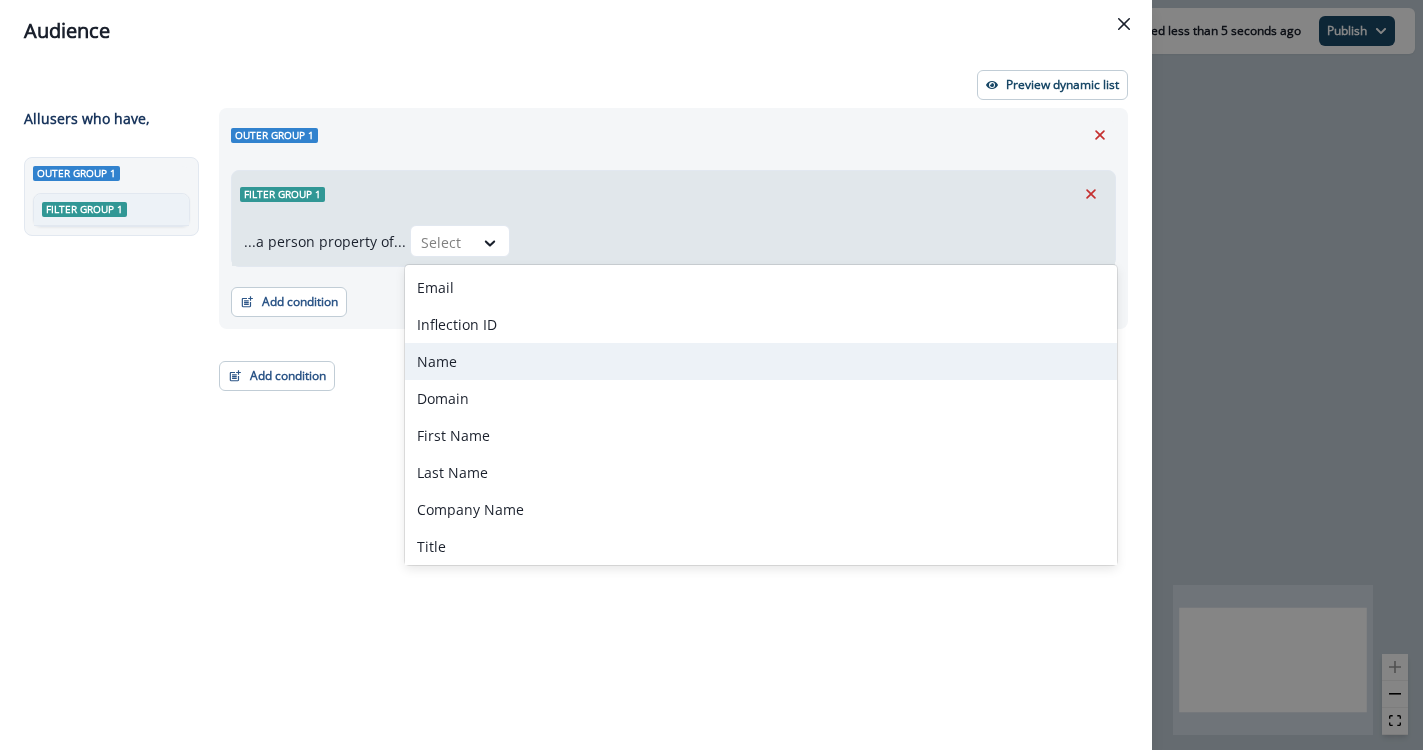 click on "Name" at bounding box center [761, 361] 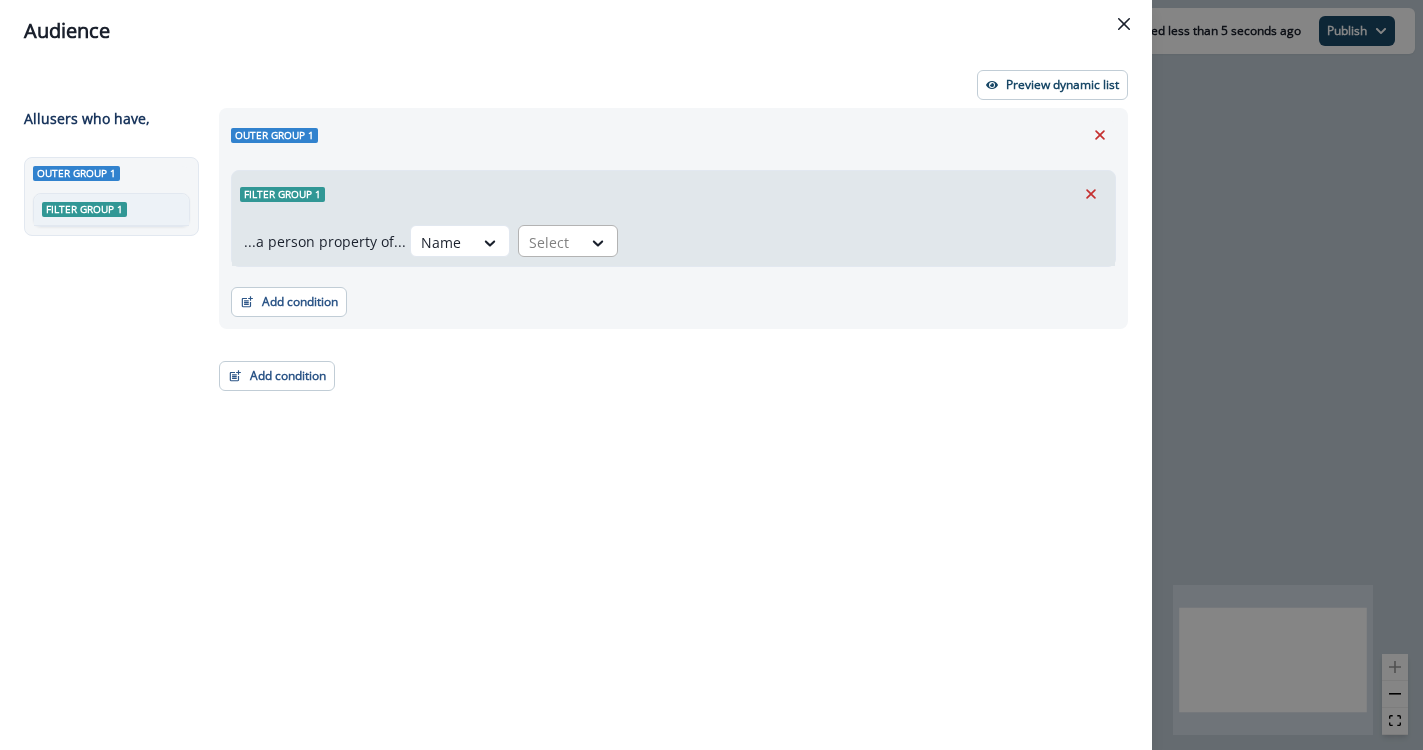 click at bounding box center [550, 242] 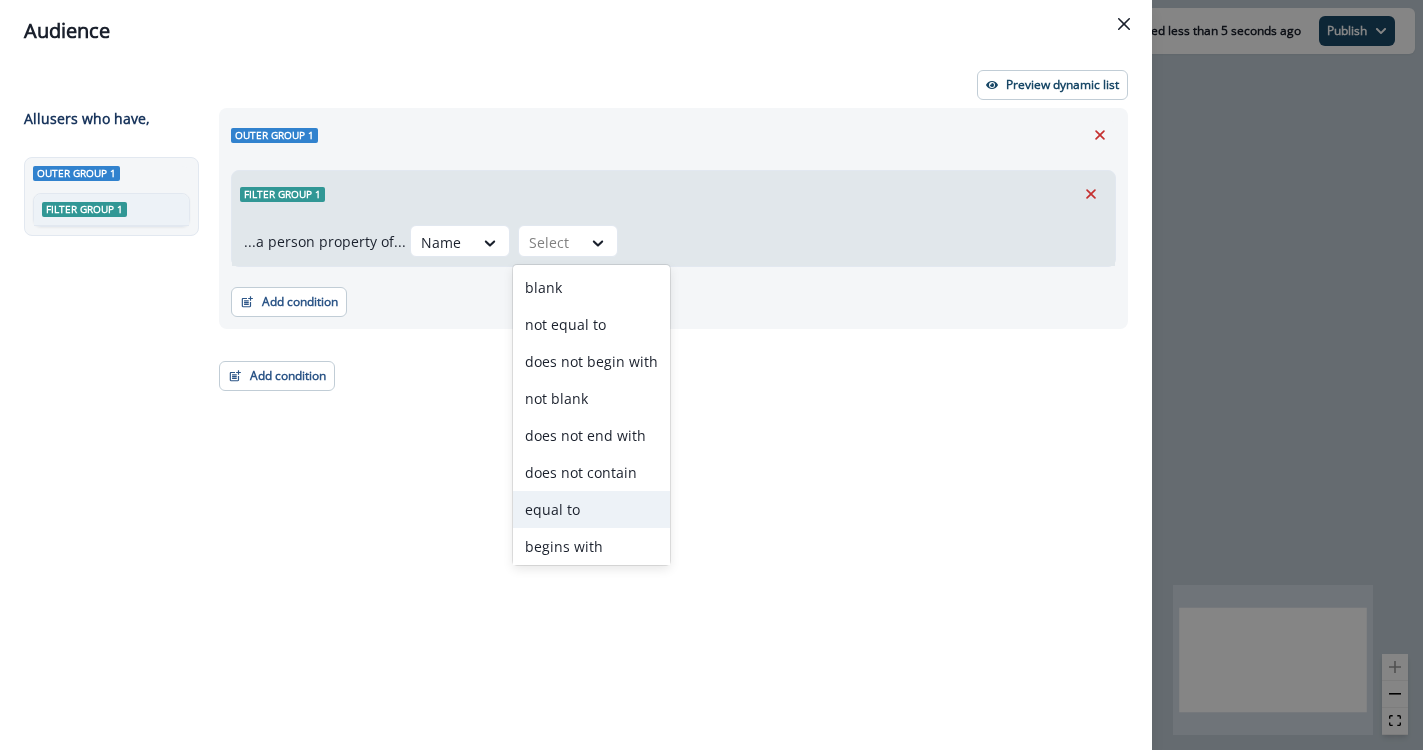 click on "equal to" at bounding box center (591, 509) 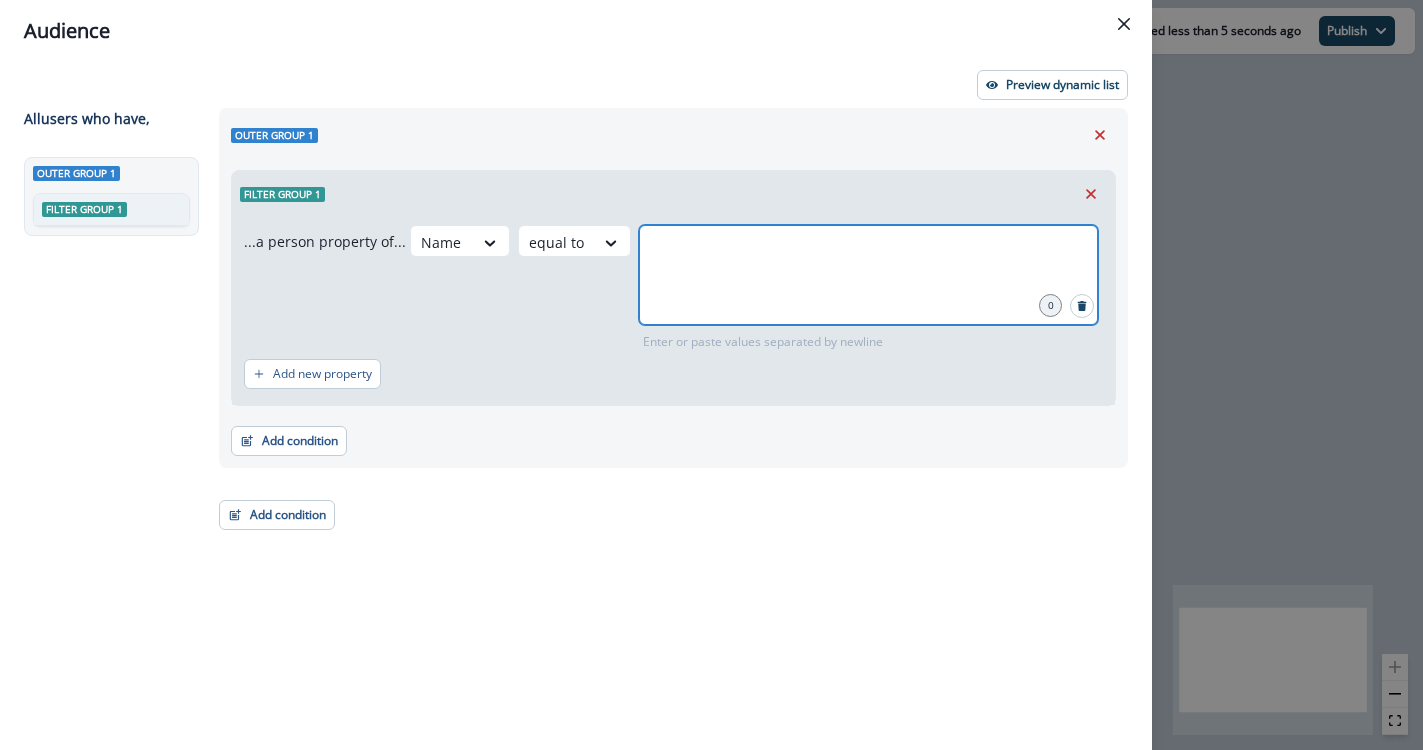 click at bounding box center [868, 250] 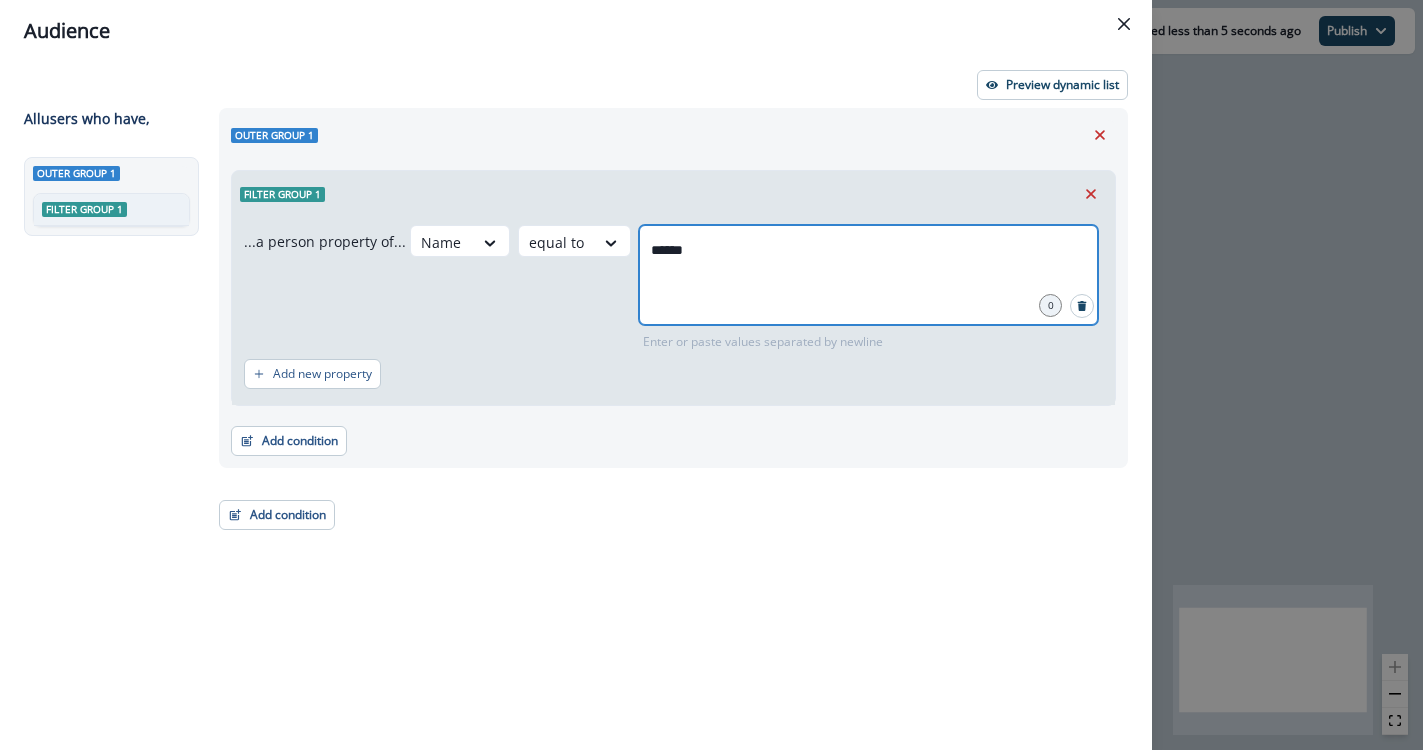 type on "******" 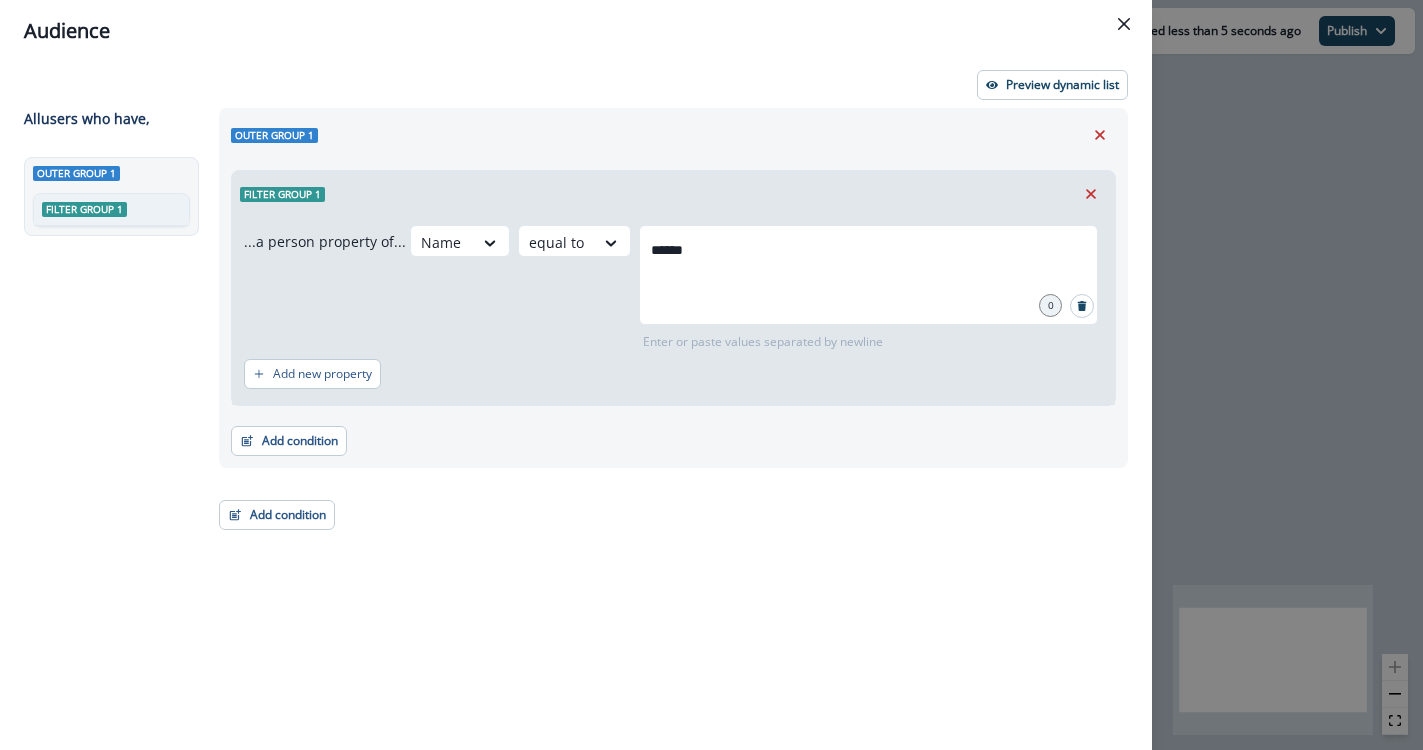 click on "Outer group 1 Filter group 1 ...a person property of... Name equal to ****** 0 Enter or paste values separated by newline Add new property Add condition Contact properties A person property Performed a product event Performed a marketing activity Performed a web activity List membership Salesforce campaign membership Add condition Contact properties A person property Performed a product event Performed a marketing activity Performed a web activity List membership Salesforce campaign membership Grouped properties Organization members" at bounding box center (667, 392) 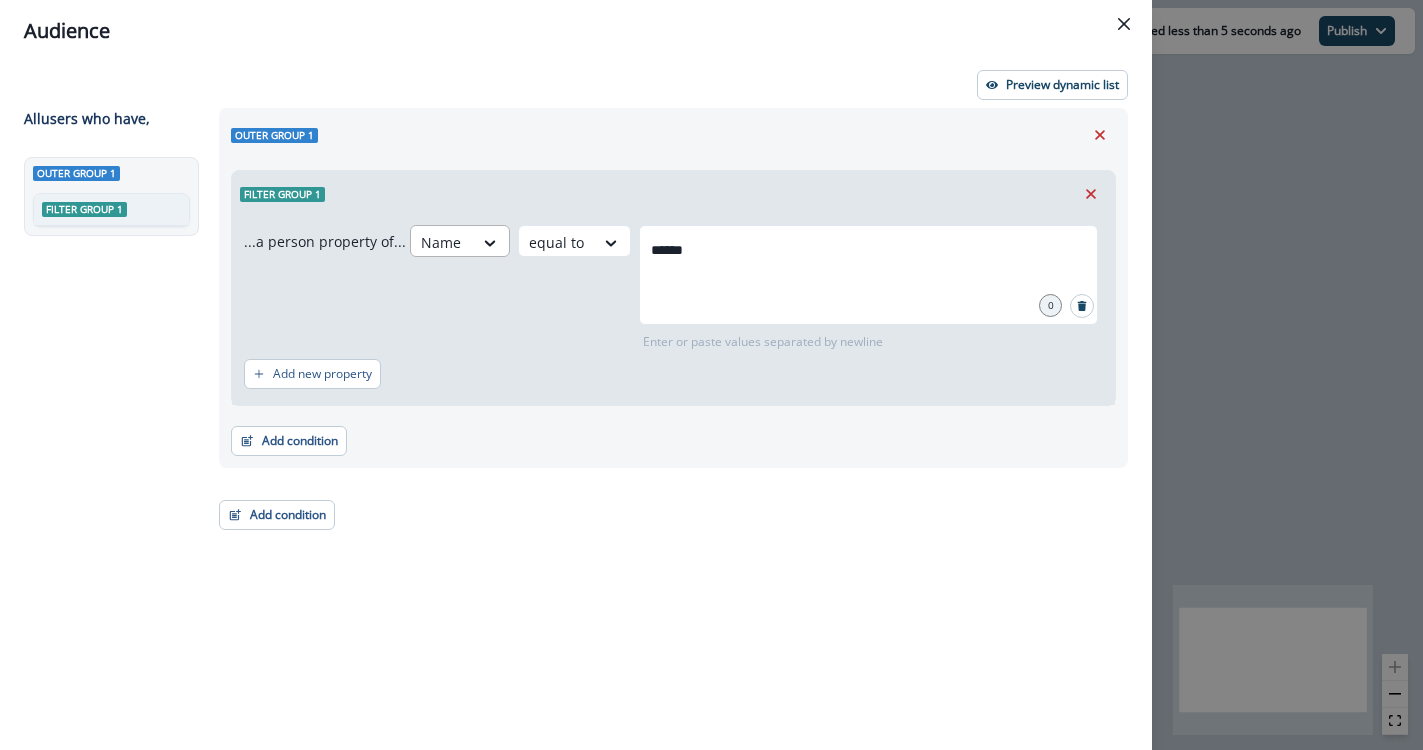 click on "Name" at bounding box center (442, 242) 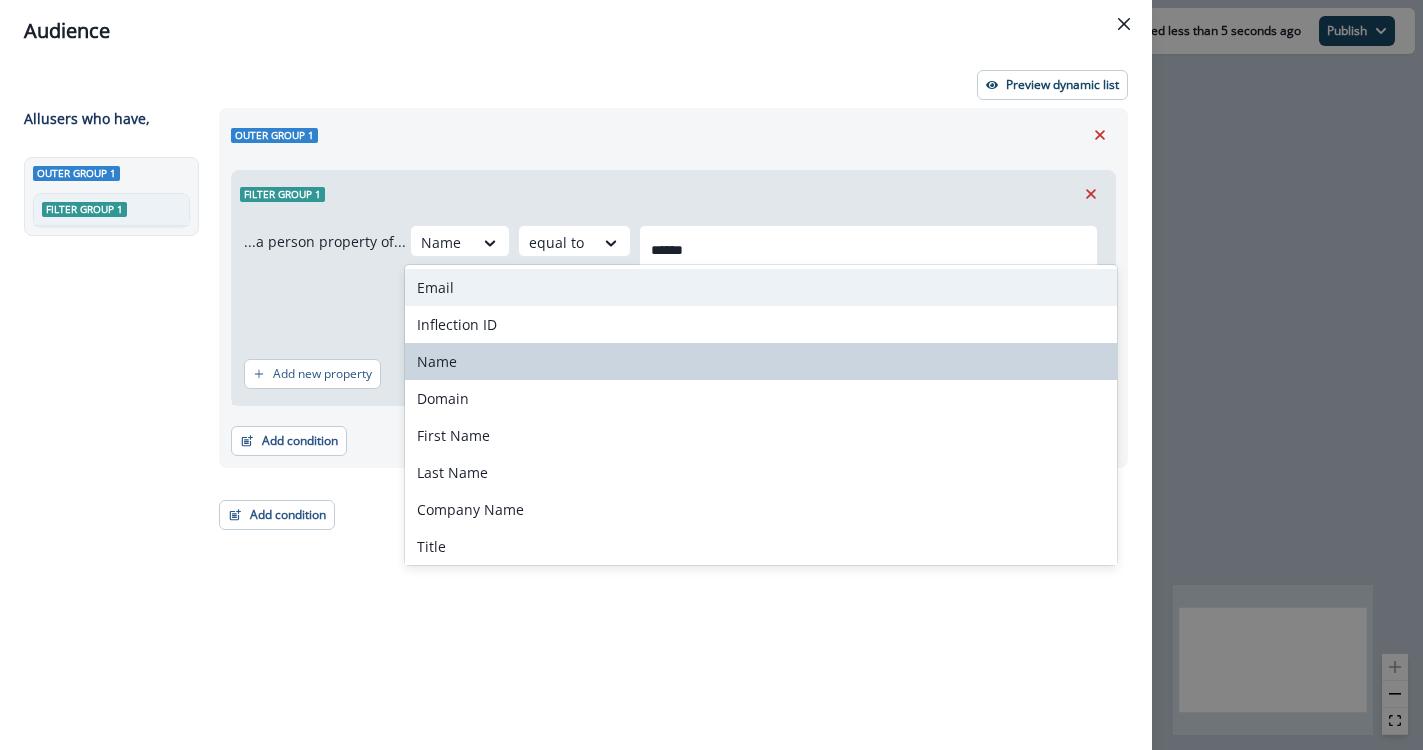 click on "Email" at bounding box center [761, 287] 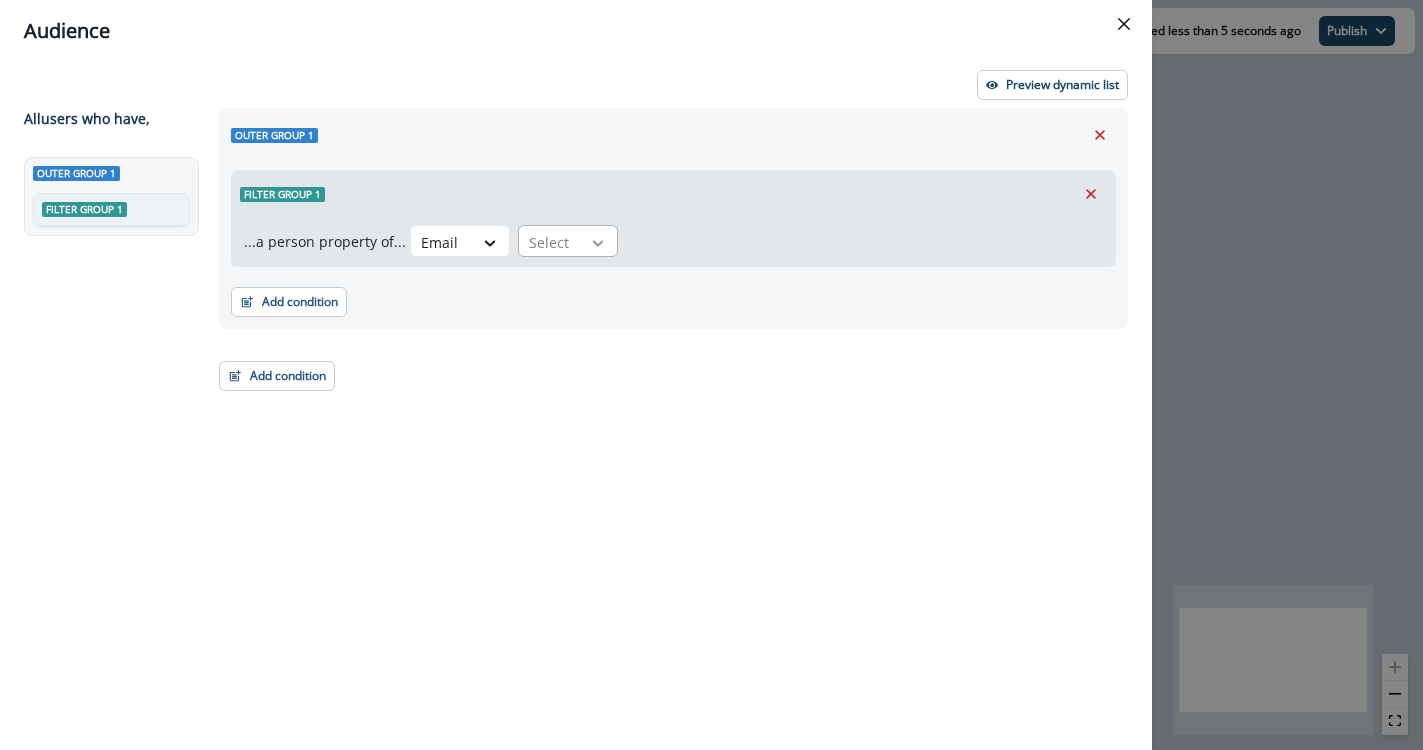 click at bounding box center [598, 243] 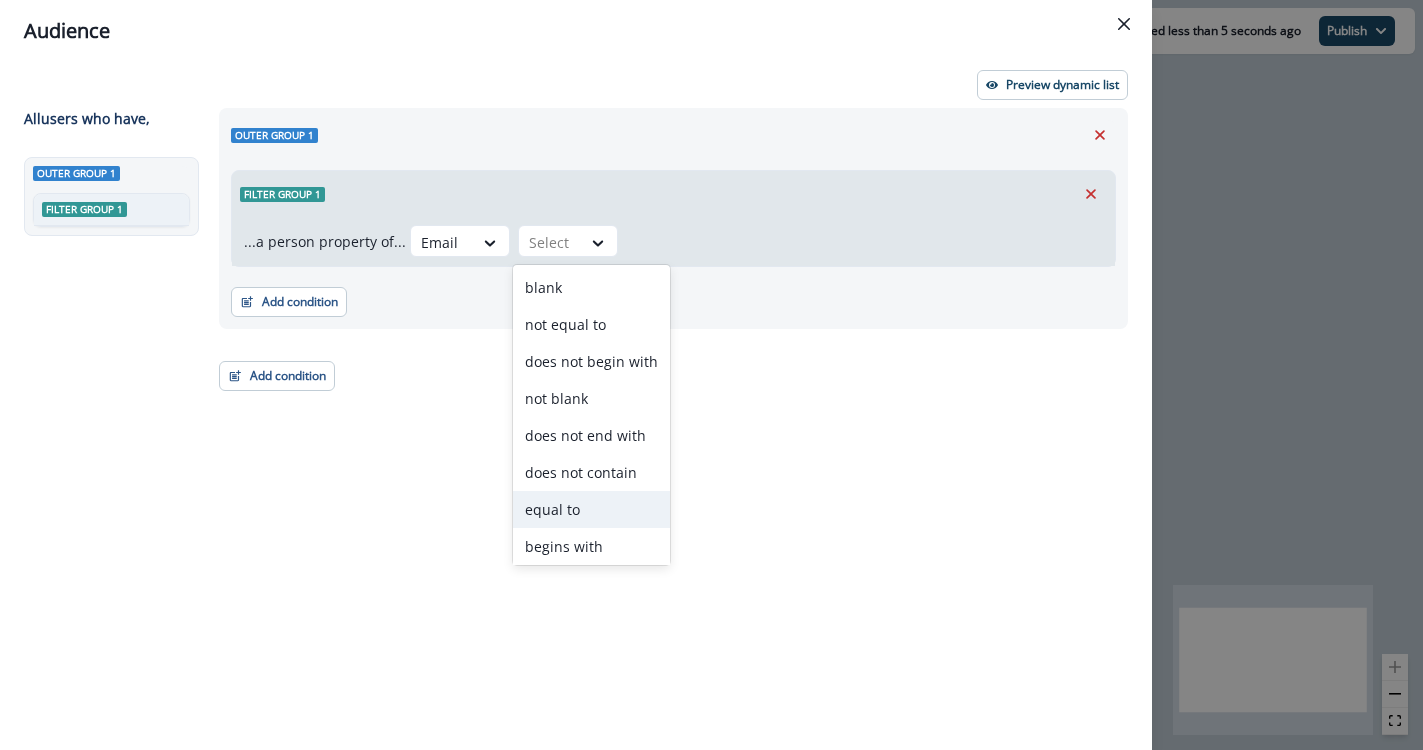 click on "equal to" at bounding box center (591, 509) 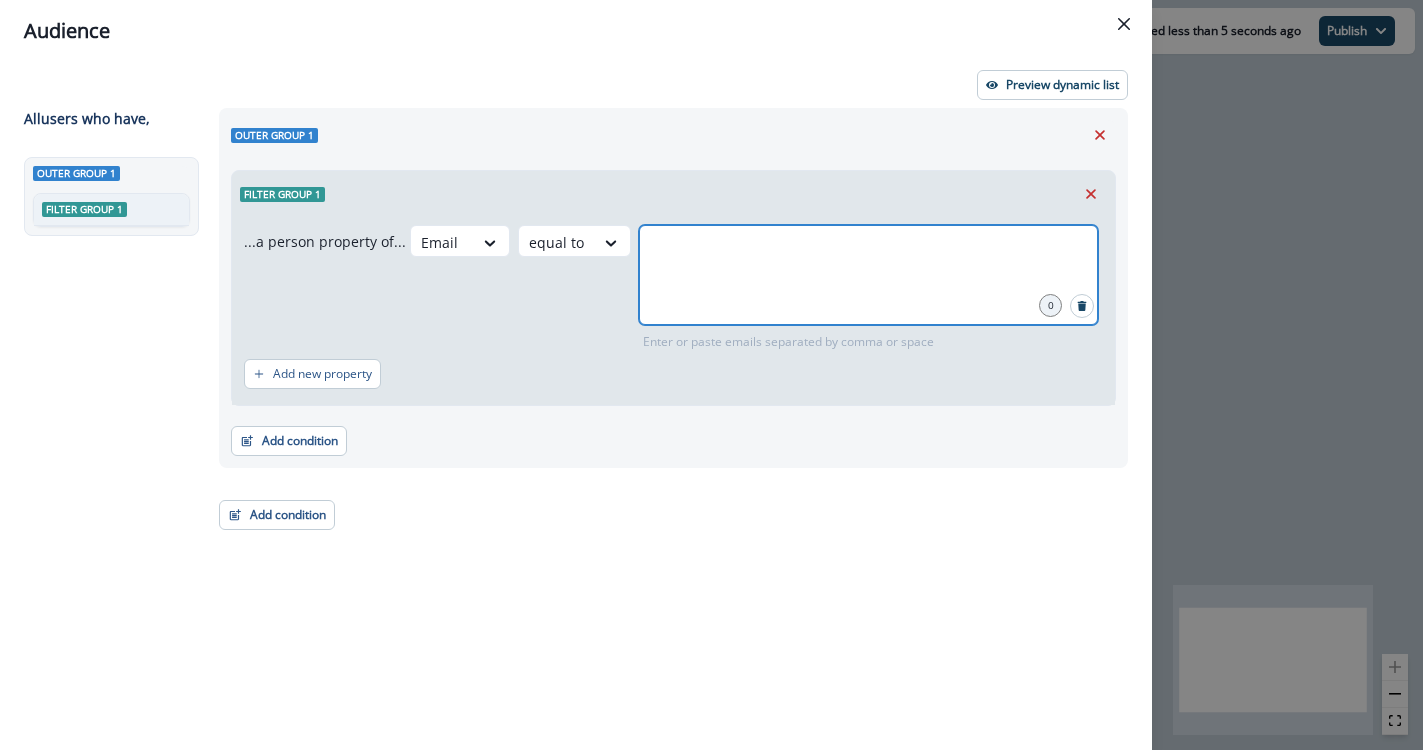 click at bounding box center (868, 250) 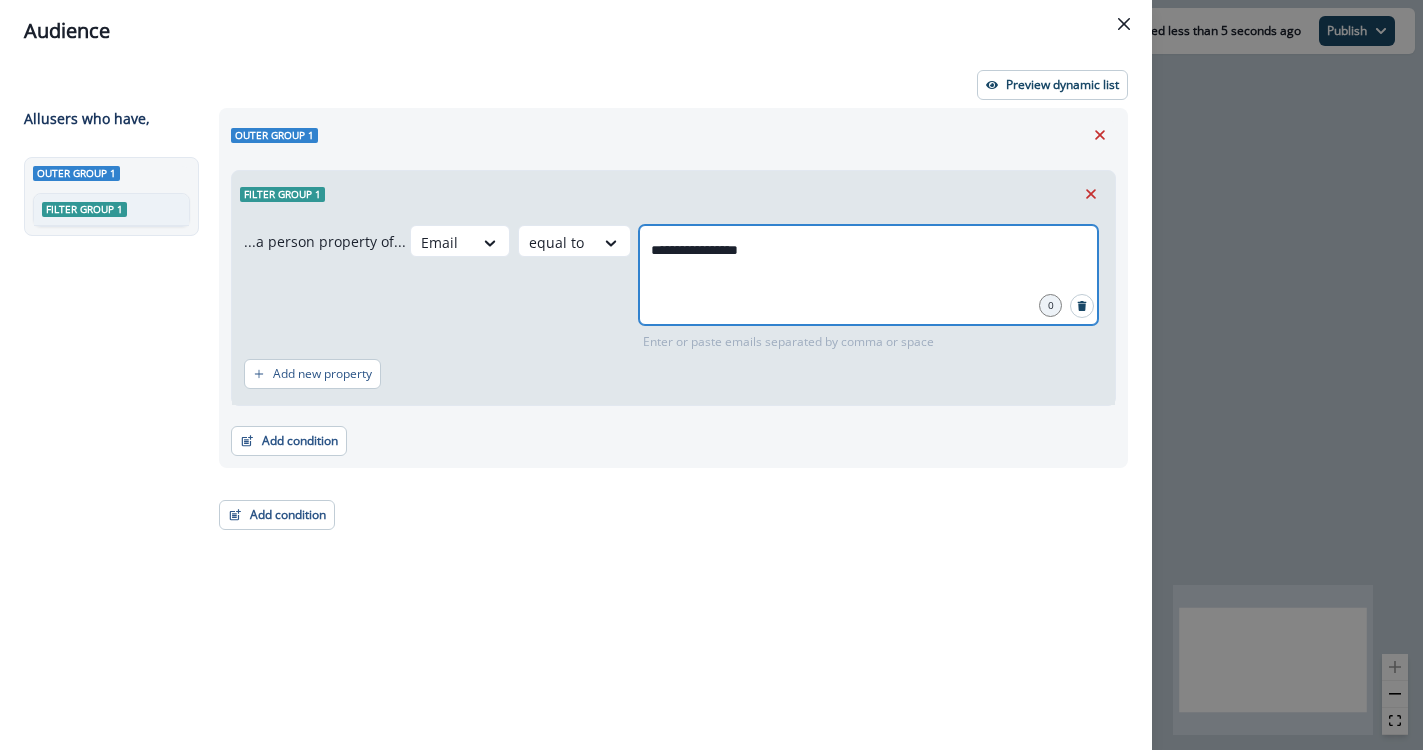 type on "**********" 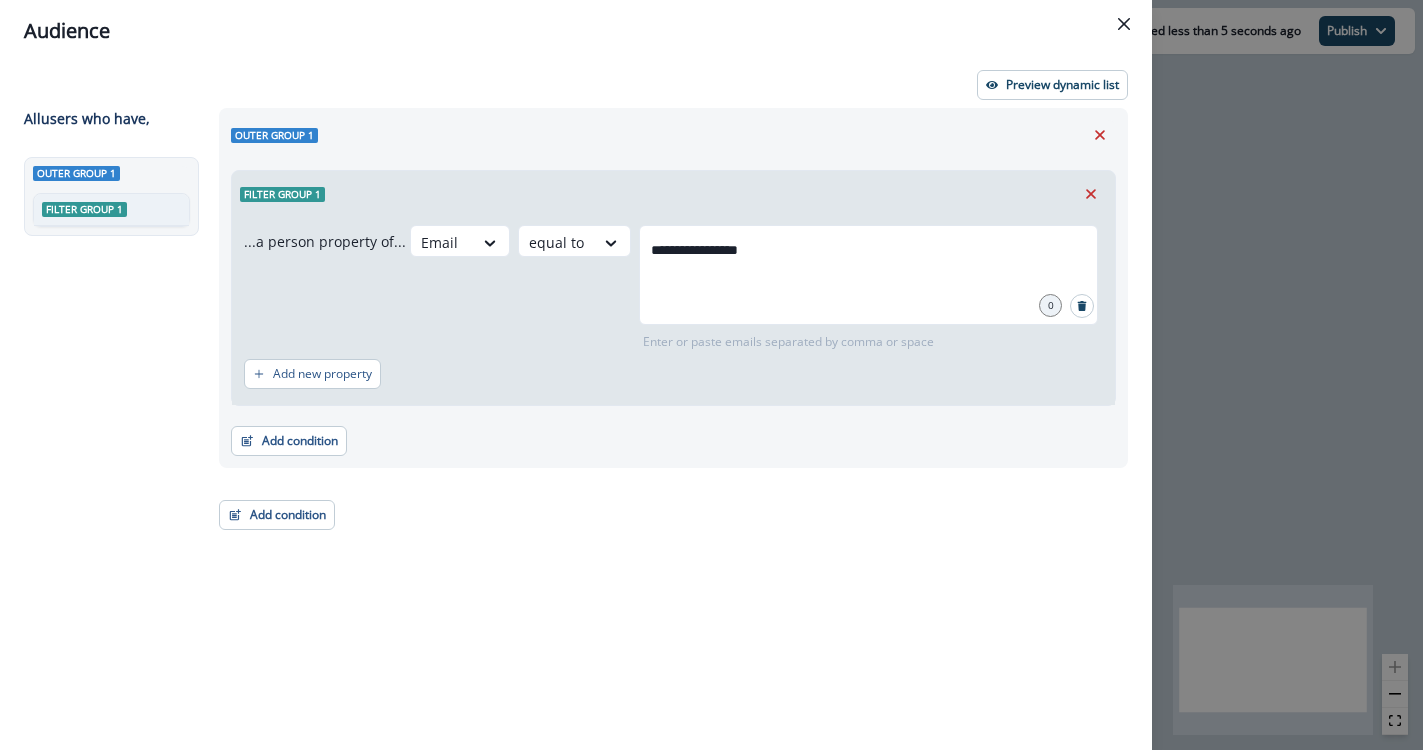 click on "**********" at bounding box center [667, 392] 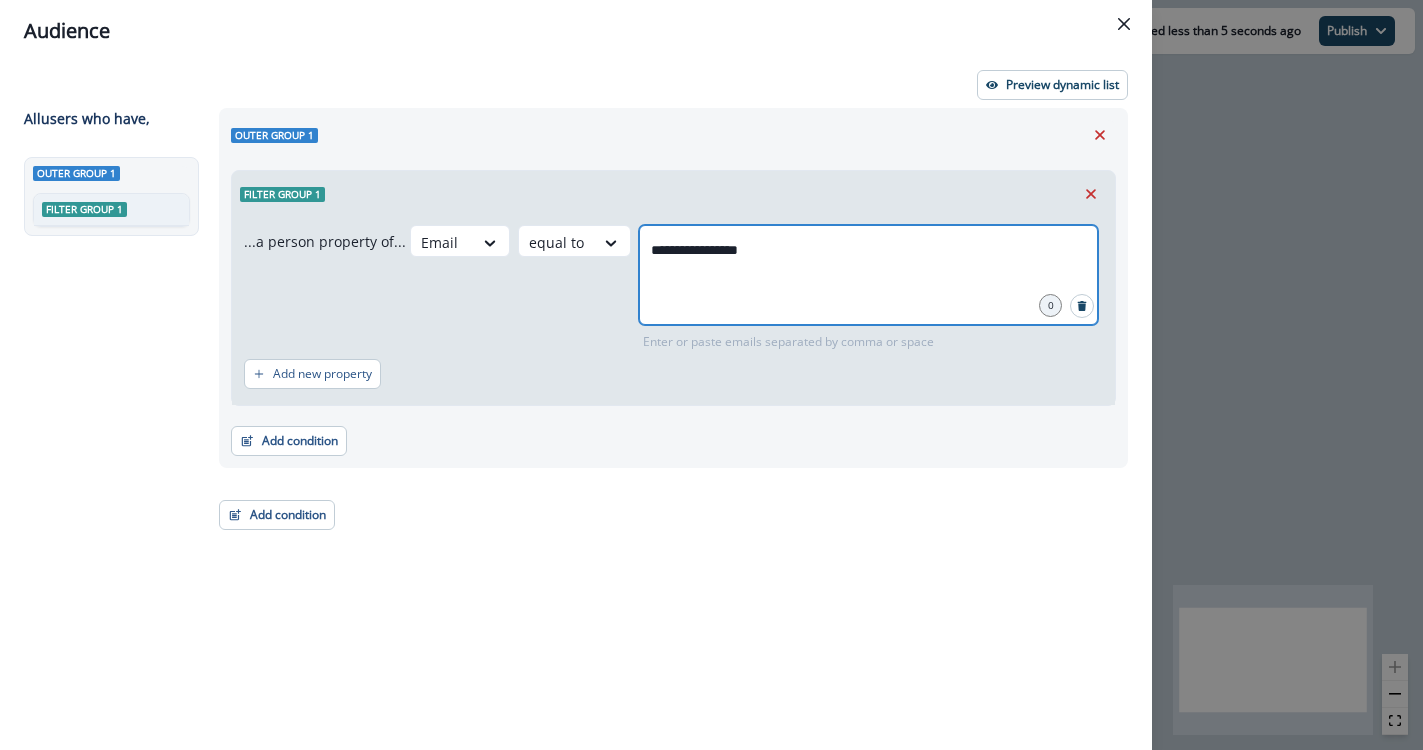 click on "**********" at bounding box center (868, 250) 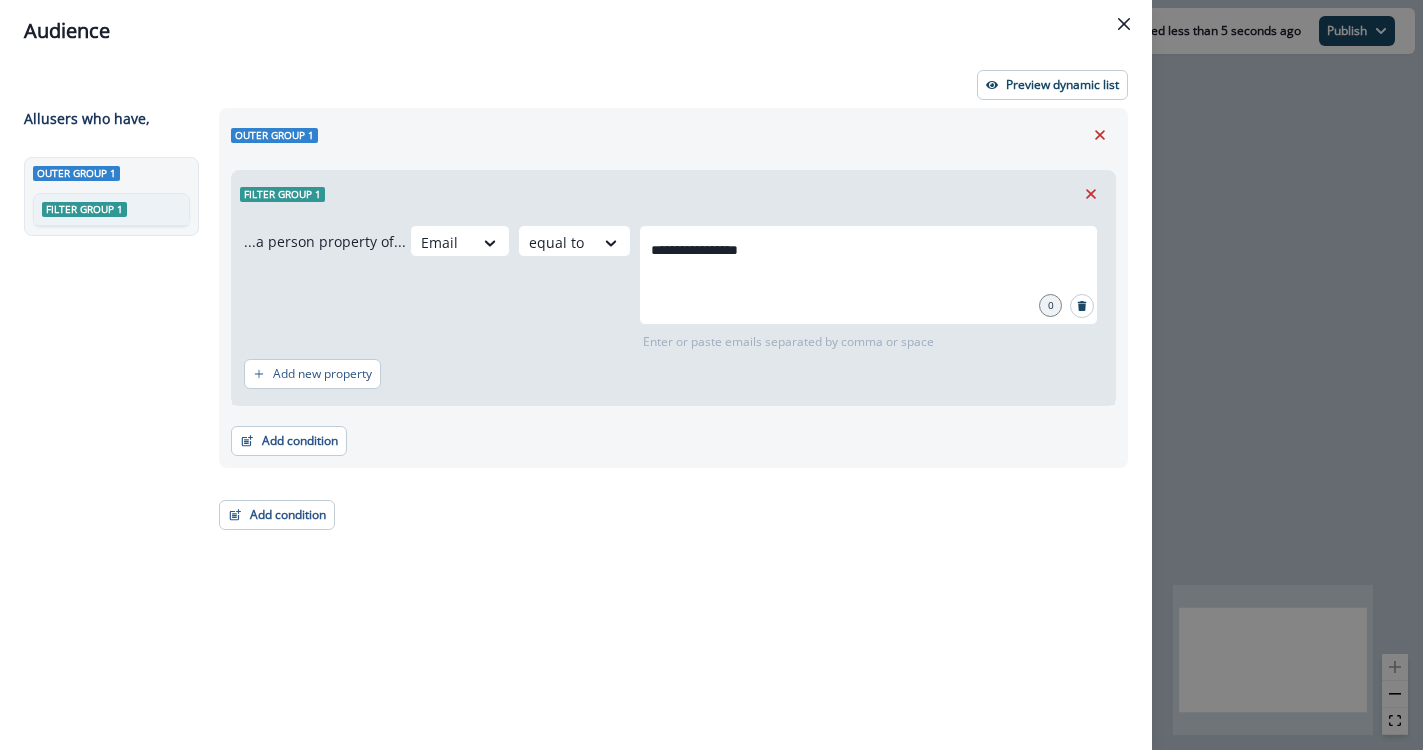 click on "0" at bounding box center (1050, 305) 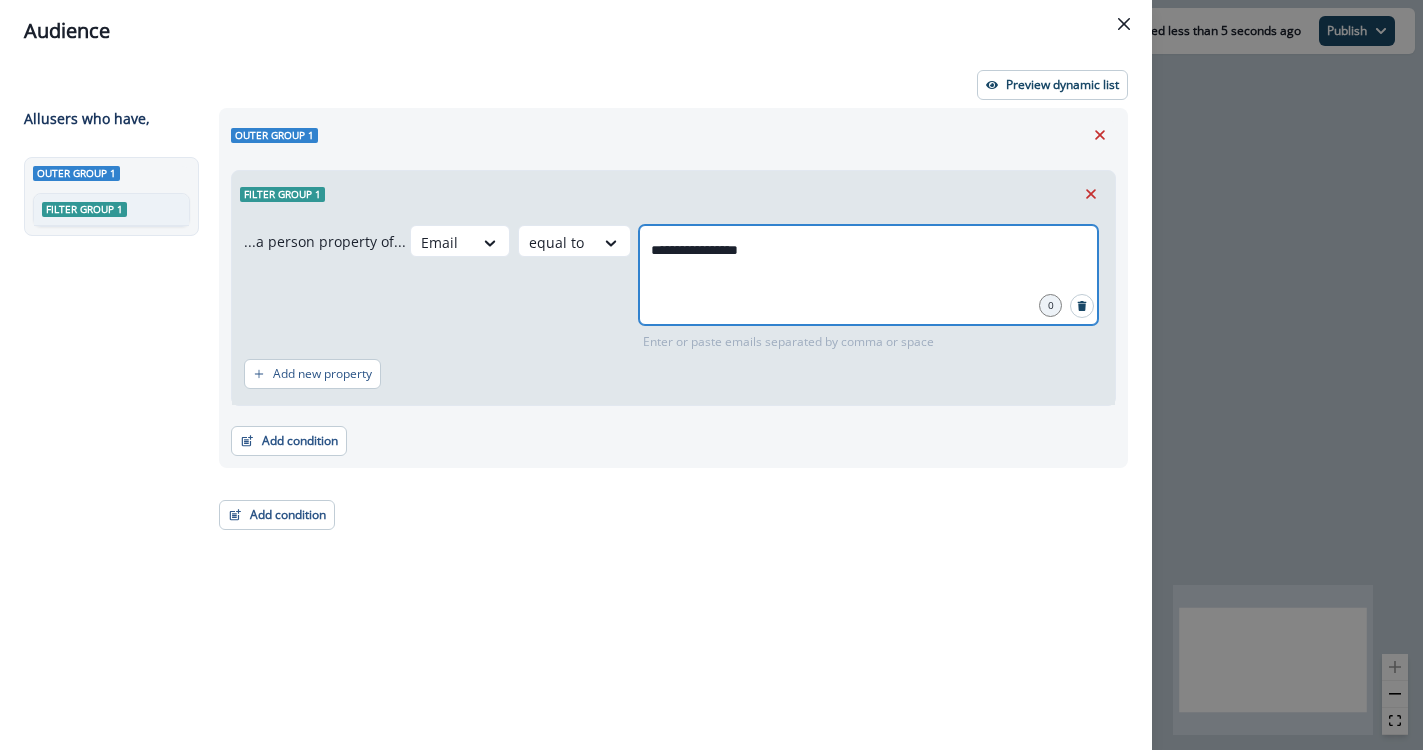 click on "**********" at bounding box center [868, 250] 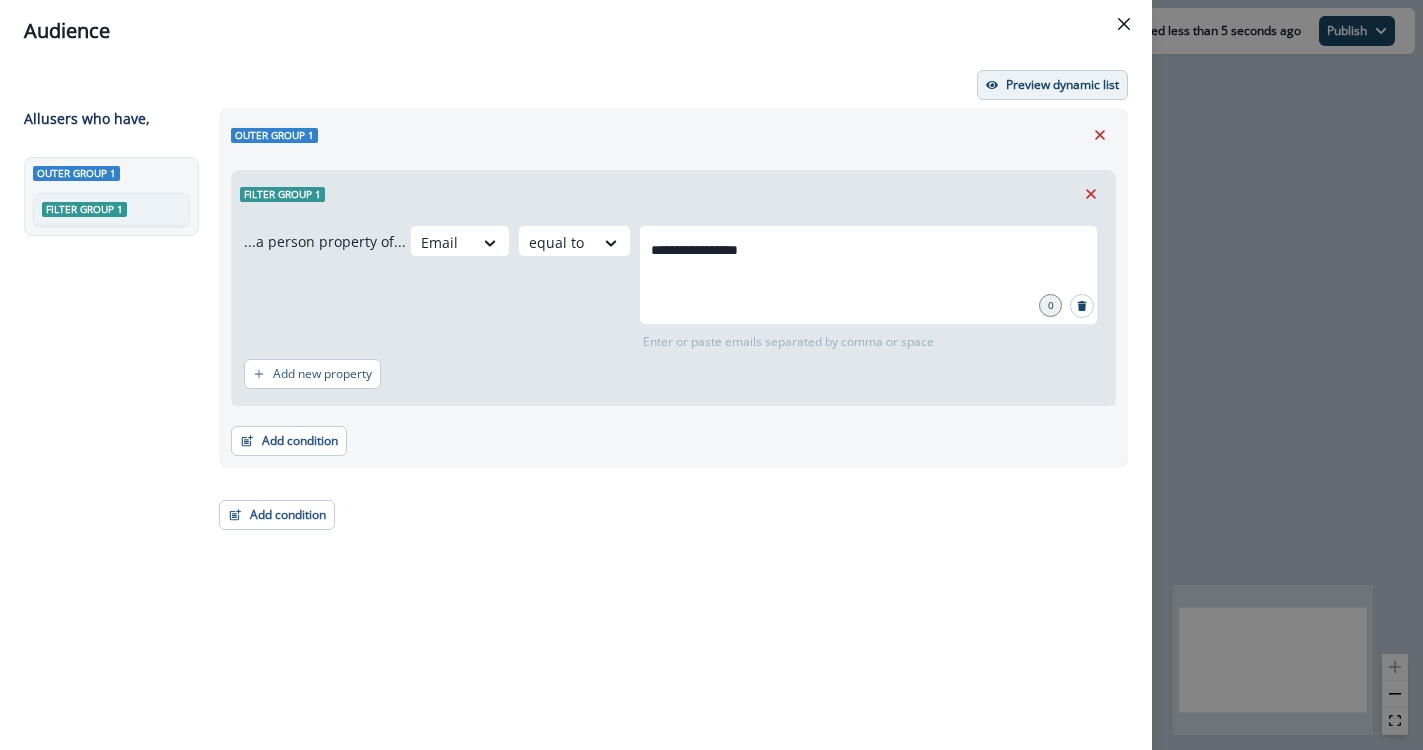 click on "Preview dynamic list" at bounding box center [1062, 85] 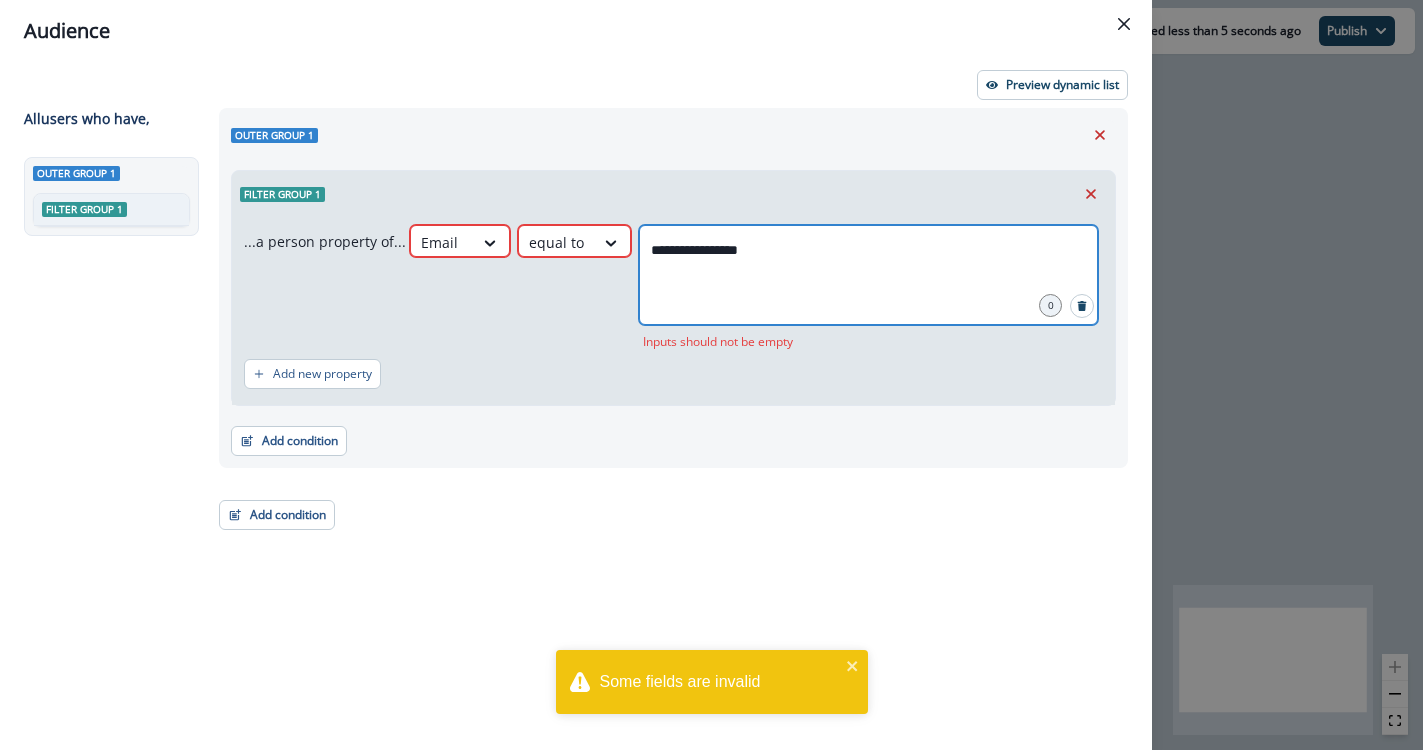 click on "**********" at bounding box center [868, 250] 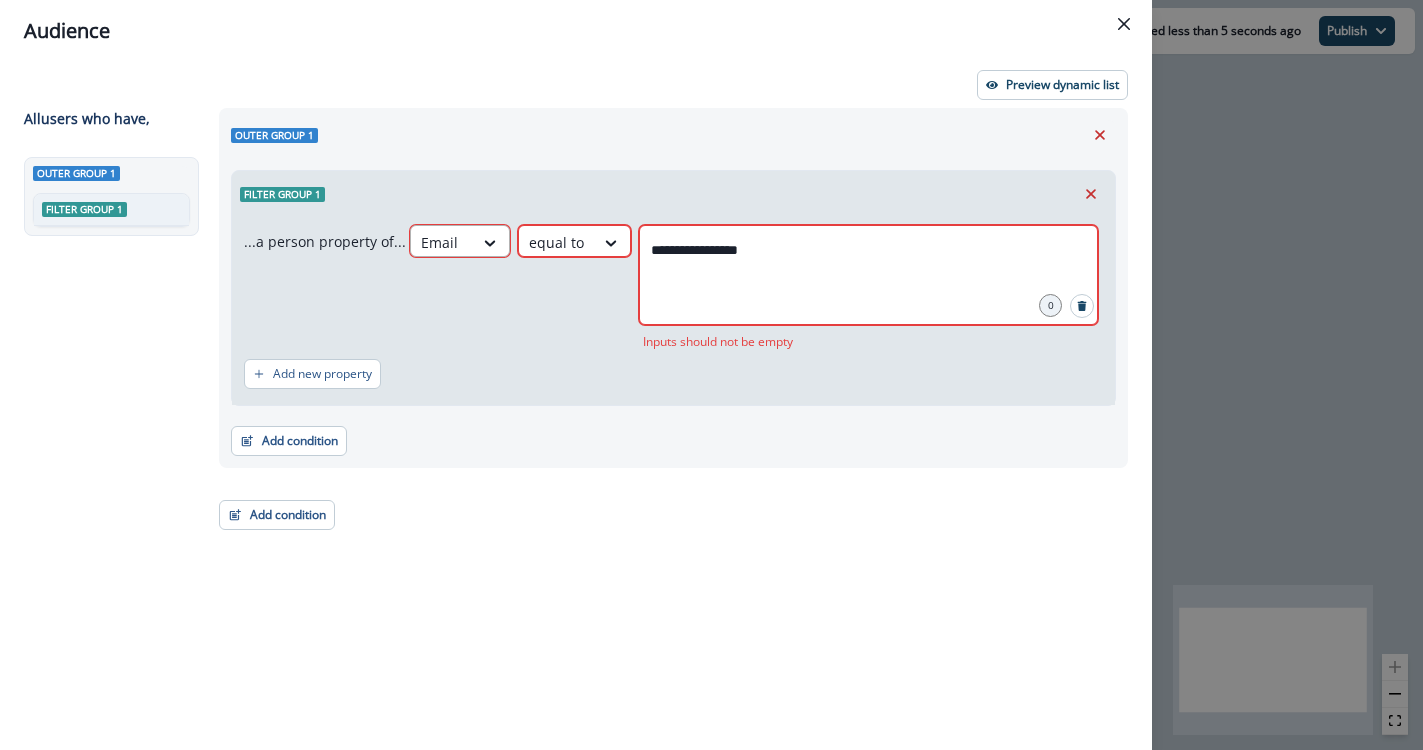 click on "Email" at bounding box center (442, 242) 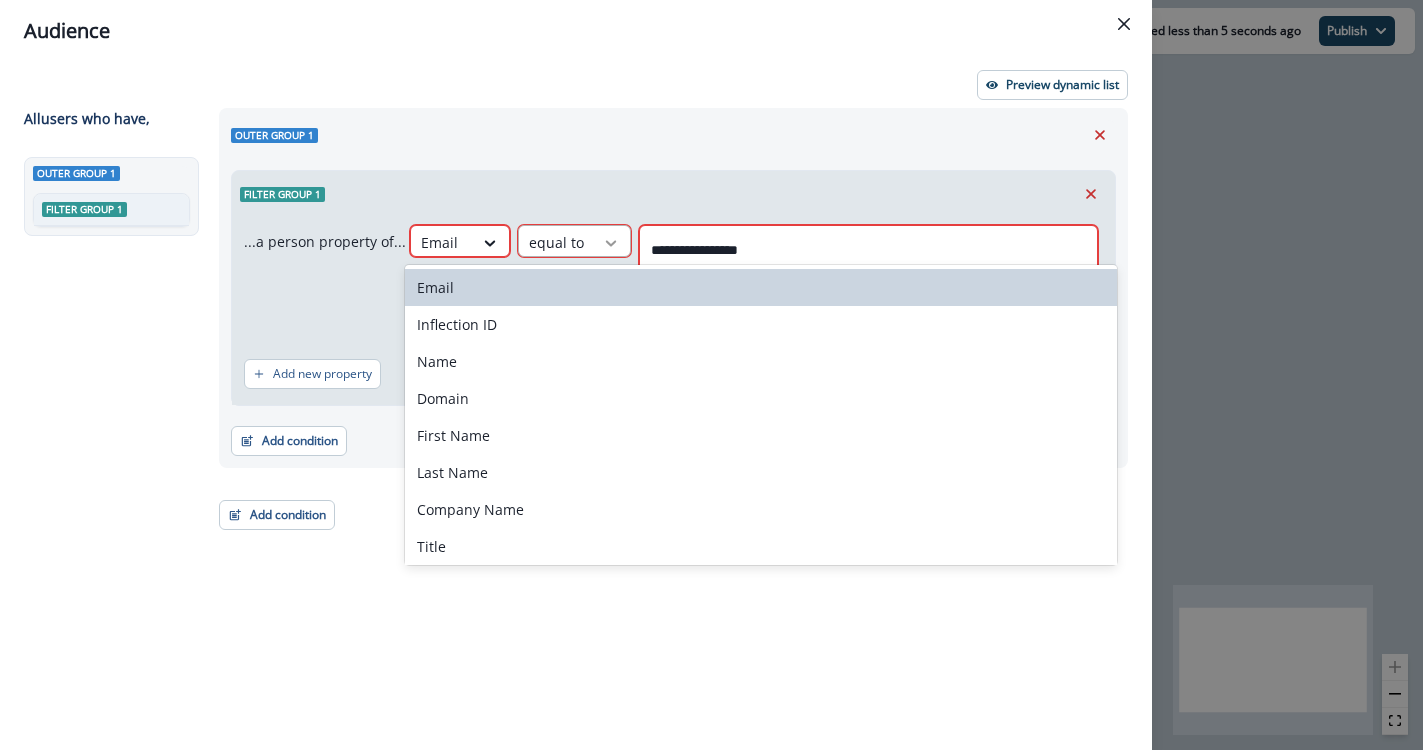 click 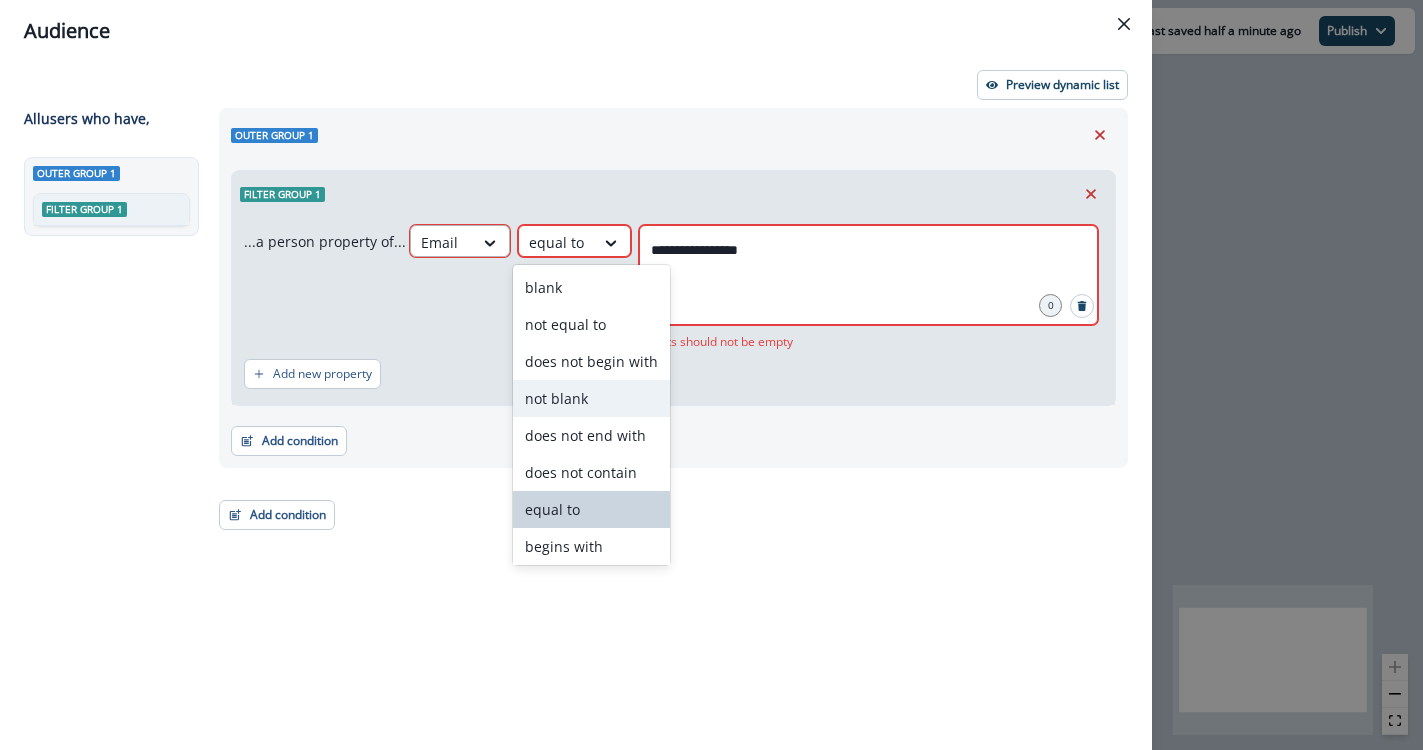 click on "Email" at bounding box center (442, 242) 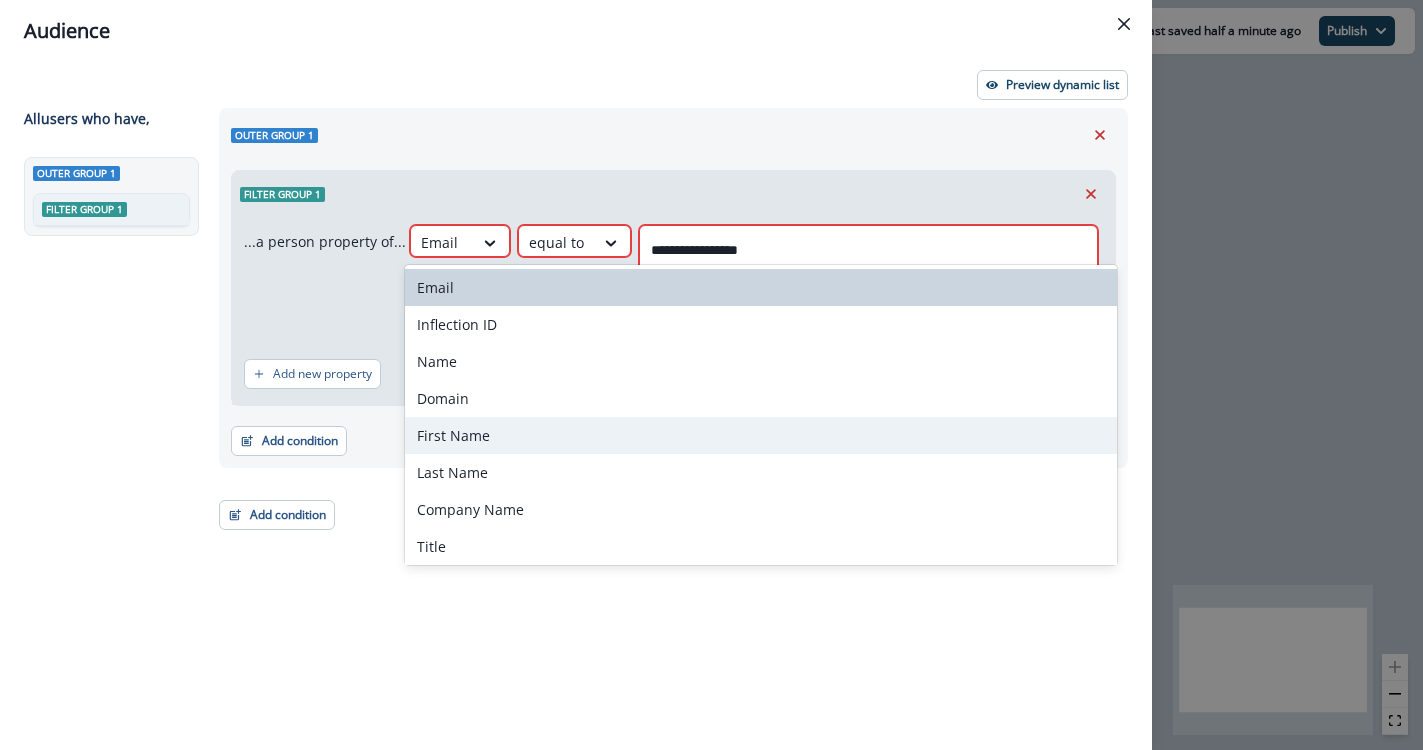 click on "First Name" at bounding box center [761, 435] 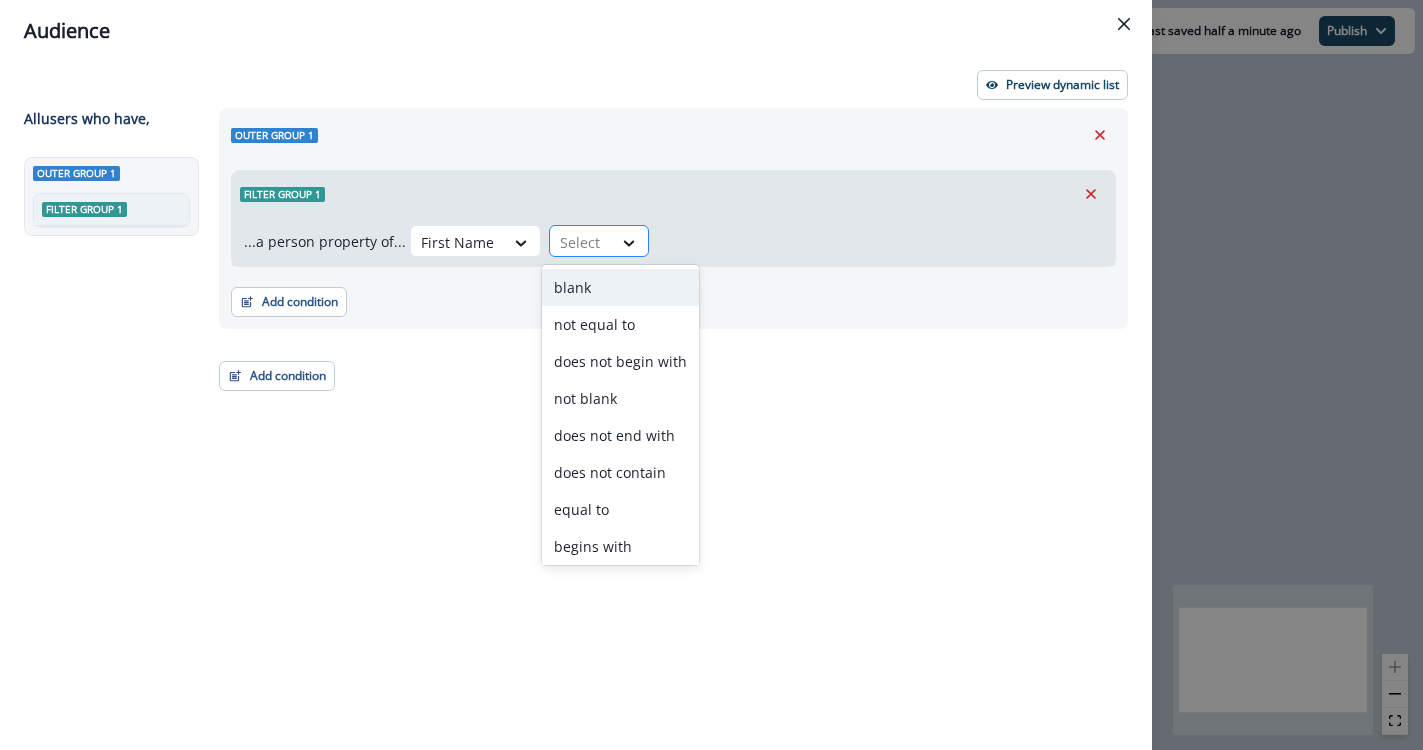 click on "Select" at bounding box center (581, 242) 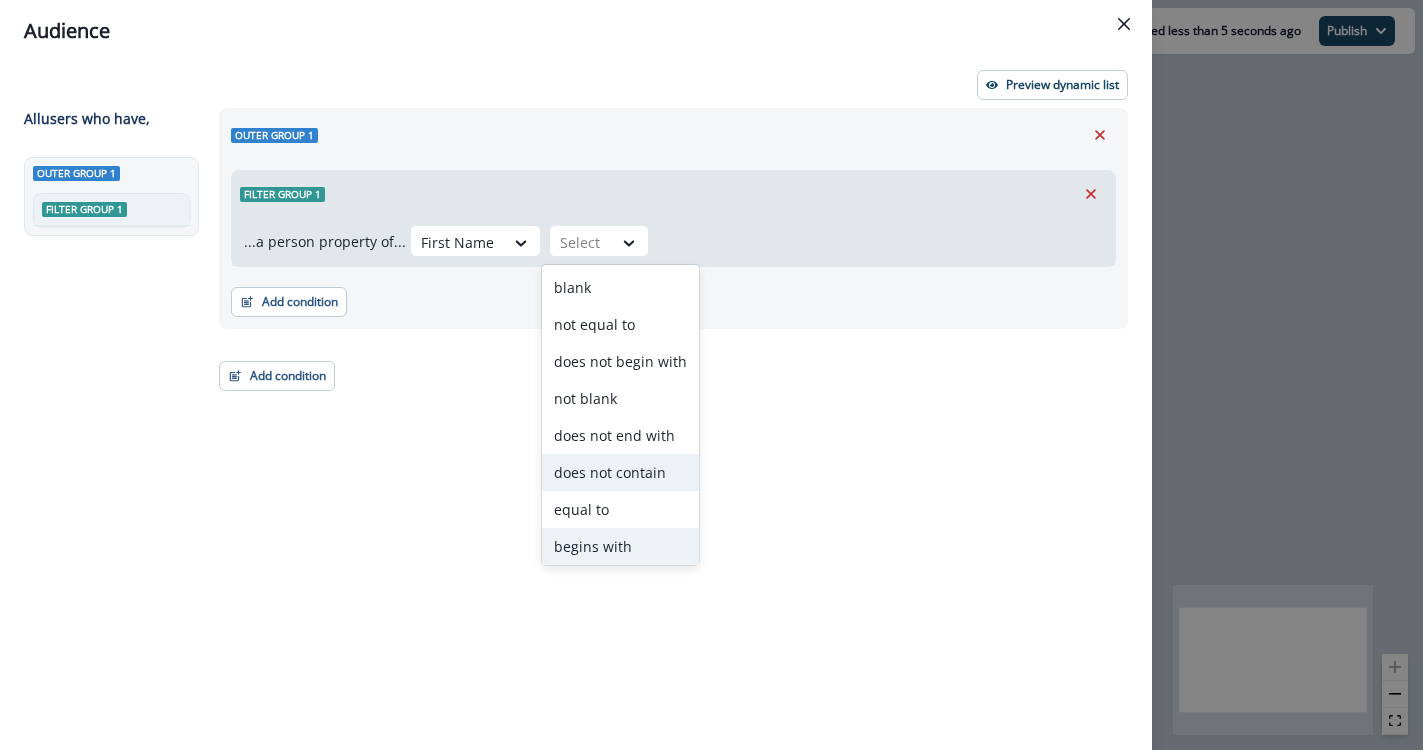 scroll, scrollTop: 78, scrollLeft: 0, axis: vertical 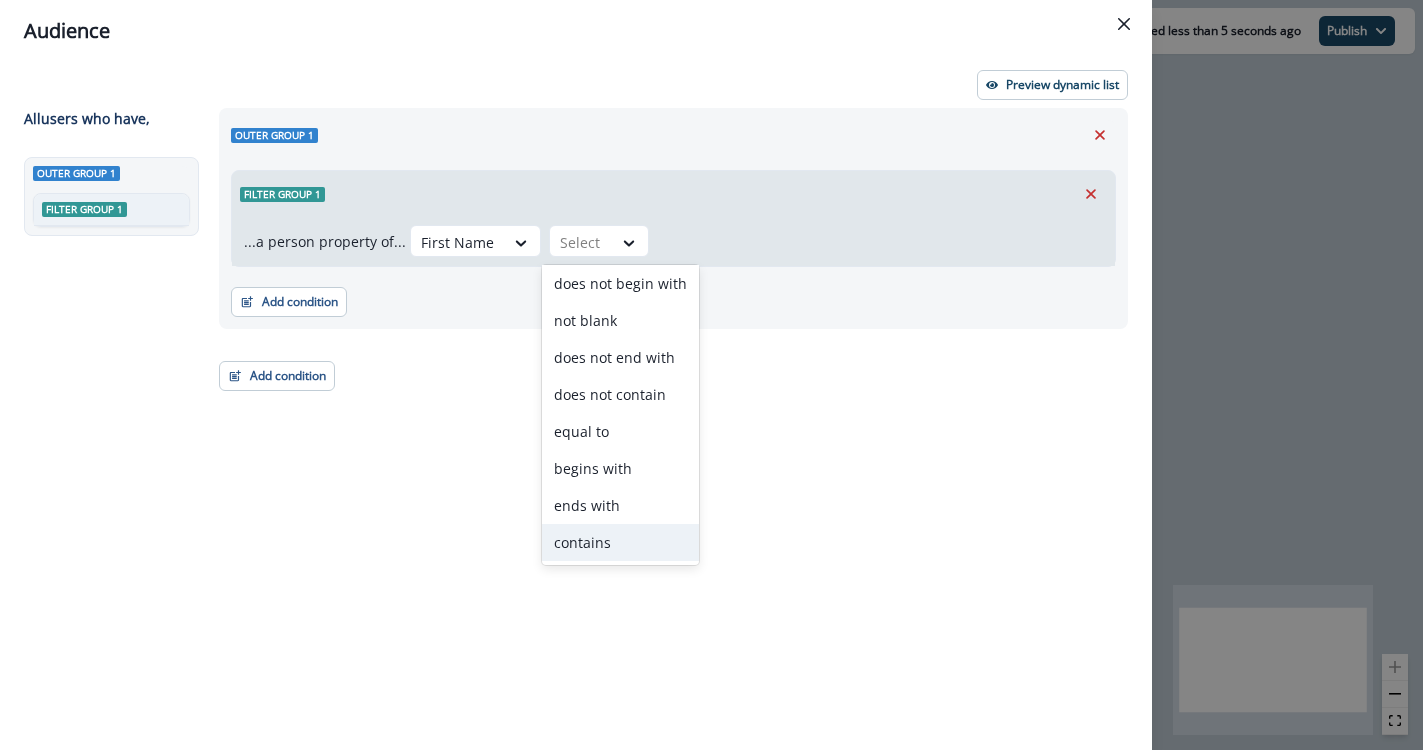 click on "contains" at bounding box center [620, 542] 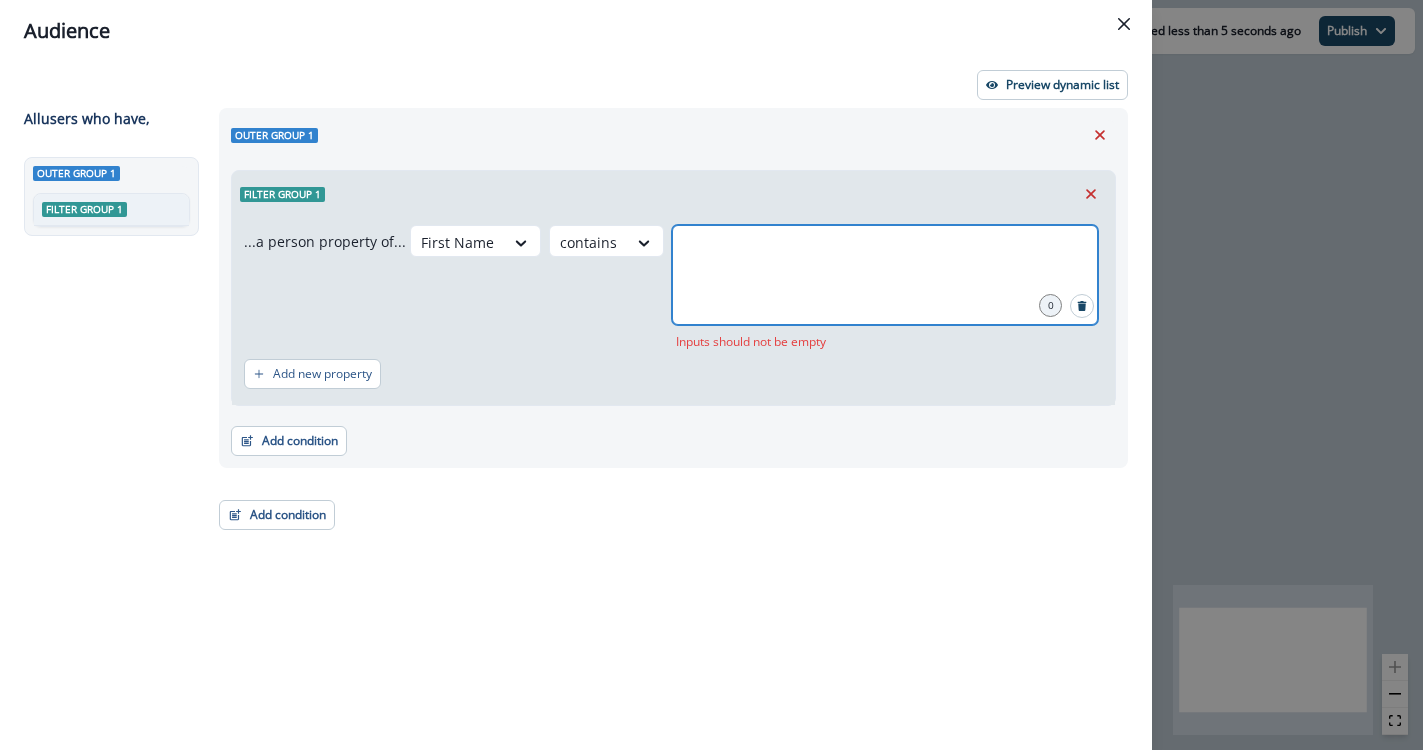 click at bounding box center (885, 250) 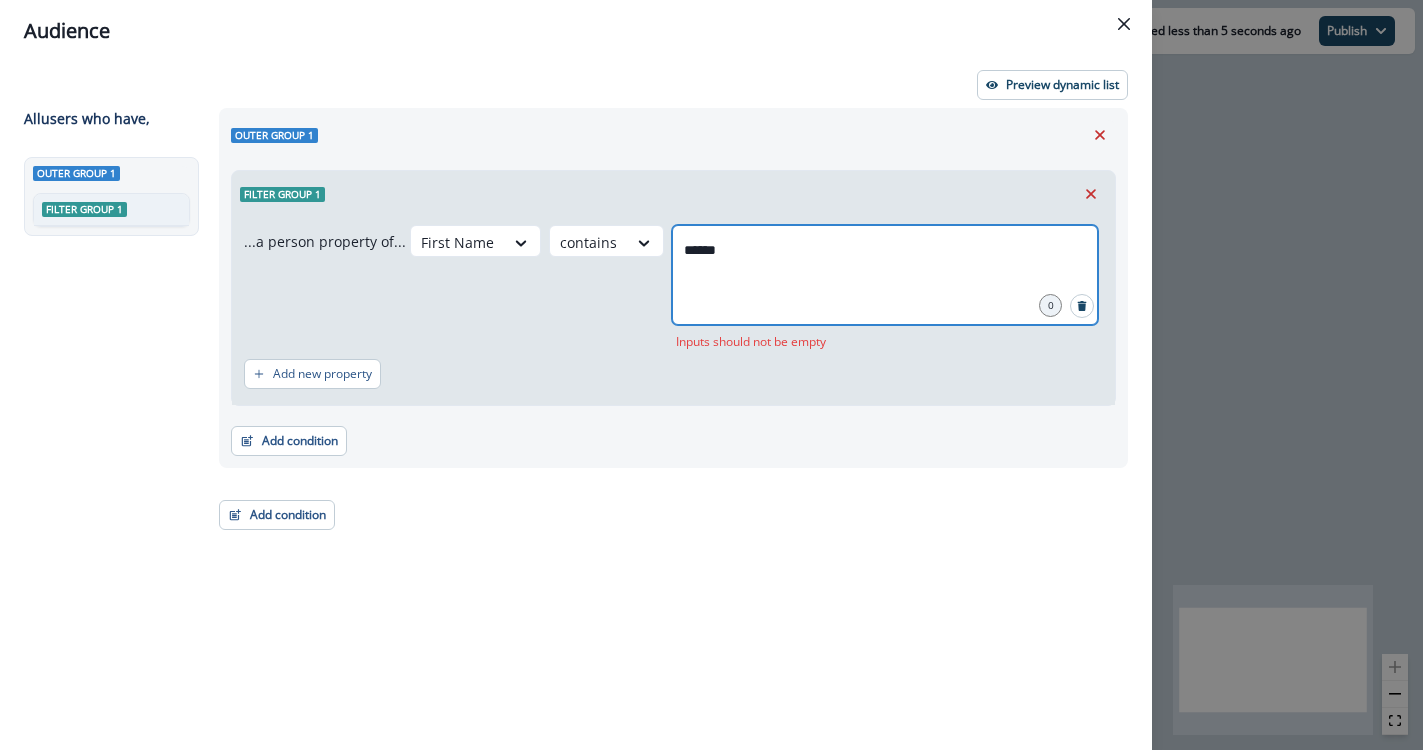type on "******" 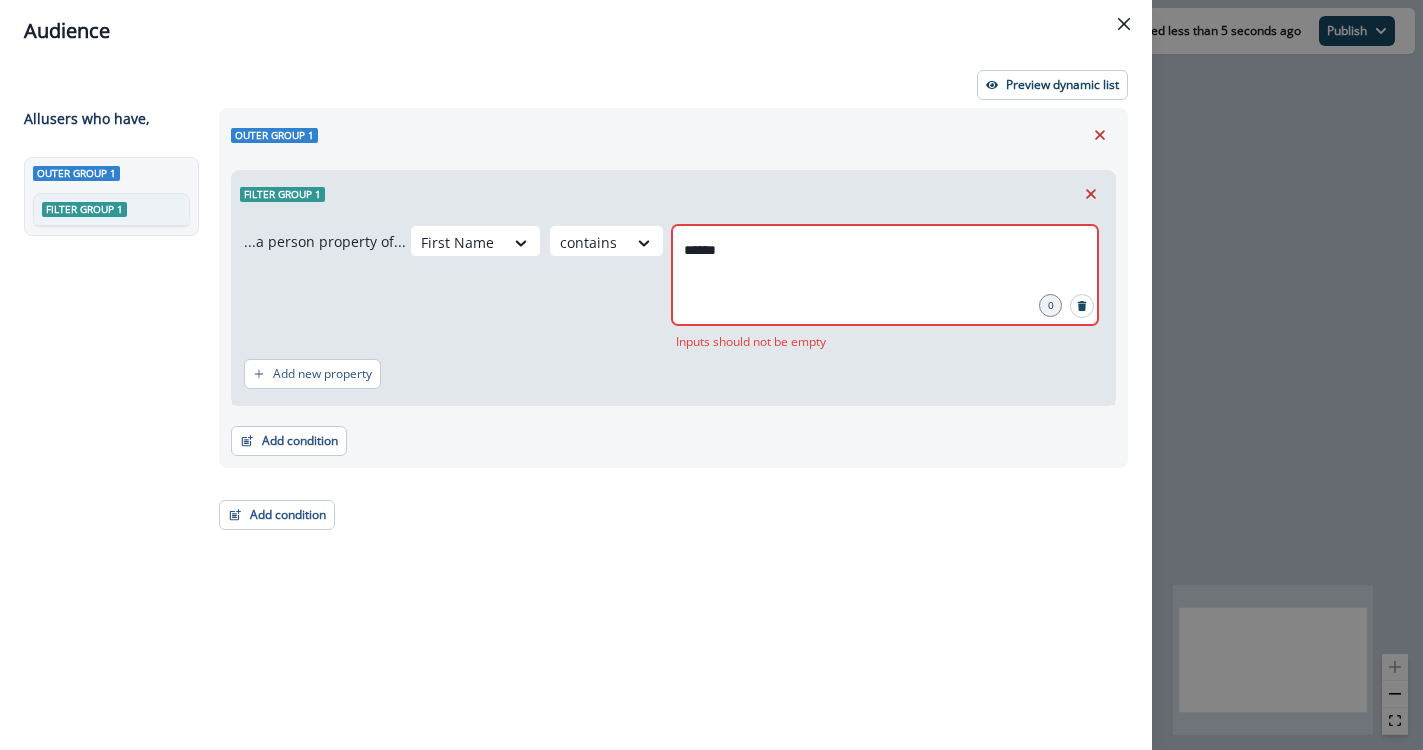 click on "Outer group 1 Filter group 1 ...a person property of... First Name contains ****** 0 Inputs should not be empty Add new property Add condition Contact properties A person property Performed a product event Performed a marketing activity Performed a web activity List membership Salesforce campaign membership Add condition Contact properties A person property Performed a product event Performed a marketing activity Performed a web activity List membership Salesforce campaign membership Grouped properties Organization members" at bounding box center (667, 392) 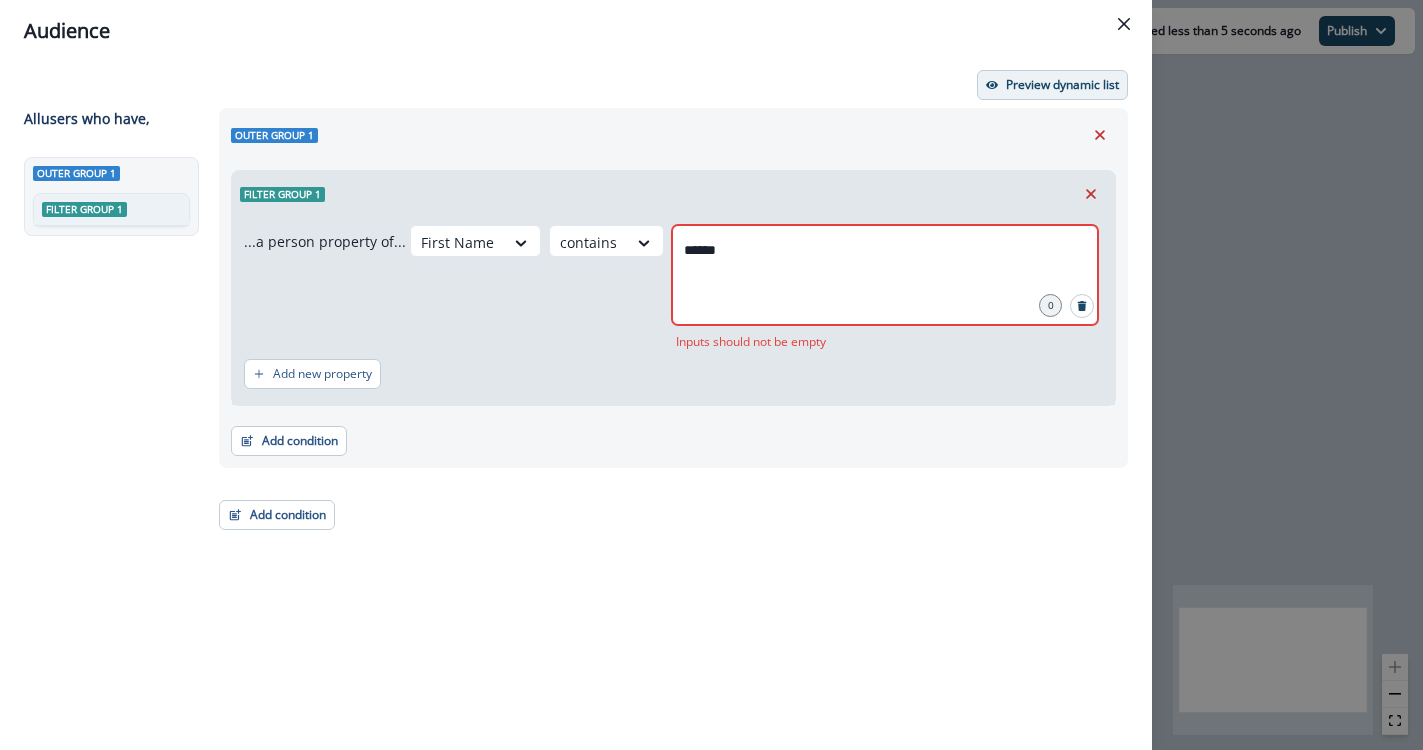 click on "Preview dynamic list" at bounding box center [1062, 85] 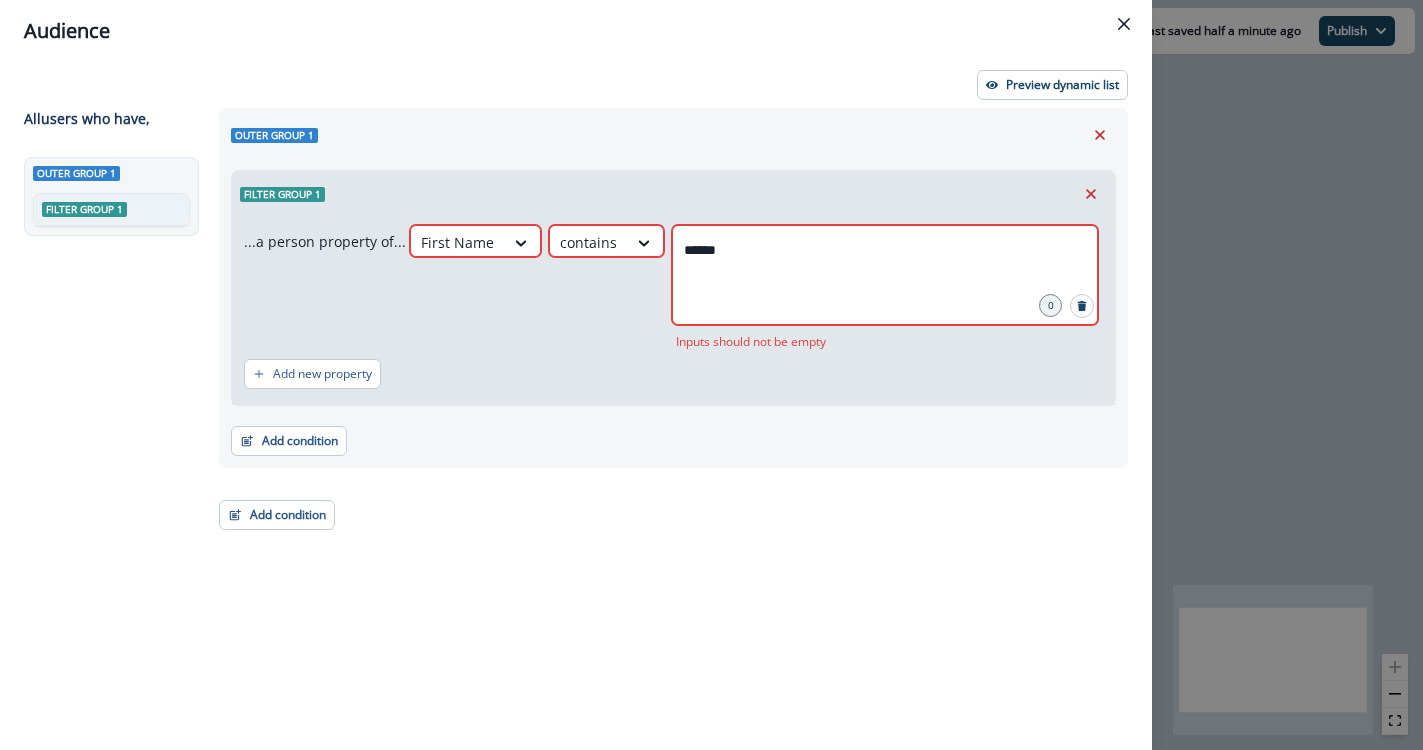 click on "Outer group 1 Filter group 1 ...a person property of... First Name contains ****** 0 Inputs should not be empty Add new property Add condition Contact properties A person property Performed a product event Performed a marketing activity Performed a web activity List membership Salesforce campaign membership Add condition Contact properties A person property Performed a product event Performed a marketing activity Performed a web activity List membership Salesforce campaign membership Grouped properties Organization members" at bounding box center [667, 392] 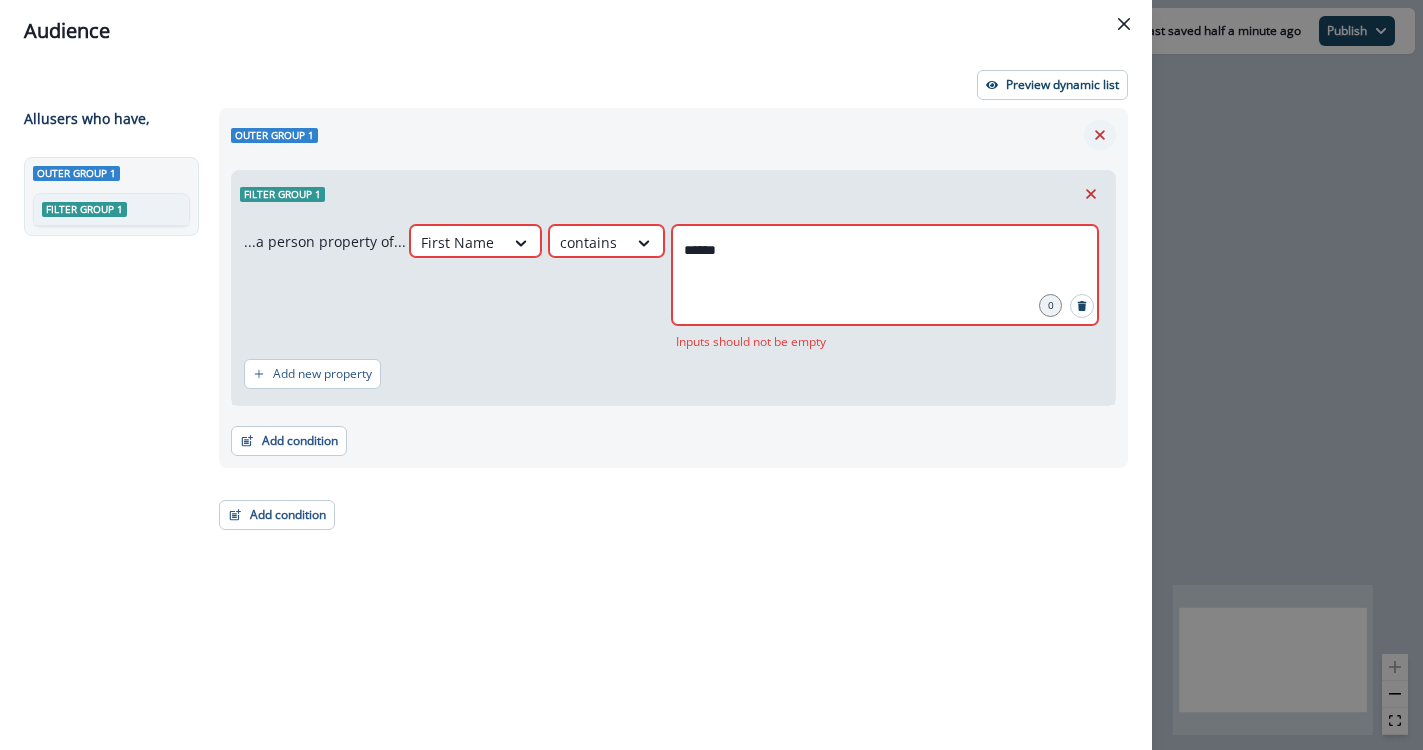 click 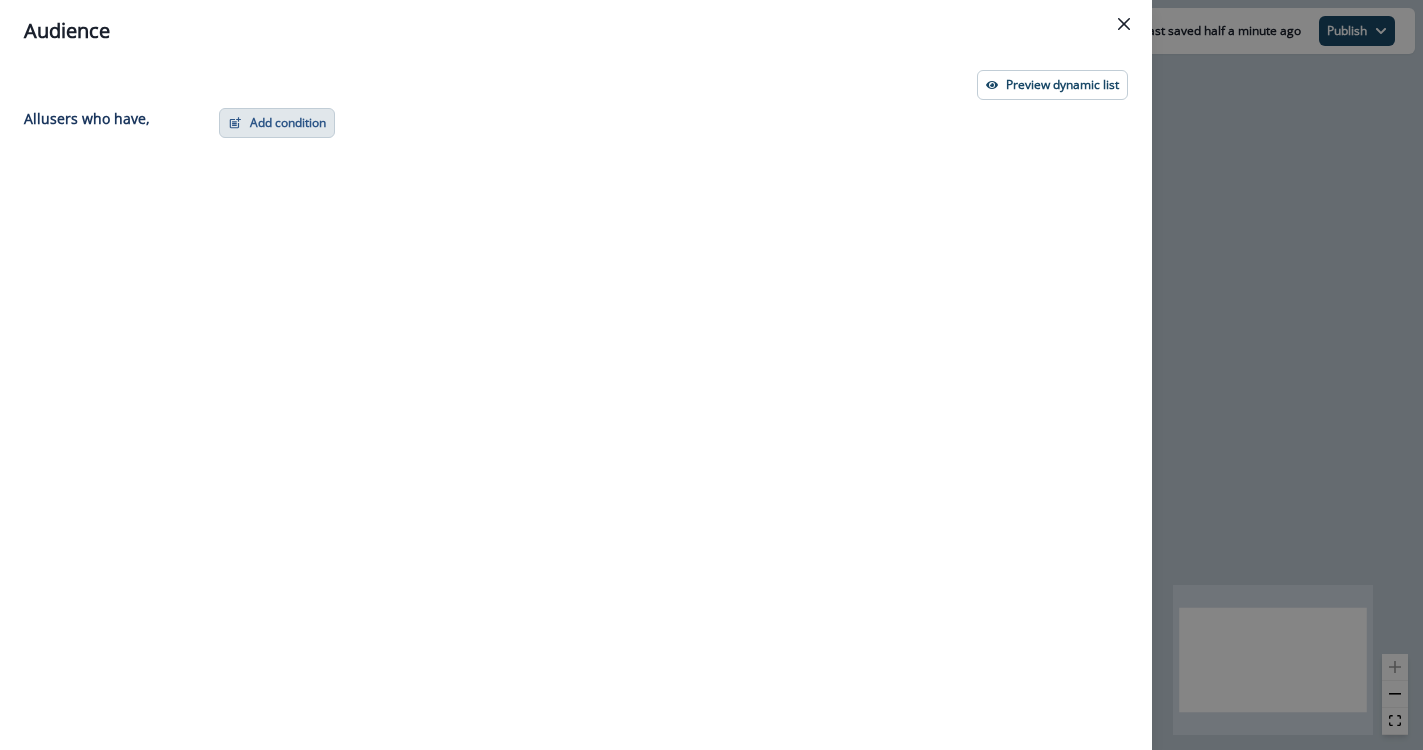 click on "Add condition" at bounding box center (277, 123) 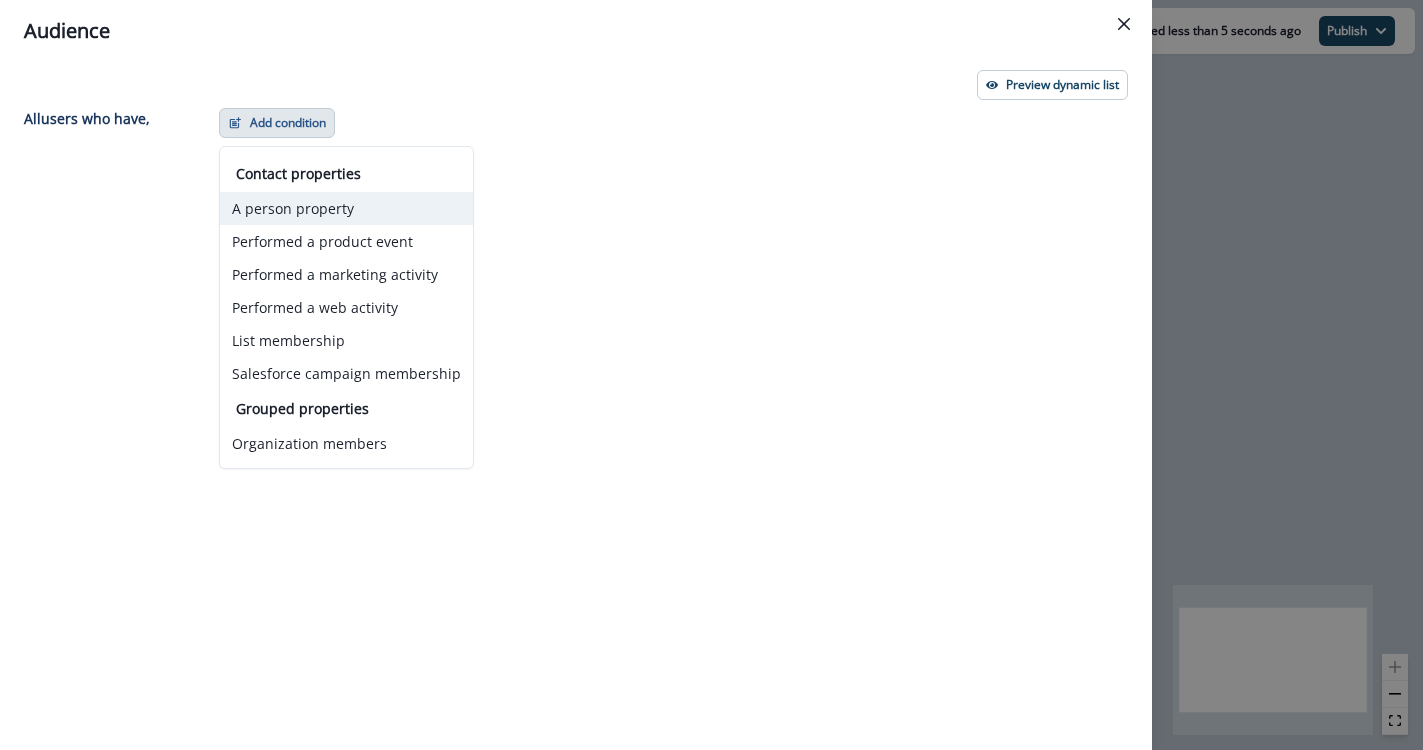 click on "A person property" at bounding box center (346, 208) 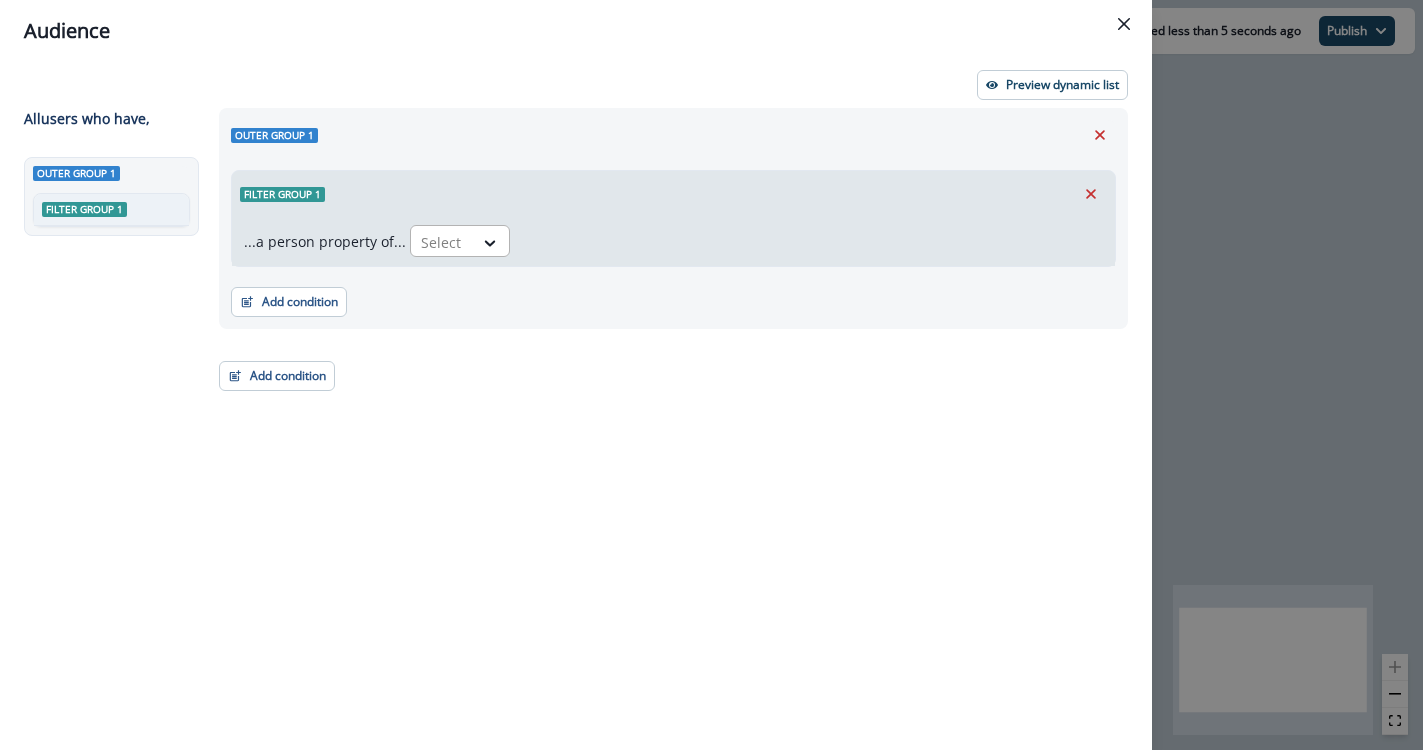 click on "Select" at bounding box center (442, 242) 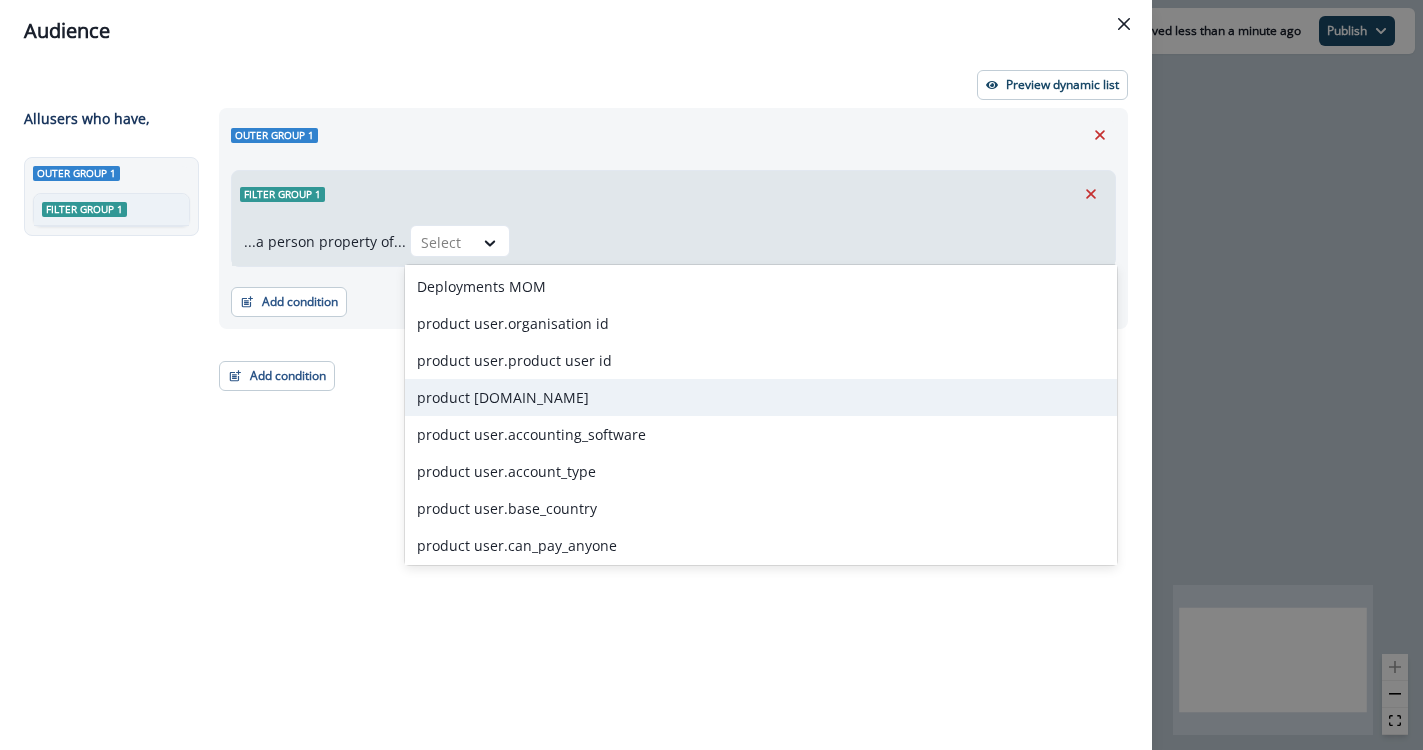scroll, scrollTop: 3766, scrollLeft: 0, axis: vertical 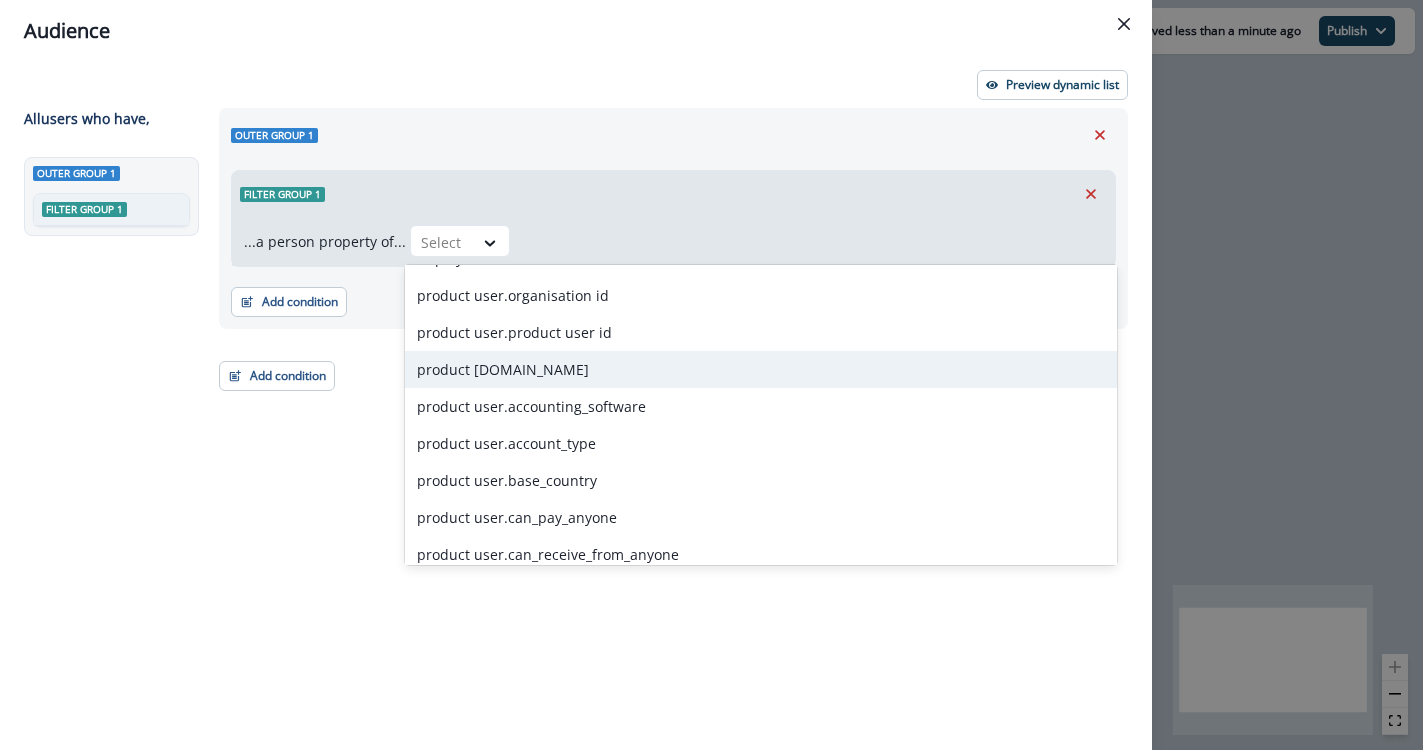 click on "product [DOMAIN_NAME]" at bounding box center (761, 369) 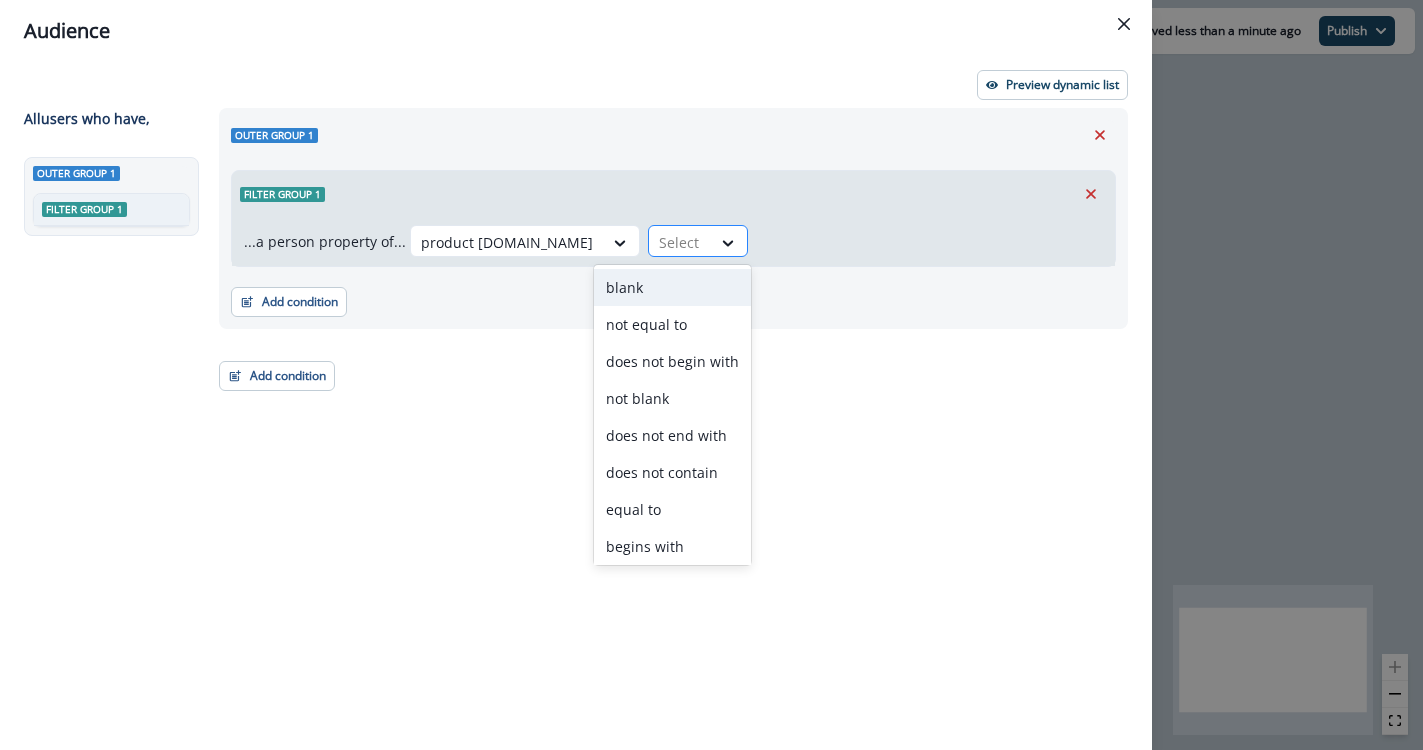 click at bounding box center [680, 242] 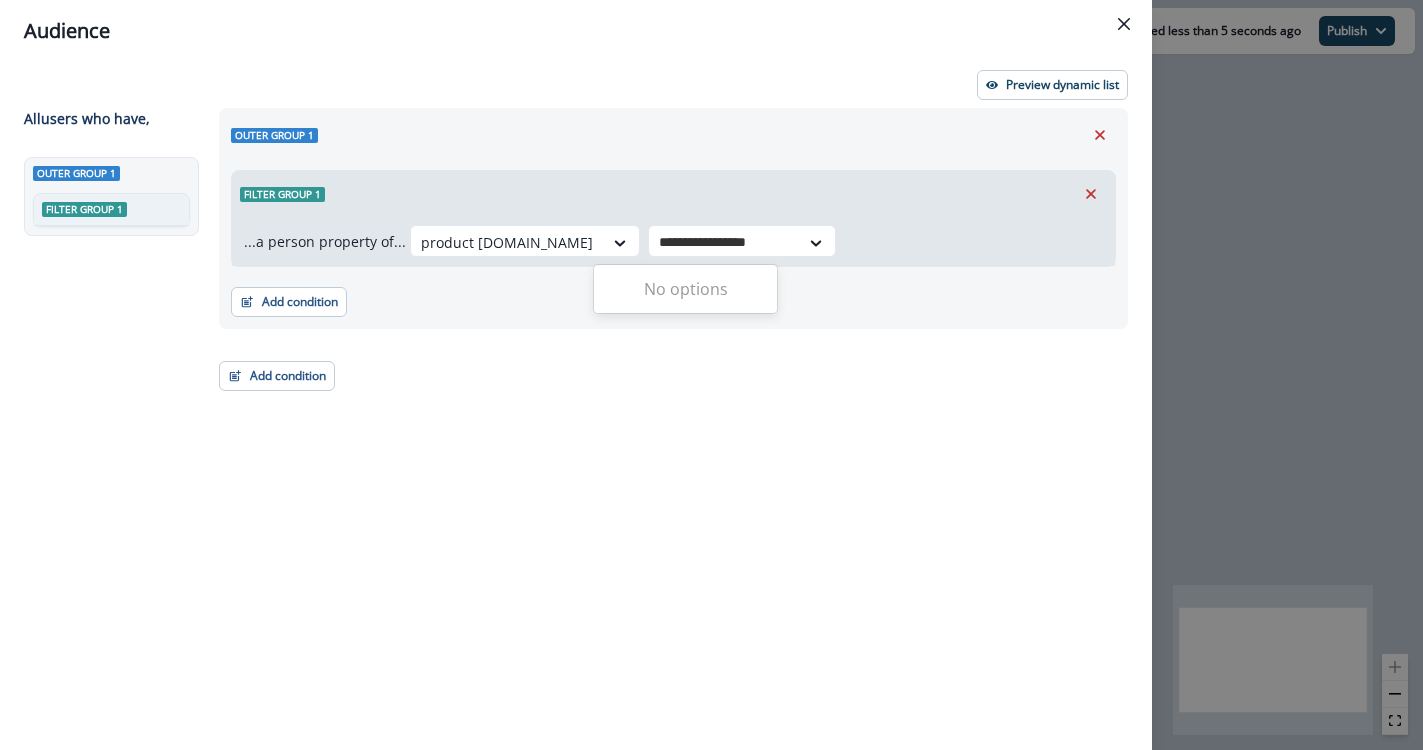 type on "**********" 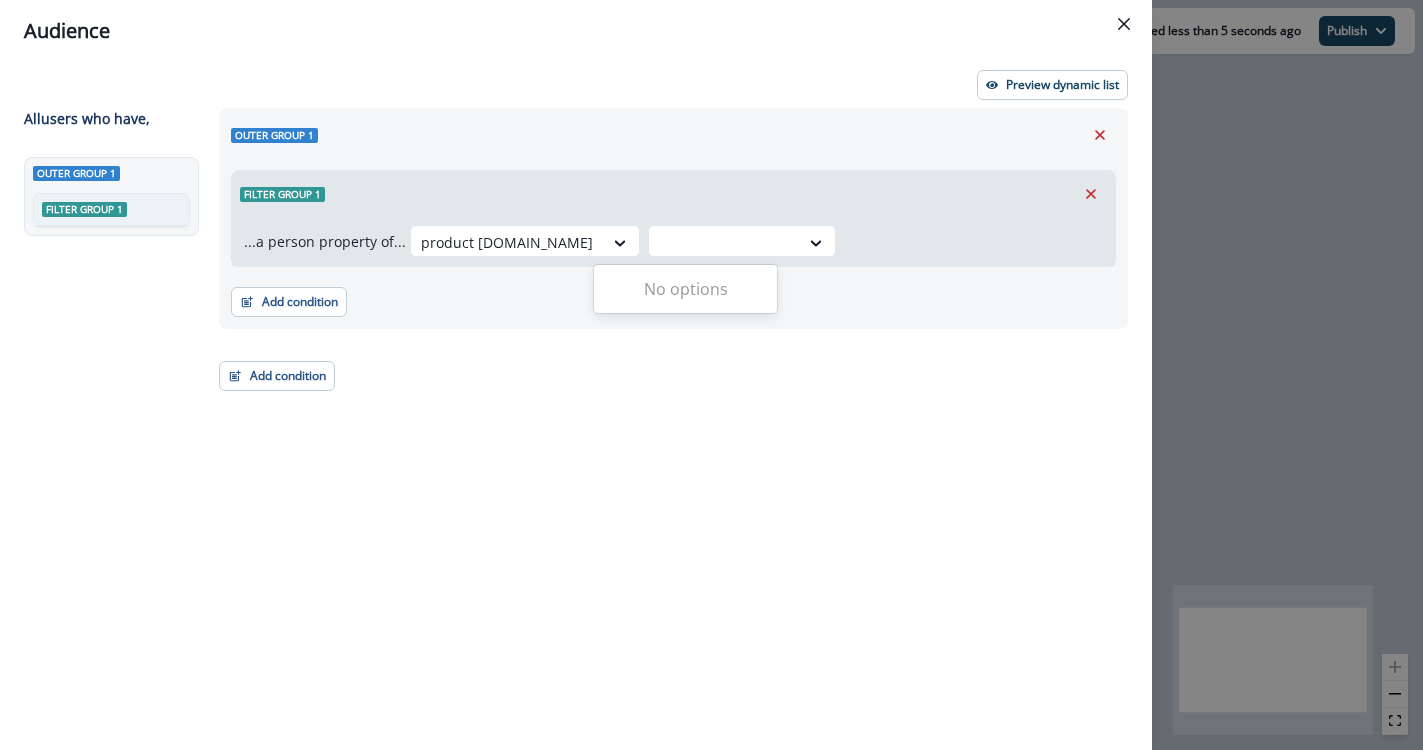 click on "Outer group 1 Filter group 1 ...a person property of... product [DOMAIN_NAME] 0 results available for search term [EMAIL_ADDRESS][DOMAIN_NAME]. Use Up and Down to choose options, press Enter to select the currently focused option, press Escape to exit the menu, press Tab to select the option and exit the menu. Add condition Contact properties A person property Performed a product event Performed a marketing activity Performed a web activity List membership Salesforce campaign membership Add condition Contact properties A person property Performed a product event Performed a marketing activity Performed a web activity List membership Salesforce campaign membership Grouped properties Organization members" at bounding box center [667, 392] 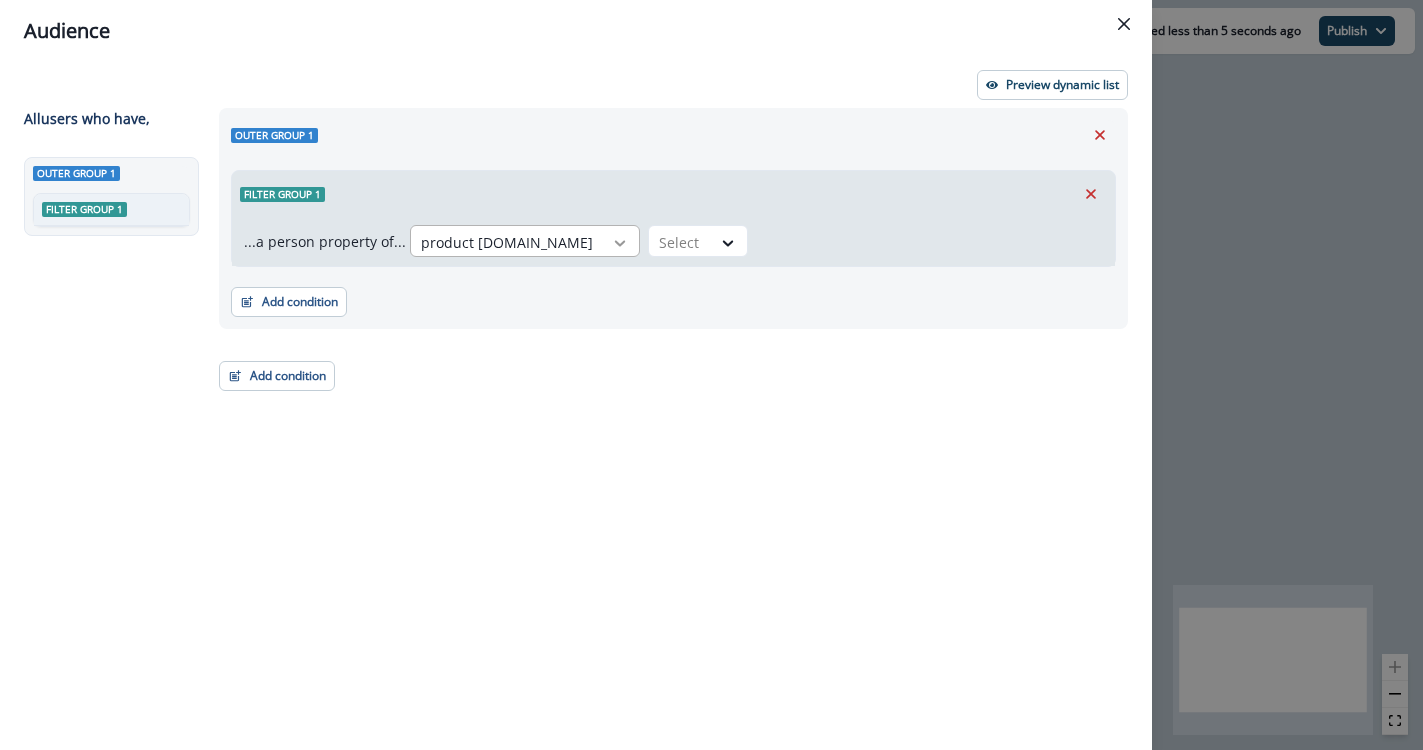 click 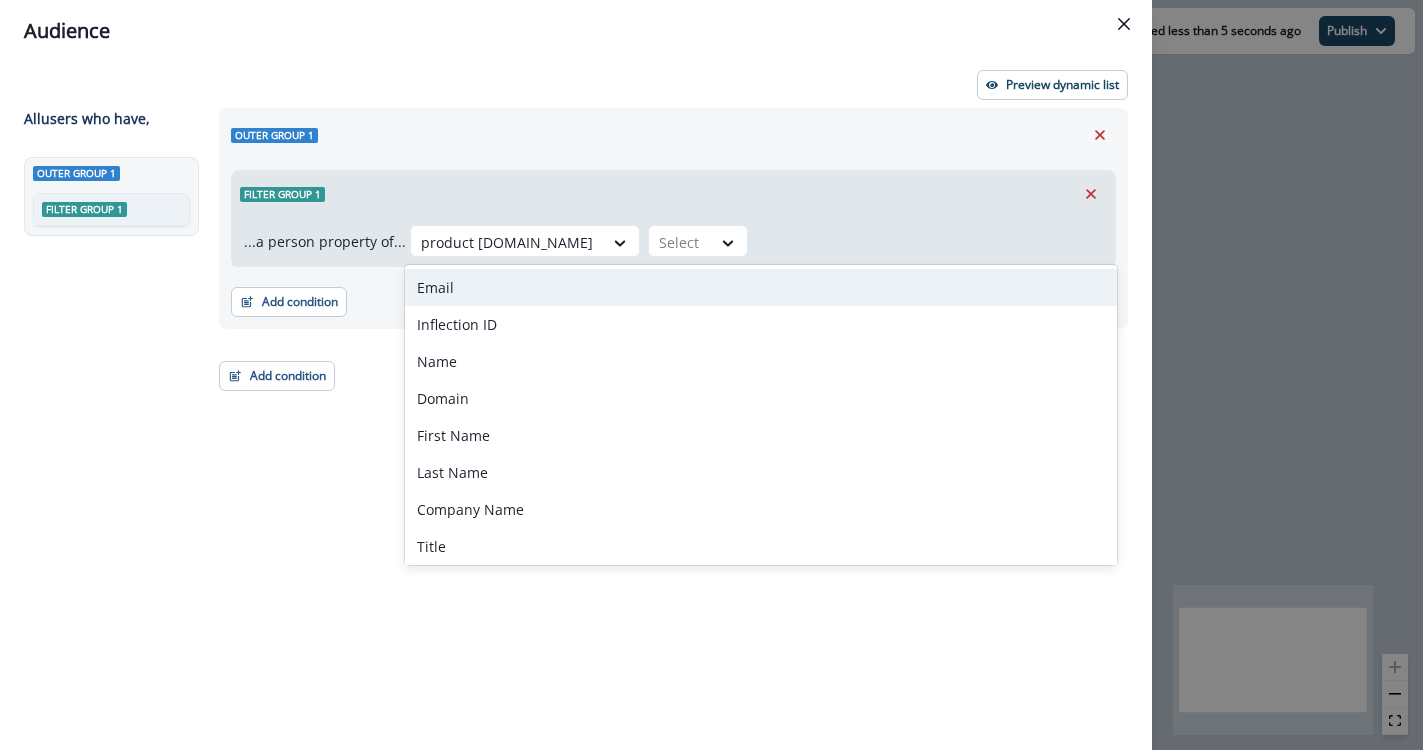 click on "Email" at bounding box center (761, 287) 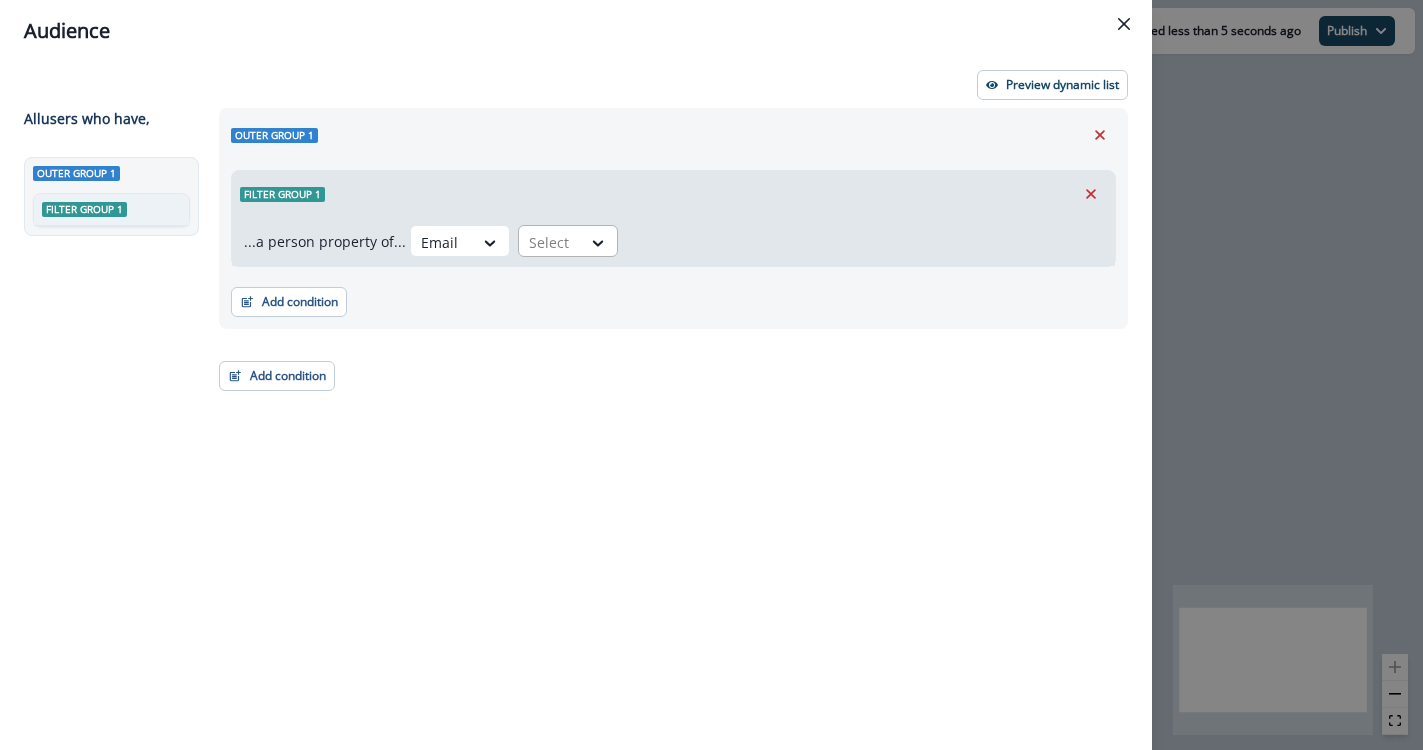 click on "Select" at bounding box center [550, 242] 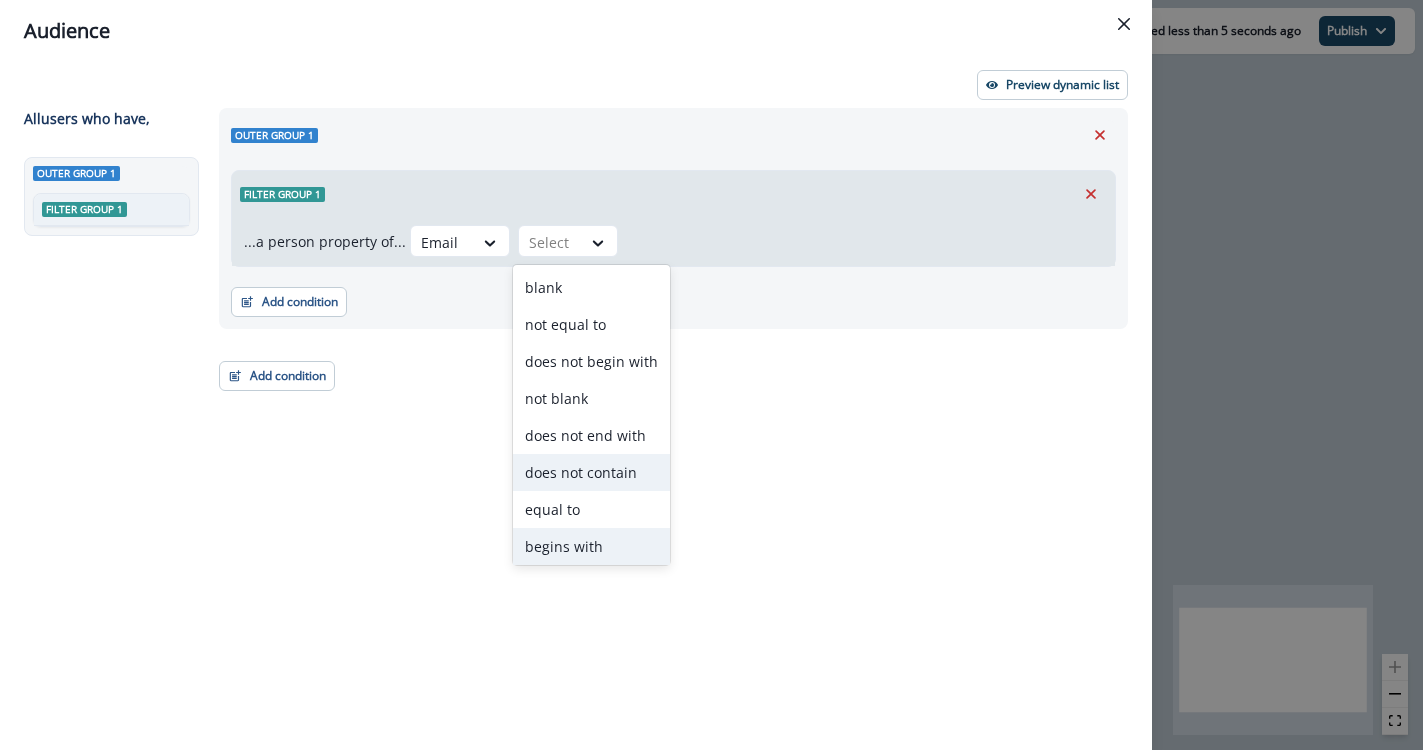 scroll, scrollTop: 78, scrollLeft: 0, axis: vertical 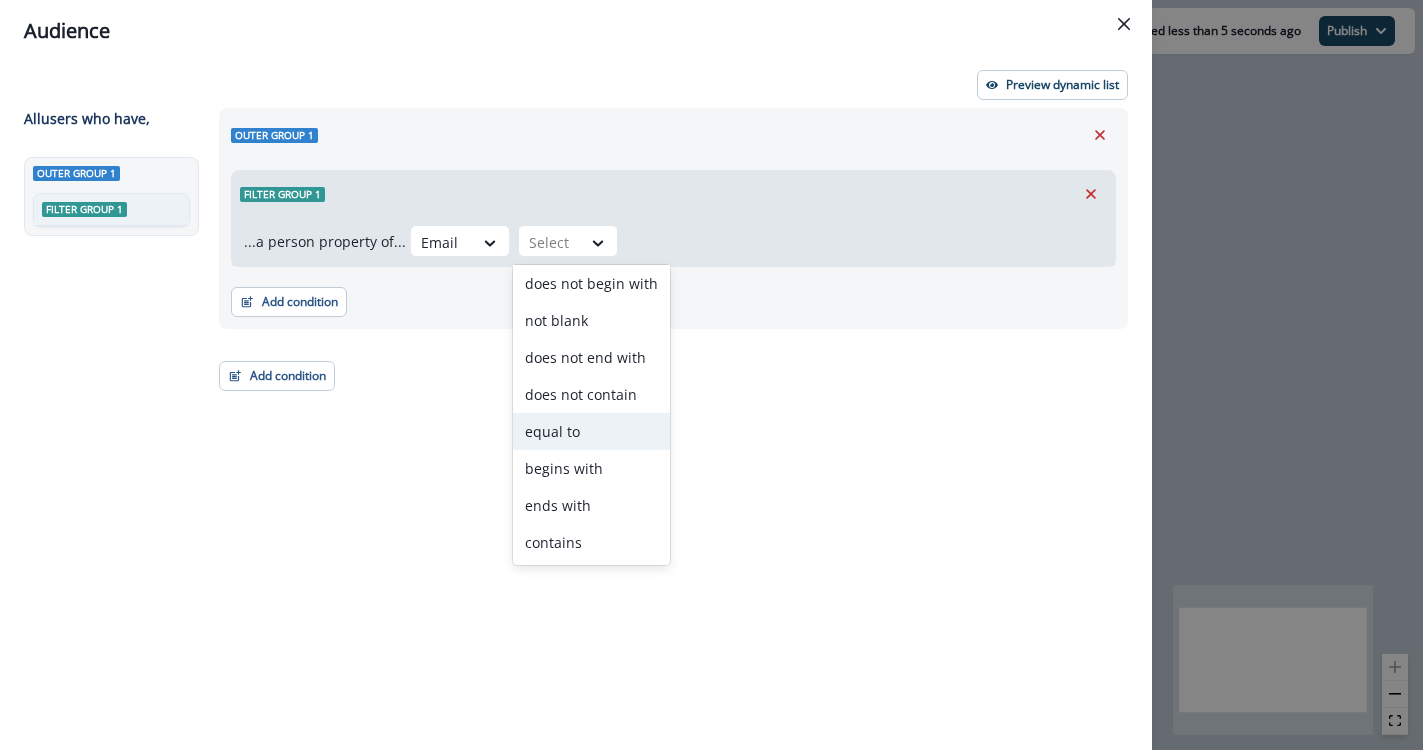 click on "equal to" at bounding box center [591, 431] 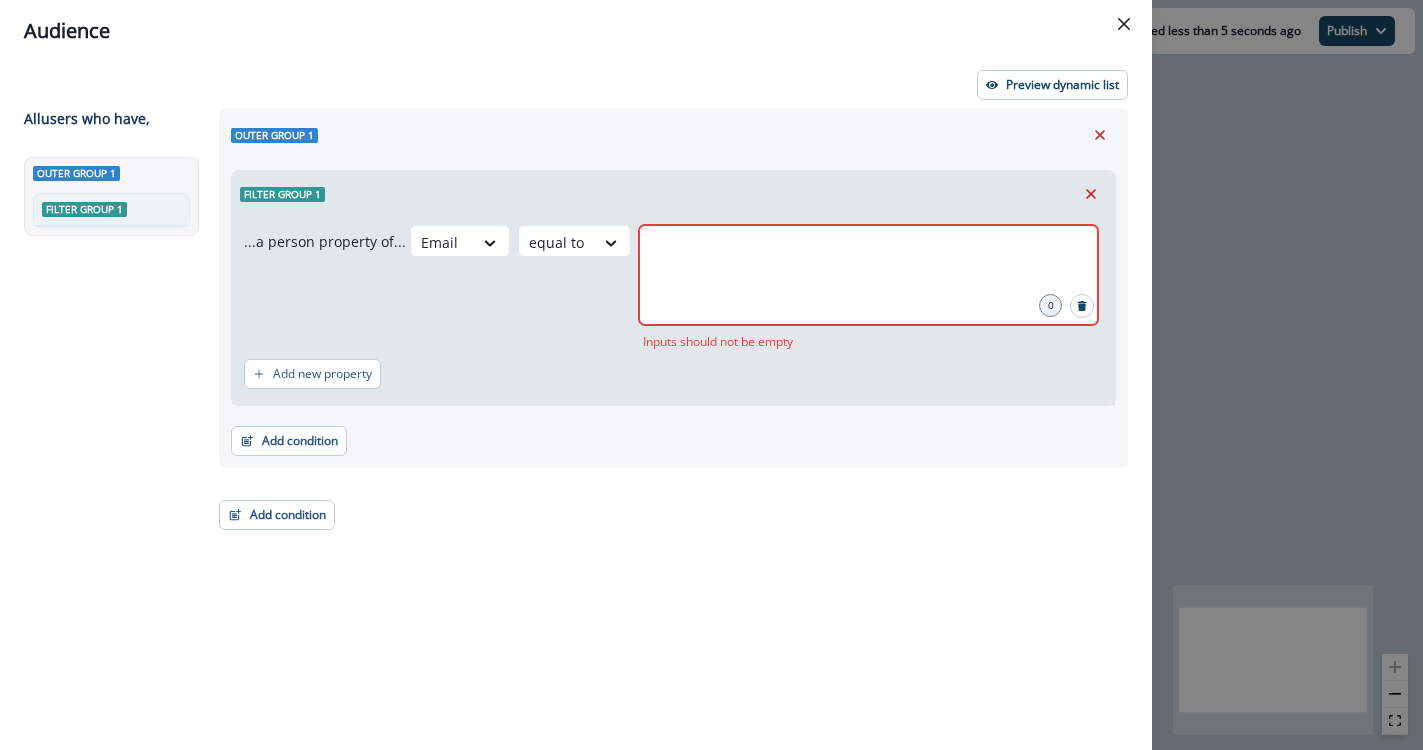 click at bounding box center [868, 275] 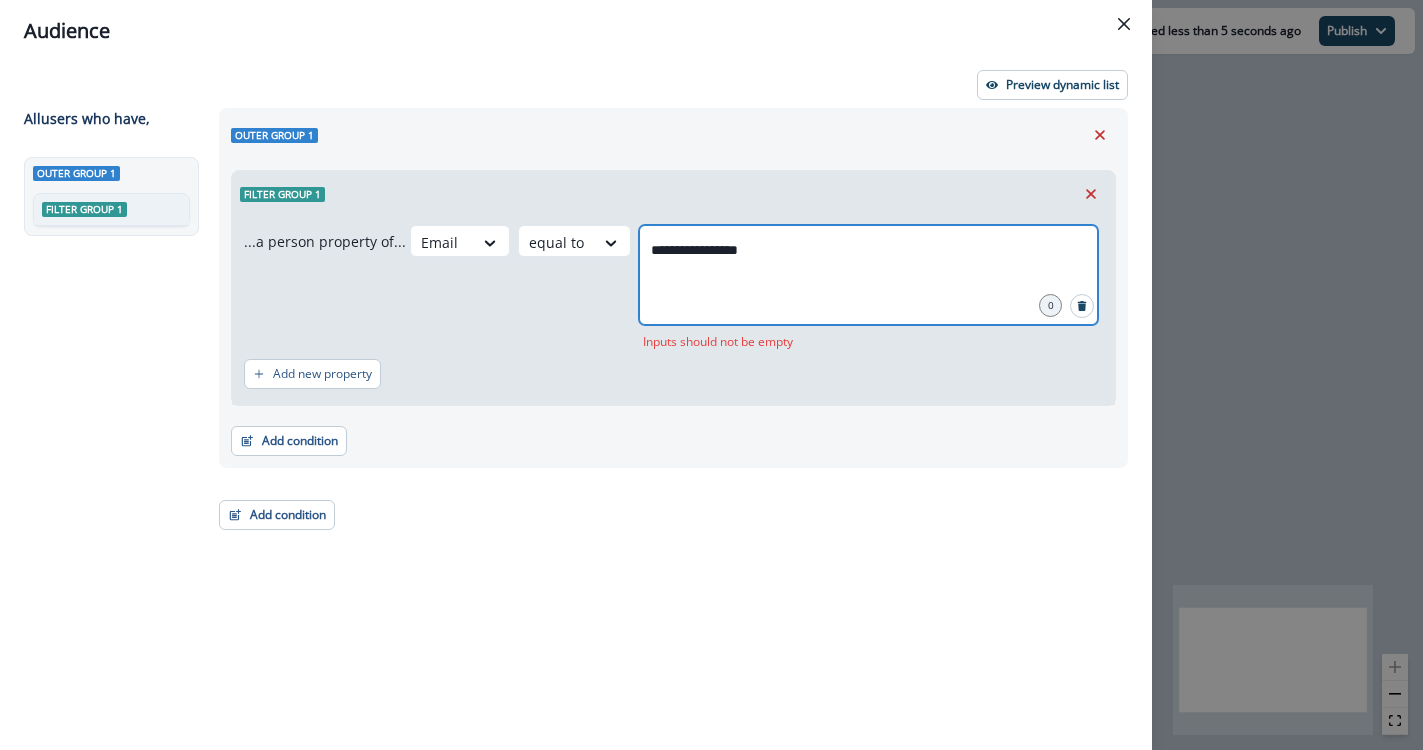 type on "**********" 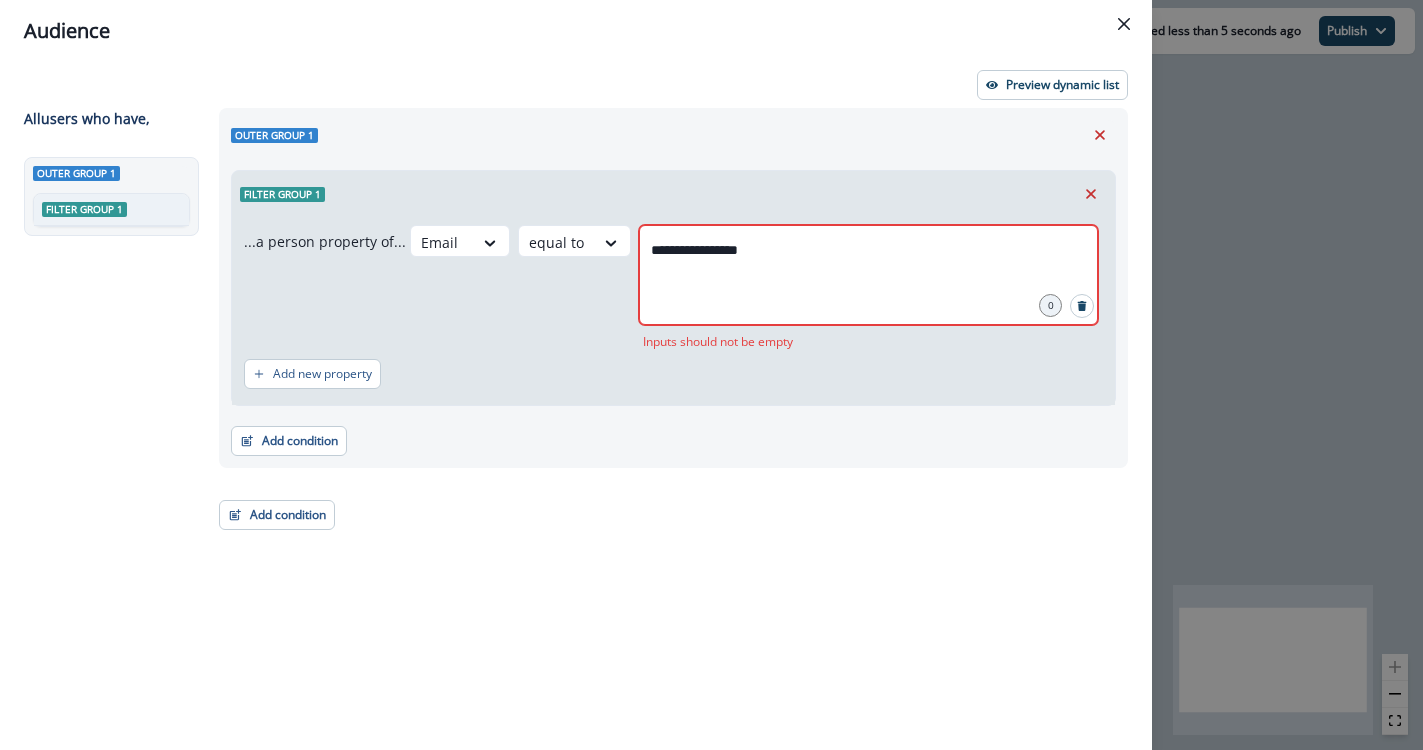 click on "**********" at bounding box center [667, 392] 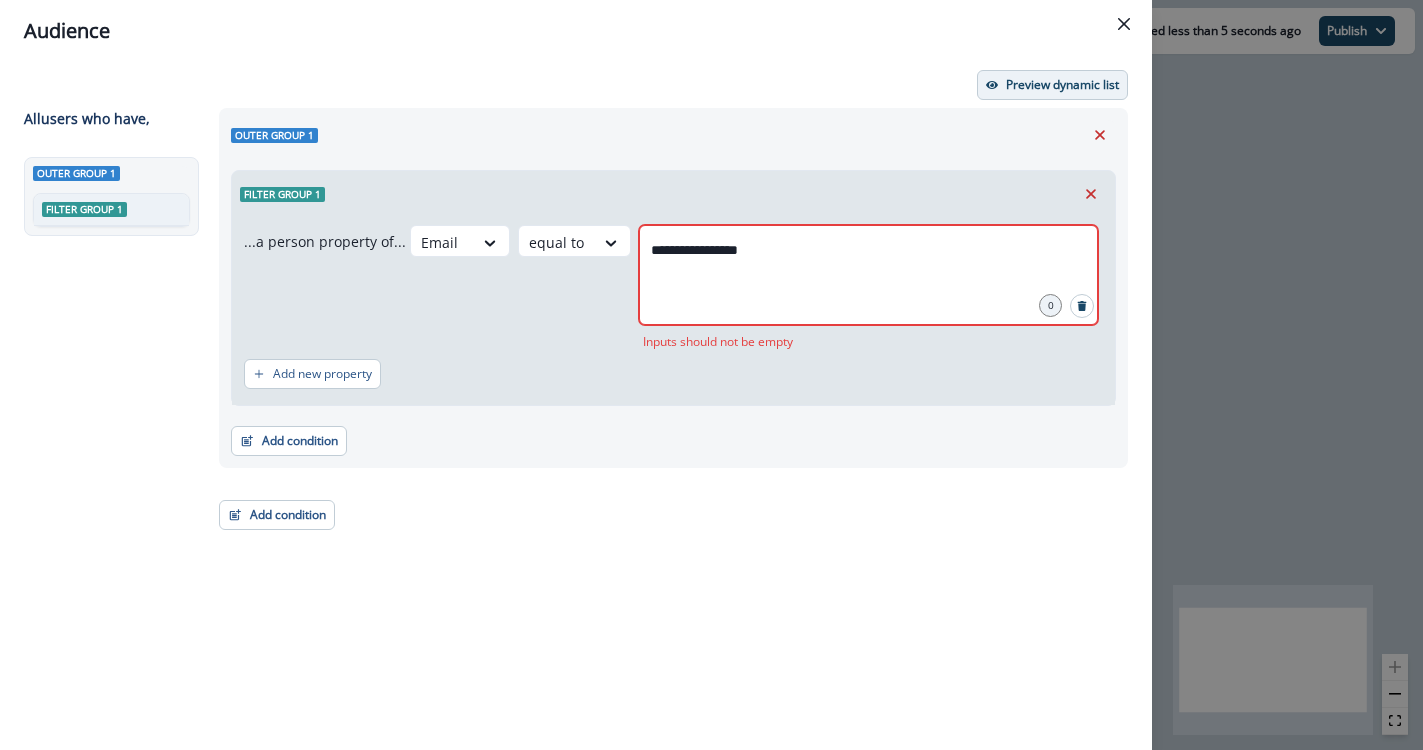 click on "Preview dynamic list" at bounding box center [1052, 85] 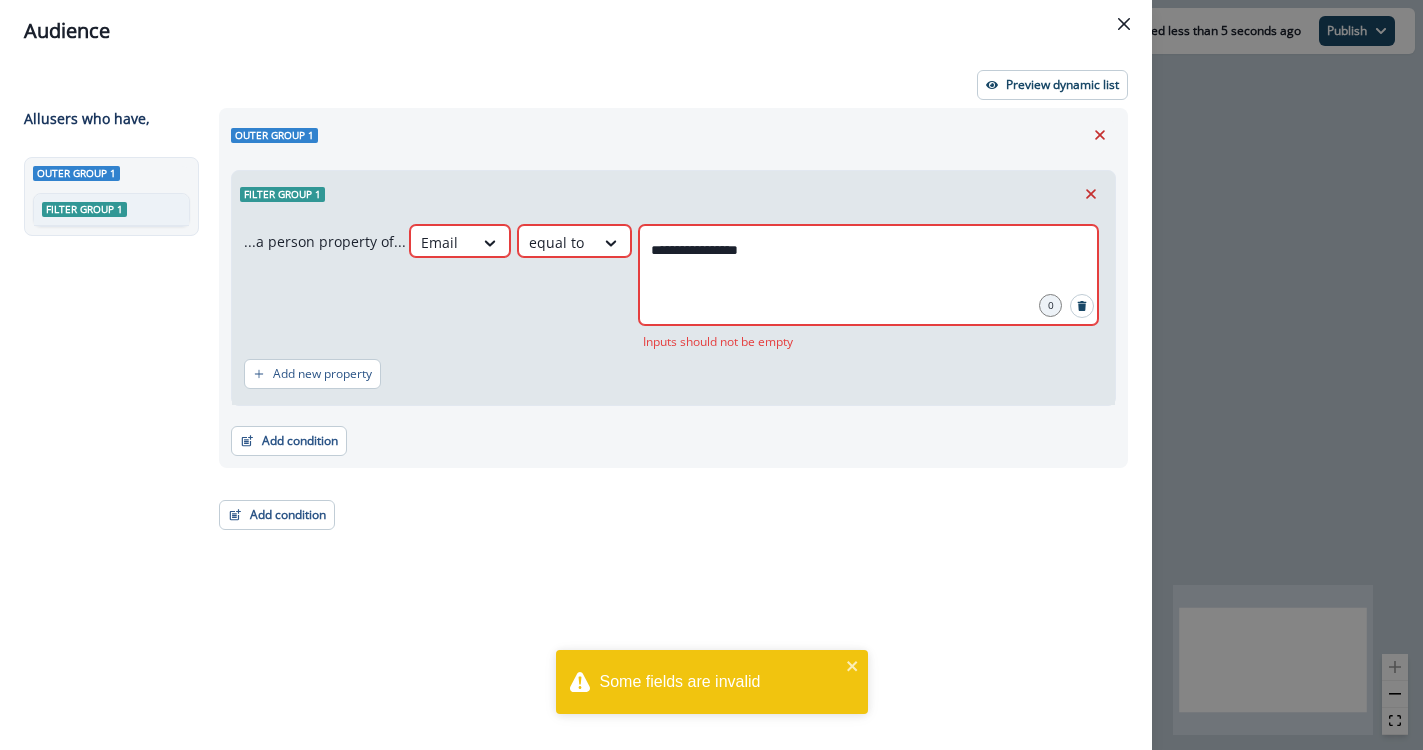 click on "**********" at bounding box center (667, 392) 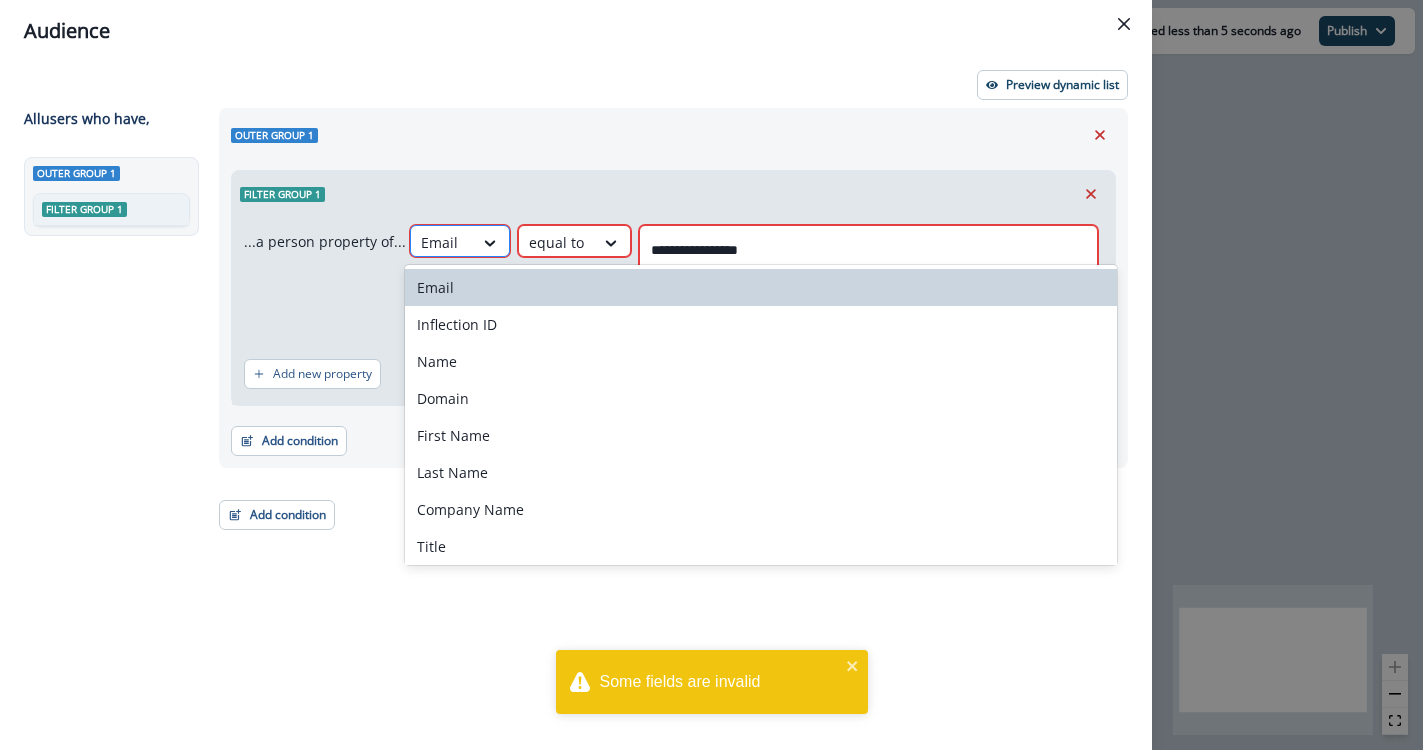 click at bounding box center (442, 242) 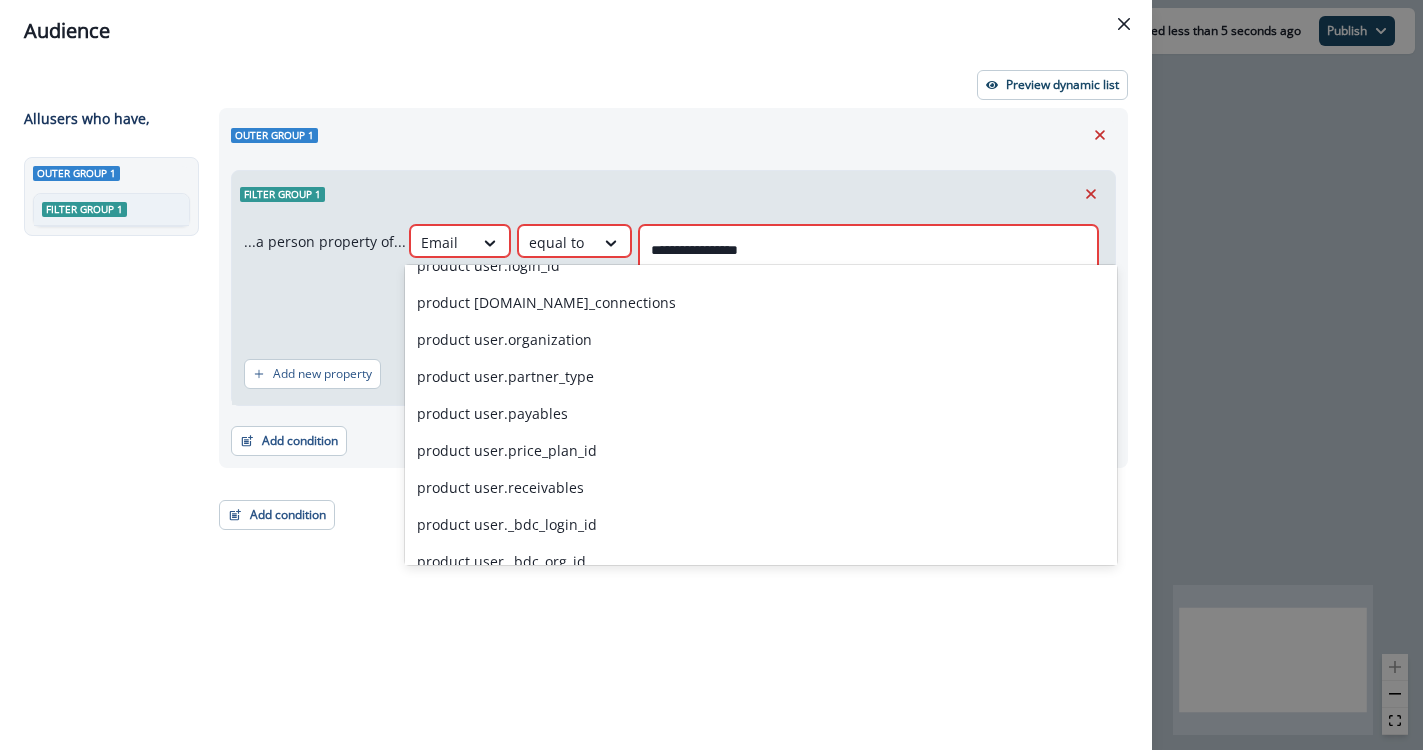 scroll, scrollTop: 5121, scrollLeft: 0, axis: vertical 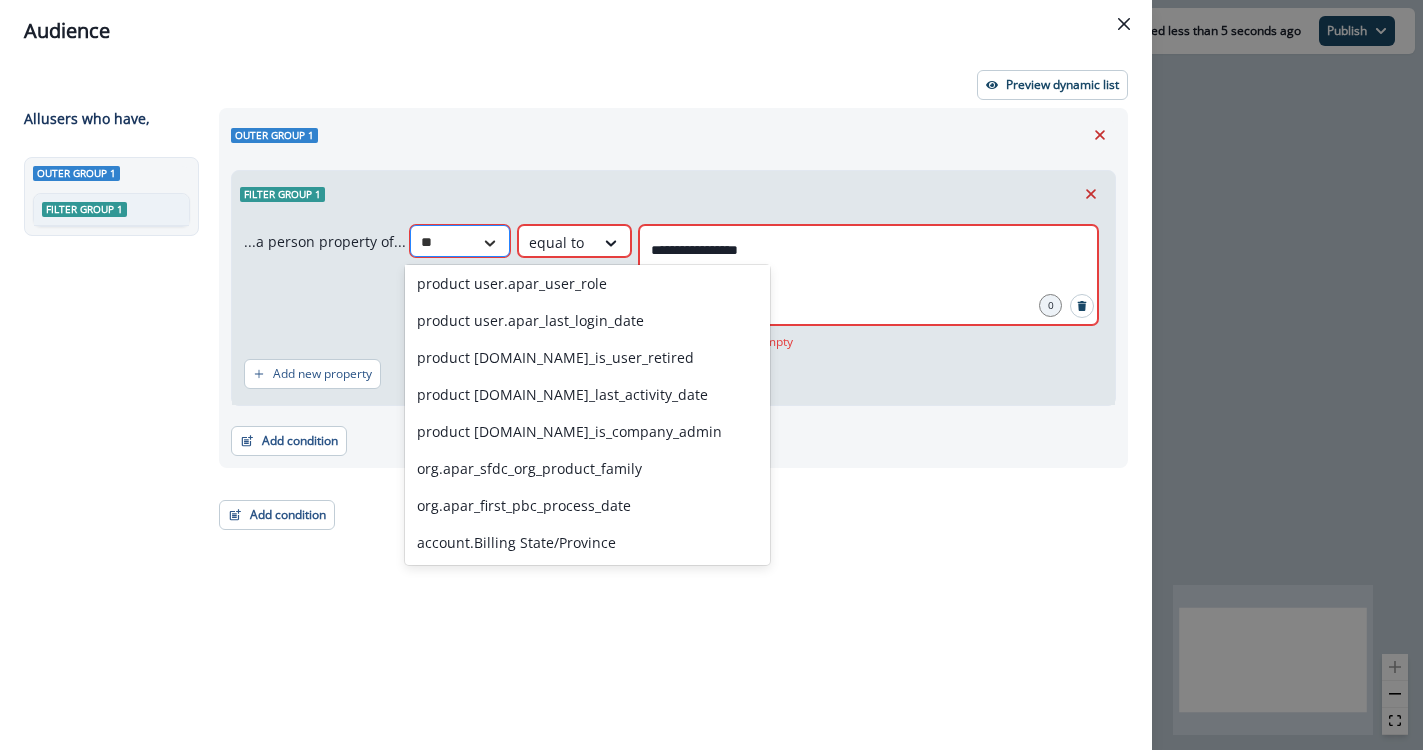 type on "*" 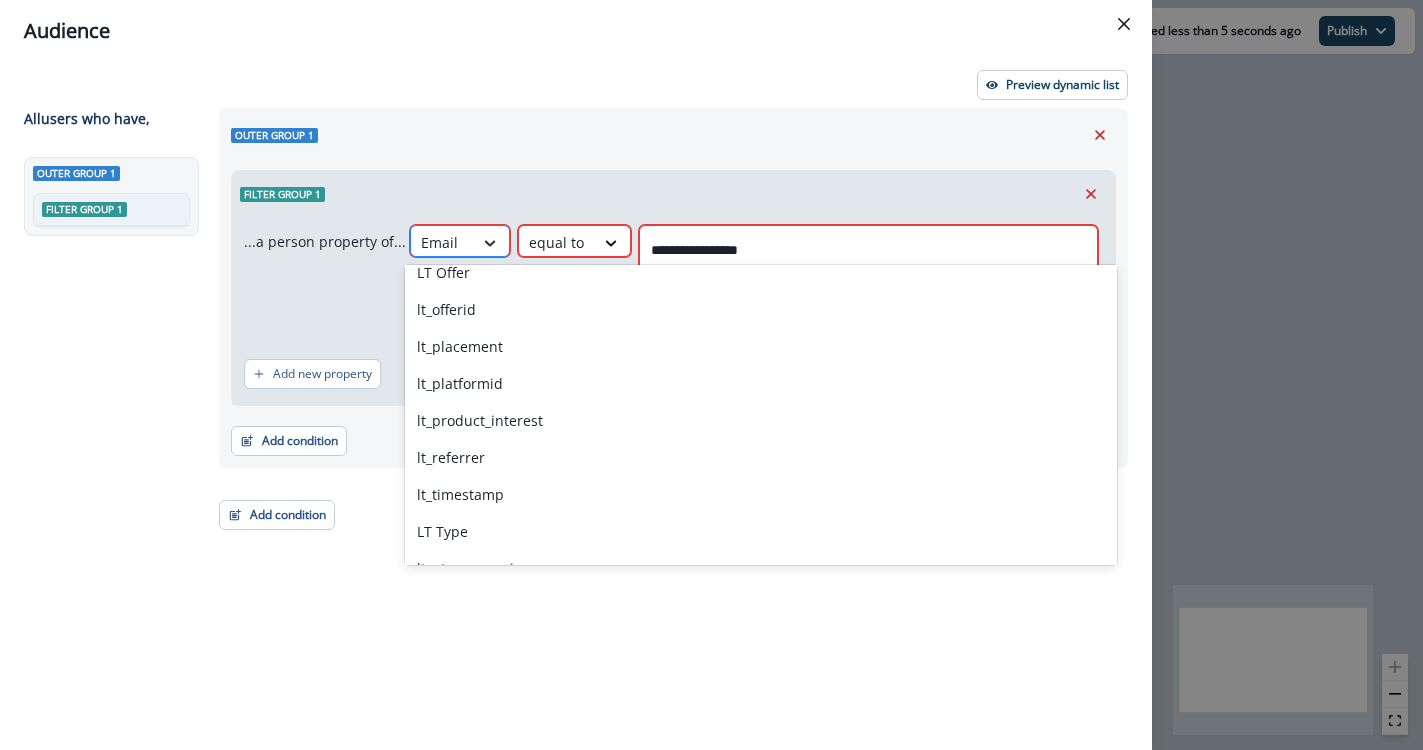 scroll, scrollTop: 5121, scrollLeft: 0, axis: vertical 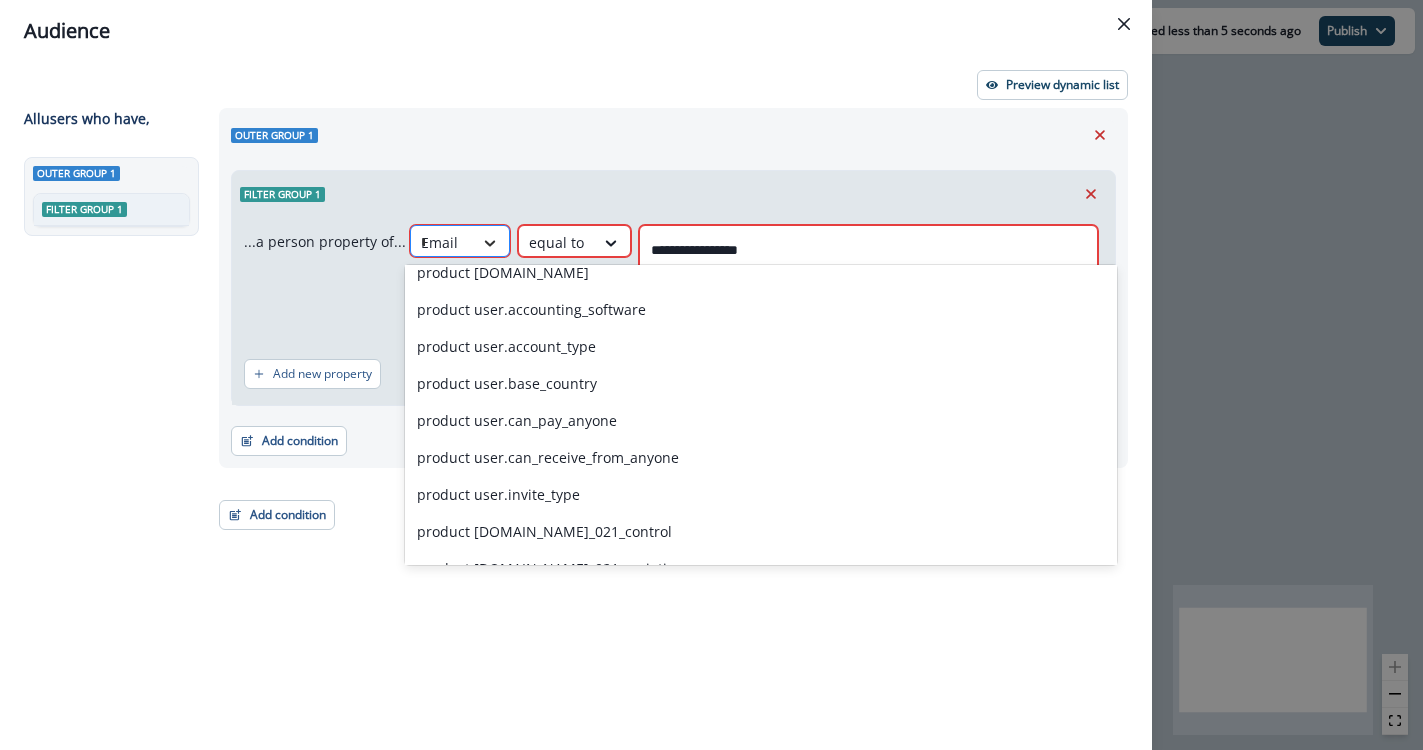 type on "**" 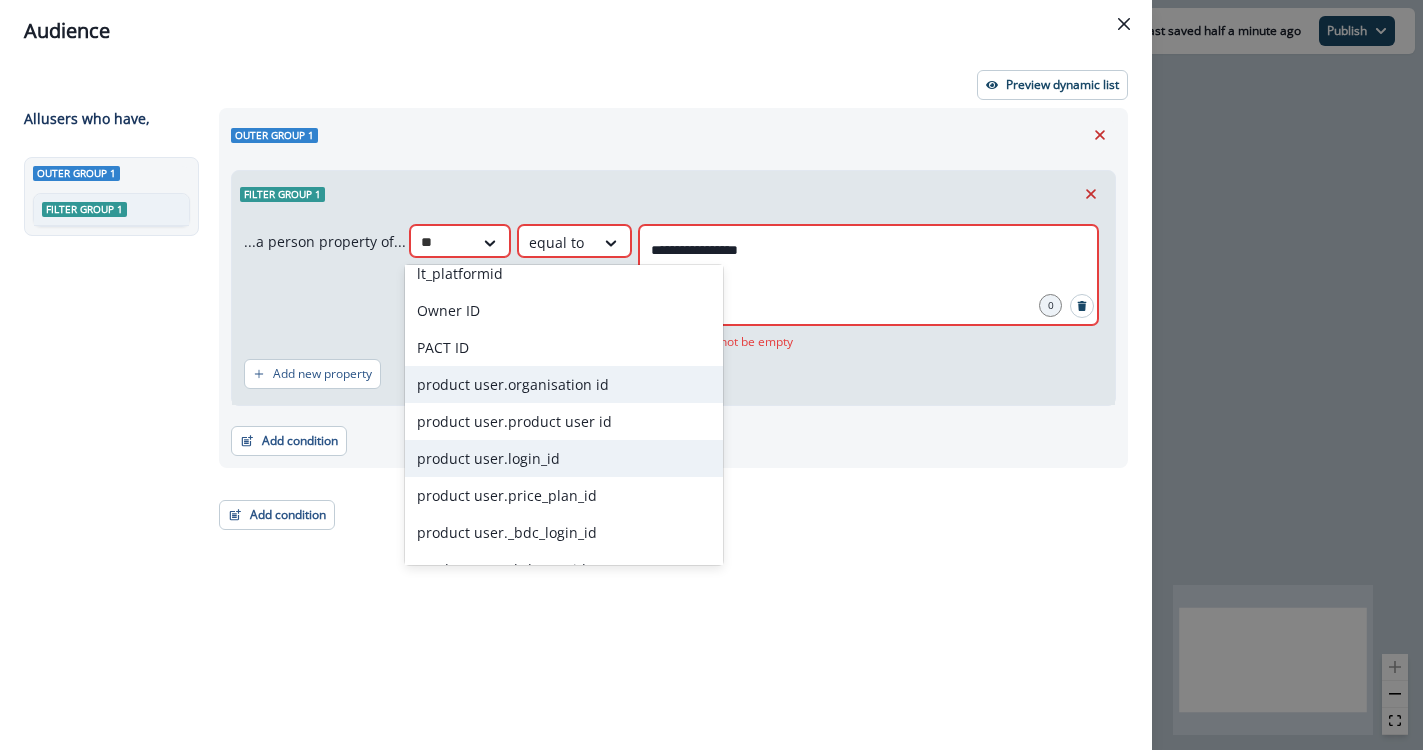 scroll, scrollTop: 607, scrollLeft: 0, axis: vertical 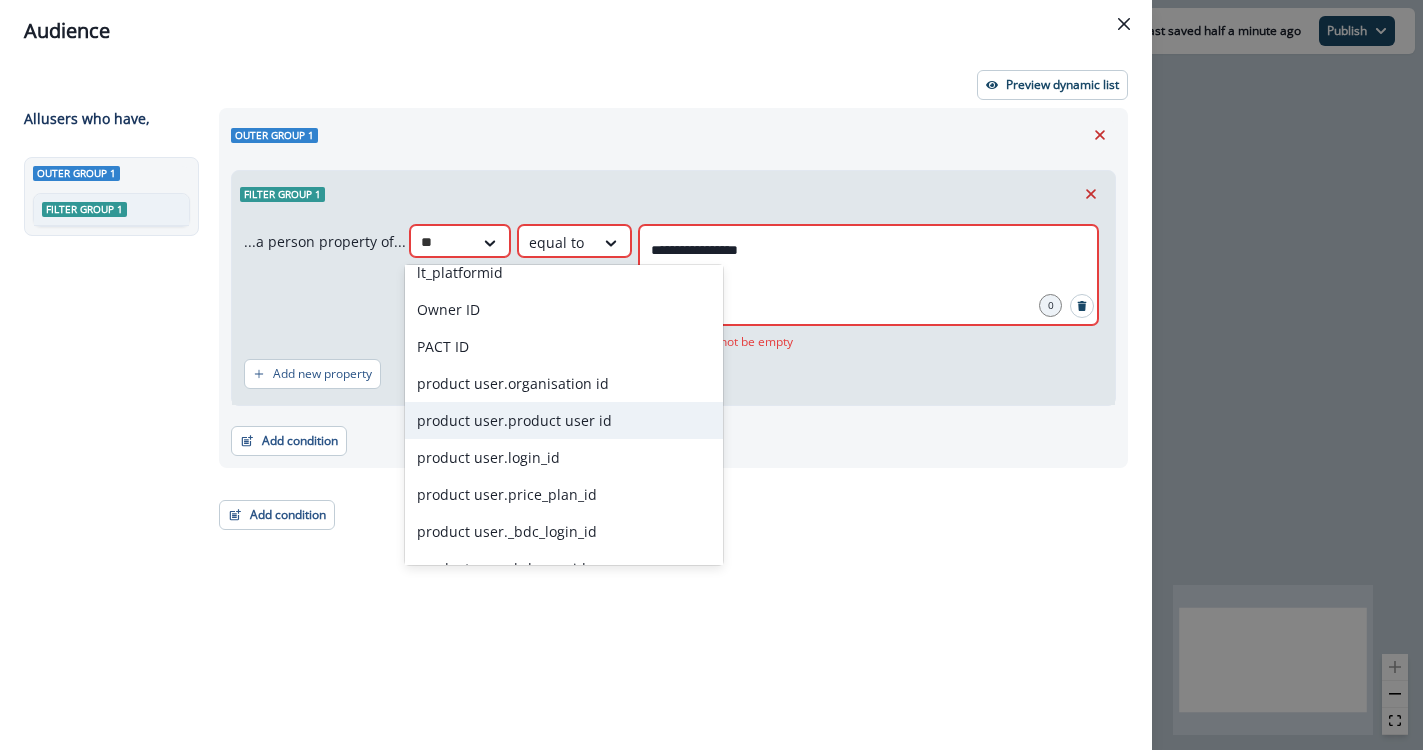 click on "product user.product user id" at bounding box center [564, 420] 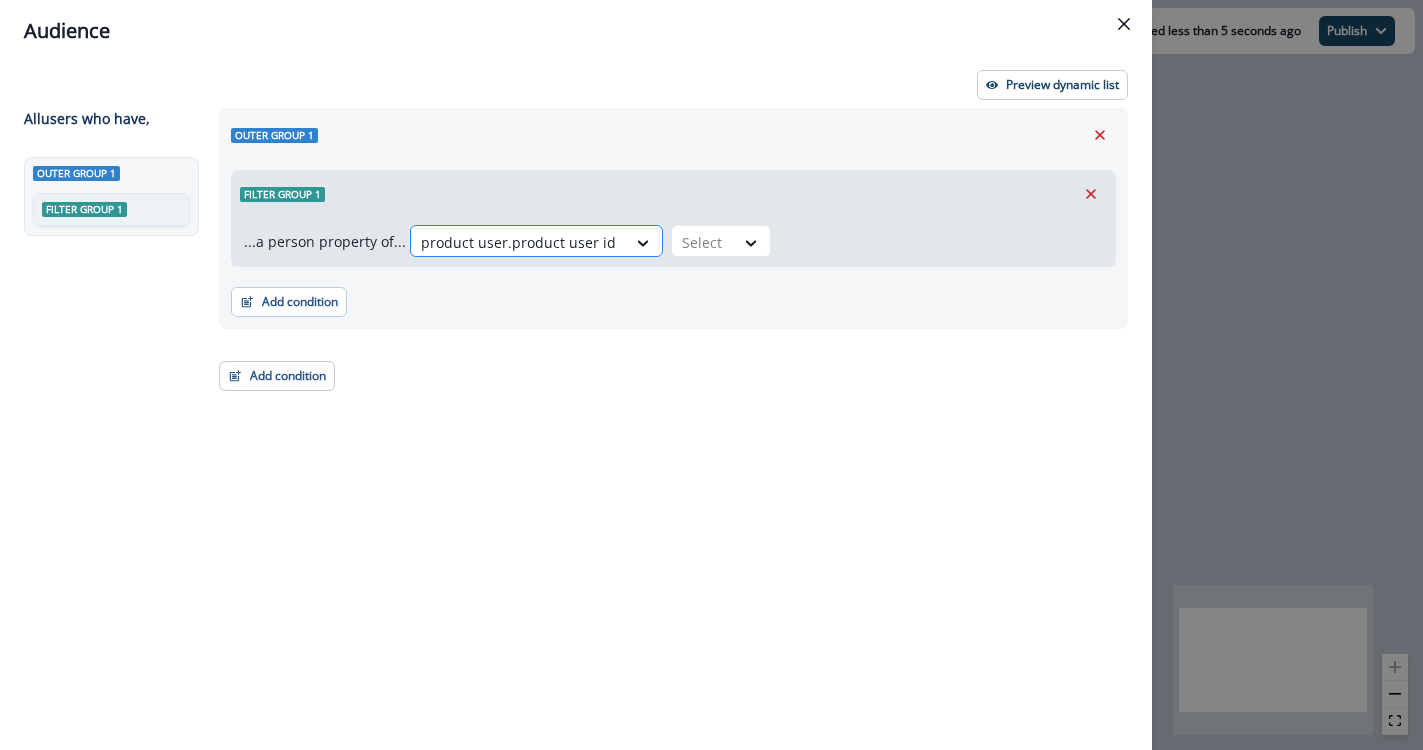 click at bounding box center [518, 242] 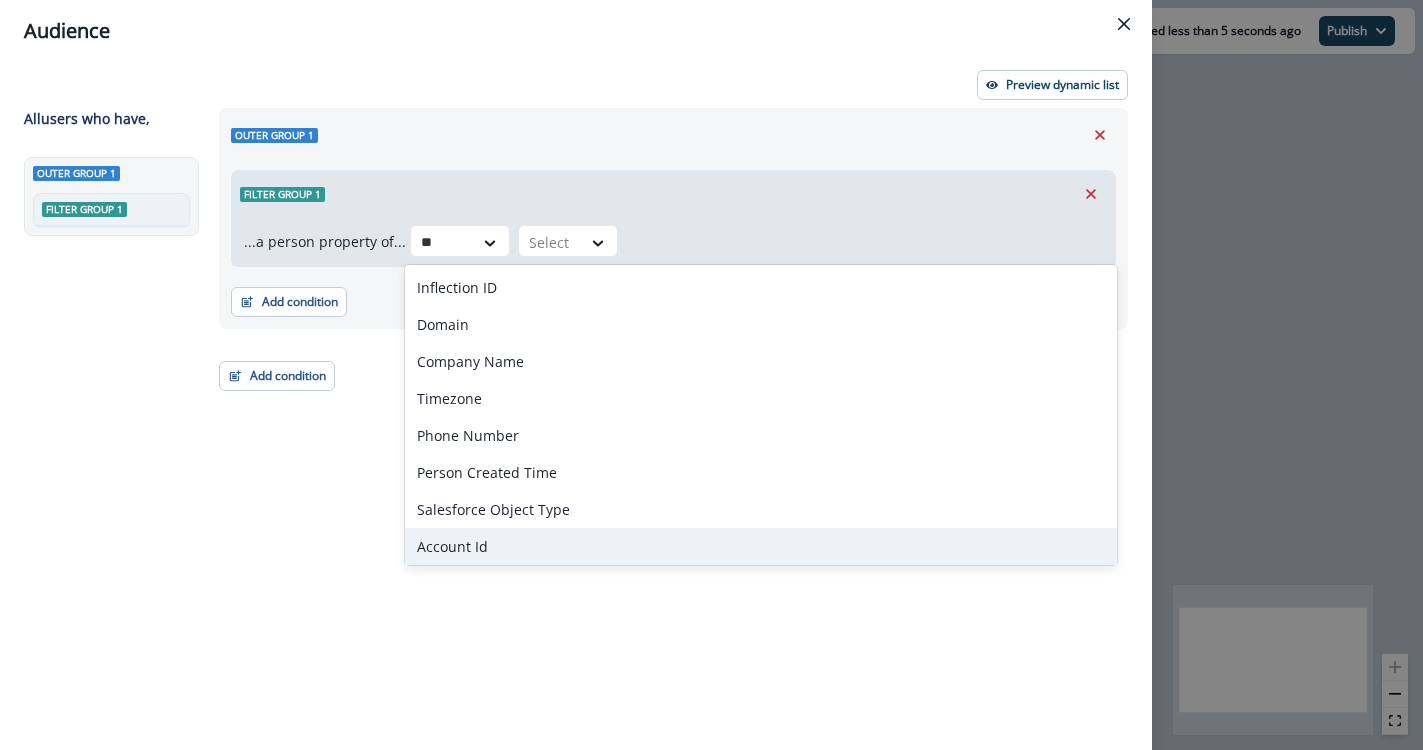 type on "***" 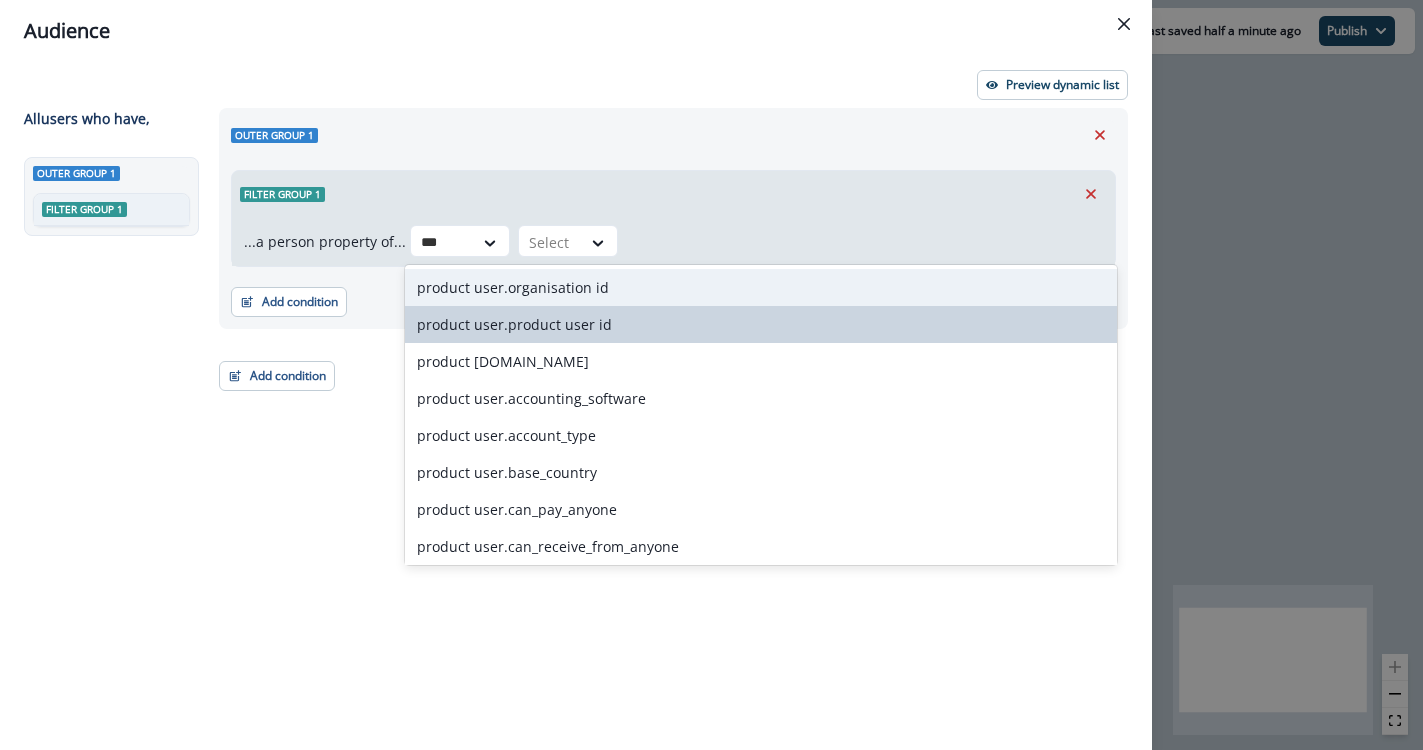 click on "product user.organisation id" at bounding box center (761, 287) 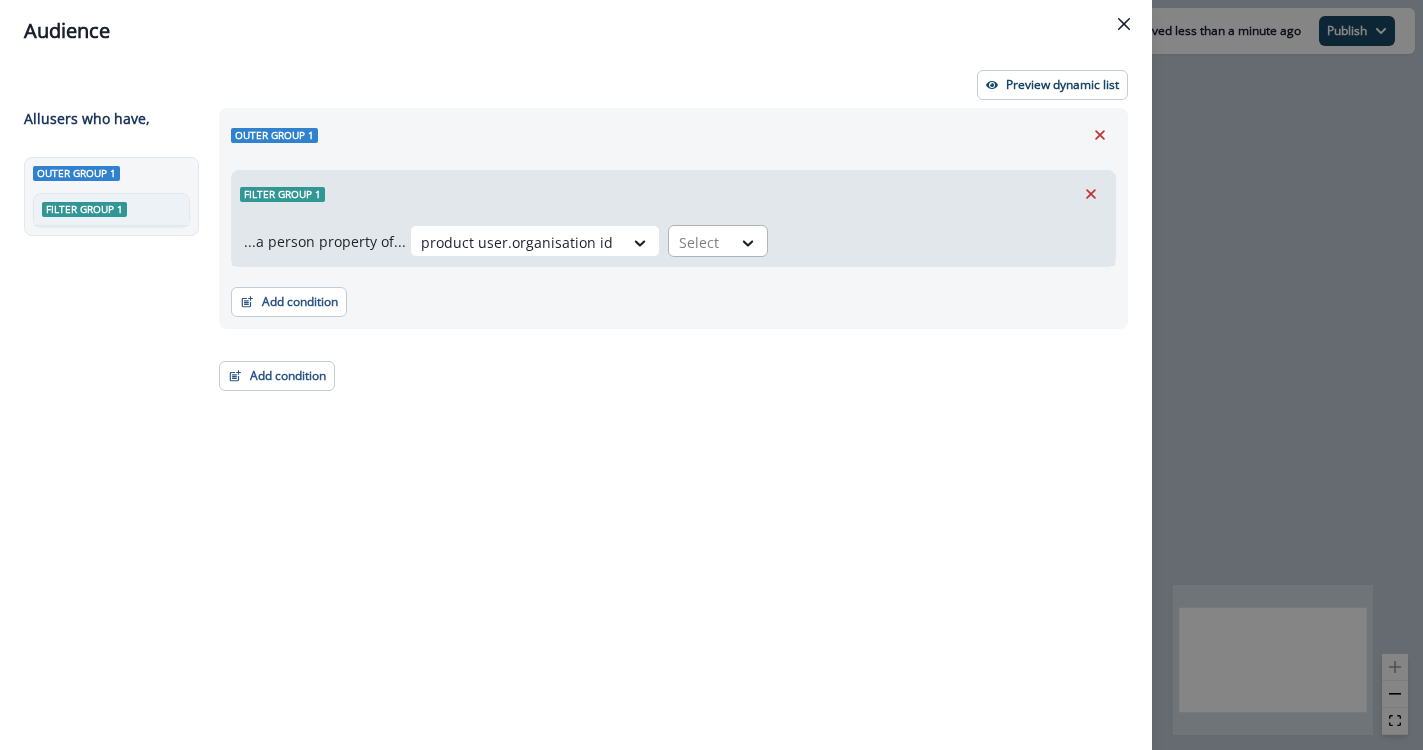 click at bounding box center (700, 242) 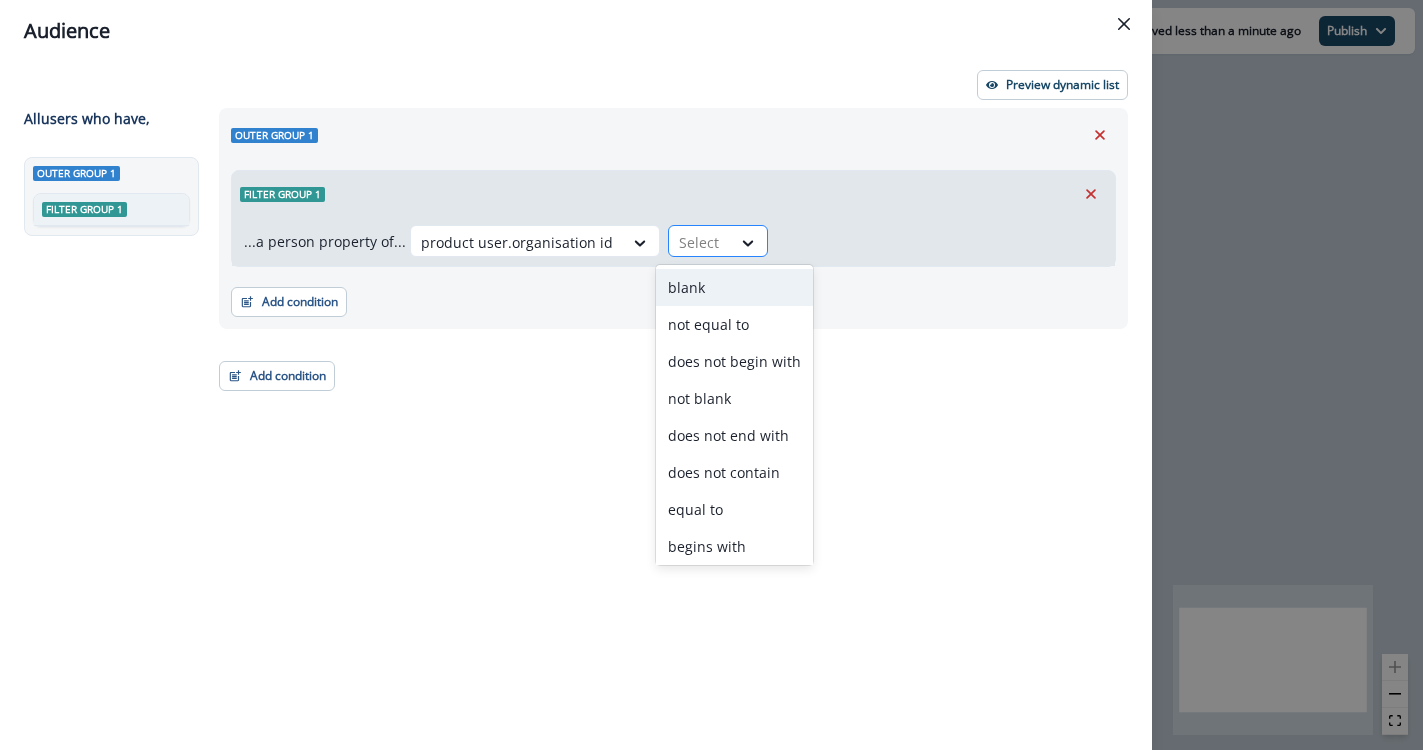 paste on "**********" 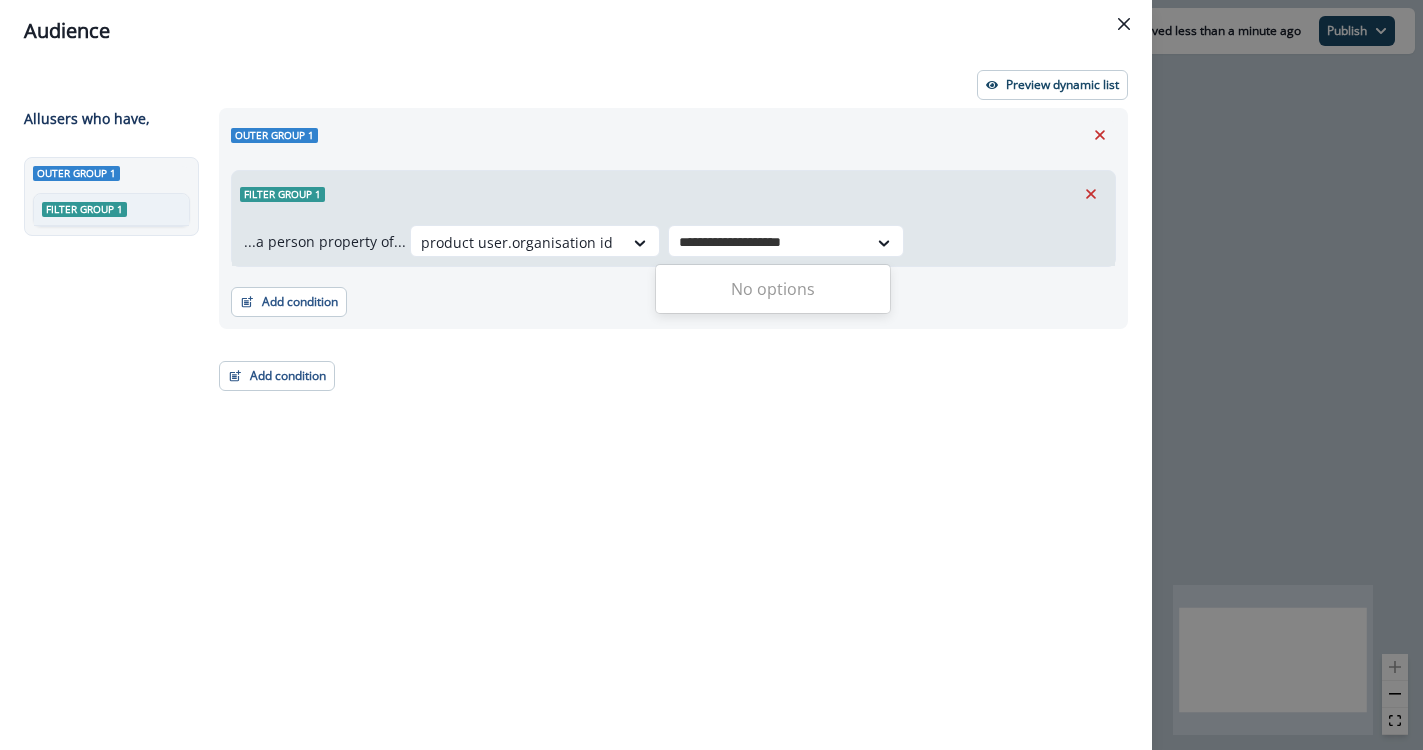 click on "No options" at bounding box center (773, 289) 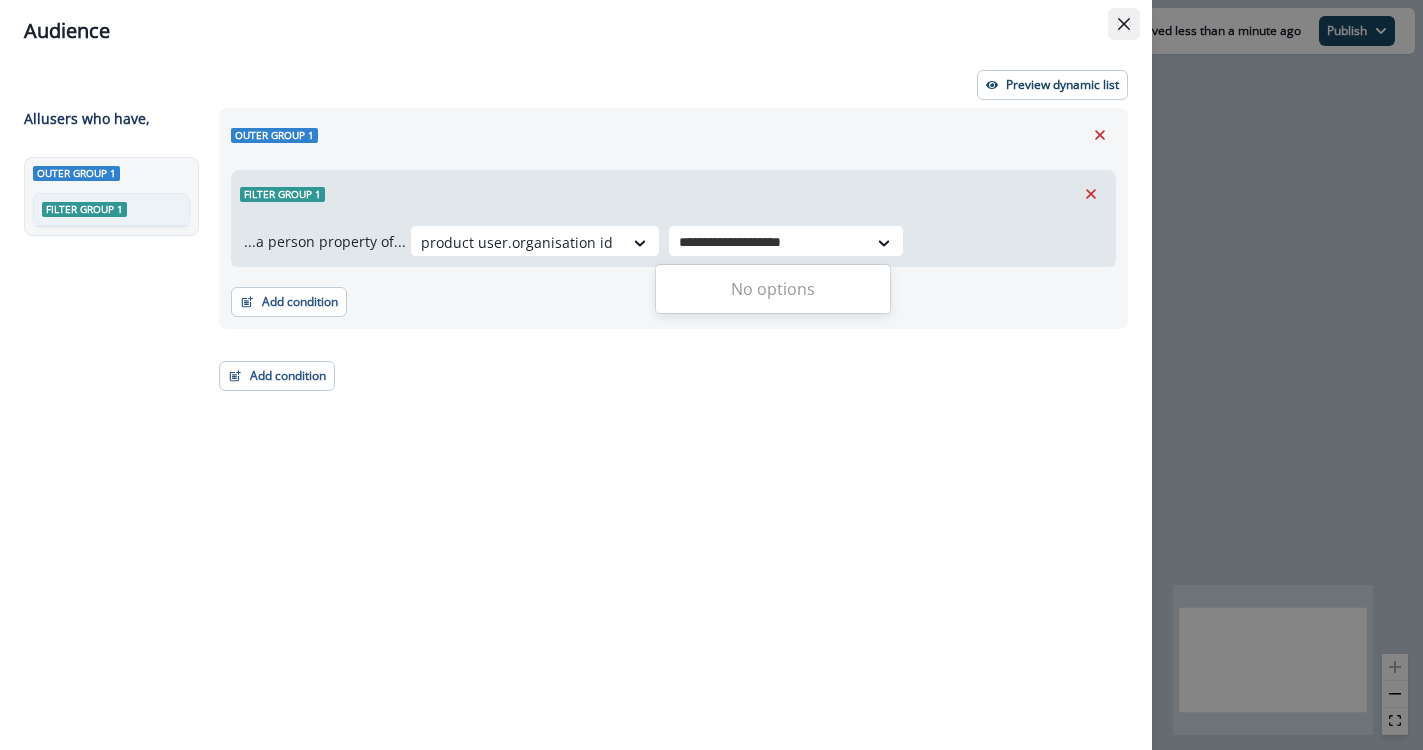 type on "**********" 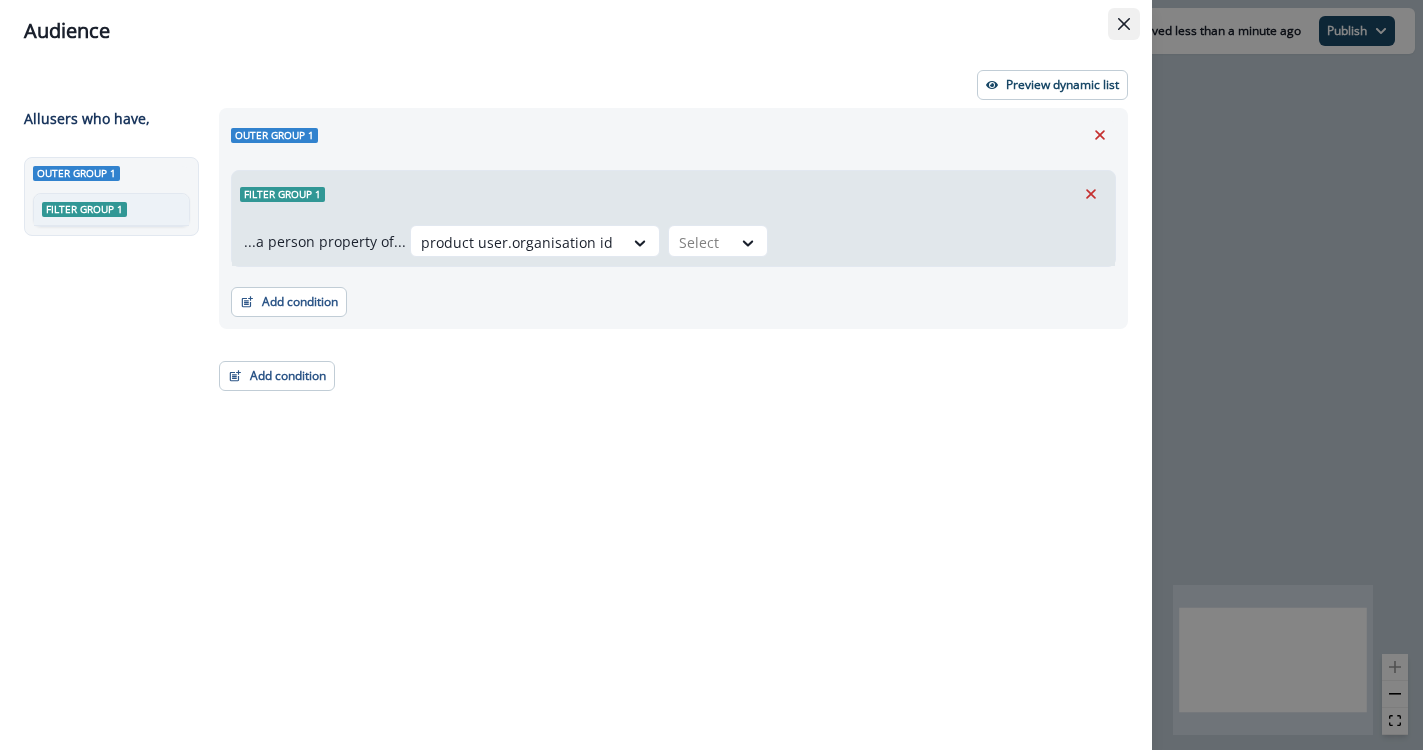 click 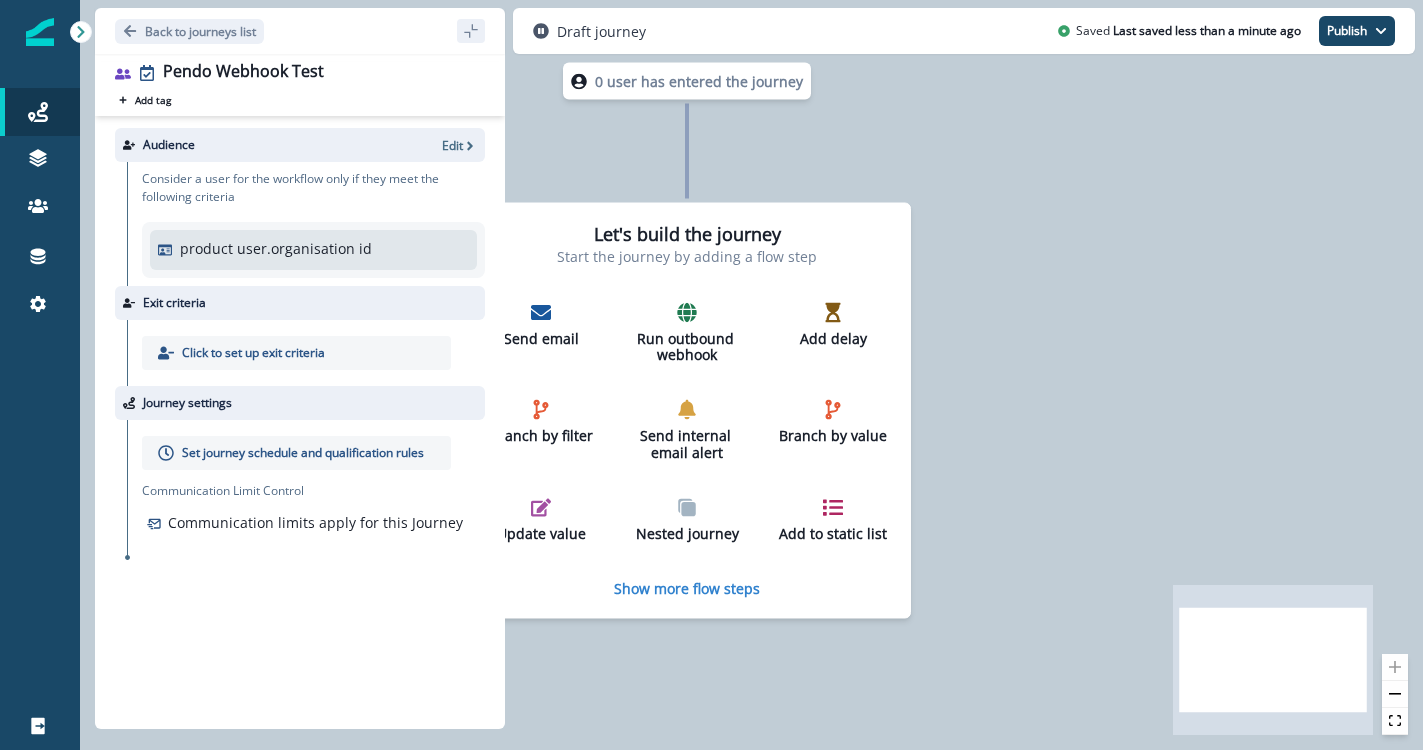 click on "0 user has entered the journey Let's build the journey Start the journey by adding a flow step Send email Run outbound webhook Add delay Branch by filter Send internal email alert Branch by value Update value Nested journey Add to static list Show more flow steps" at bounding box center [751, 375] 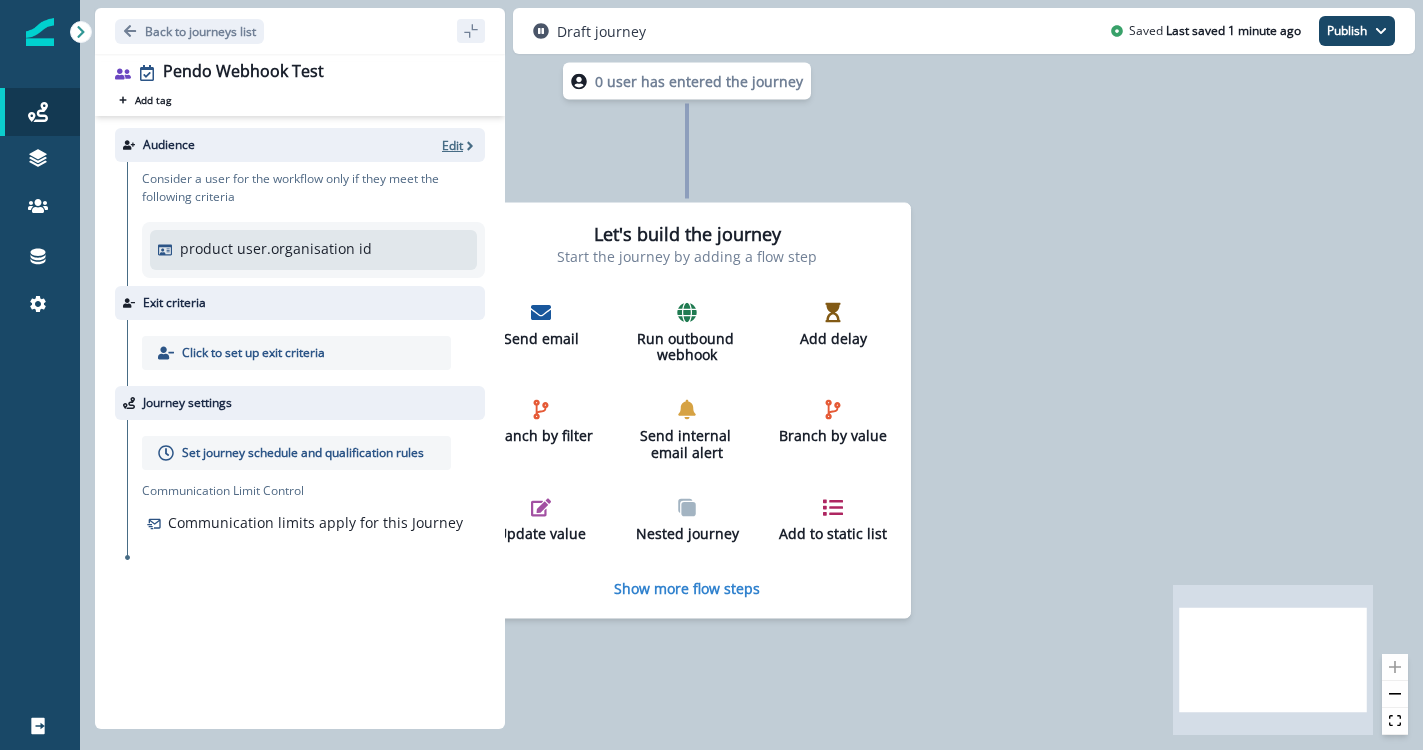 click on "Edit" at bounding box center [452, 145] 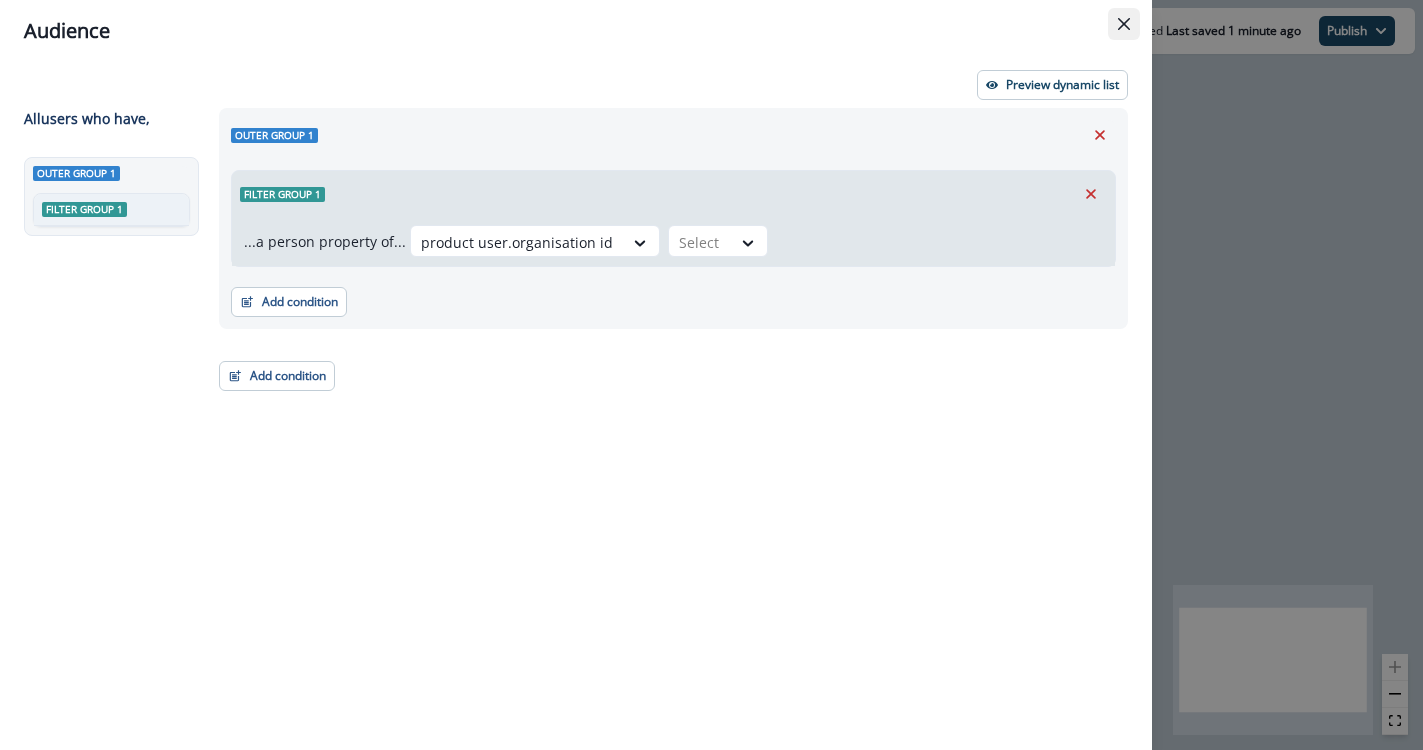 click 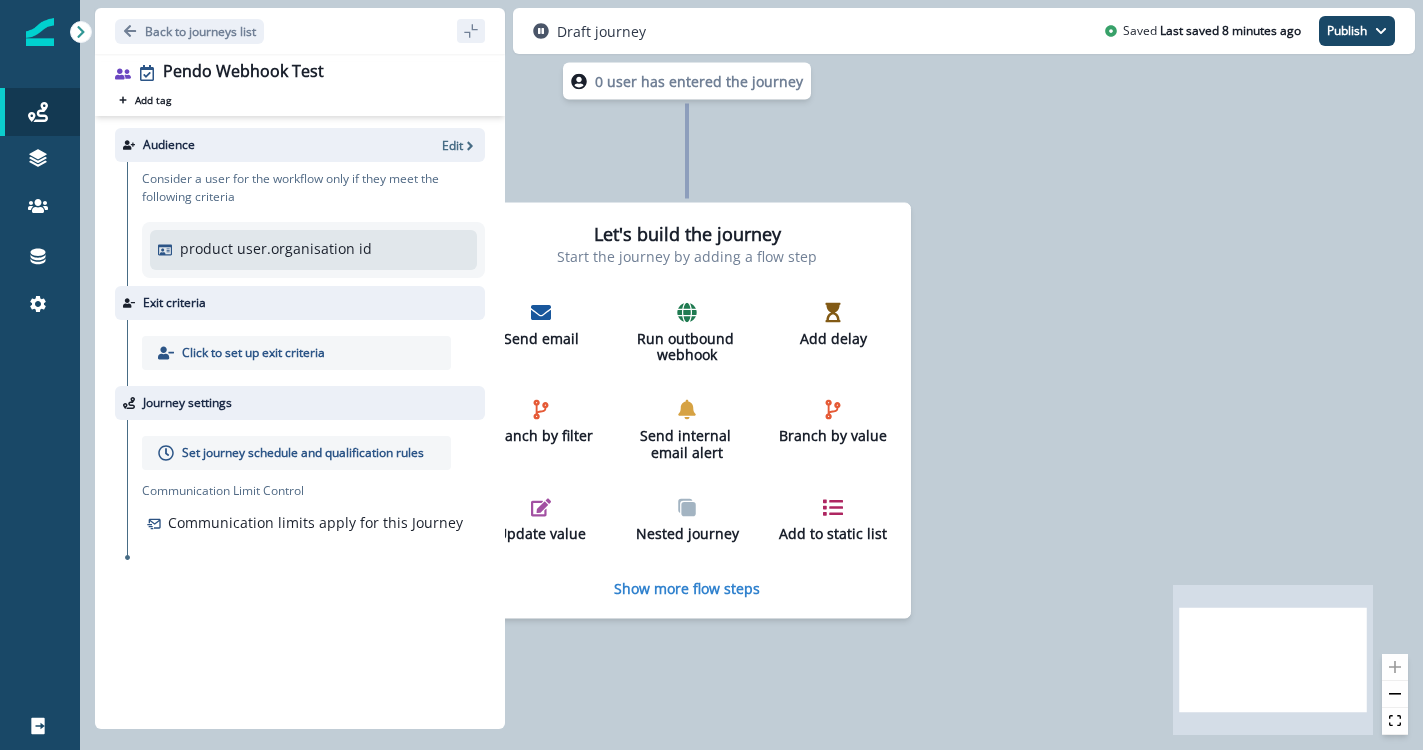 click on "product user.organisation id" at bounding box center (276, 248) 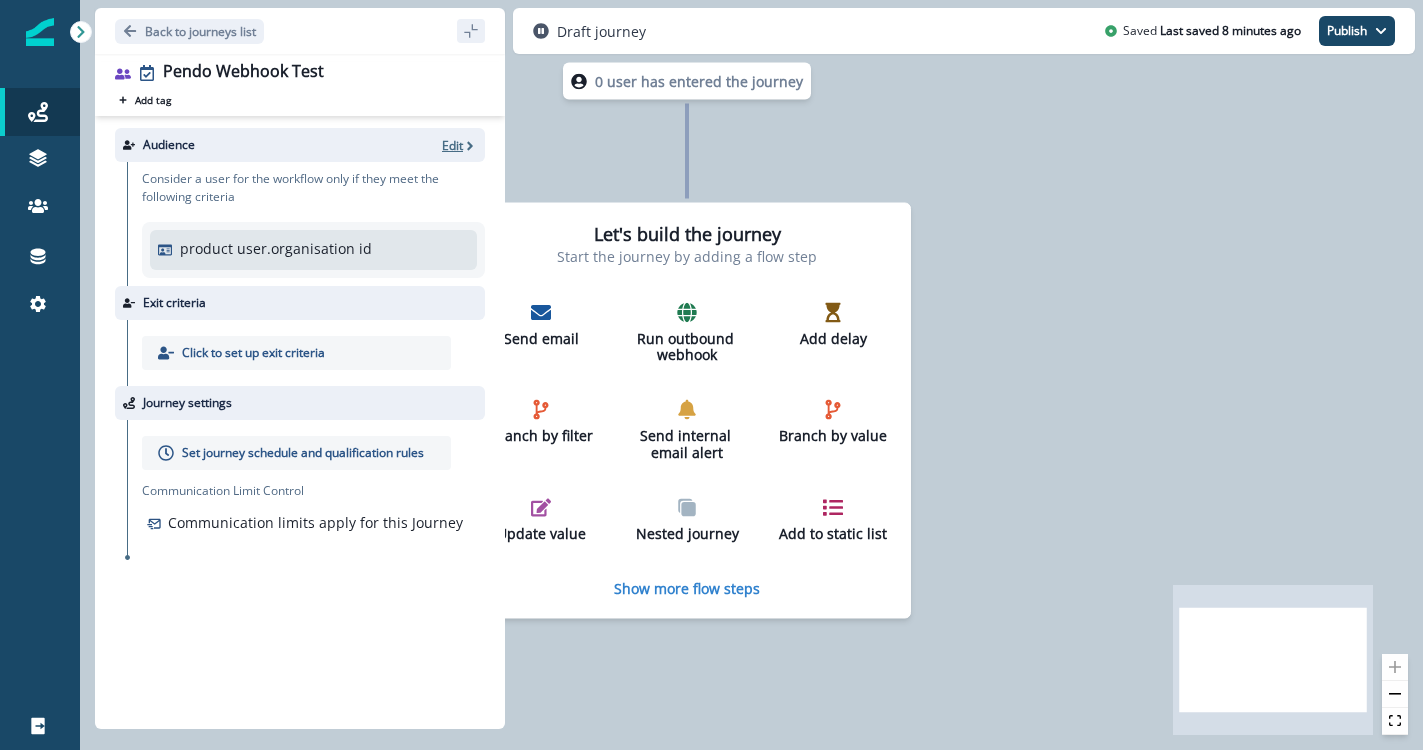 click on "Edit" at bounding box center (452, 145) 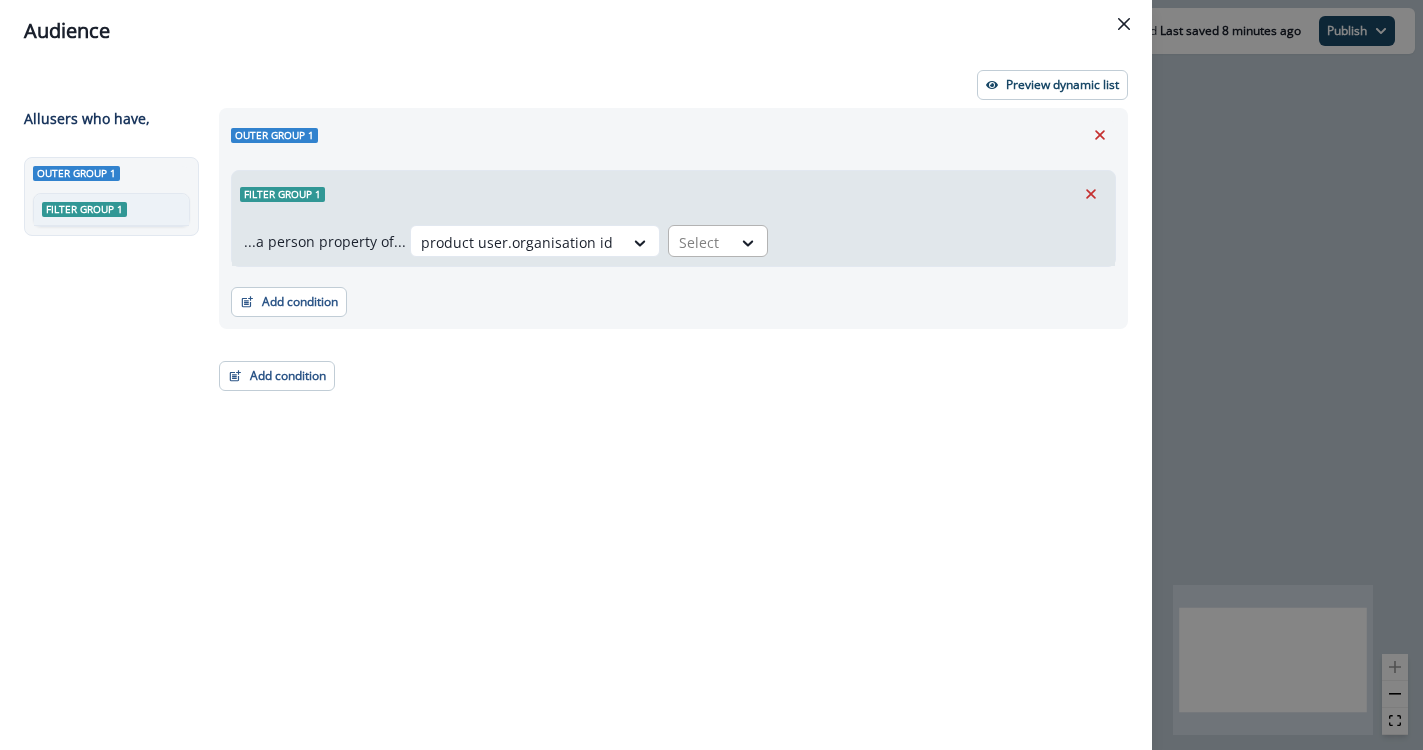 click at bounding box center (517, 242) 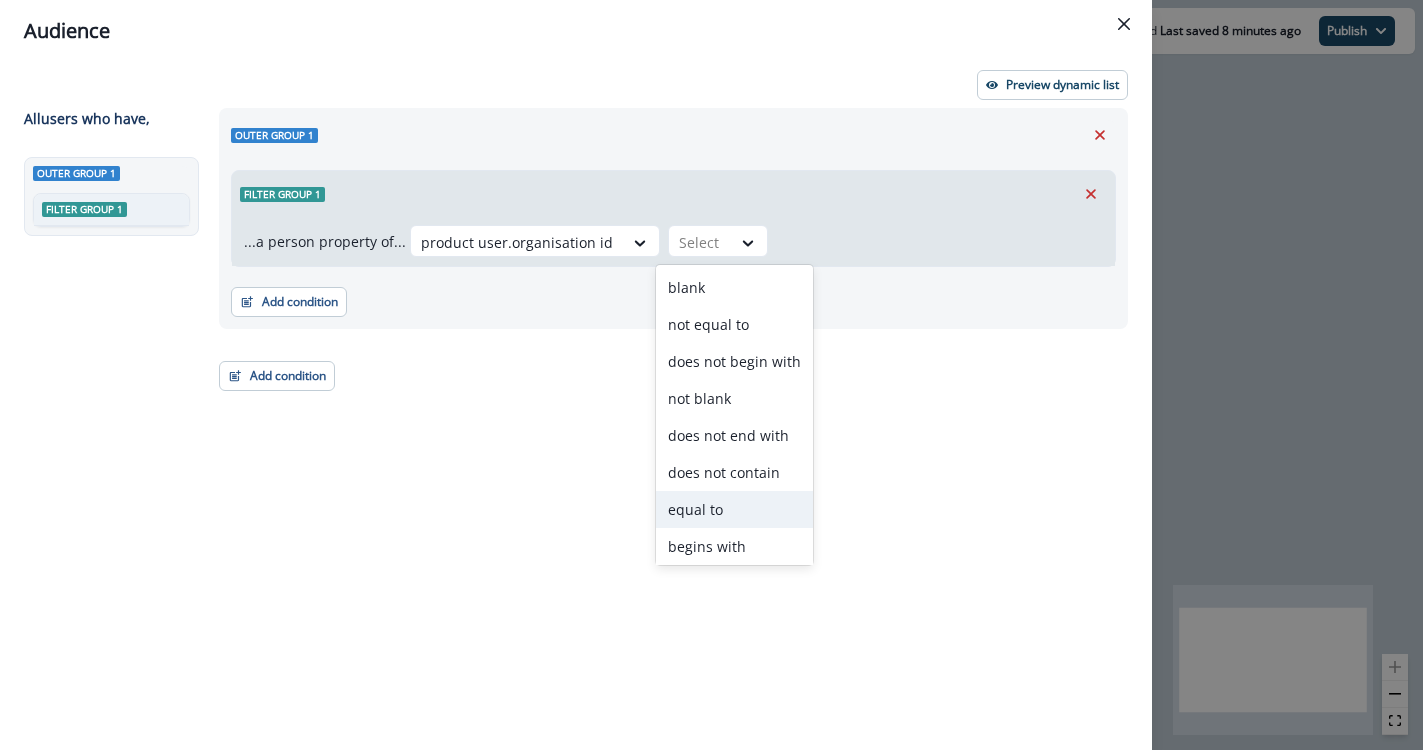 click on "equal to" at bounding box center [734, 509] 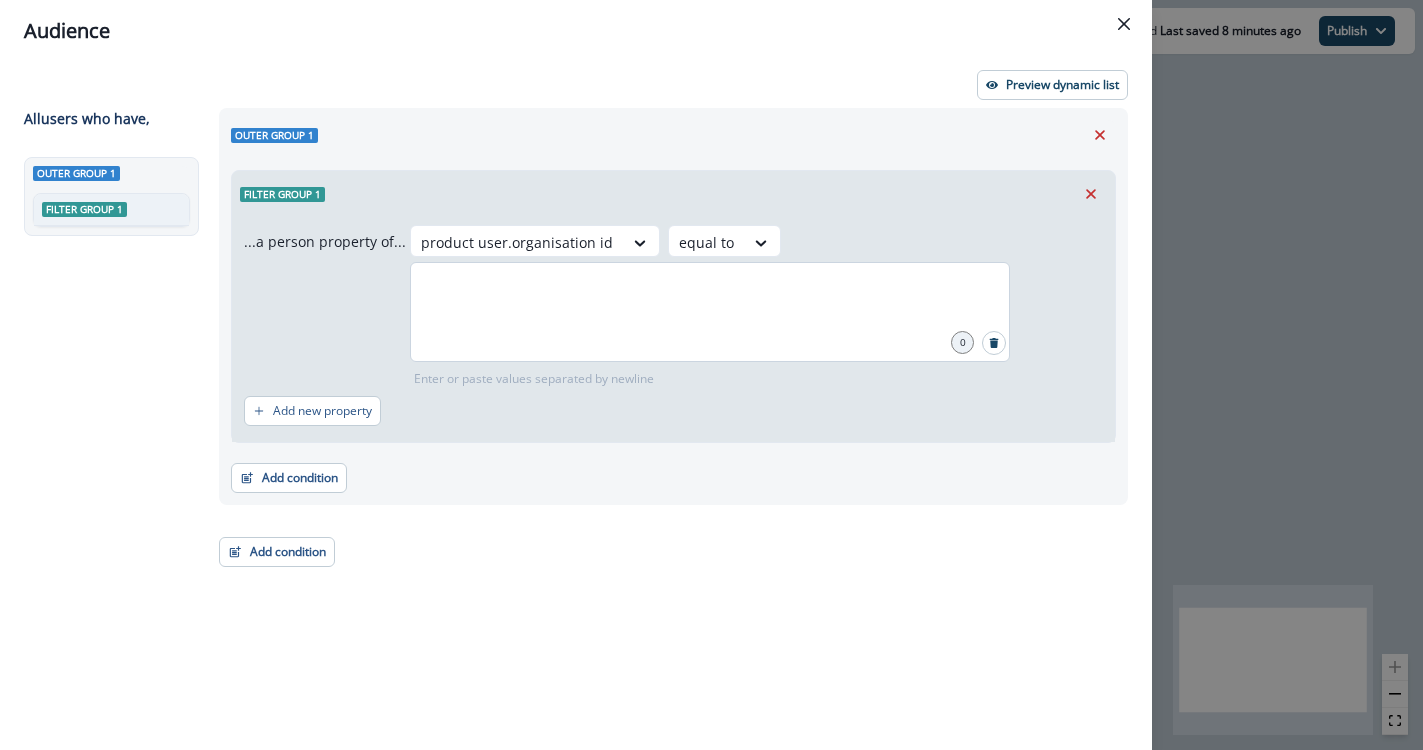 click at bounding box center (710, 312) 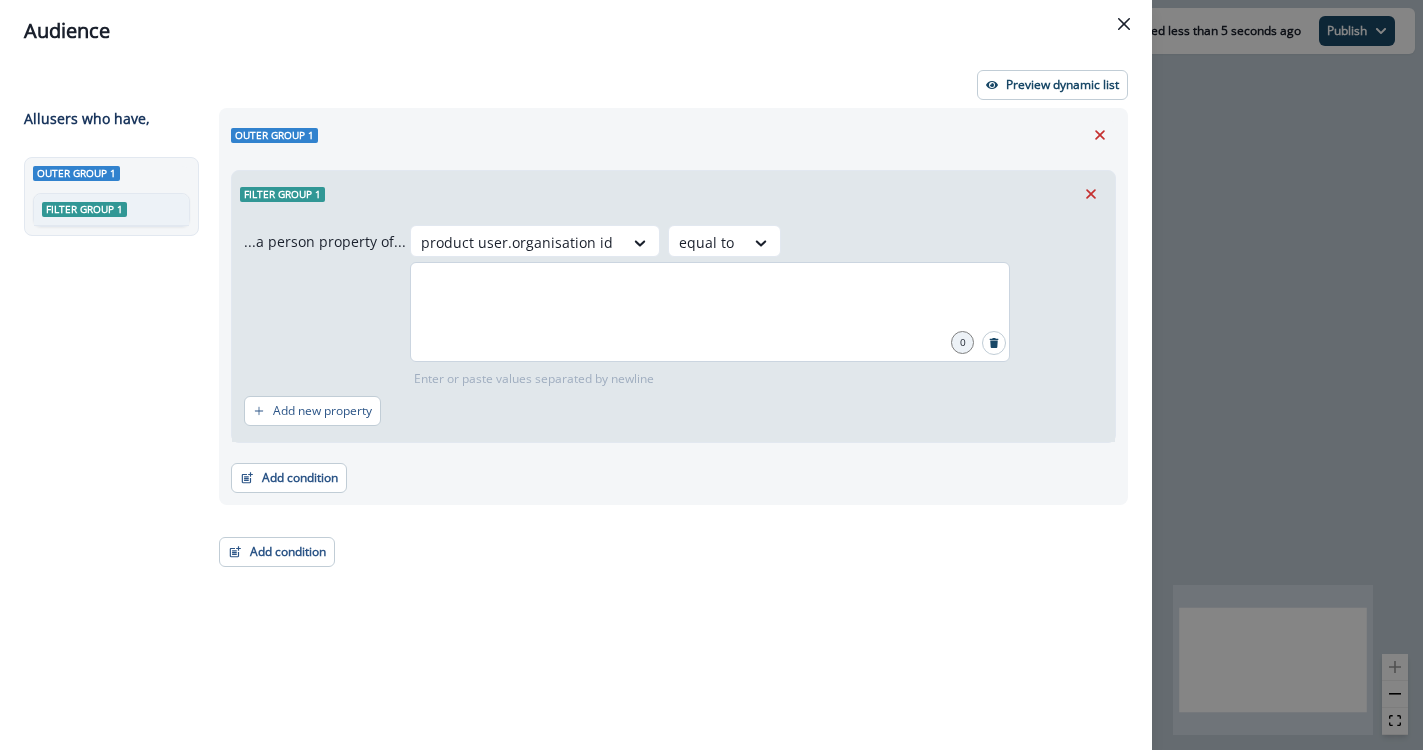 click at bounding box center [710, 312] 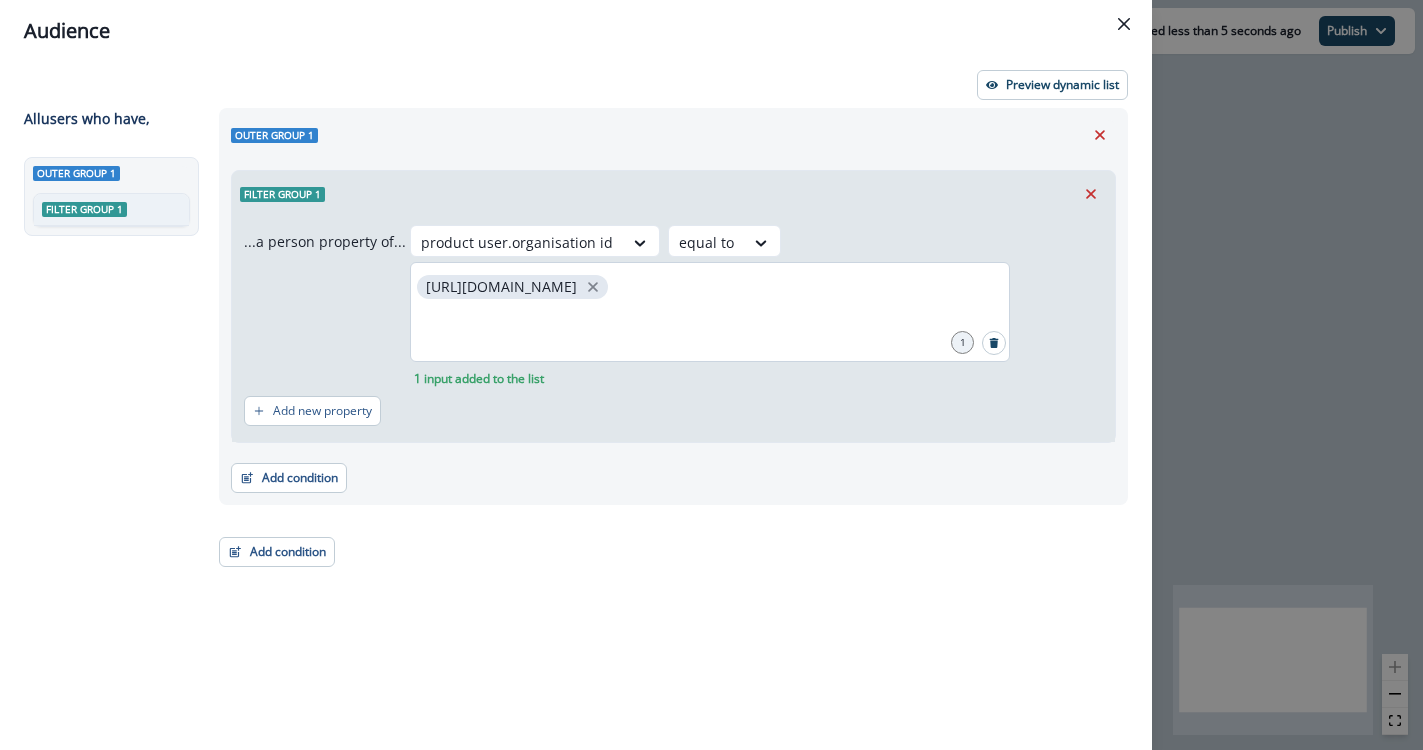 click on "[URL][DOMAIN_NAME]" at bounding box center [501, 287] 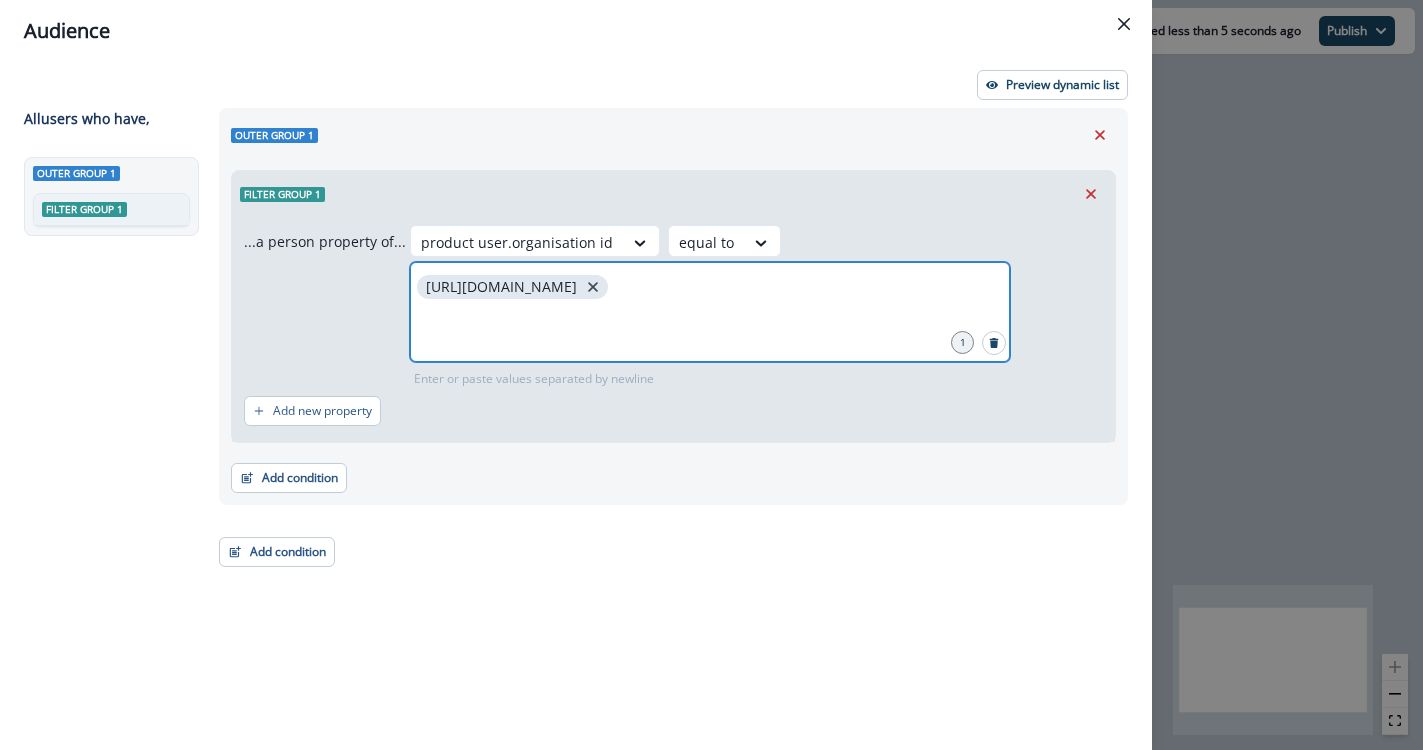 click 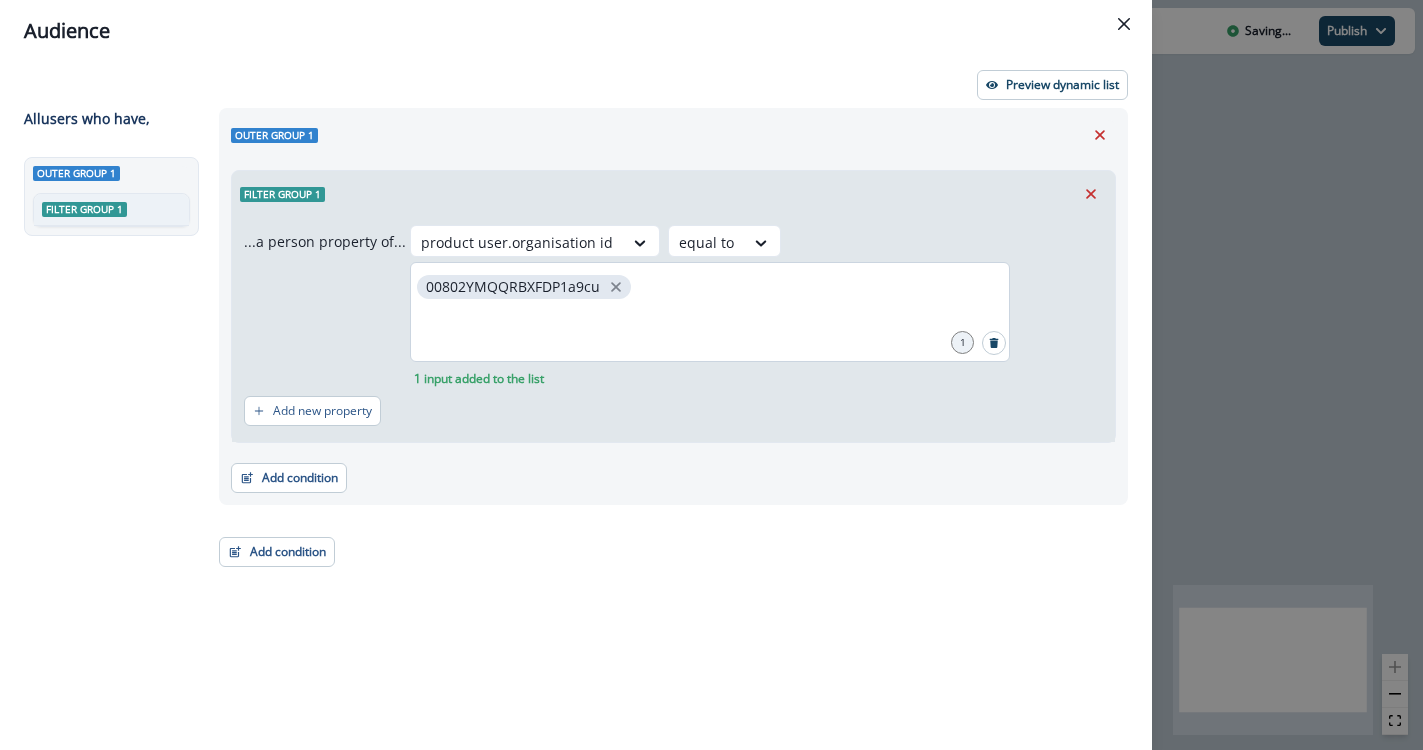 click on "Add condition Contact properties A person property Performed a product event Performed a marketing activity Performed a web activity List membership Salesforce campaign membership" at bounding box center [673, 468] 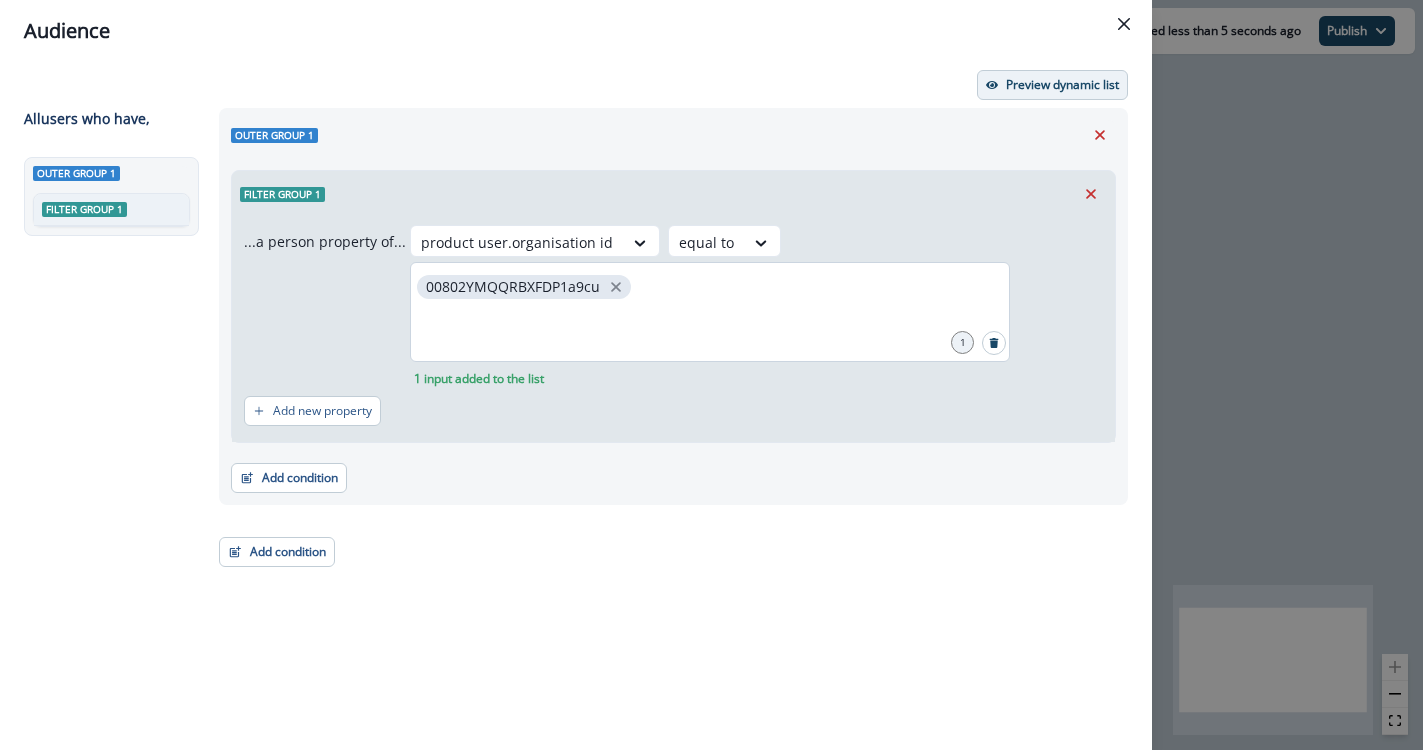 click on "Preview dynamic list" at bounding box center [1062, 85] 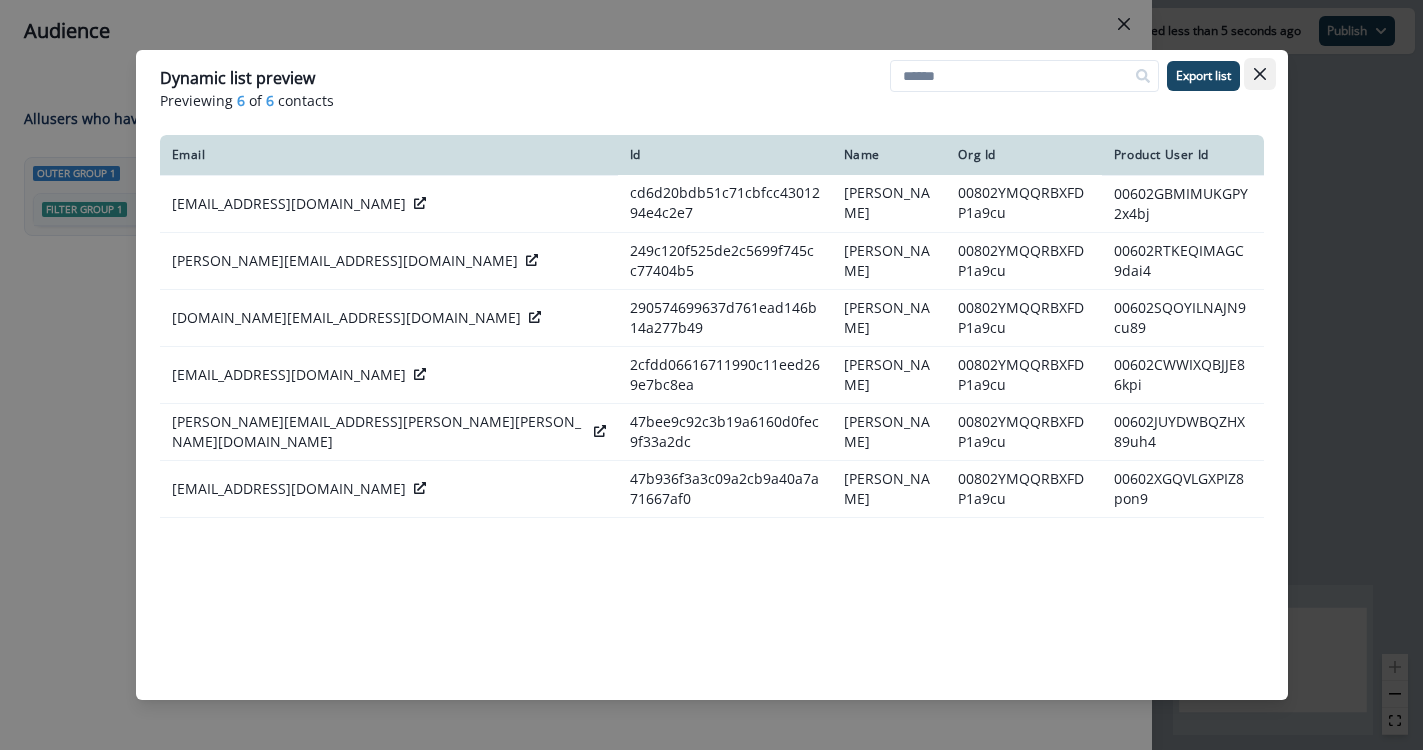 click at bounding box center (1260, 74) 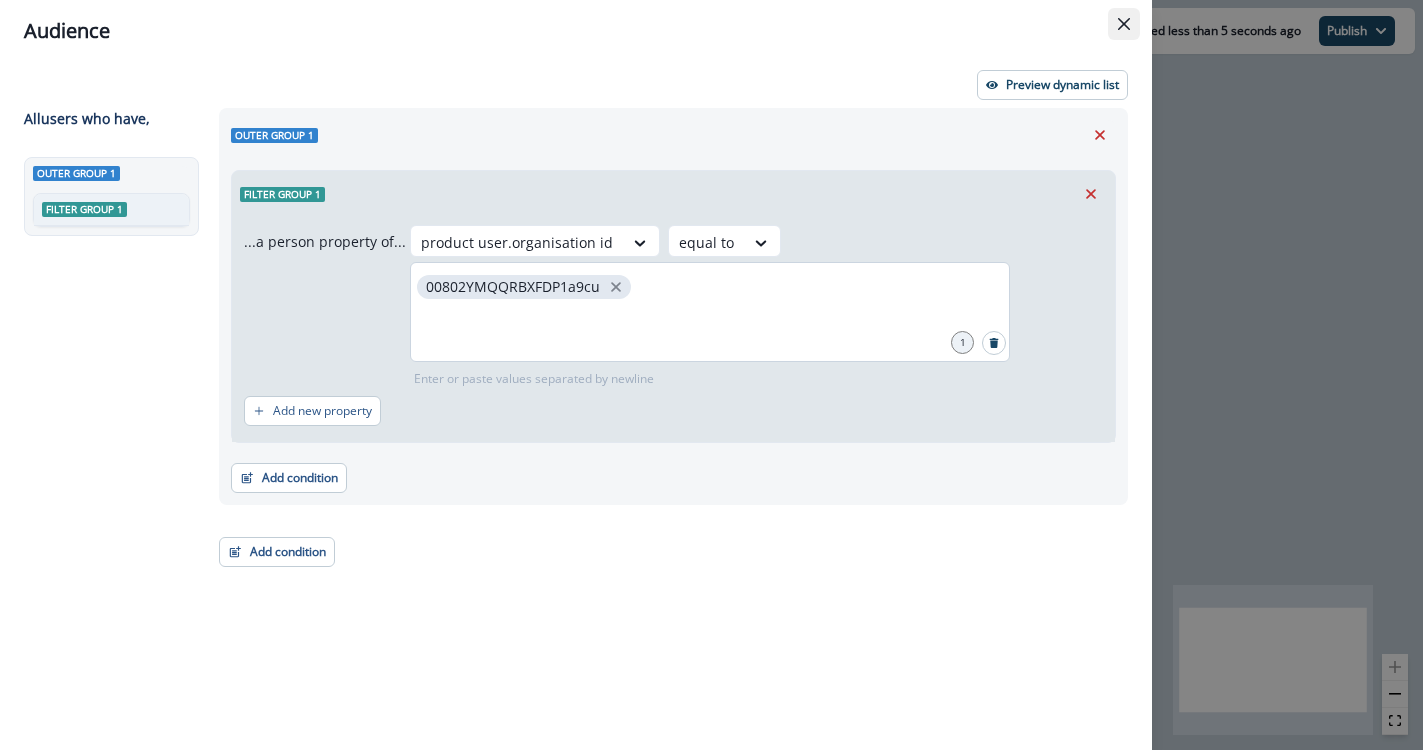 click 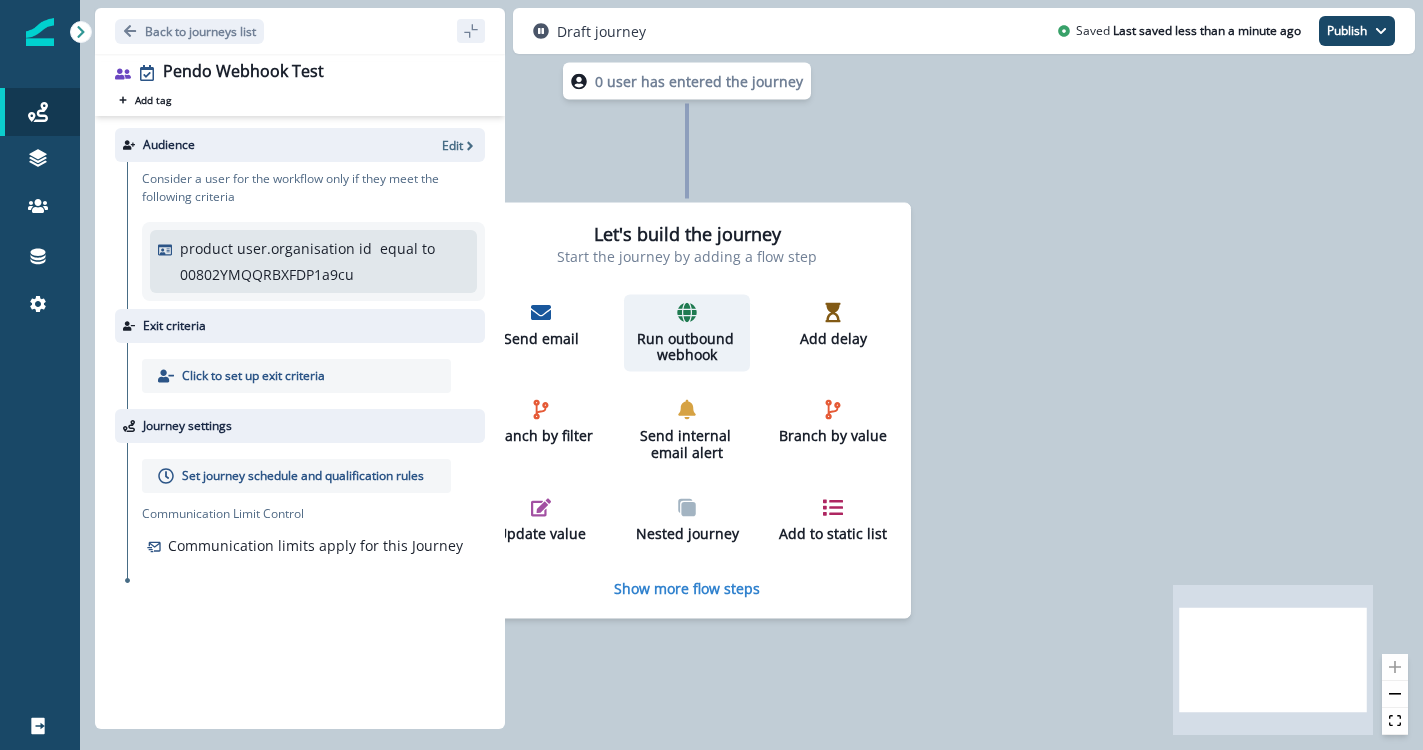 click on "Run outbound webhook" at bounding box center [687, 347] 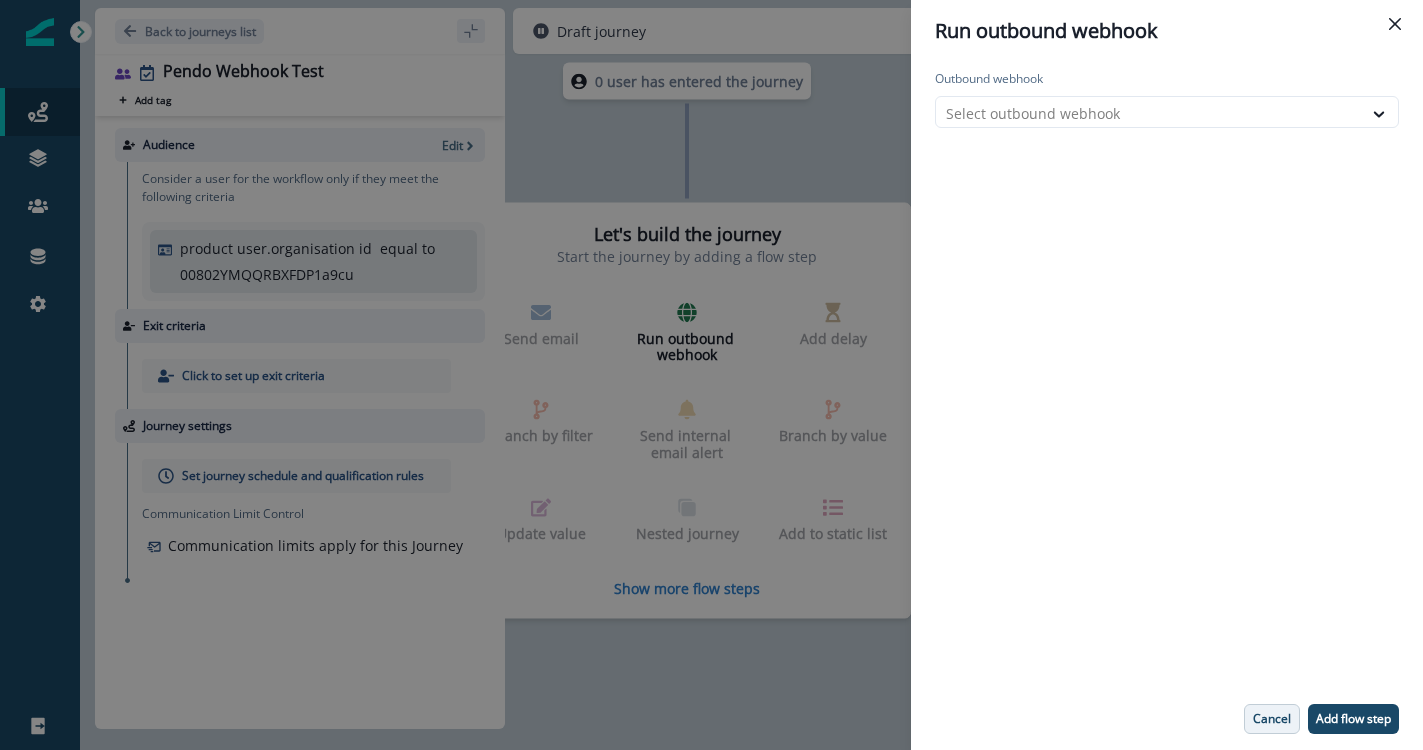 click on "Cancel" at bounding box center (1272, 719) 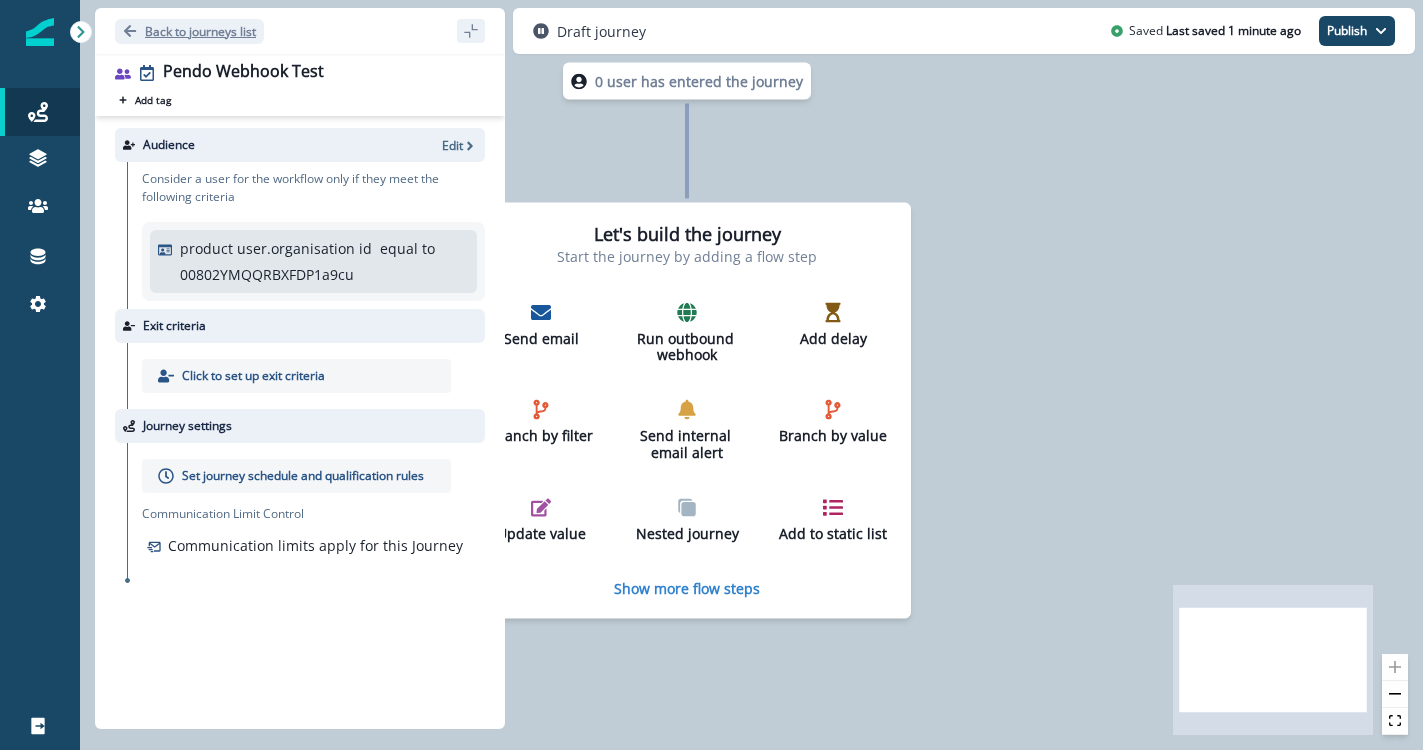 click 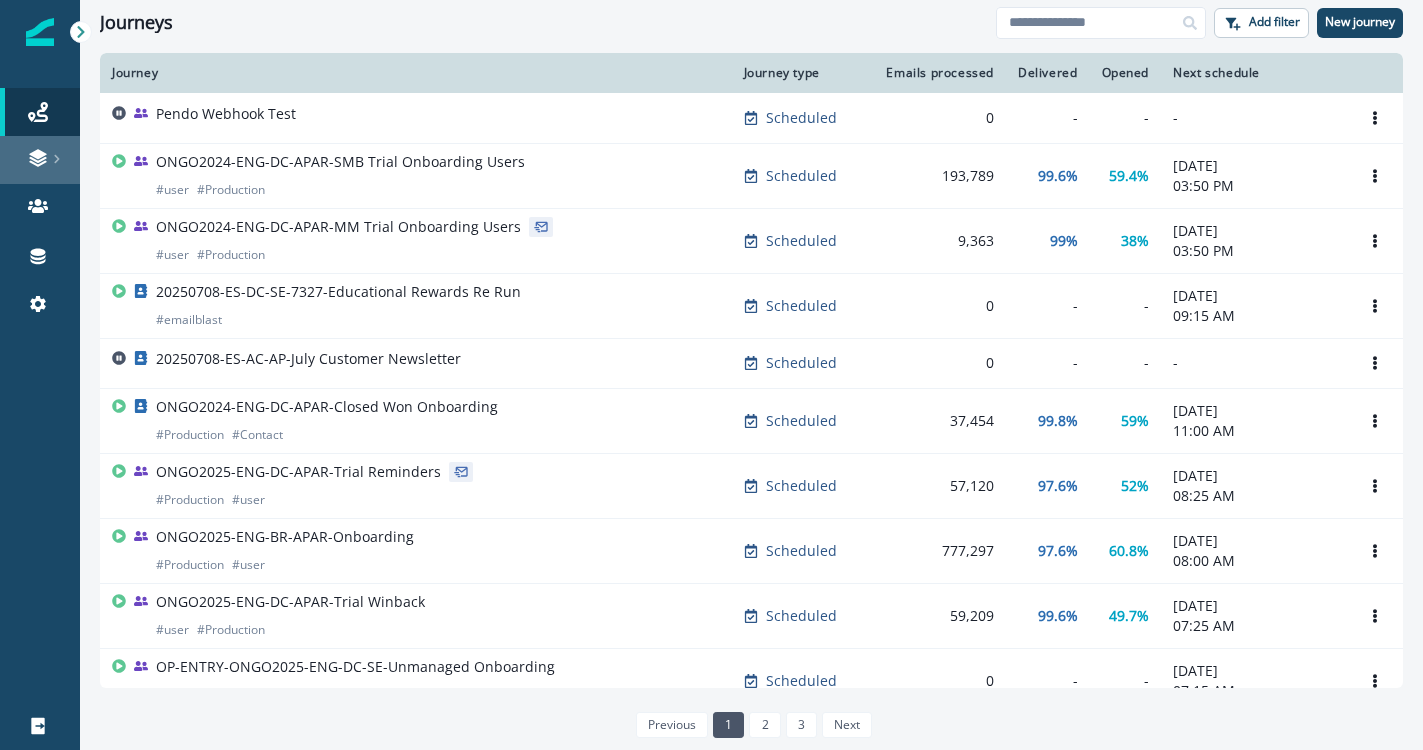 click at bounding box center [40, 160] 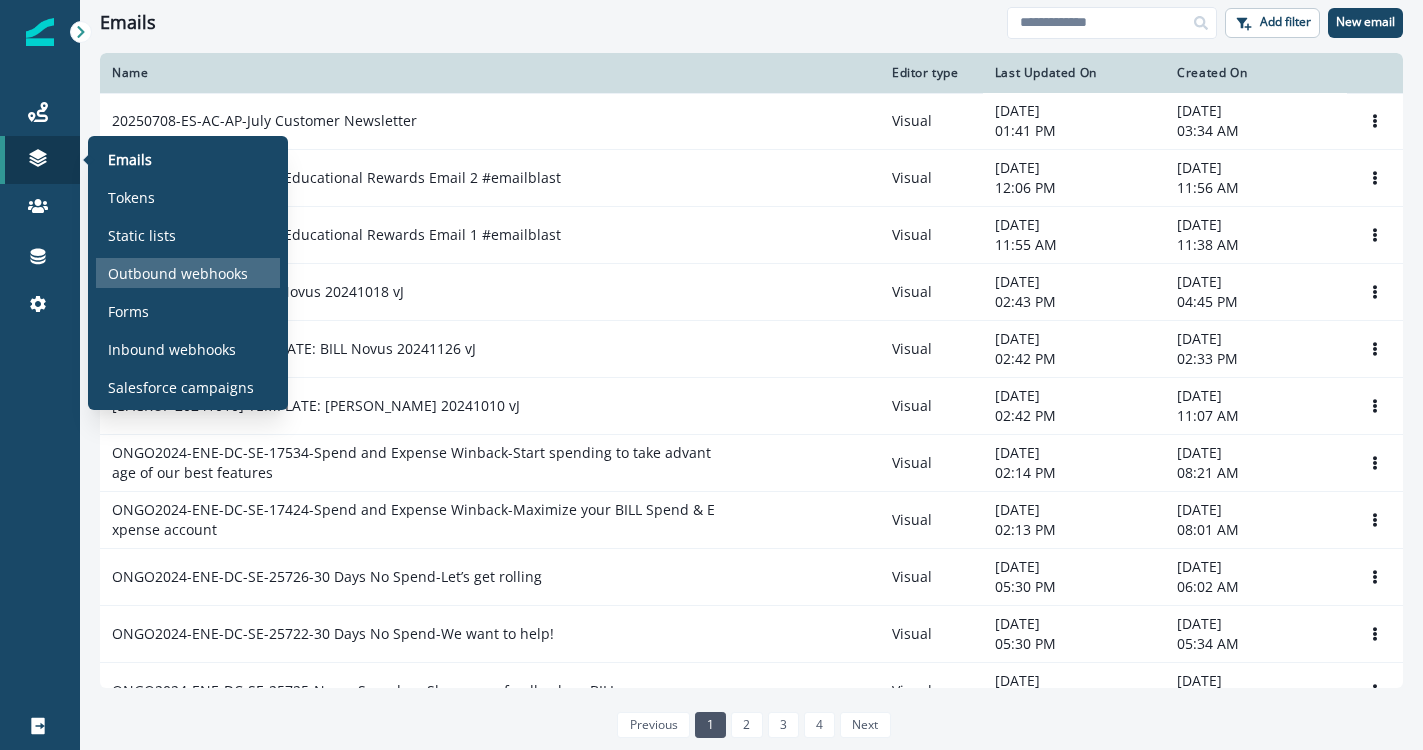 click on "Outbound webhooks" at bounding box center (178, 273) 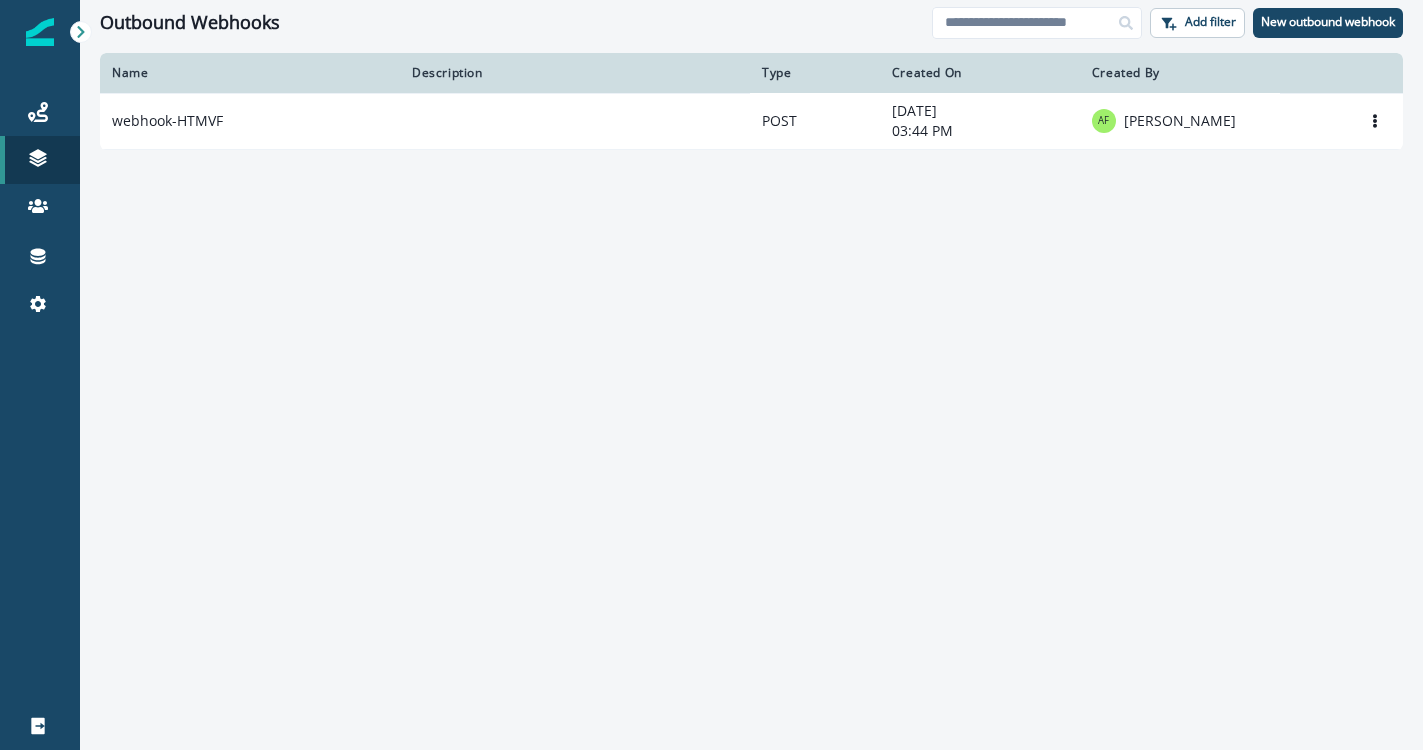 click on "Name Description Type Created On Created By webhook-HTMVF POST [DATE] 03:44 PM AF [PERSON_NAME] Edit Remove" at bounding box center (751, 400) 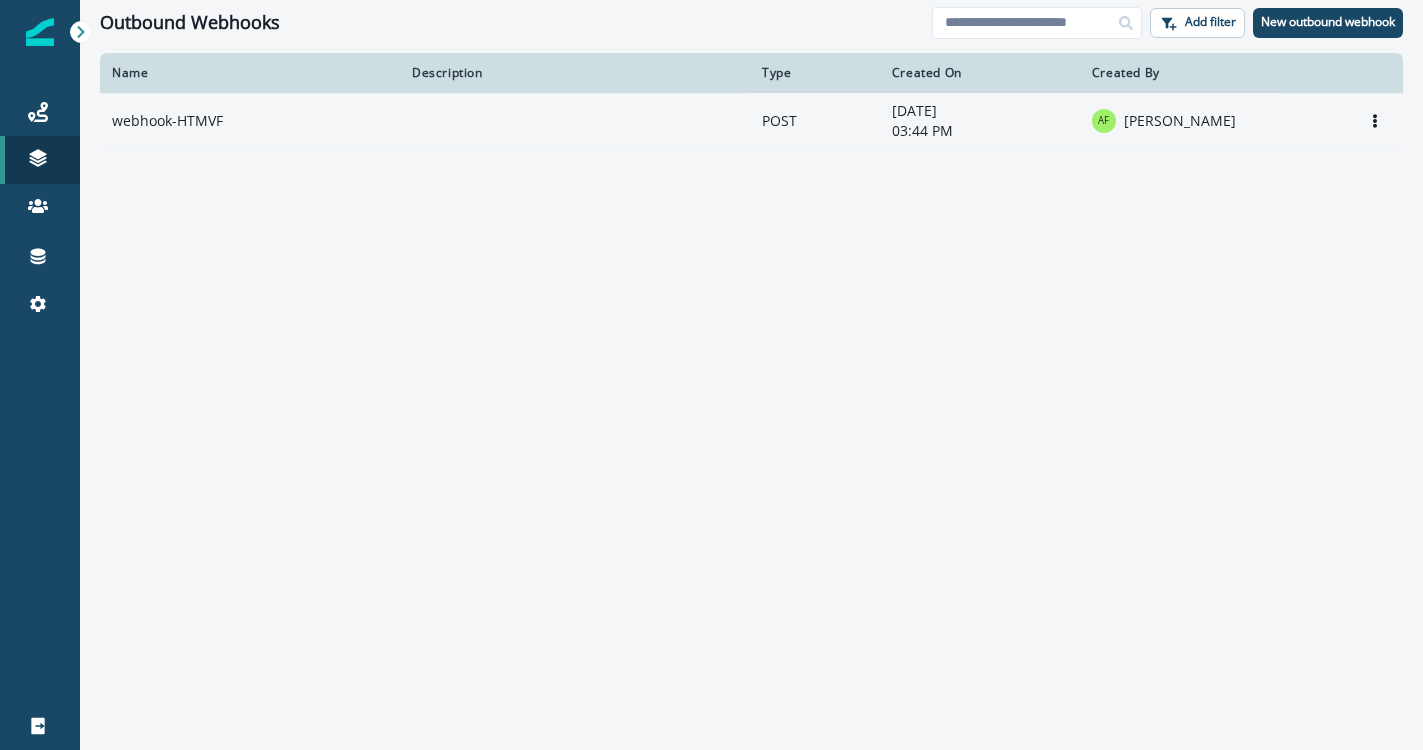 click on "webhook-HTMVF" at bounding box center [250, 121] 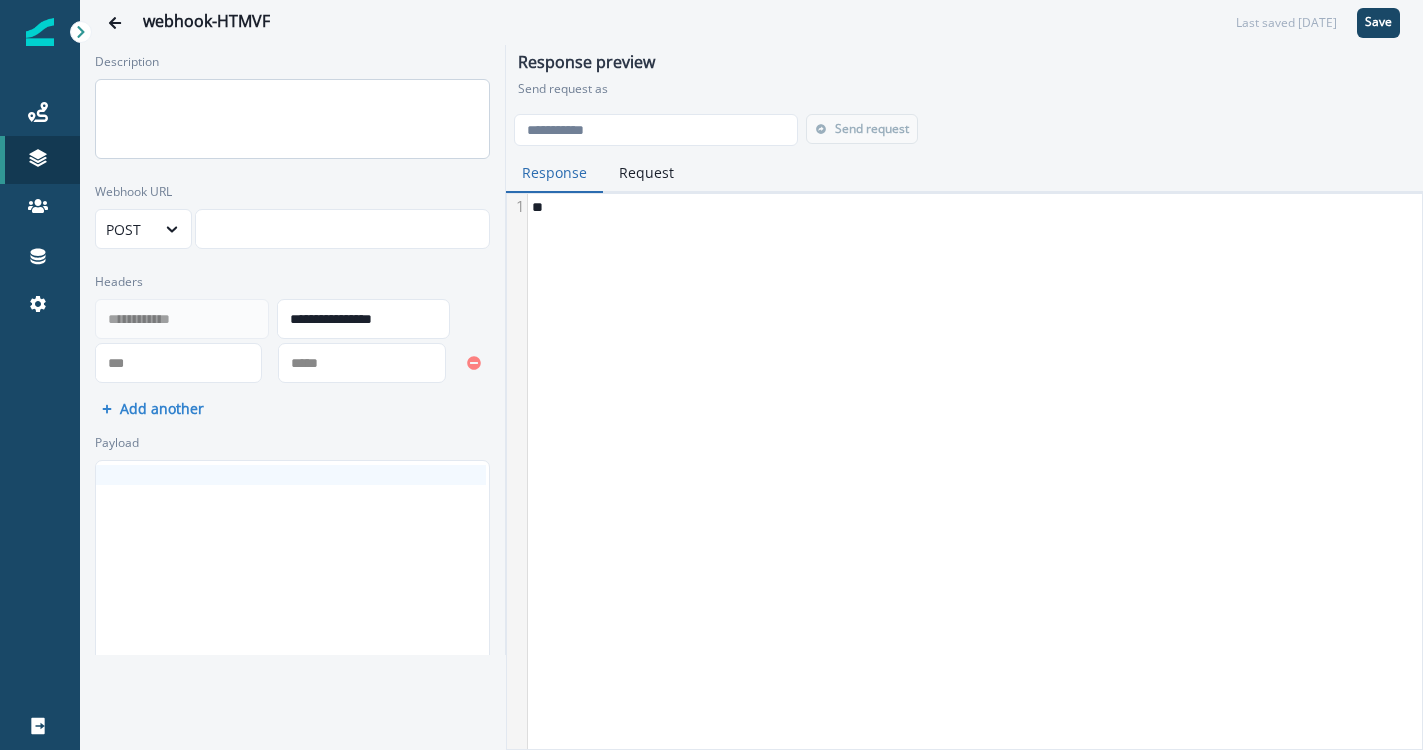 click on "Description" at bounding box center [292, 119] 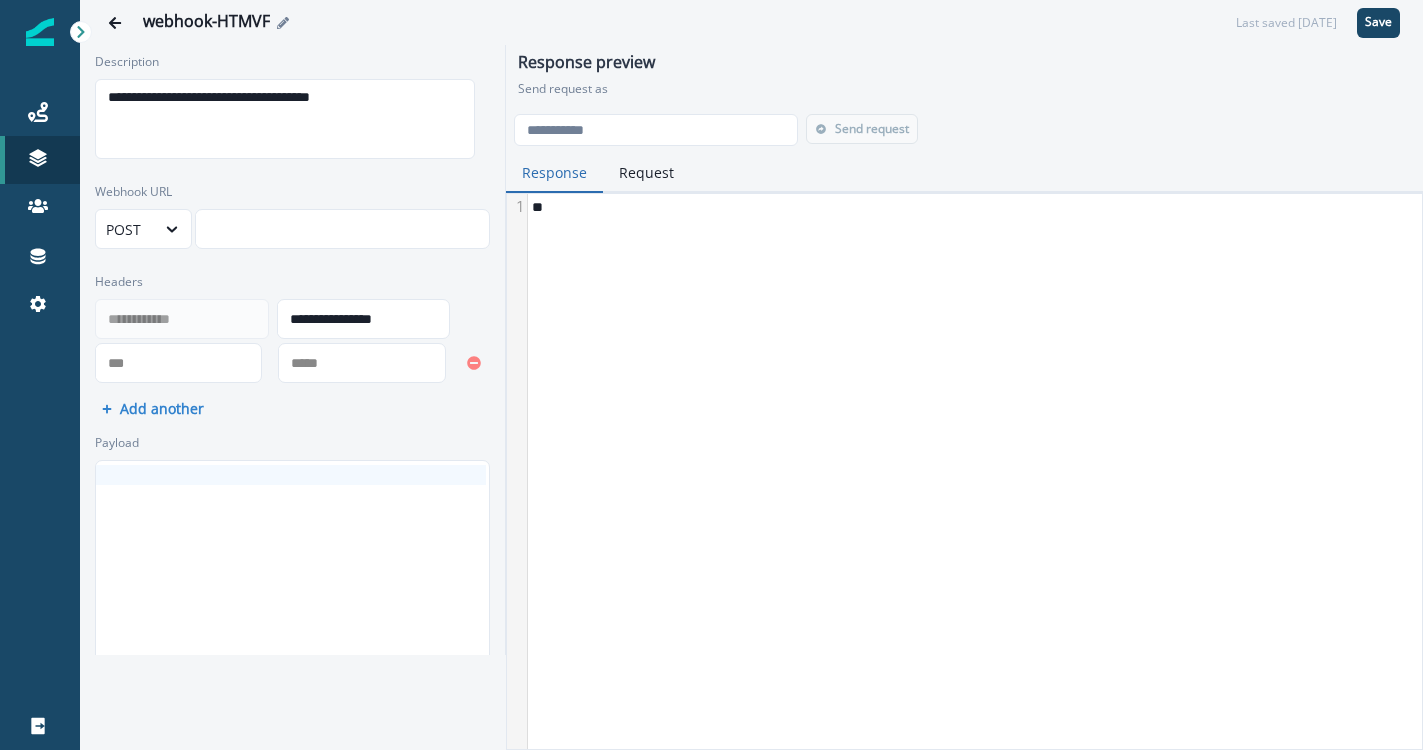 type on "**********" 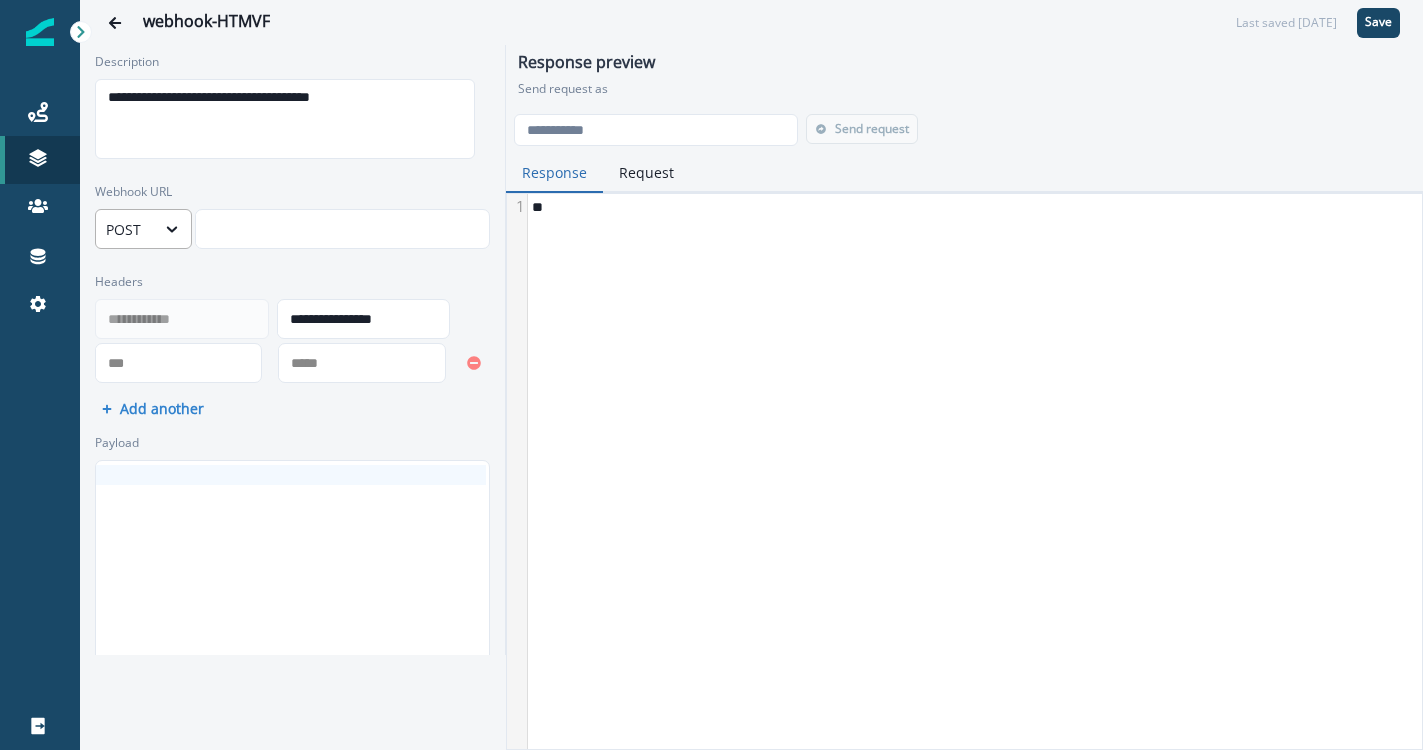 click on "POST" at bounding box center (125, 229) 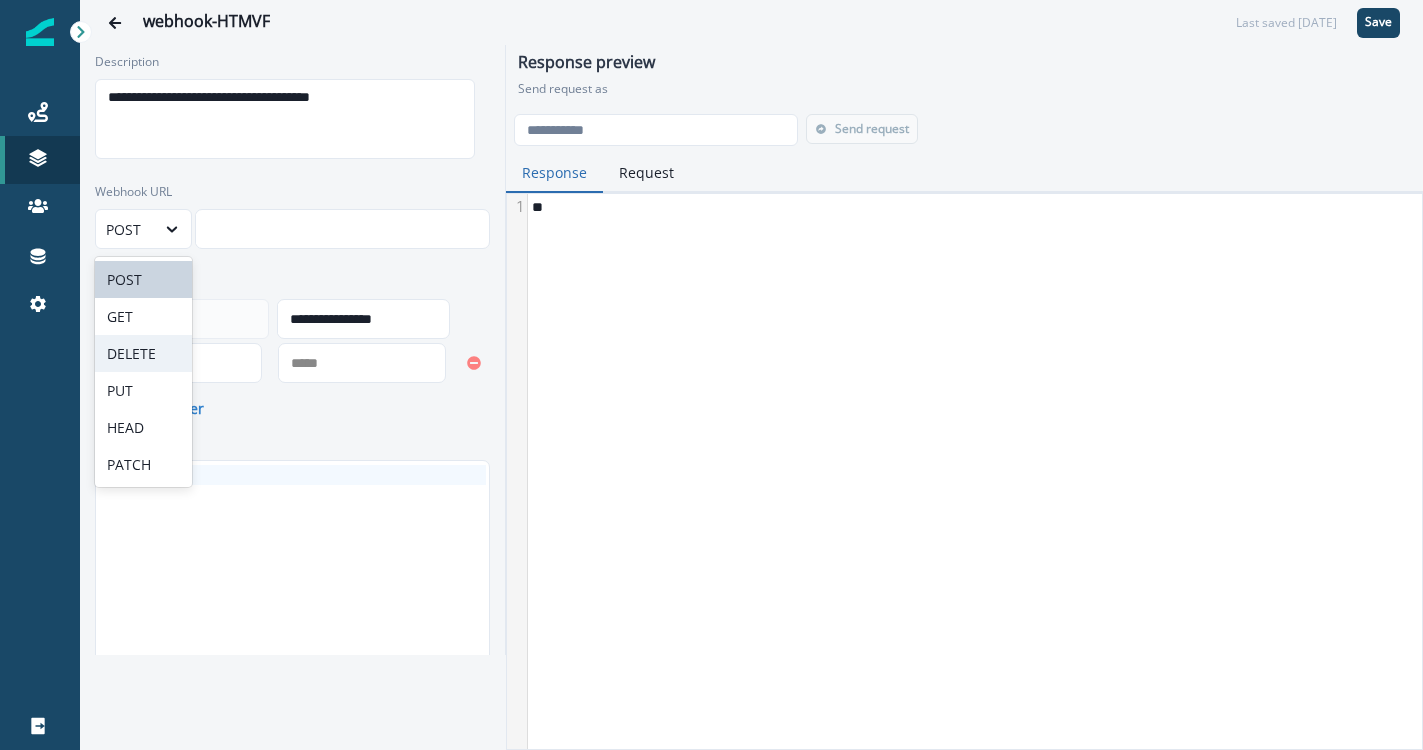 click on "DELETE" at bounding box center [143, 353] 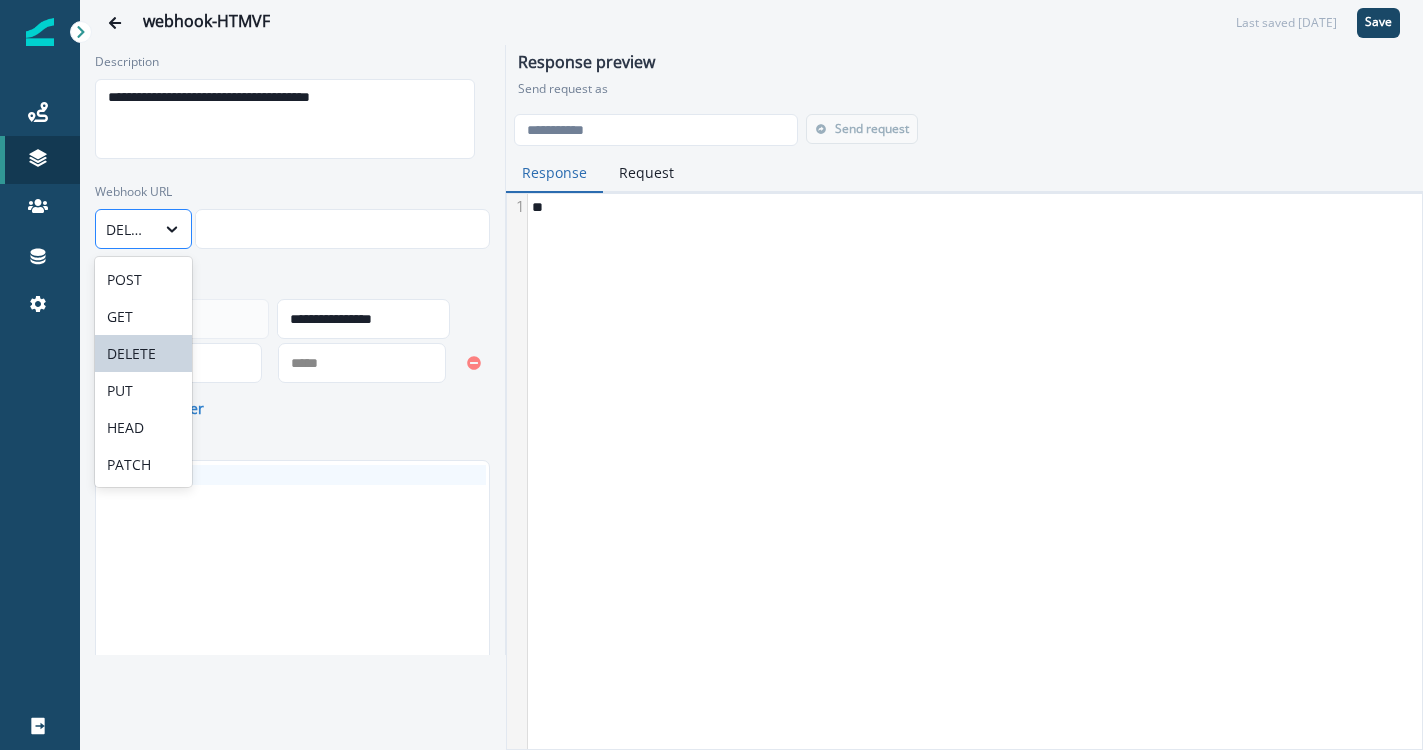 click on "DELETE" at bounding box center (143, 229) 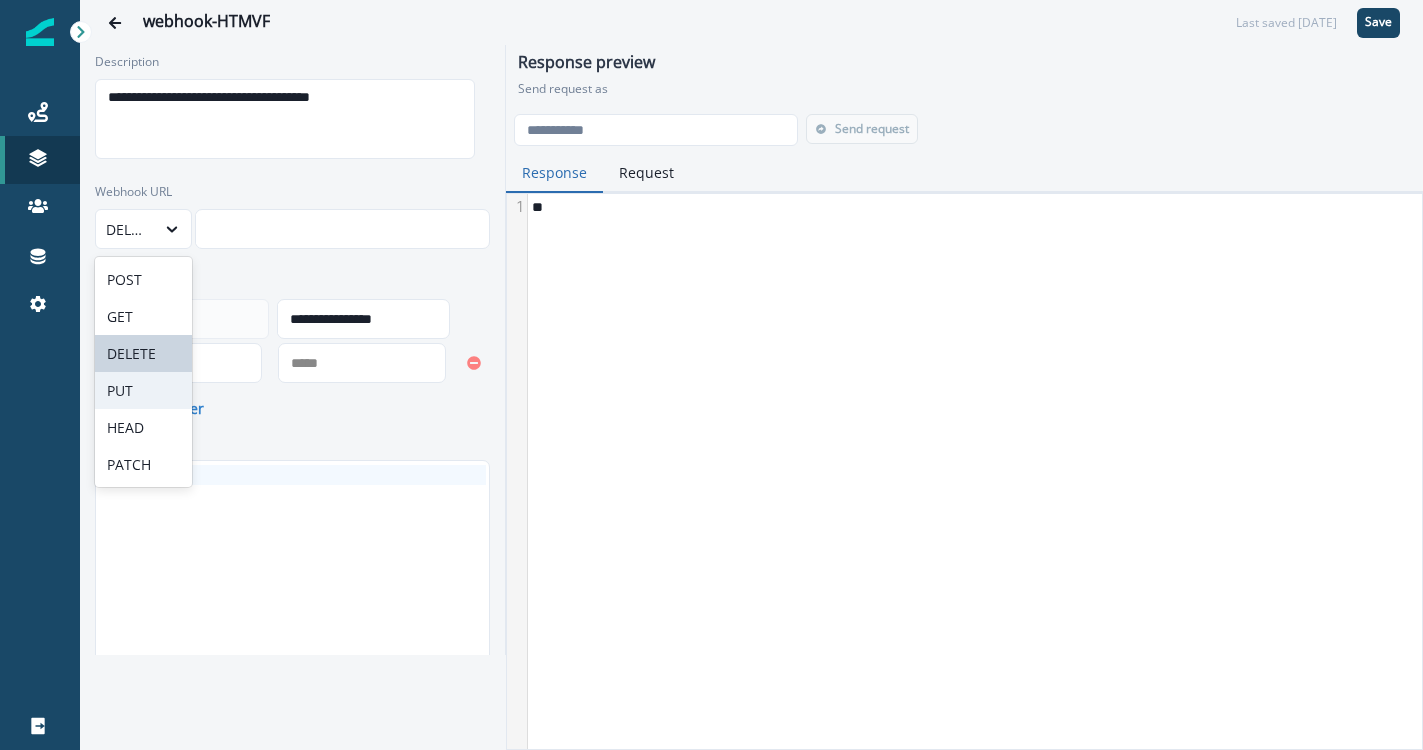 click on "POST GET DELETE PUT HEAD PATCH" at bounding box center (143, 372) 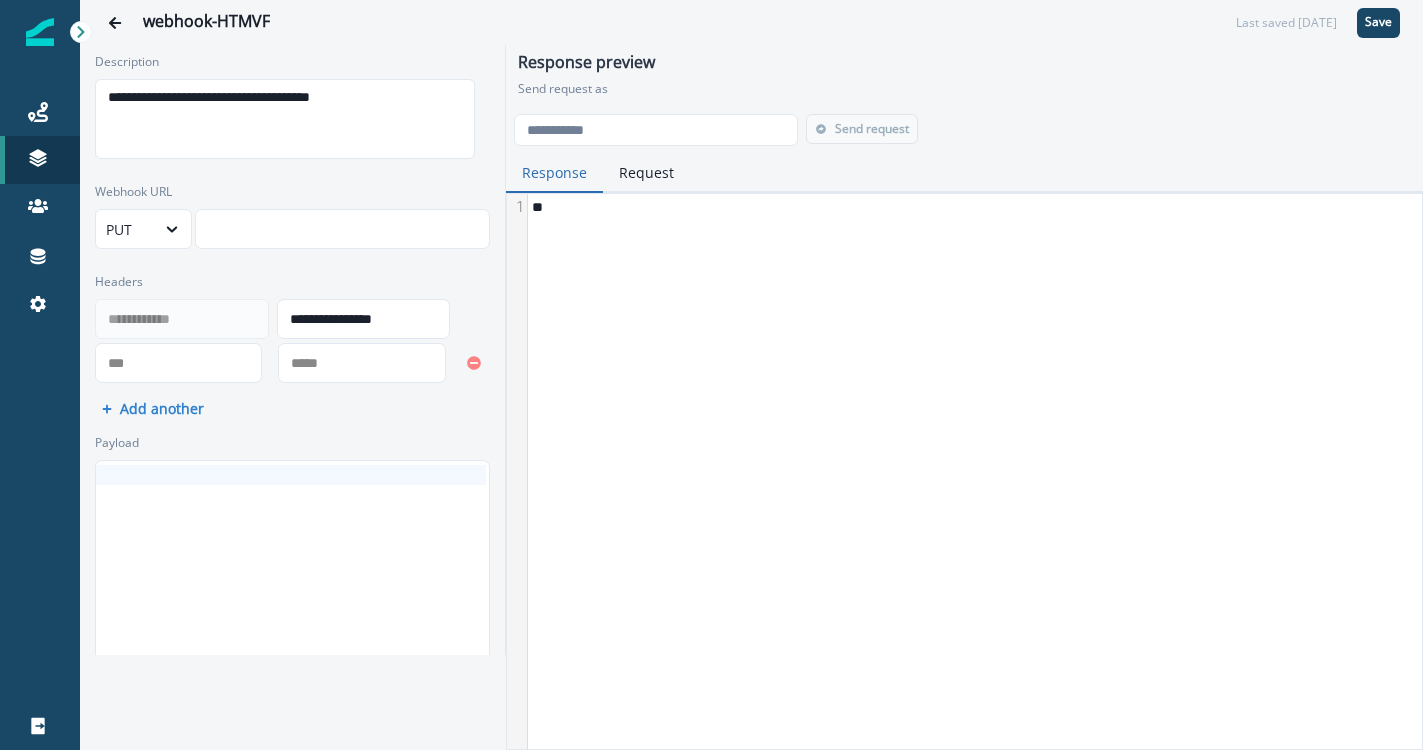 click at bounding box center [341, 229] 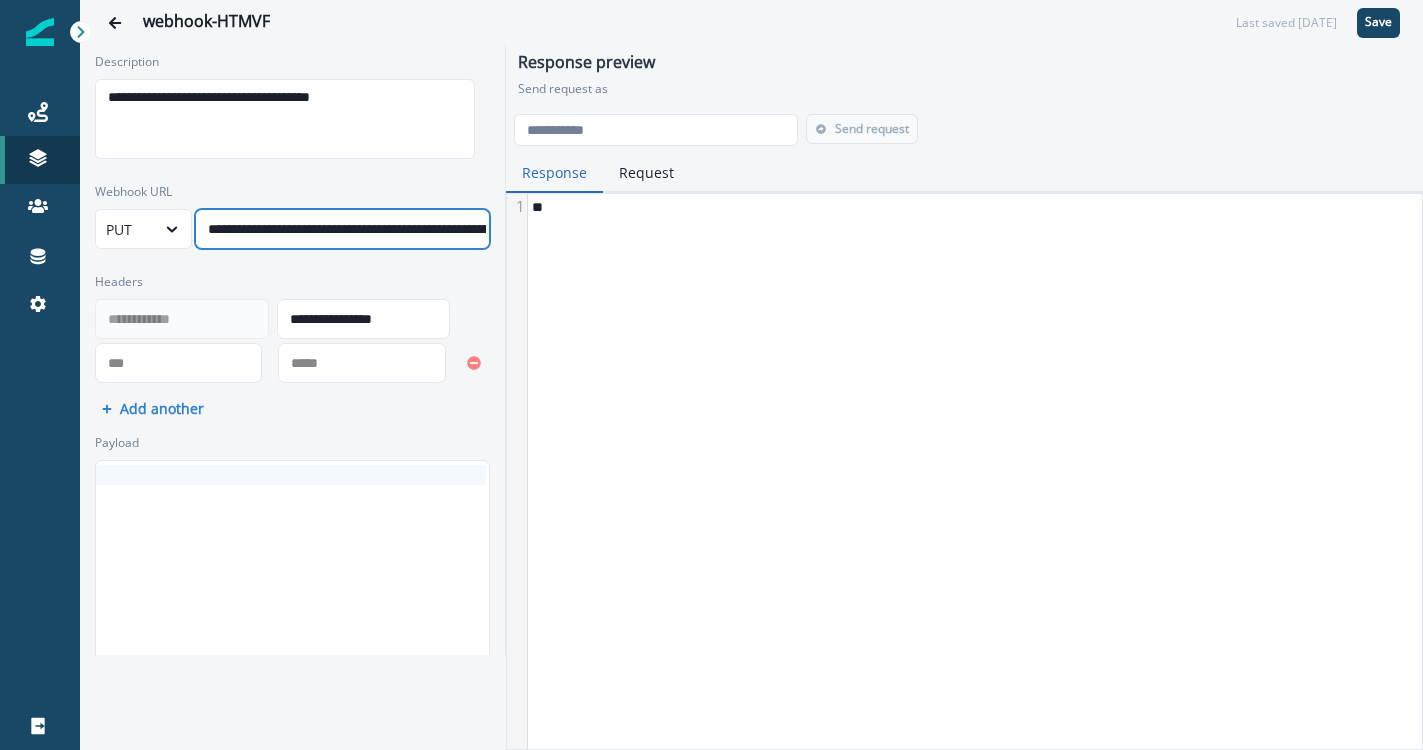 scroll, scrollTop: 10, scrollLeft: 145, axis: both 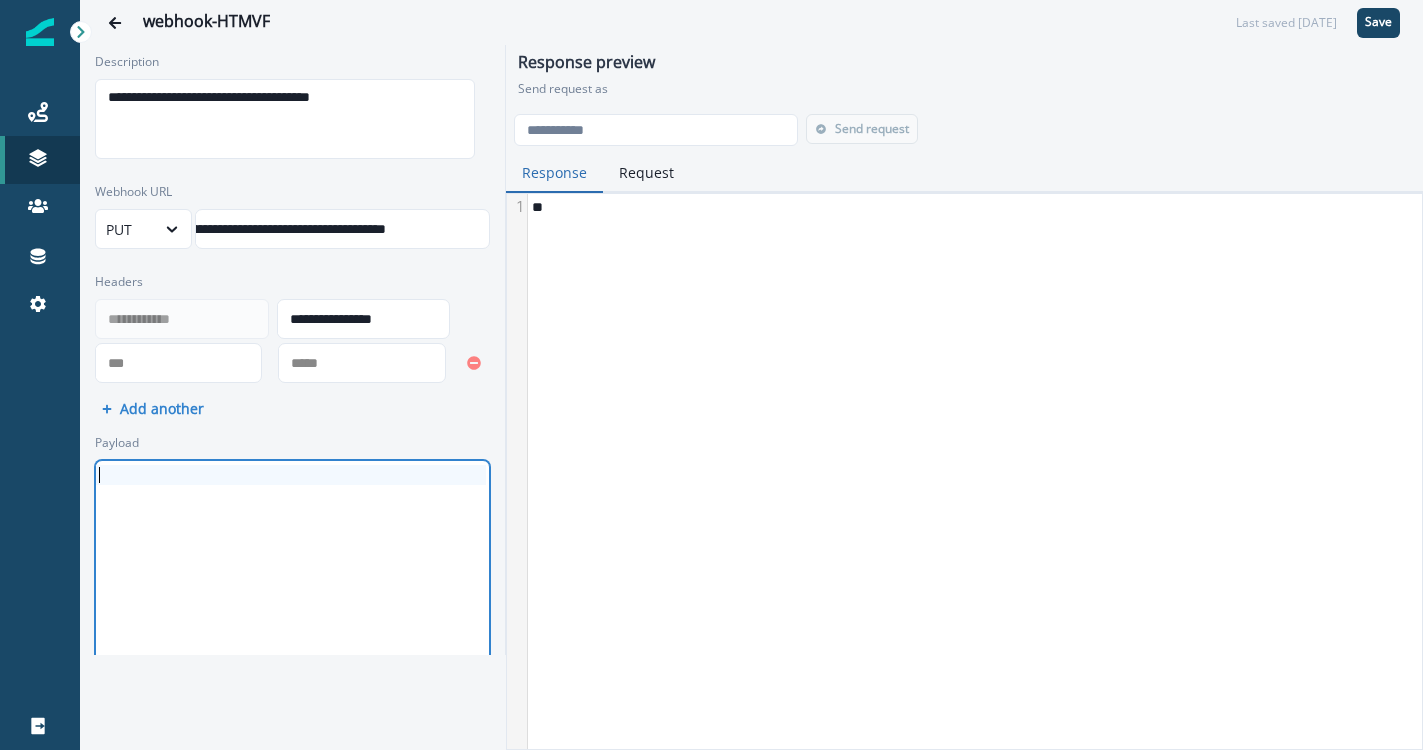 click at bounding box center [291, 565] 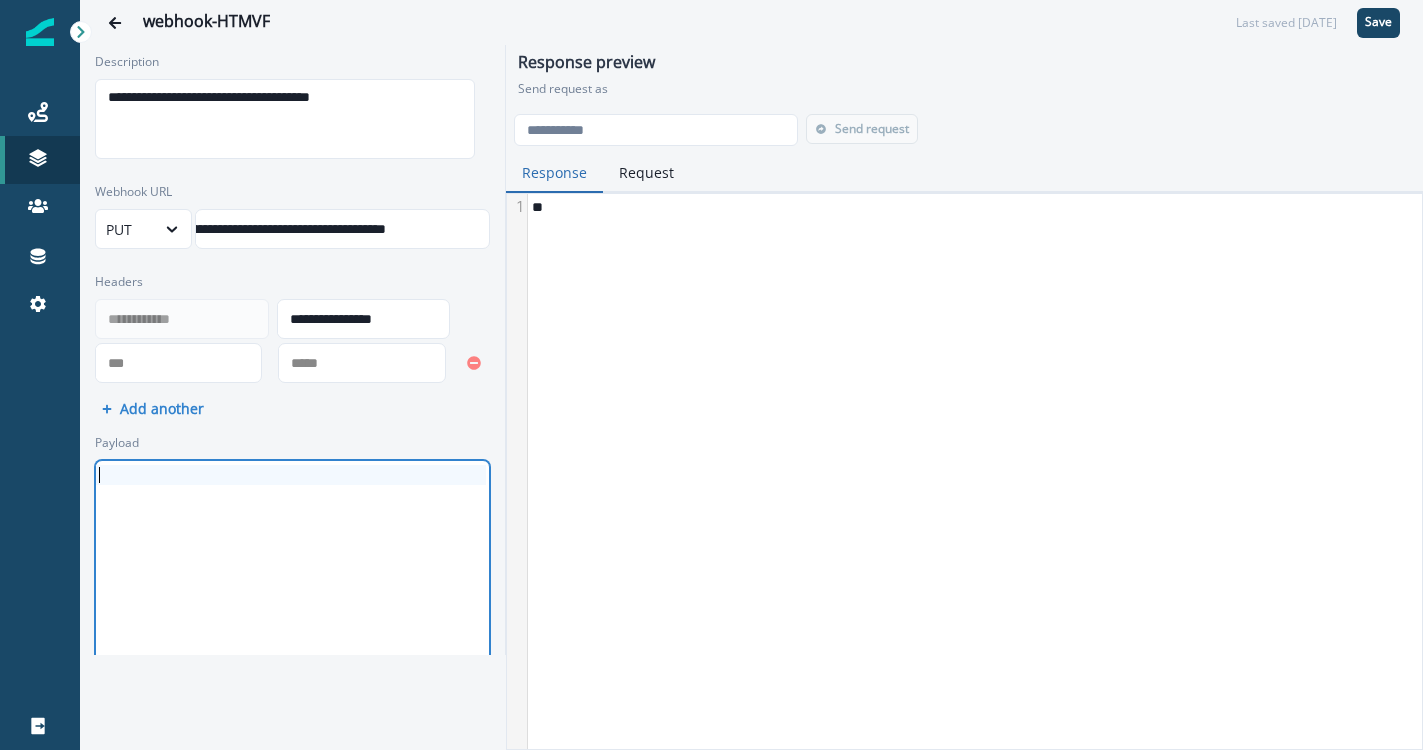 click on "Headers" at bounding box center [286, 282] 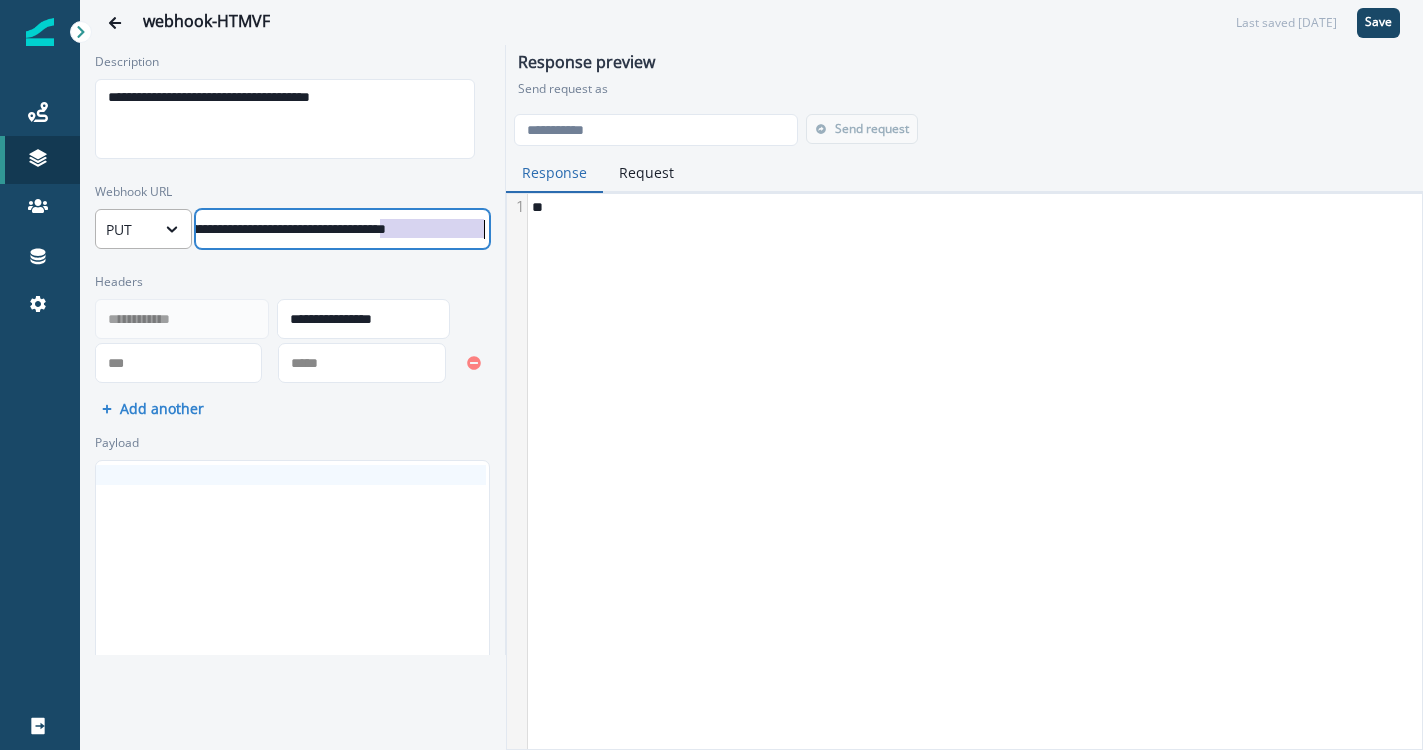 scroll, scrollTop: 4, scrollLeft: 144, axis: both 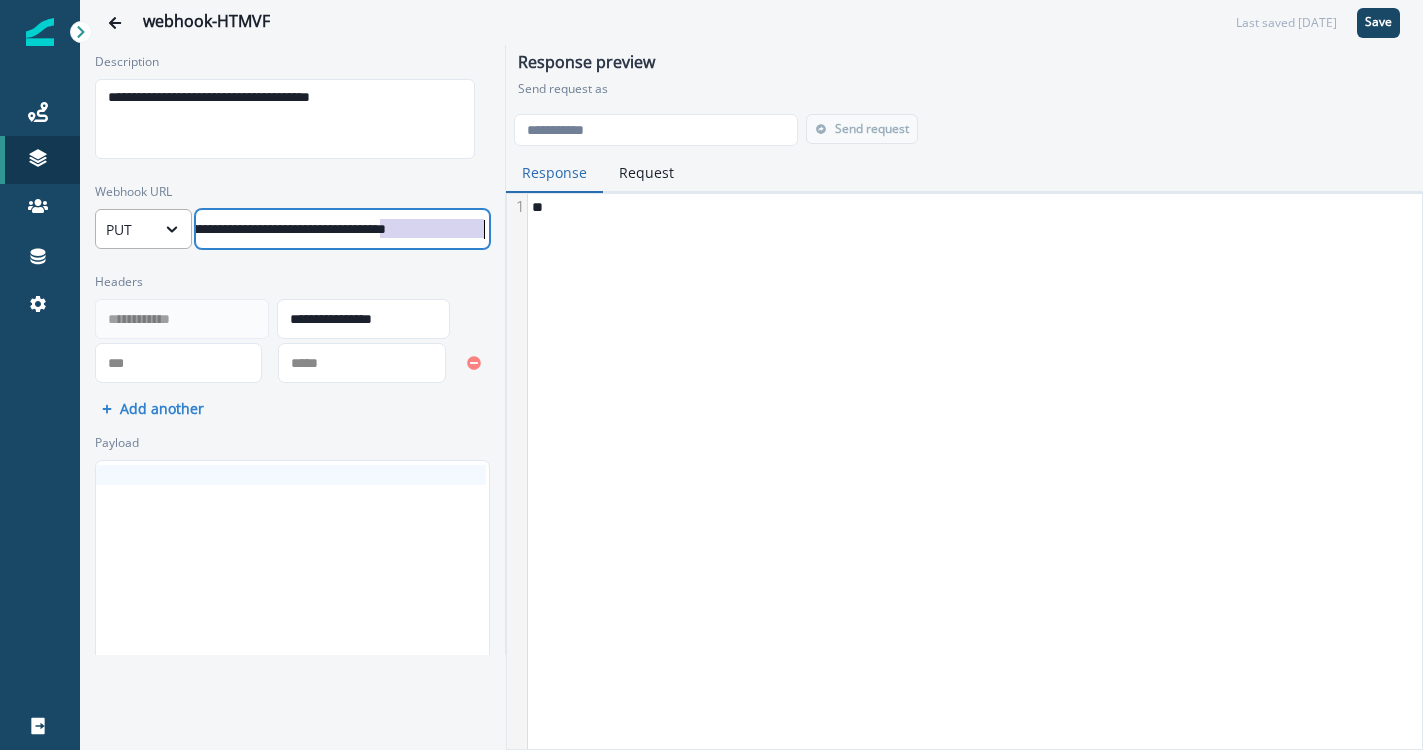 drag, startPoint x: 346, startPoint y: 217, endPoint x: 160, endPoint y: 243, distance: 187.80841 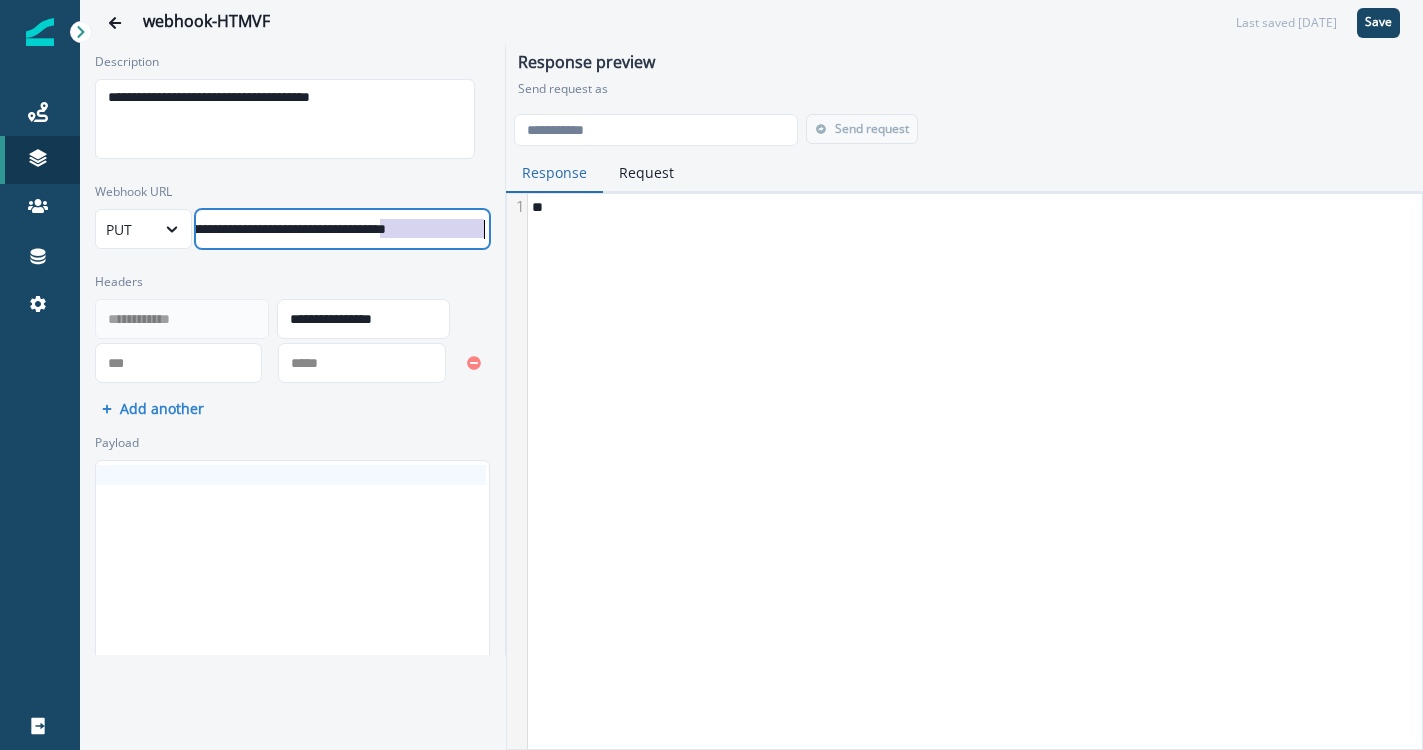 click on "***" at bounding box center (177, 363) 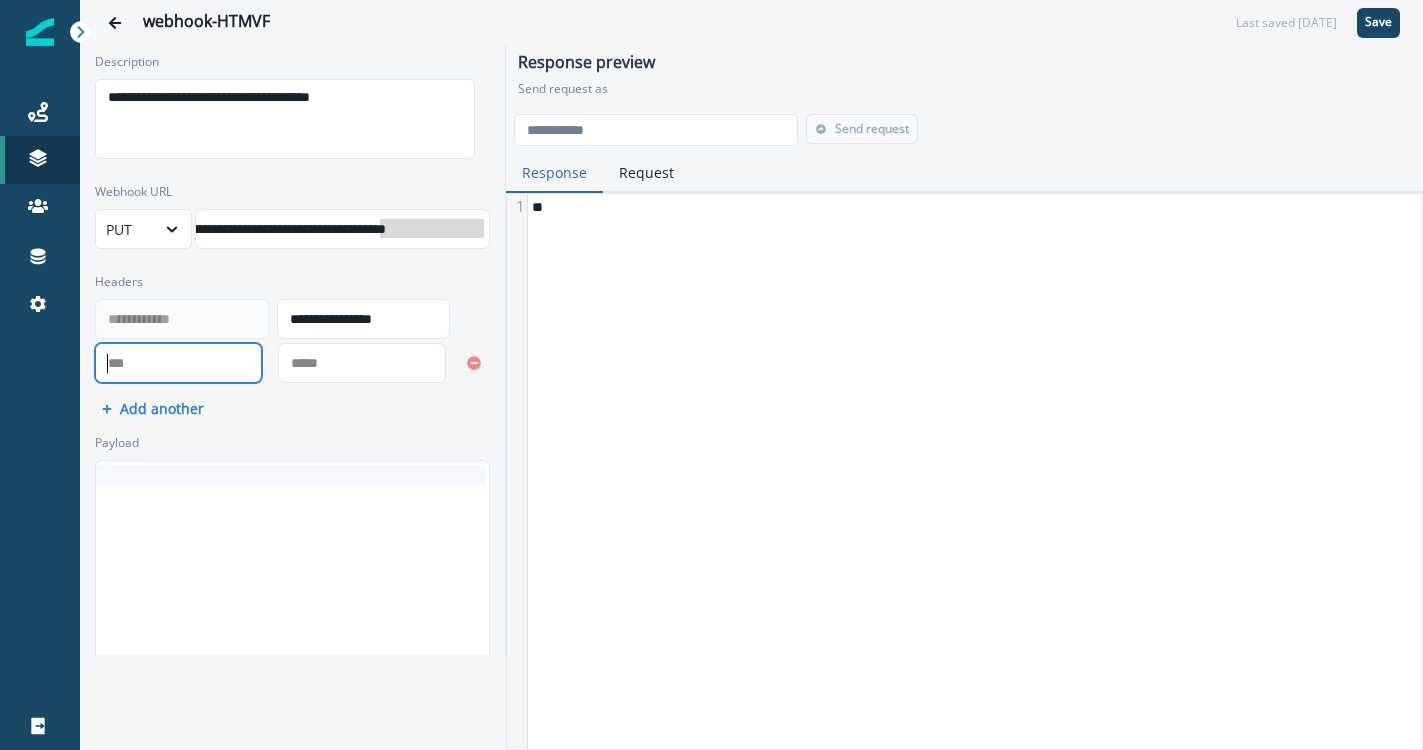 scroll, scrollTop: 10, scrollLeft: 23, axis: both 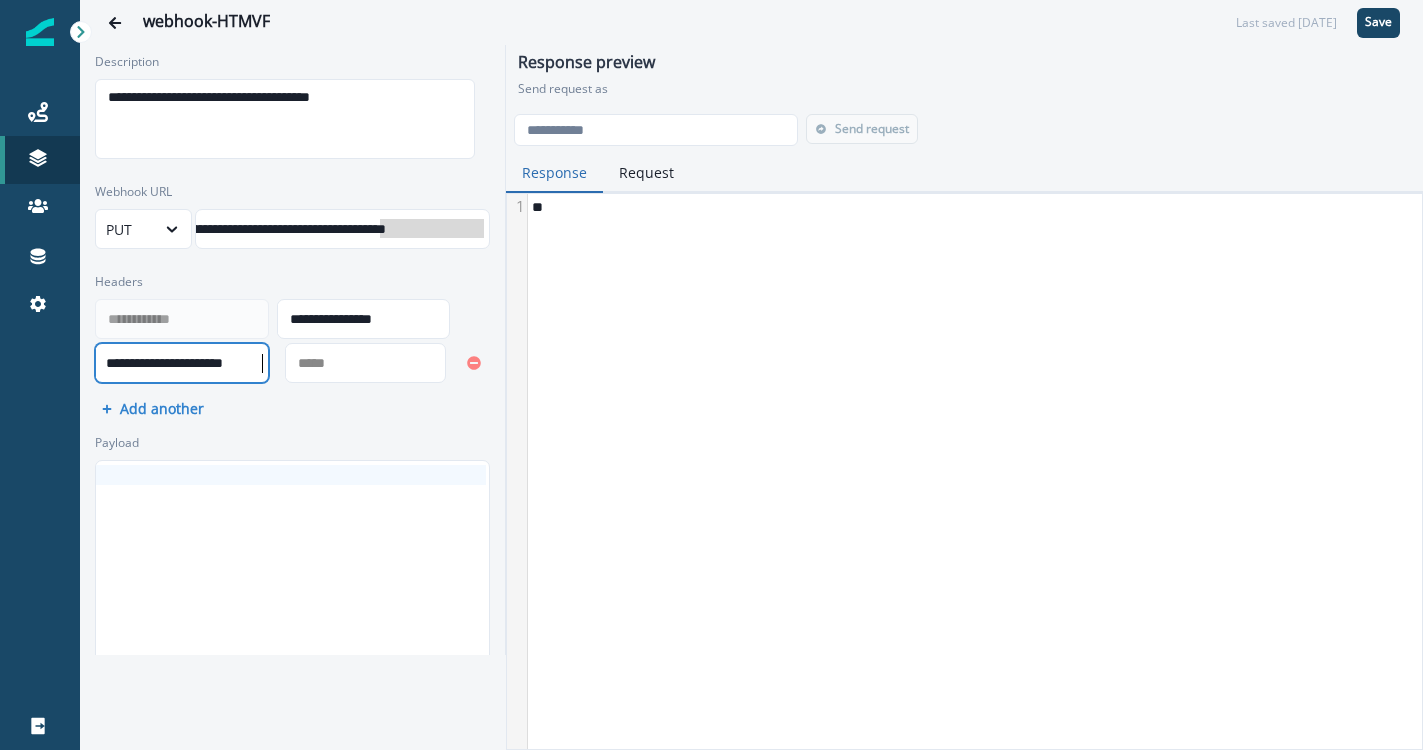 click on "*****" at bounding box center (364, 363) 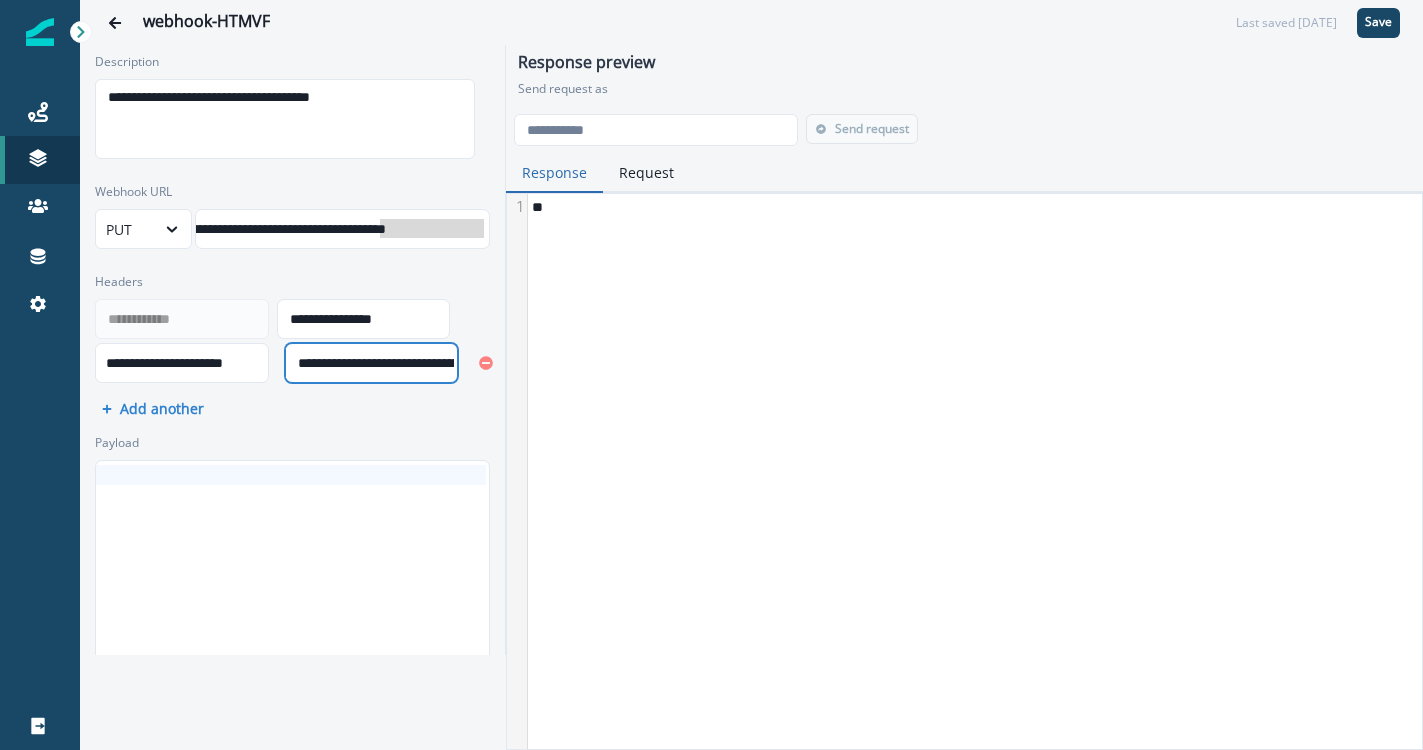 scroll, scrollTop: 10, scrollLeft: 163, axis: both 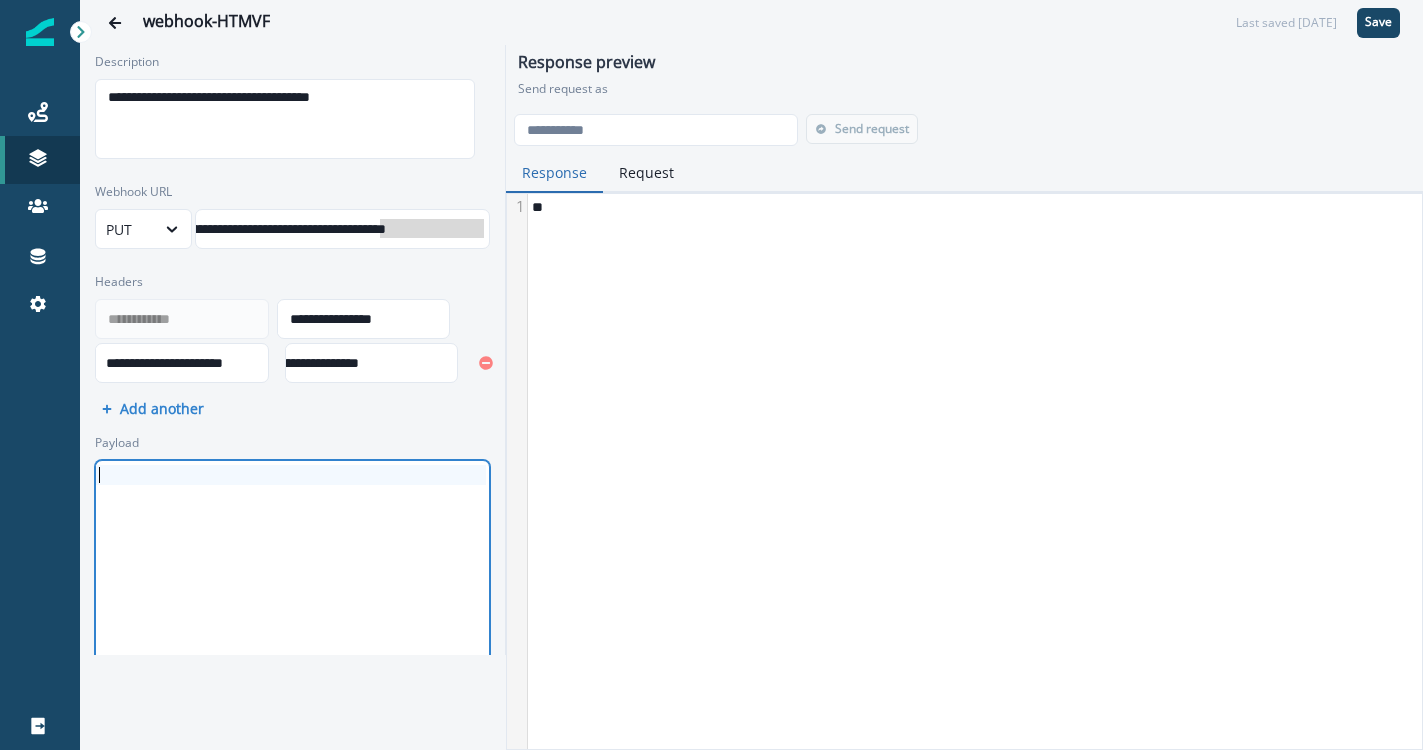 click at bounding box center [291, 565] 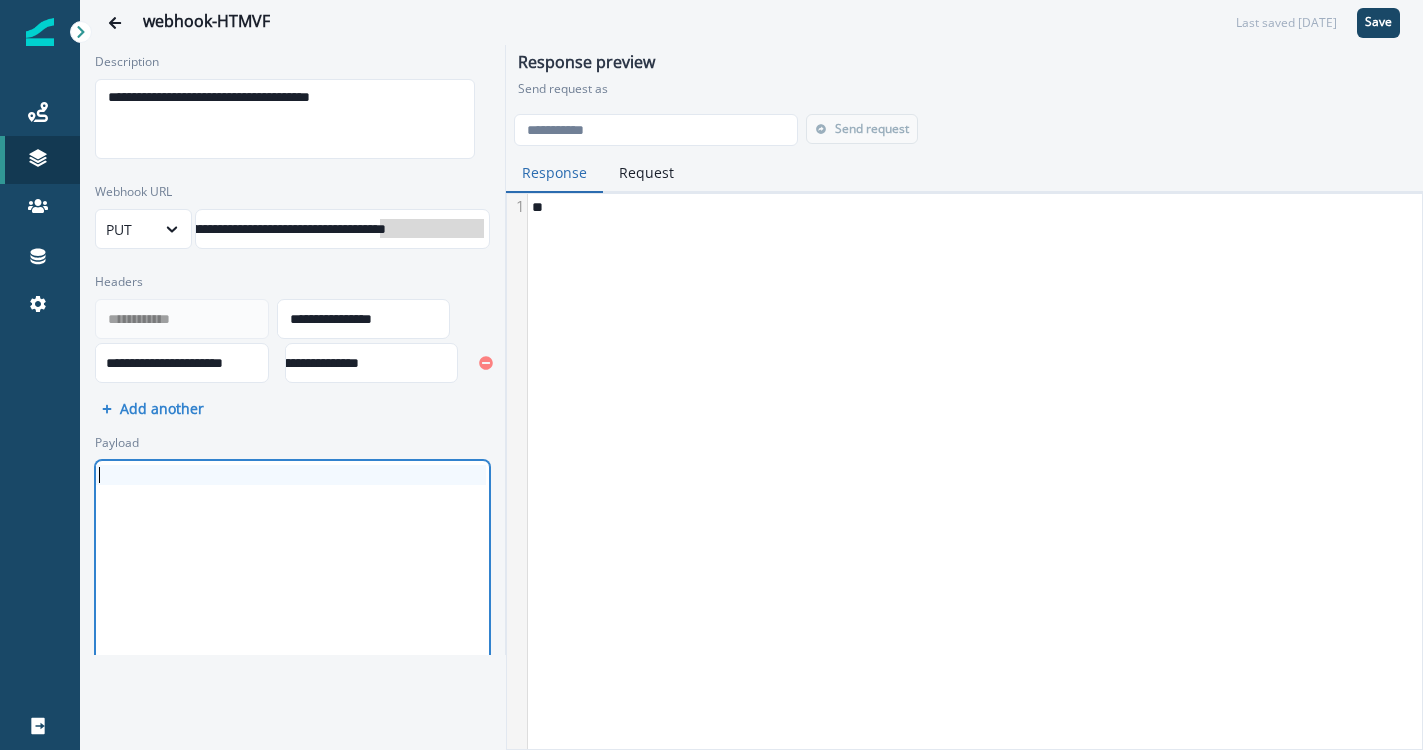 click at bounding box center [291, 565] 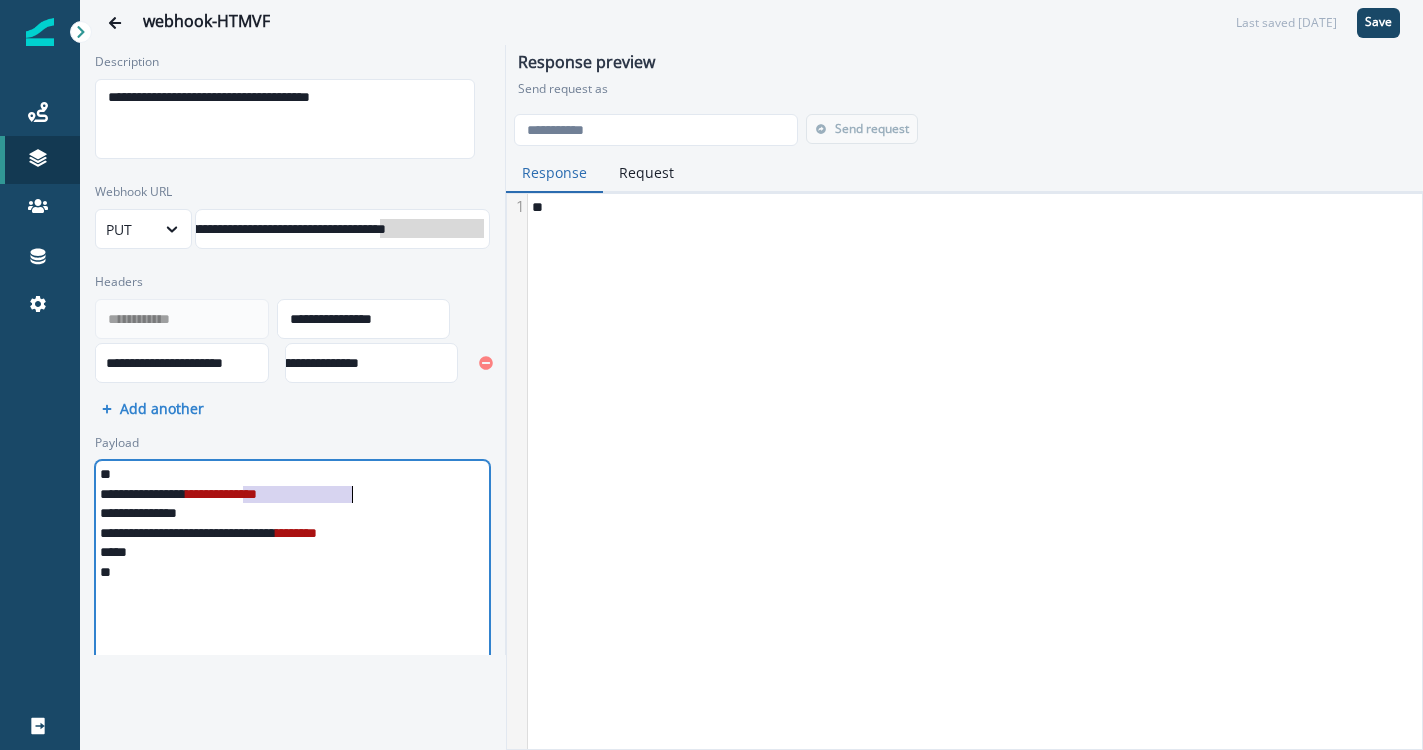 drag, startPoint x: 243, startPoint y: 498, endPoint x: 350, endPoint y: 488, distance: 107.46627 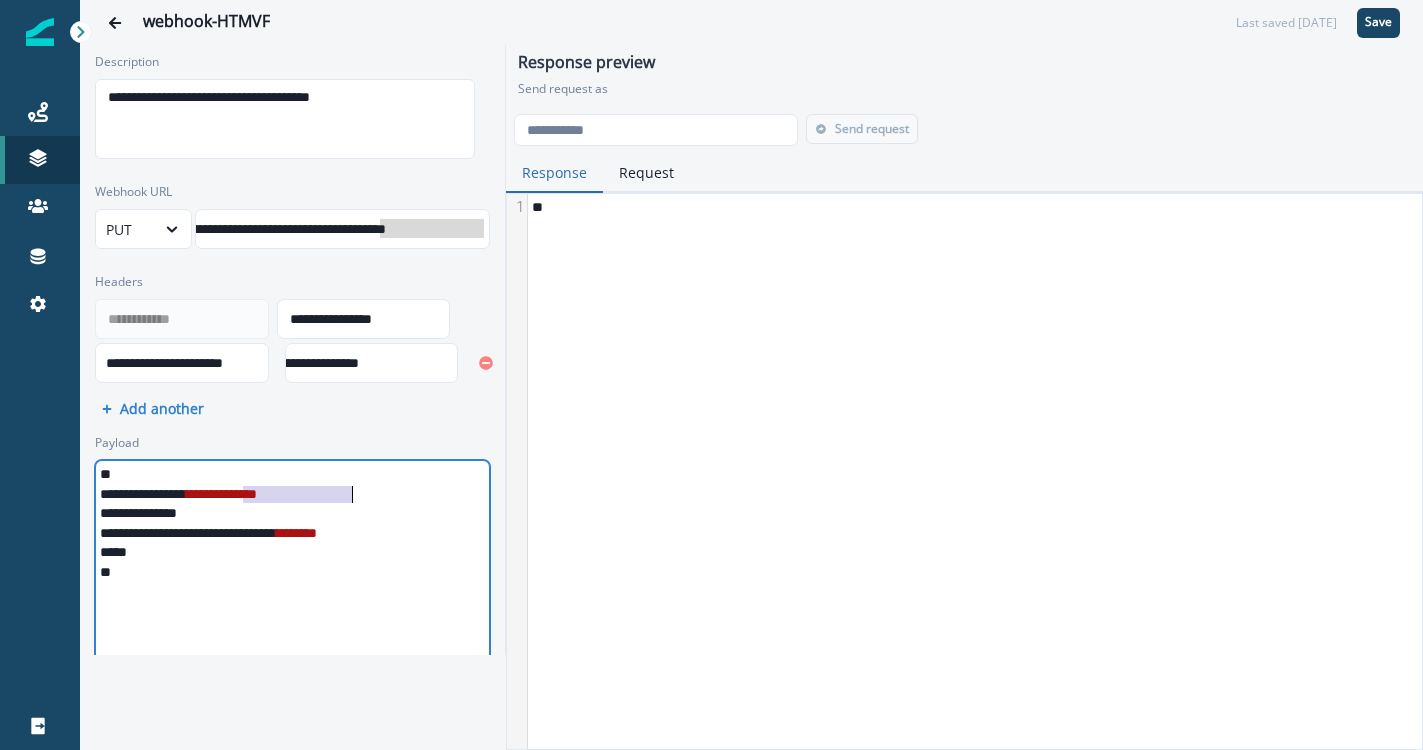 click on "**********" at bounding box center (221, 494) 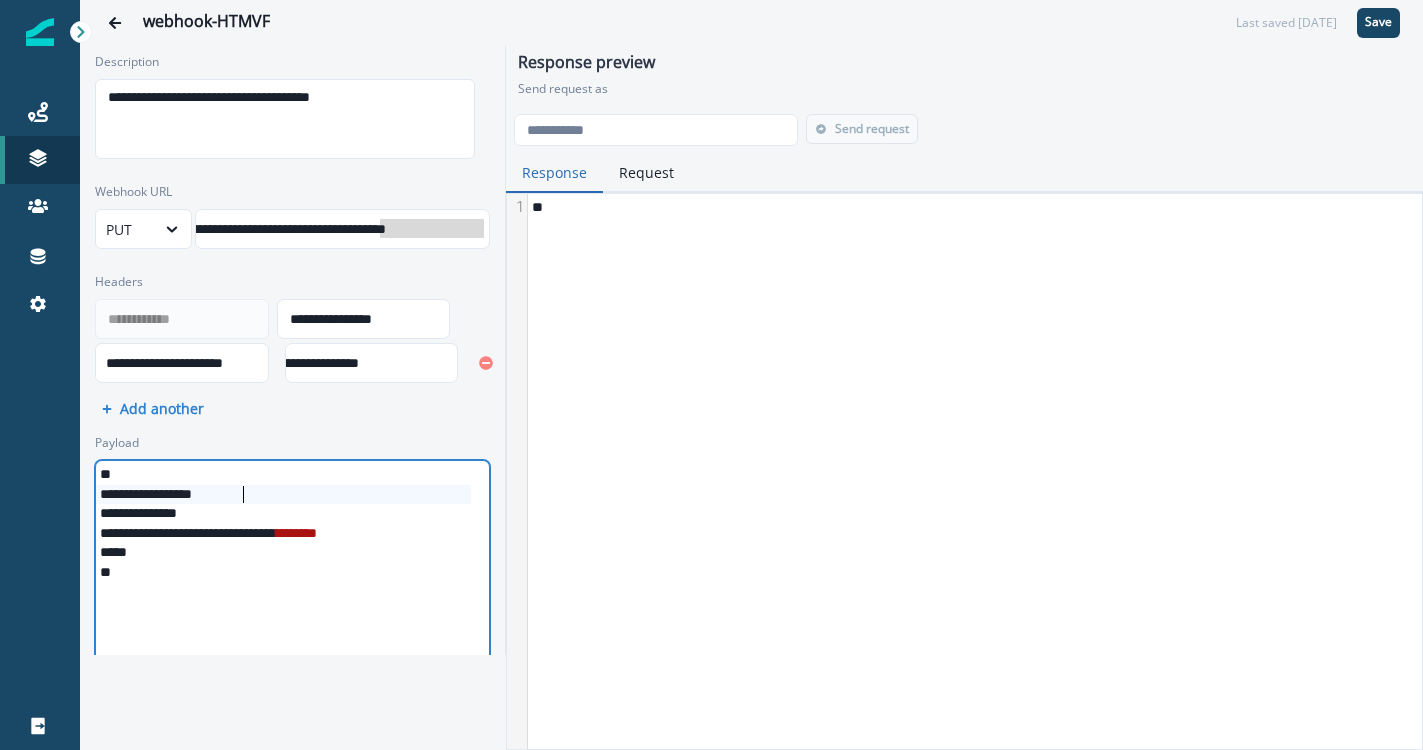 type 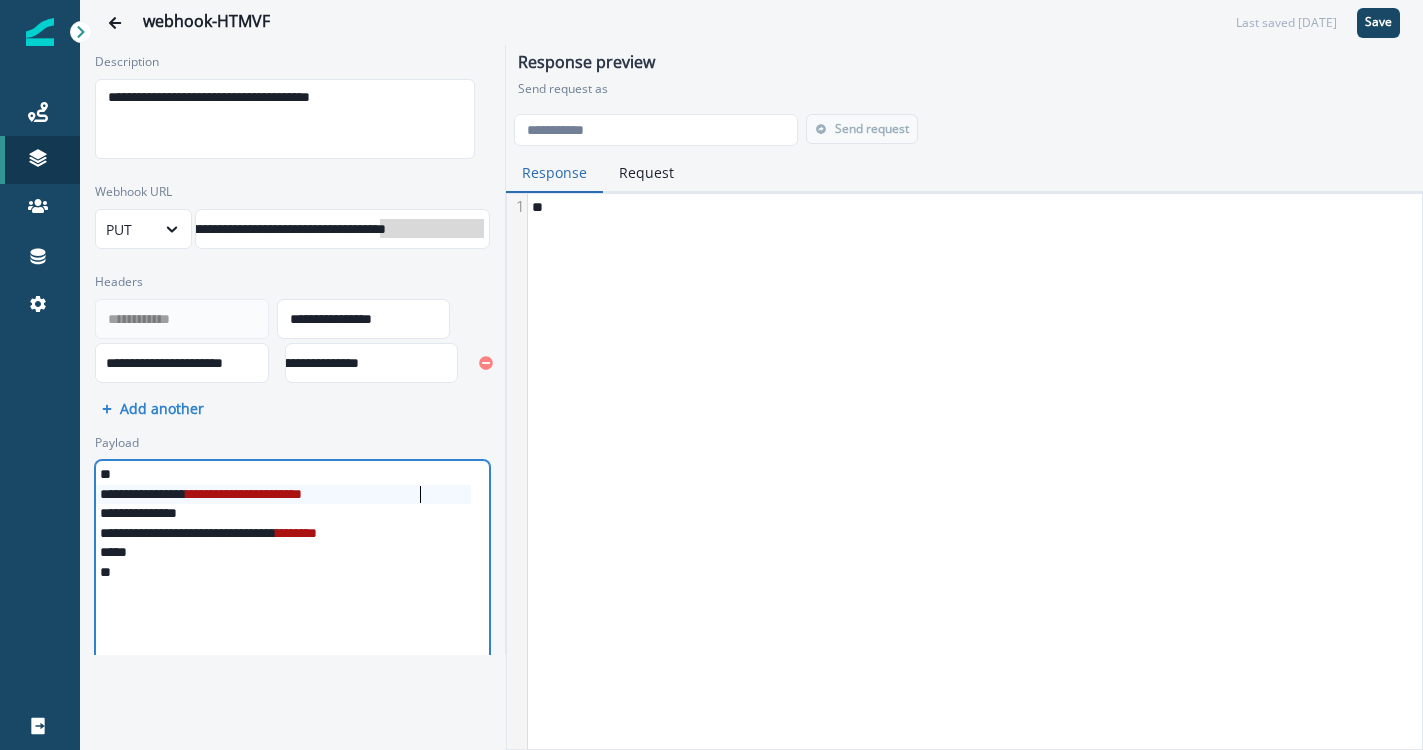click on "**********" at bounding box center [283, 534] 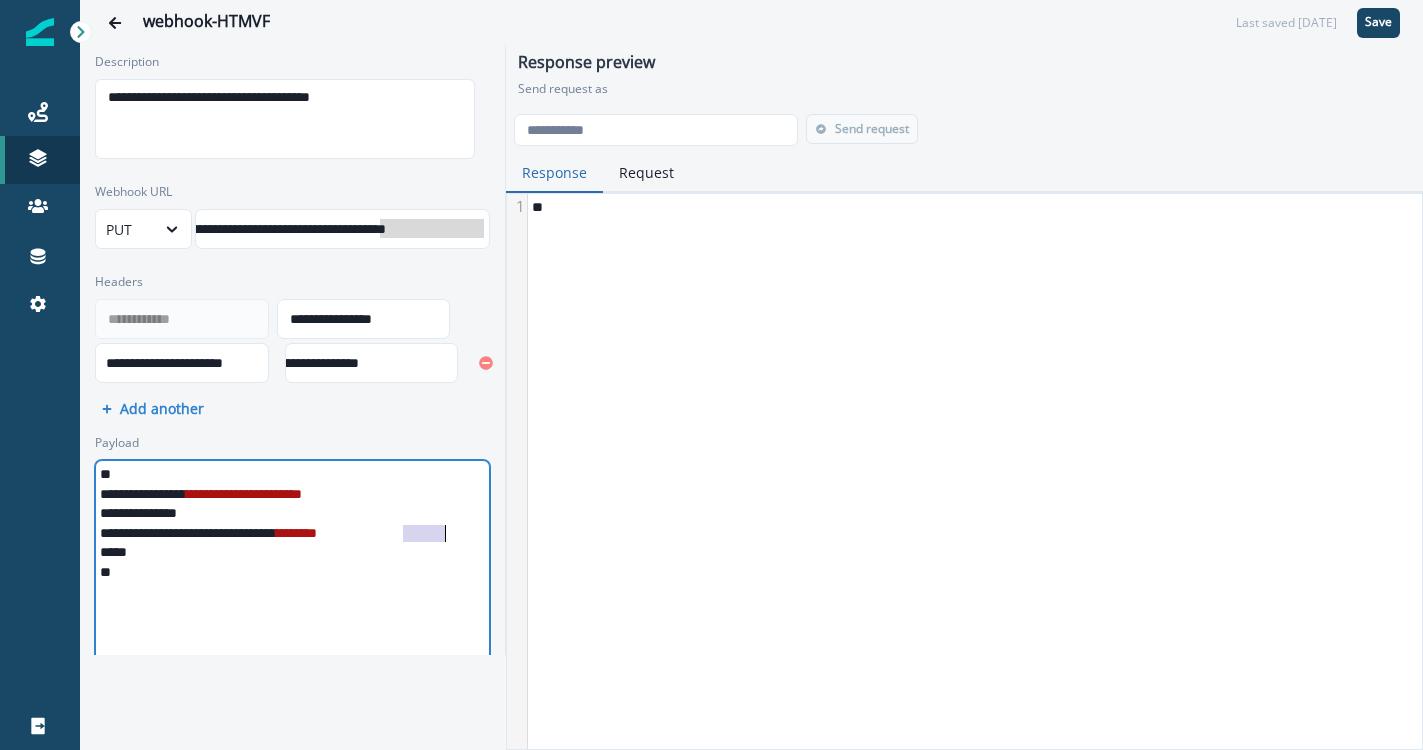 drag, startPoint x: 402, startPoint y: 538, endPoint x: 446, endPoint y: 529, distance: 44.911022 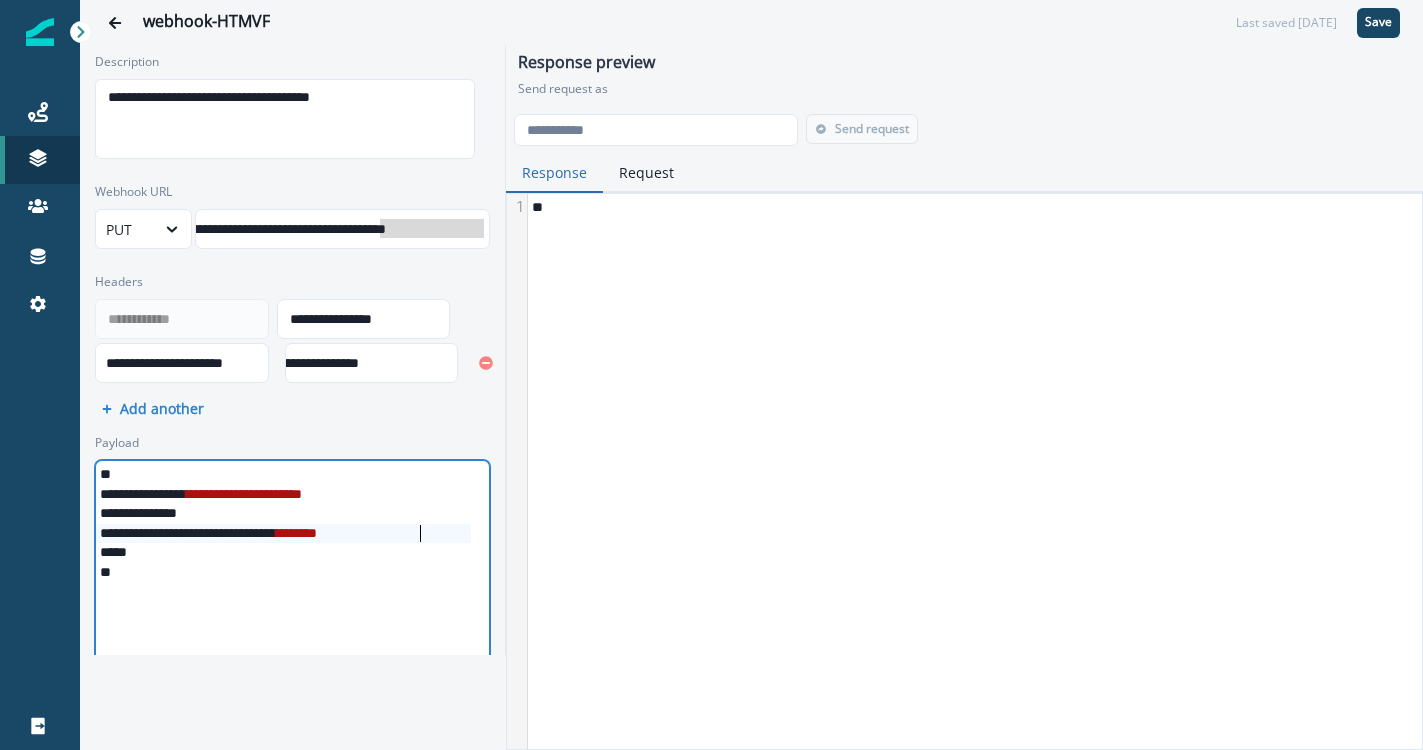 click on "**" at bounding box center [973, 471] 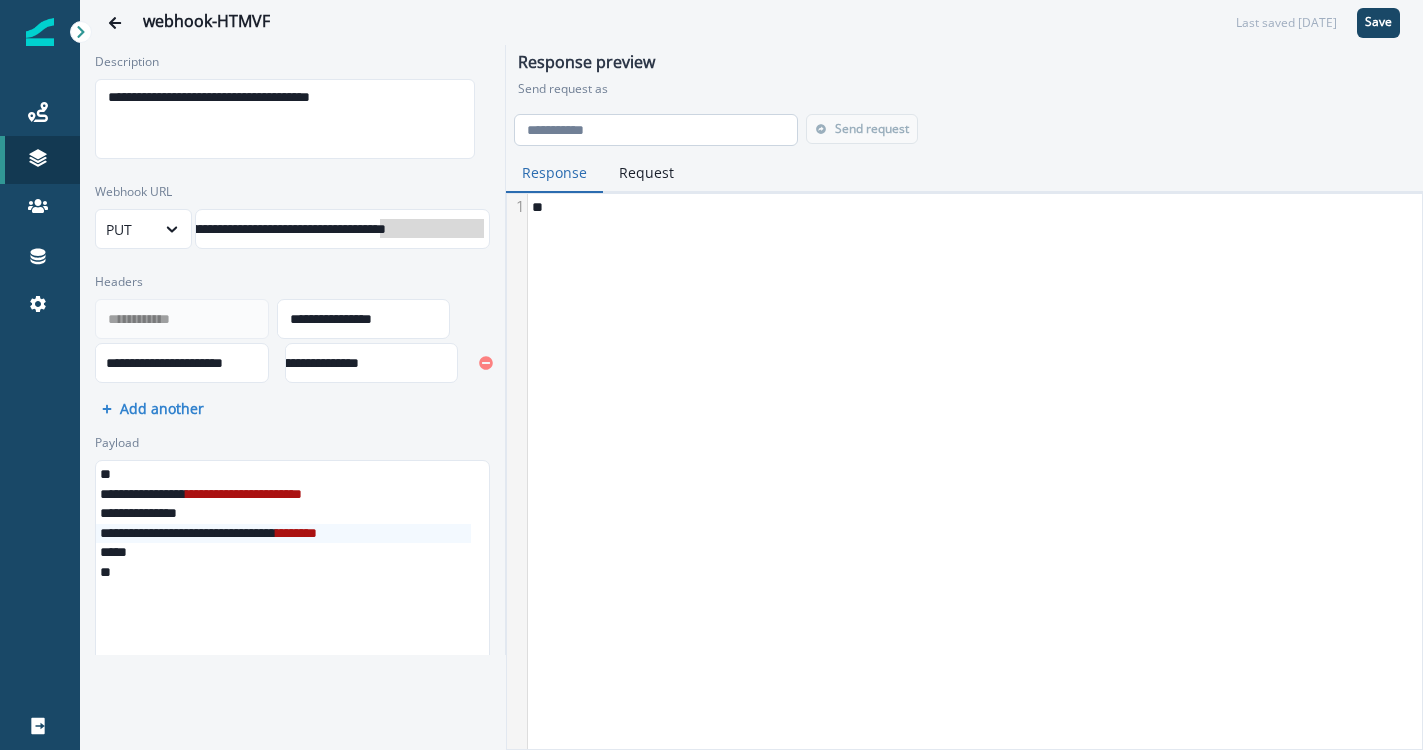 click at bounding box center [656, 130] 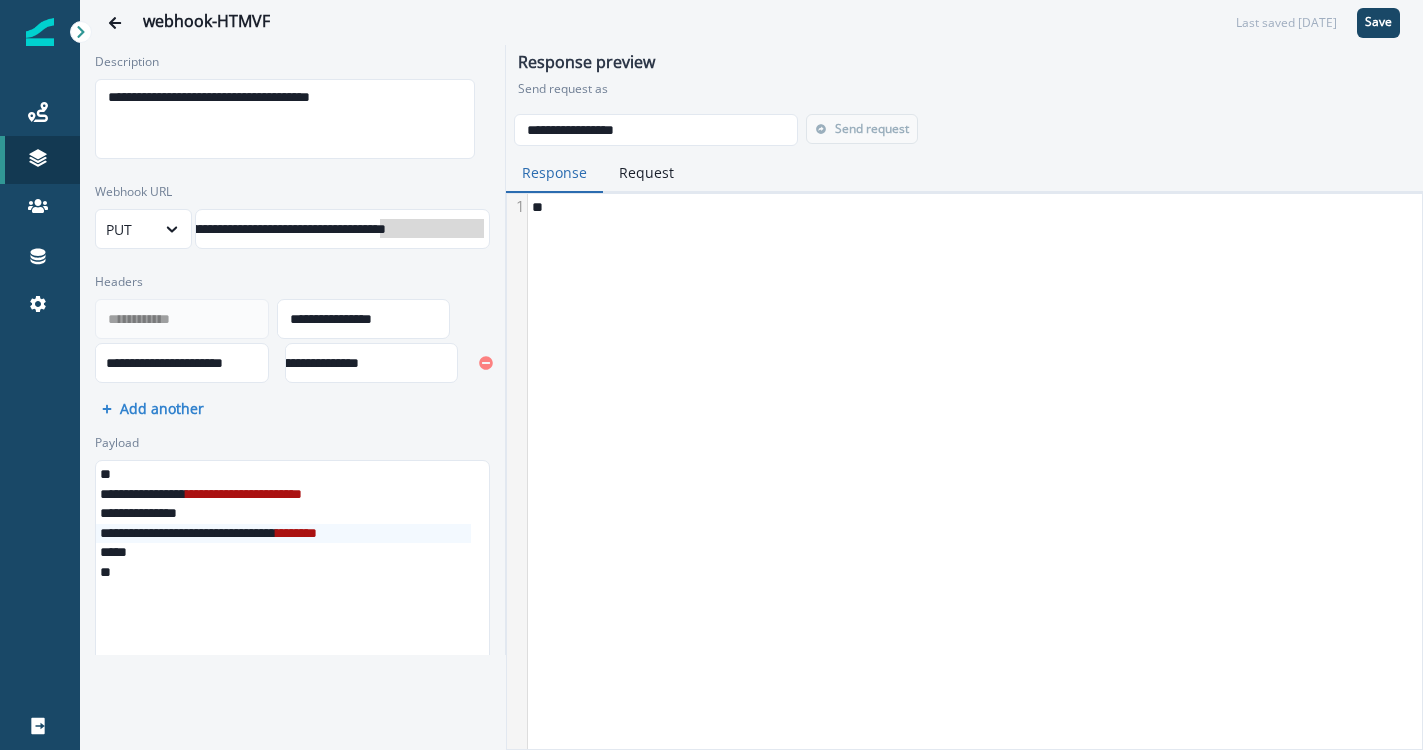 click on "Response Request" at bounding box center (964, 173) 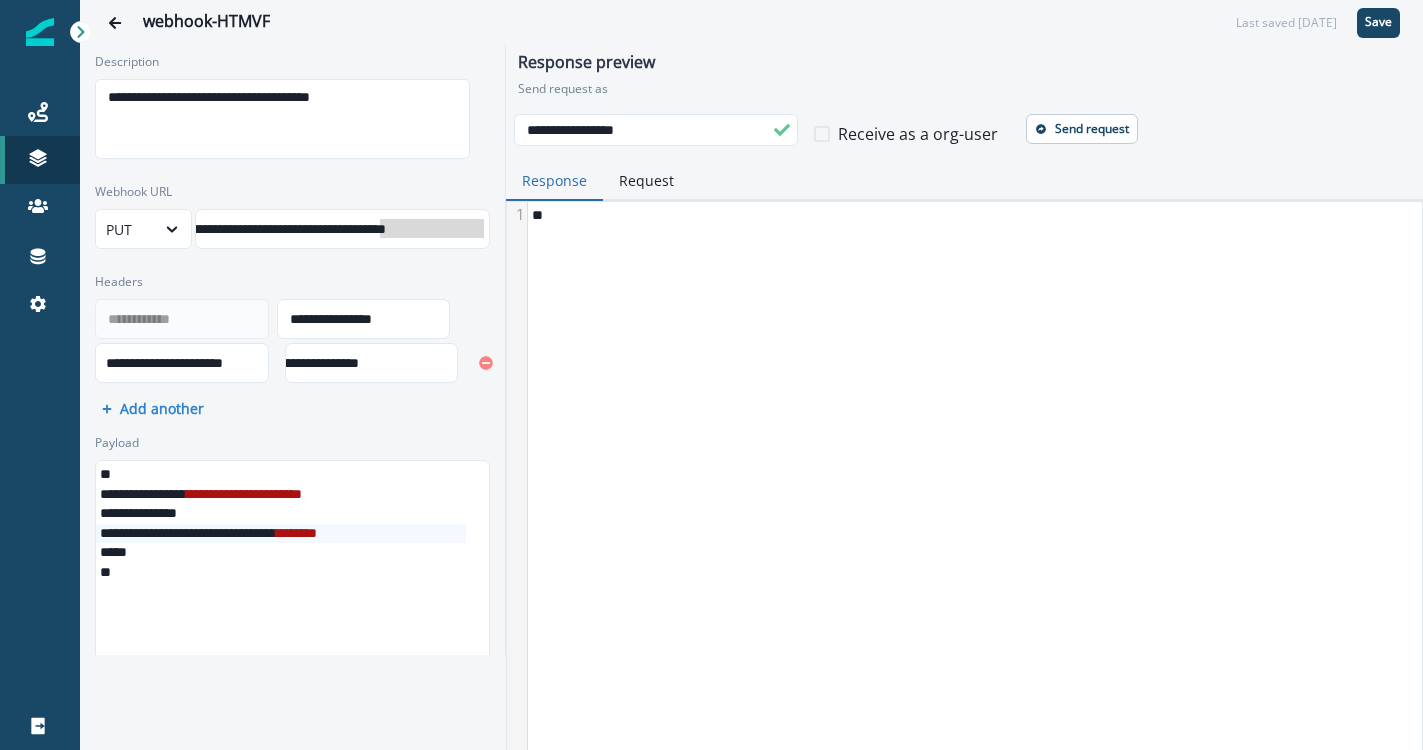 click on "Receive as a org-user" at bounding box center [914, 134] 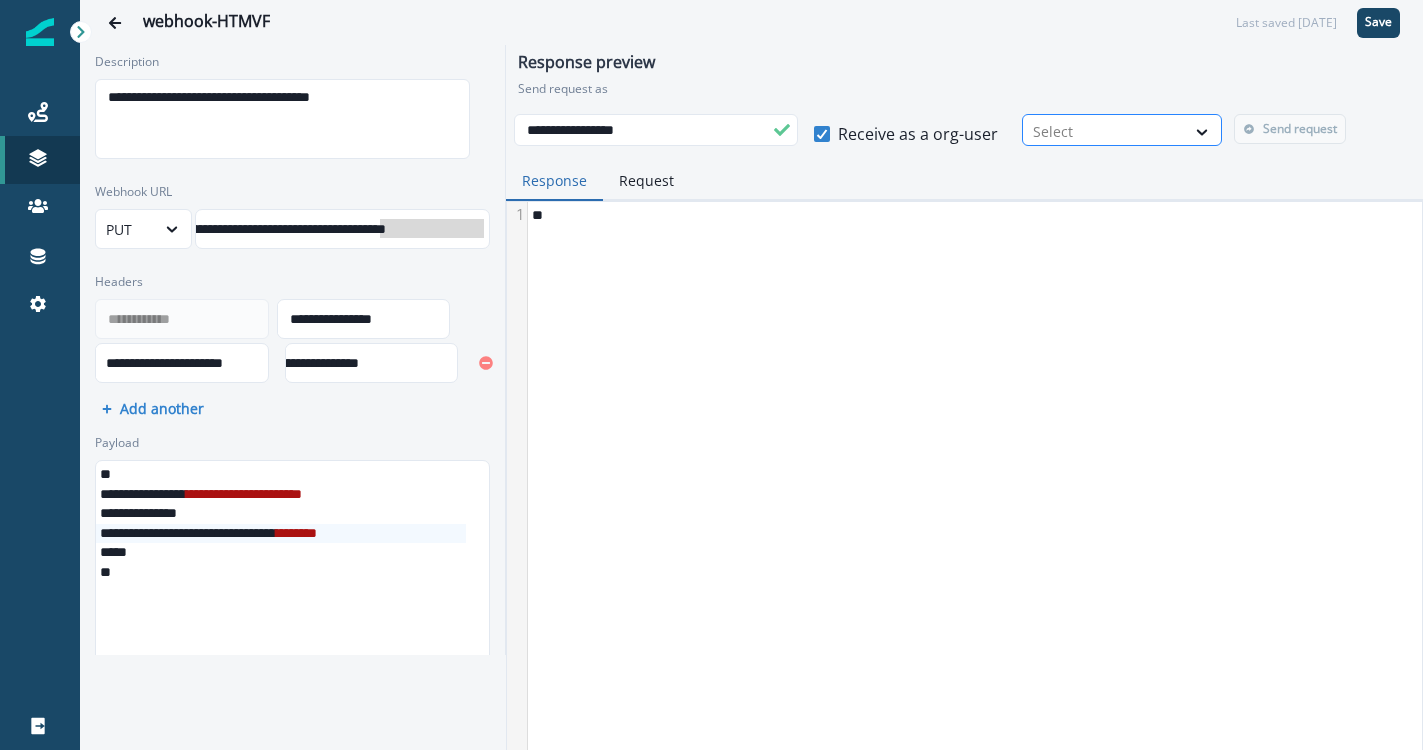 click at bounding box center [1104, 131] 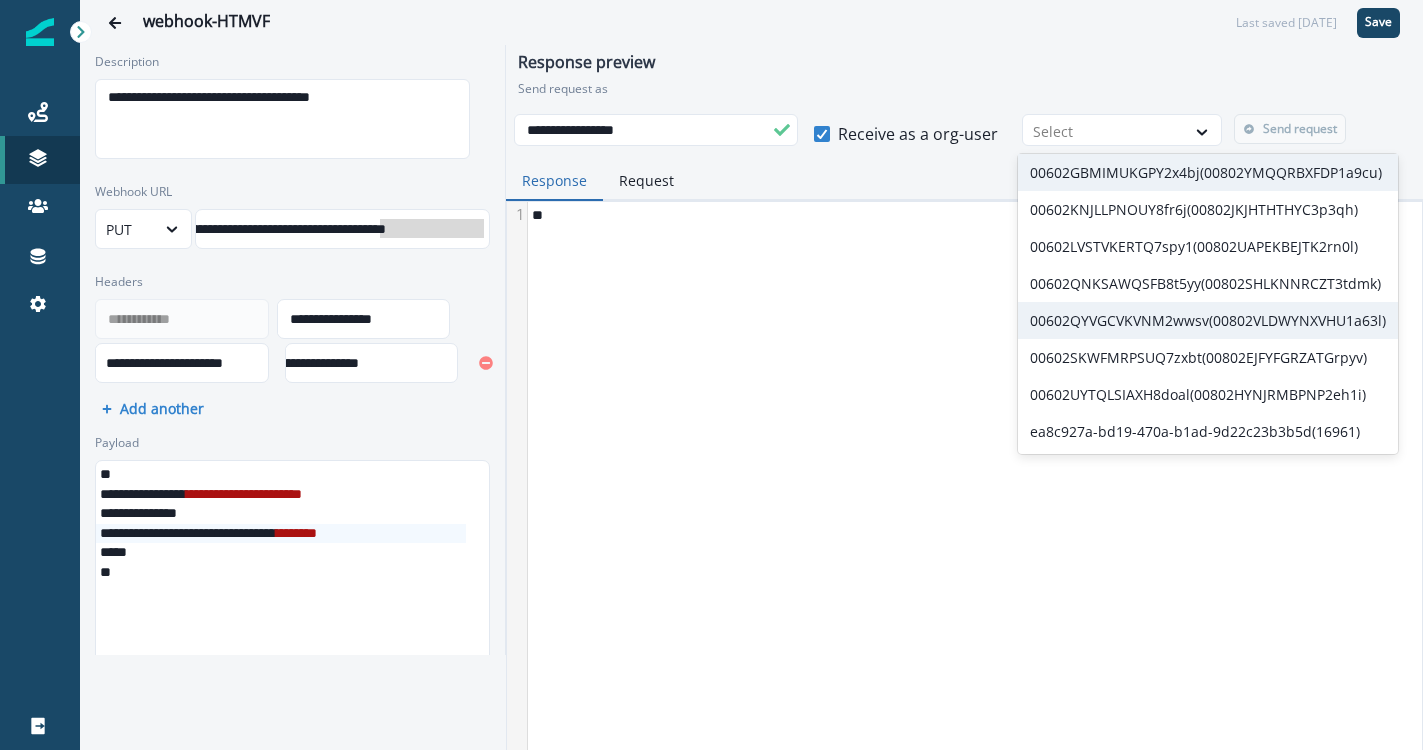 scroll, scrollTop: 0, scrollLeft: 0, axis: both 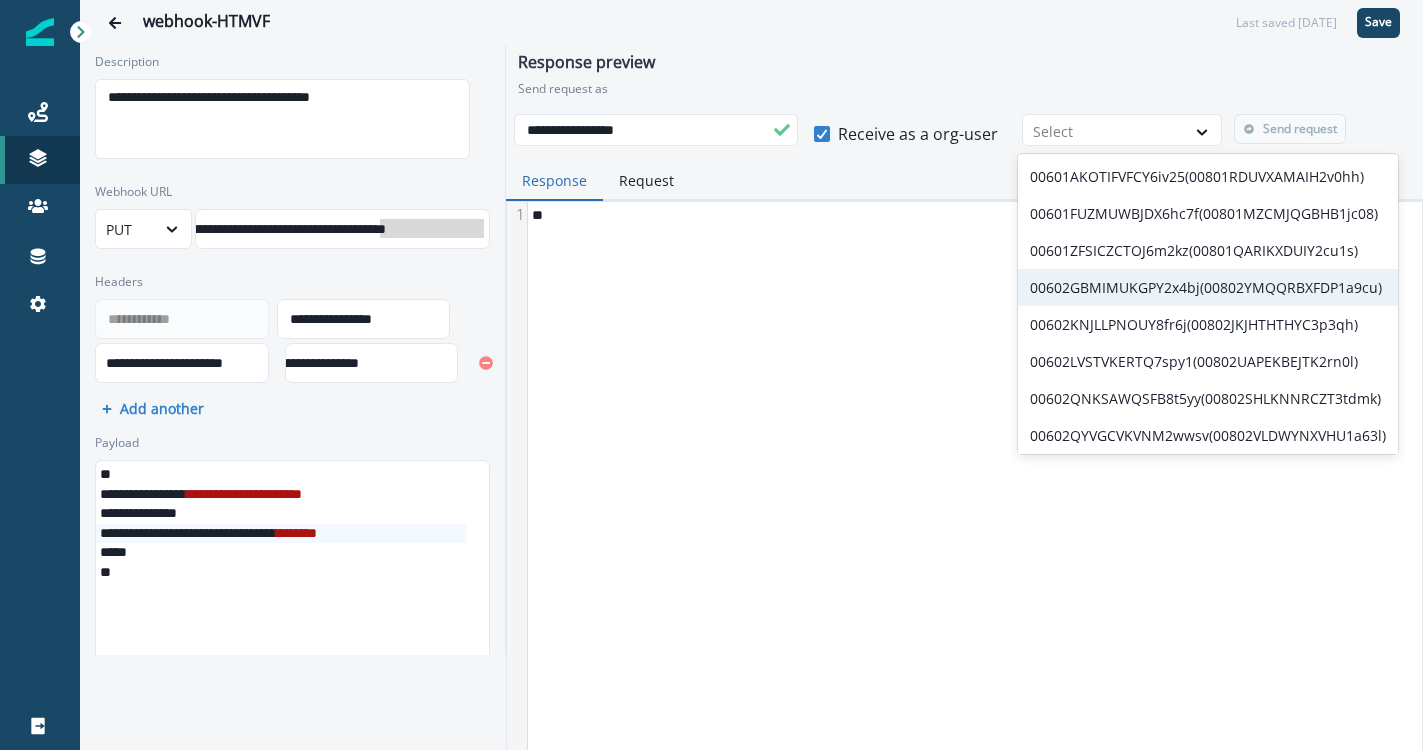 click on "00602GBMIMUKGPY2x4bj(00802YMQQRBXFDP1a9cu)" at bounding box center (1208, 287) 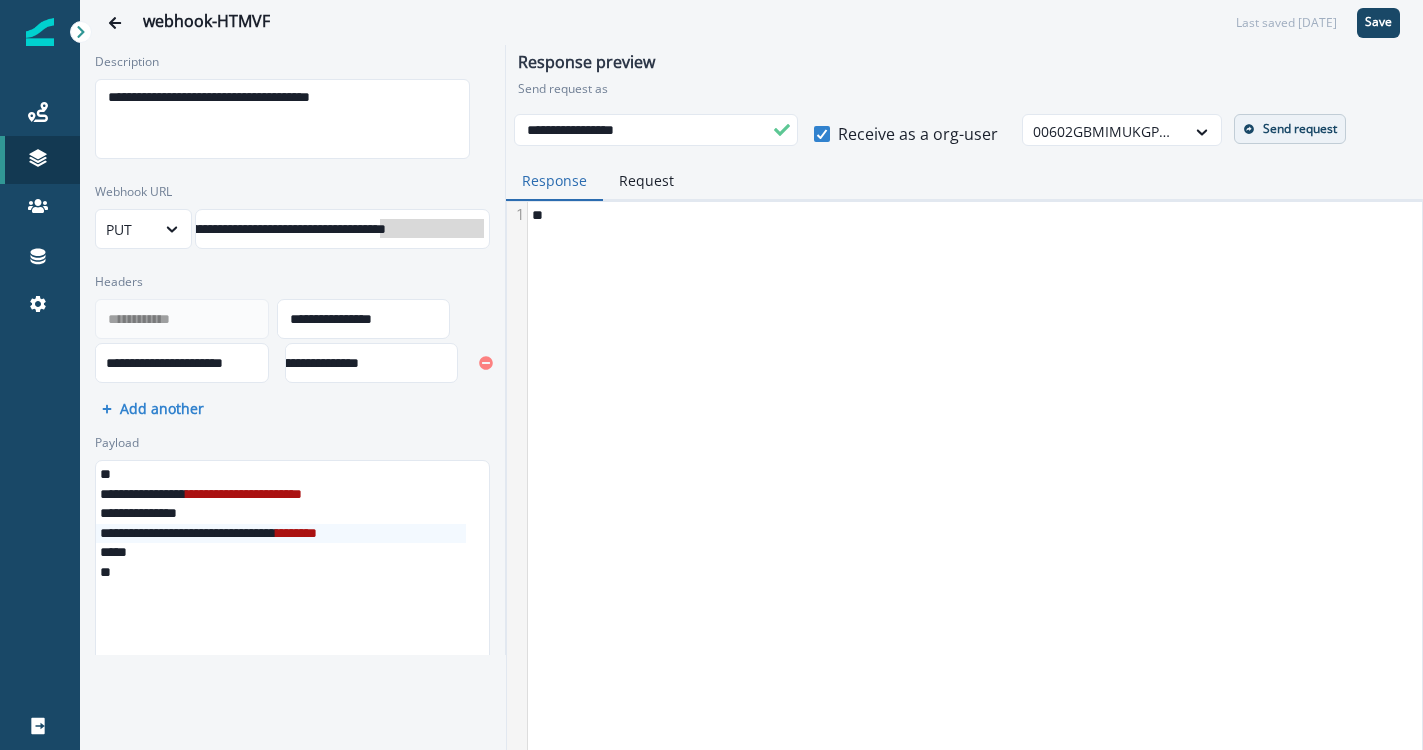 click on "Send request" at bounding box center (1300, 129) 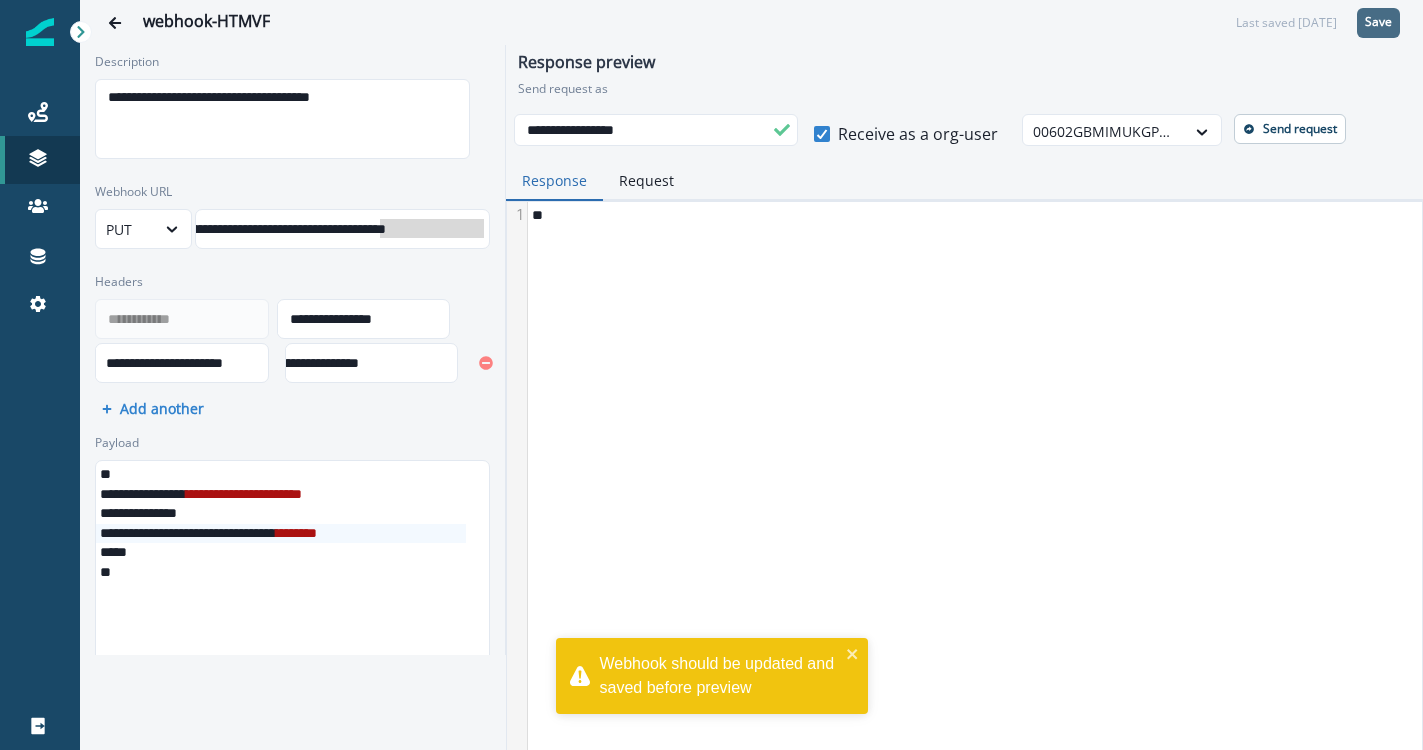 click on "Save" at bounding box center [1378, 22] 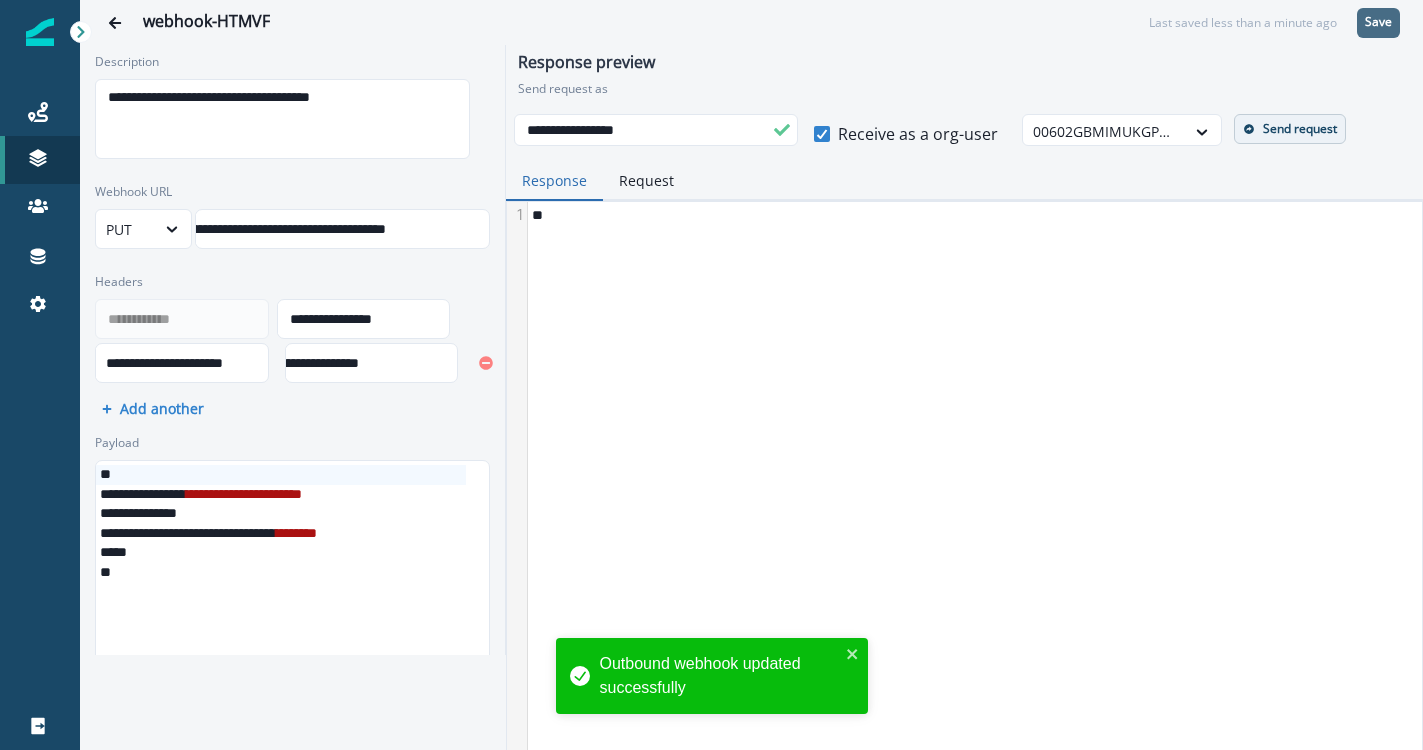 click on "Send request" at bounding box center [1300, 129] 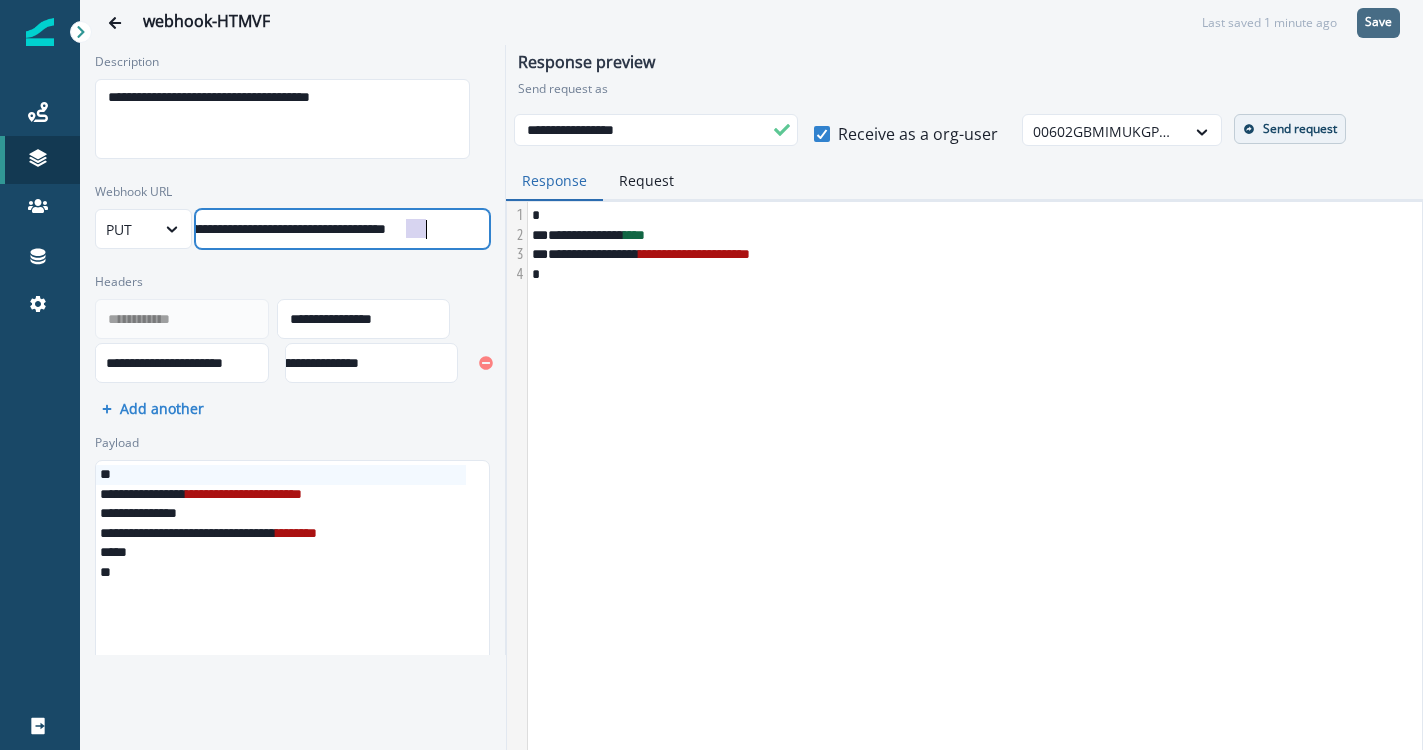 scroll, scrollTop: 10, scrollLeft: 149, axis: both 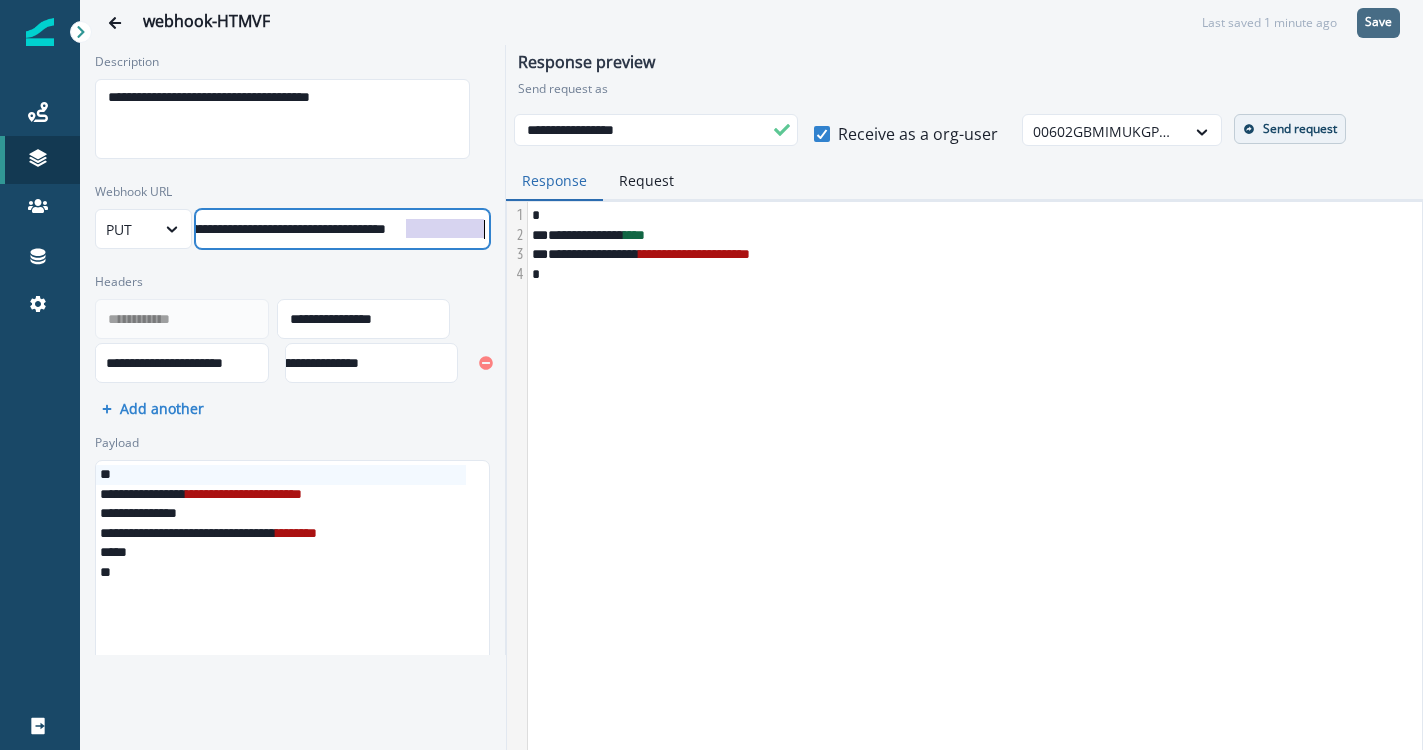 drag, startPoint x: 377, startPoint y: 224, endPoint x: 519, endPoint y: 225, distance: 142.00352 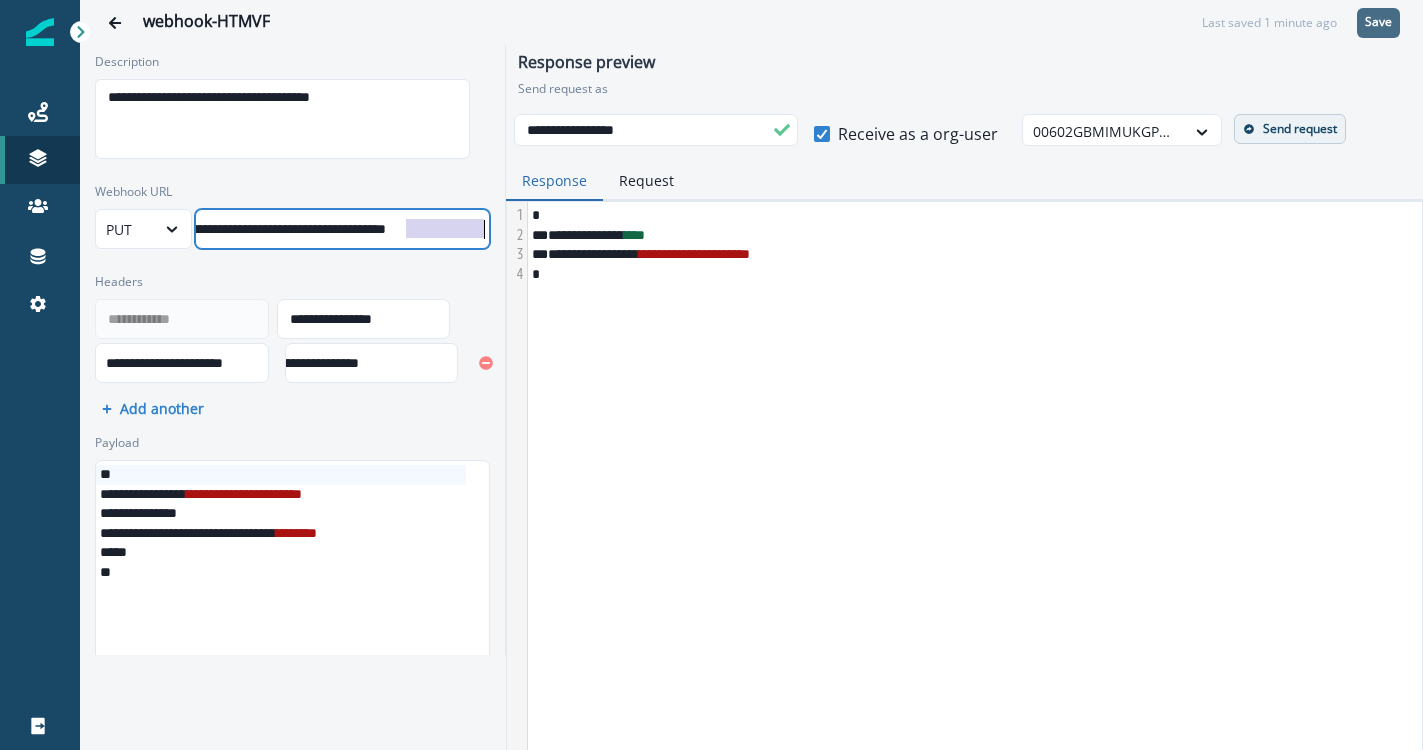 click on "**********" at bounding box center (284, 229) 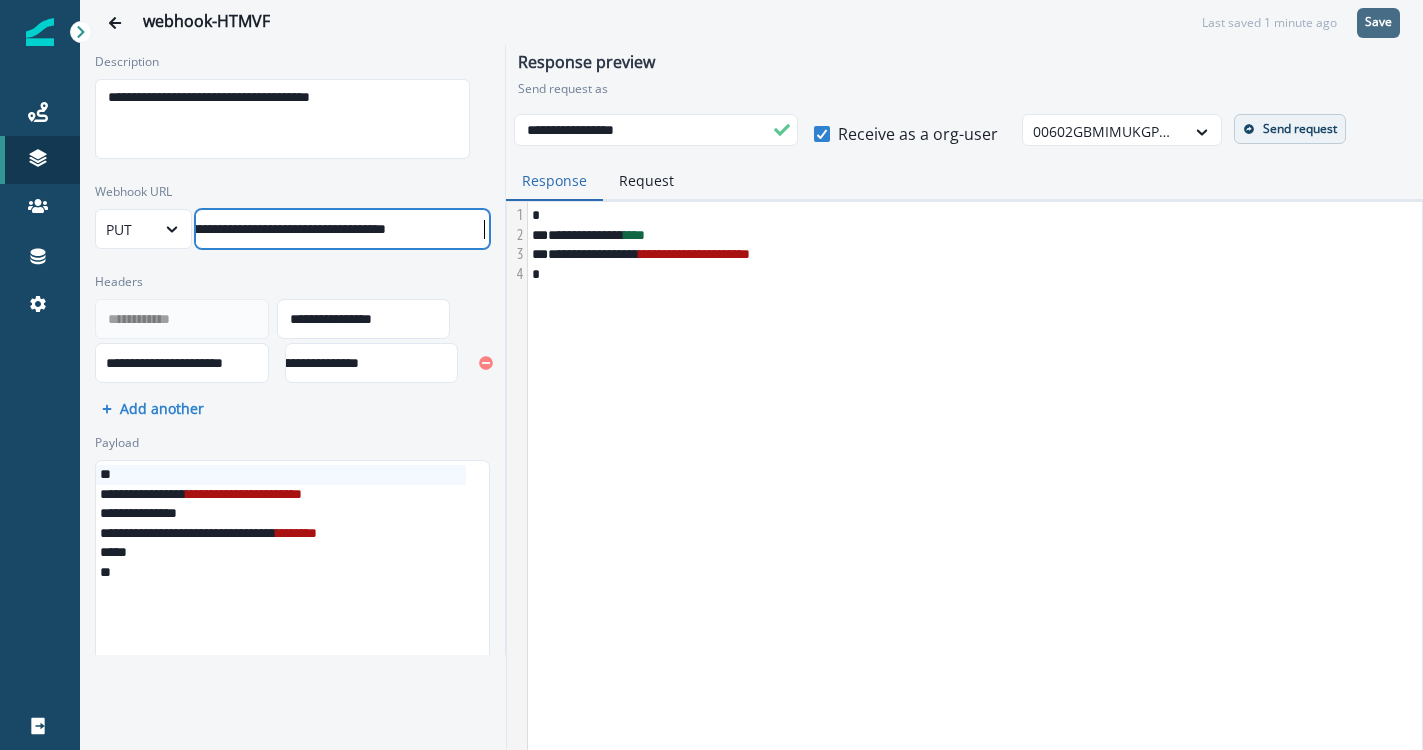 scroll, scrollTop: 10, scrollLeft: 144, axis: both 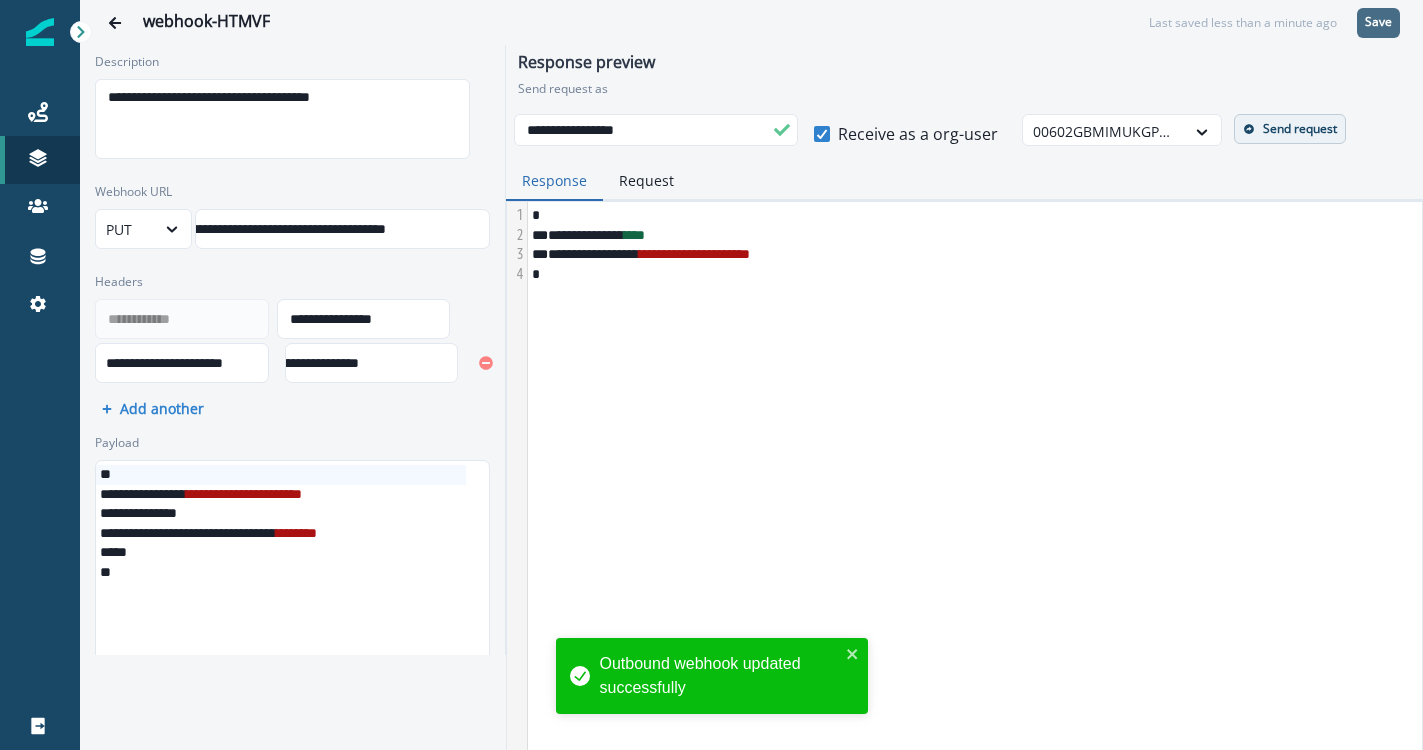 click on "Send request" at bounding box center [1300, 129] 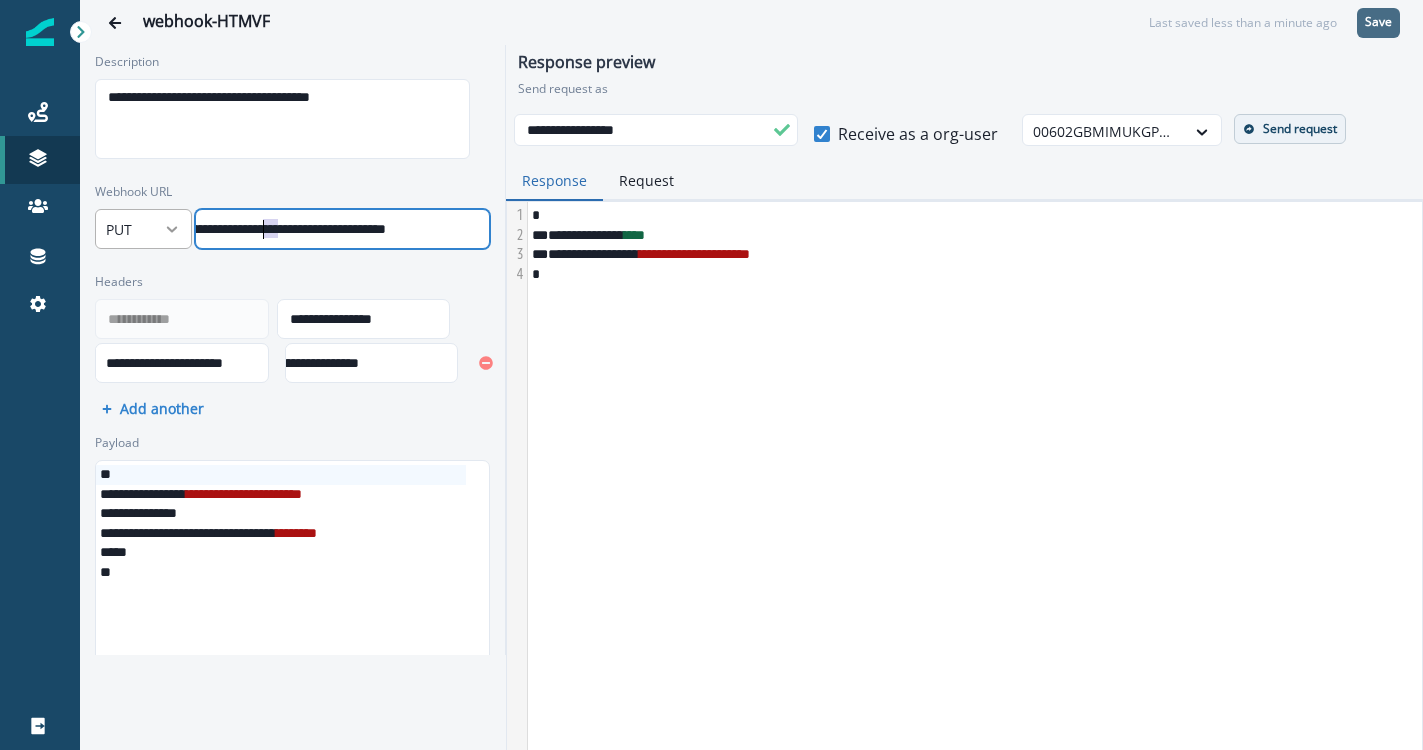 scroll, scrollTop: 10, scrollLeft: 7, axis: both 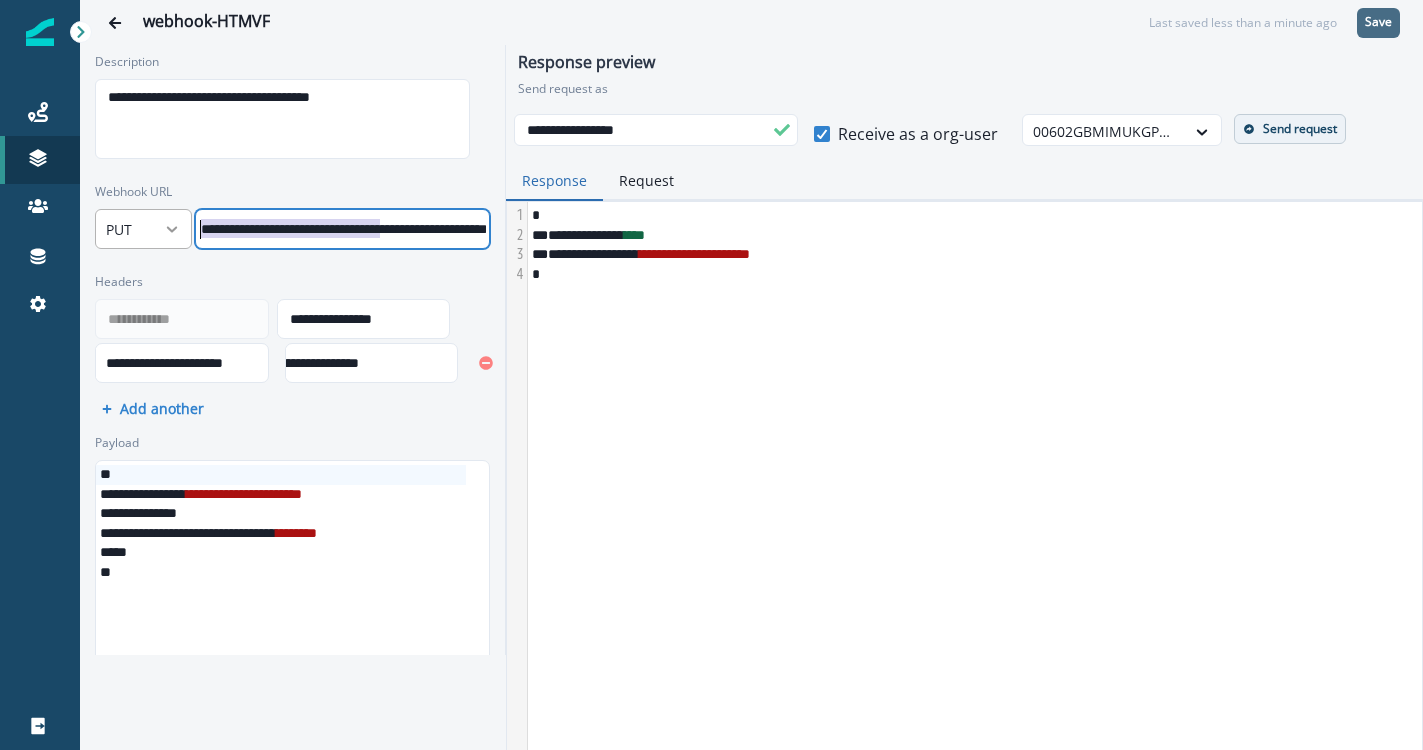 drag, startPoint x: 230, startPoint y: 223, endPoint x: 168, endPoint y: 222, distance: 62.008064 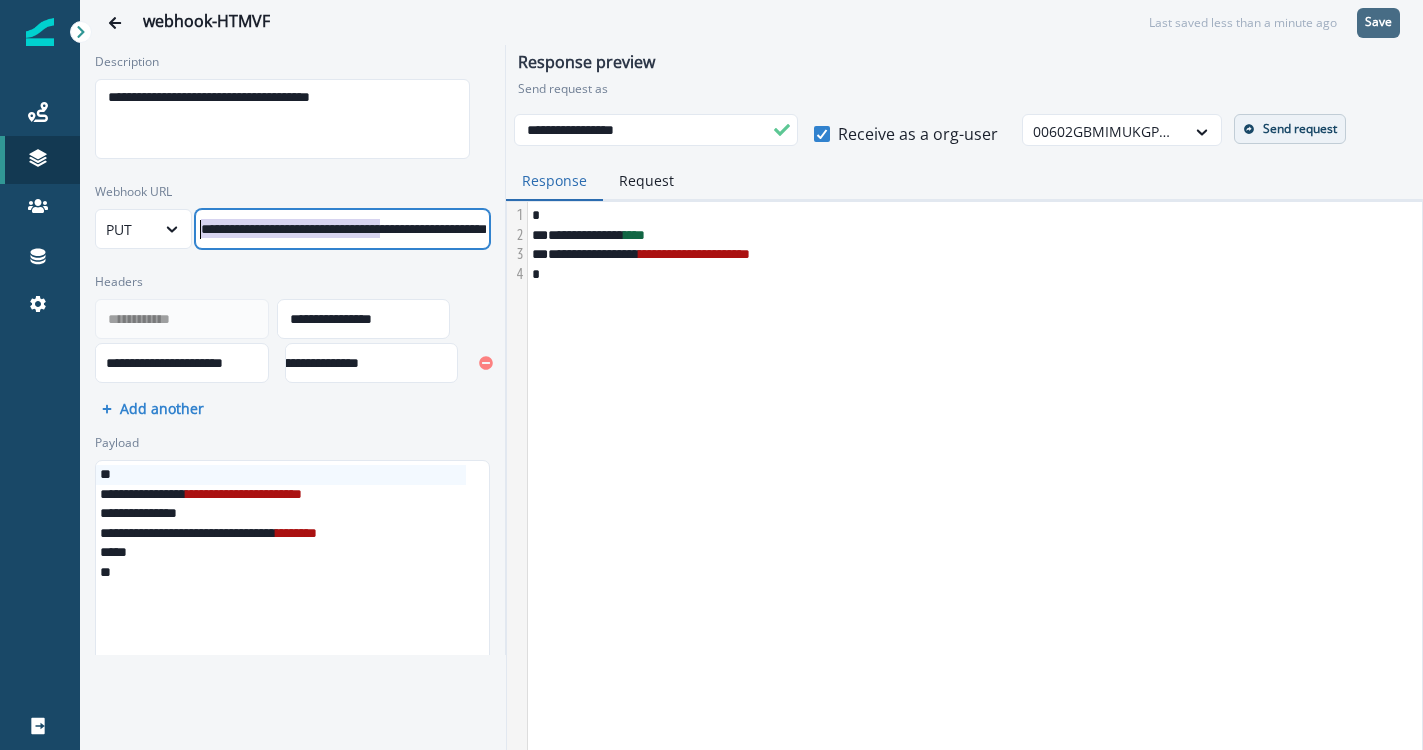 click on "**********" at bounding box center (388, 229) 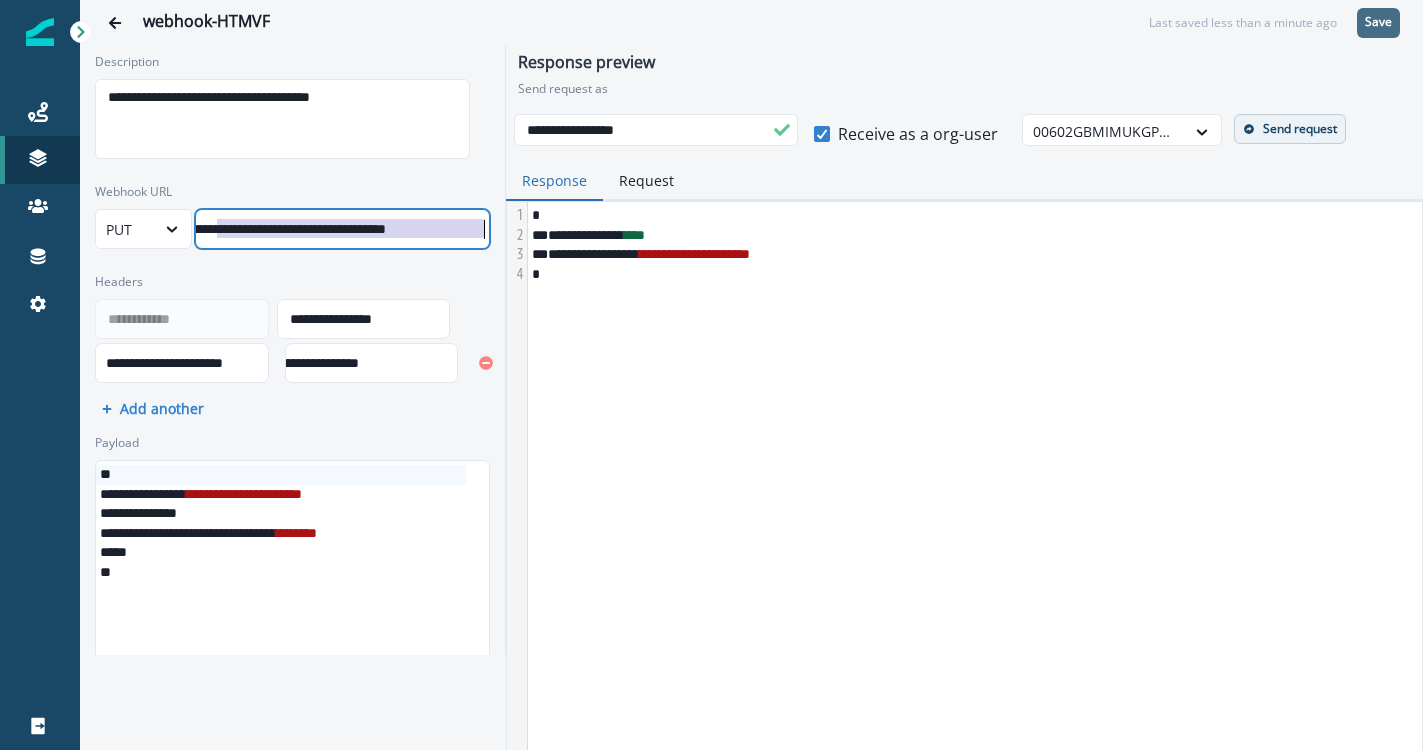 drag, startPoint x: 344, startPoint y: 221, endPoint x: 500, endPoint y: 225, distance: 156.05127 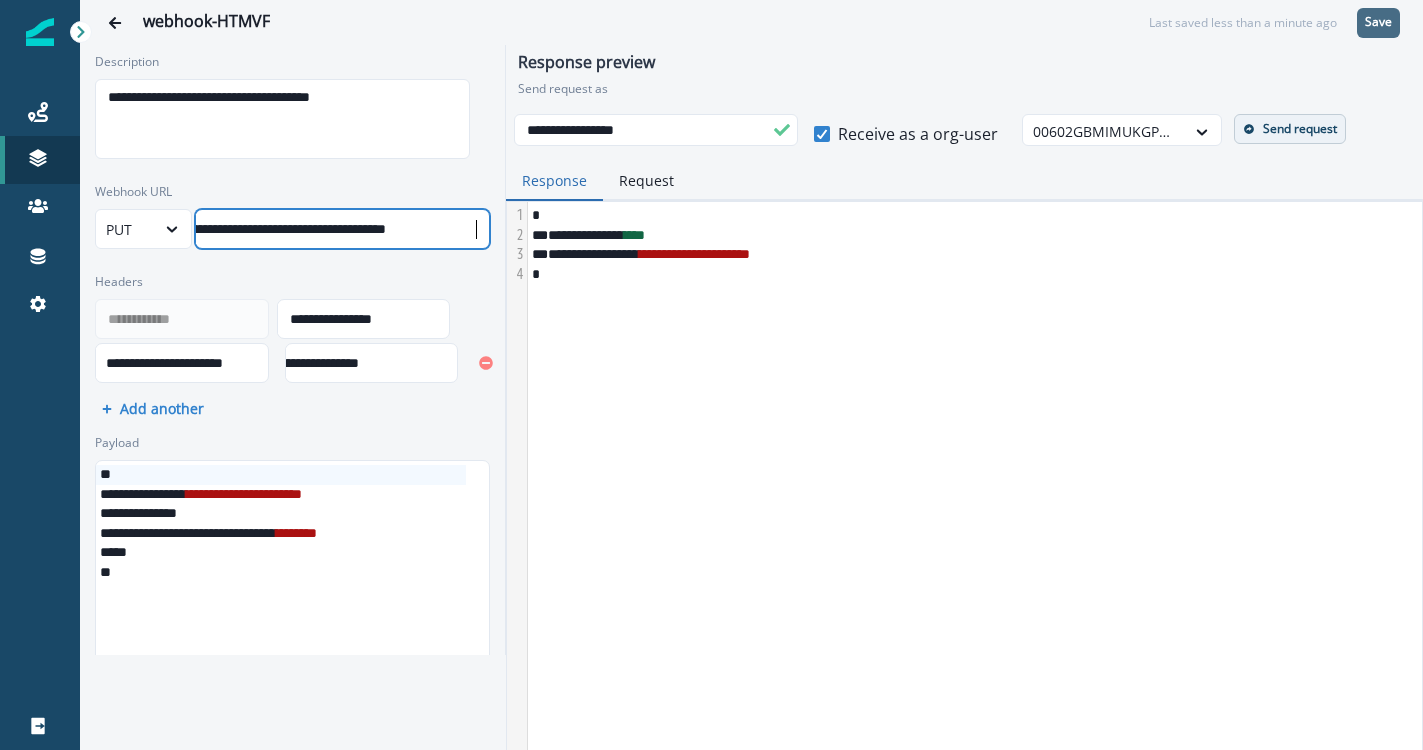 click on "**********" at bounding box center [286, 229] 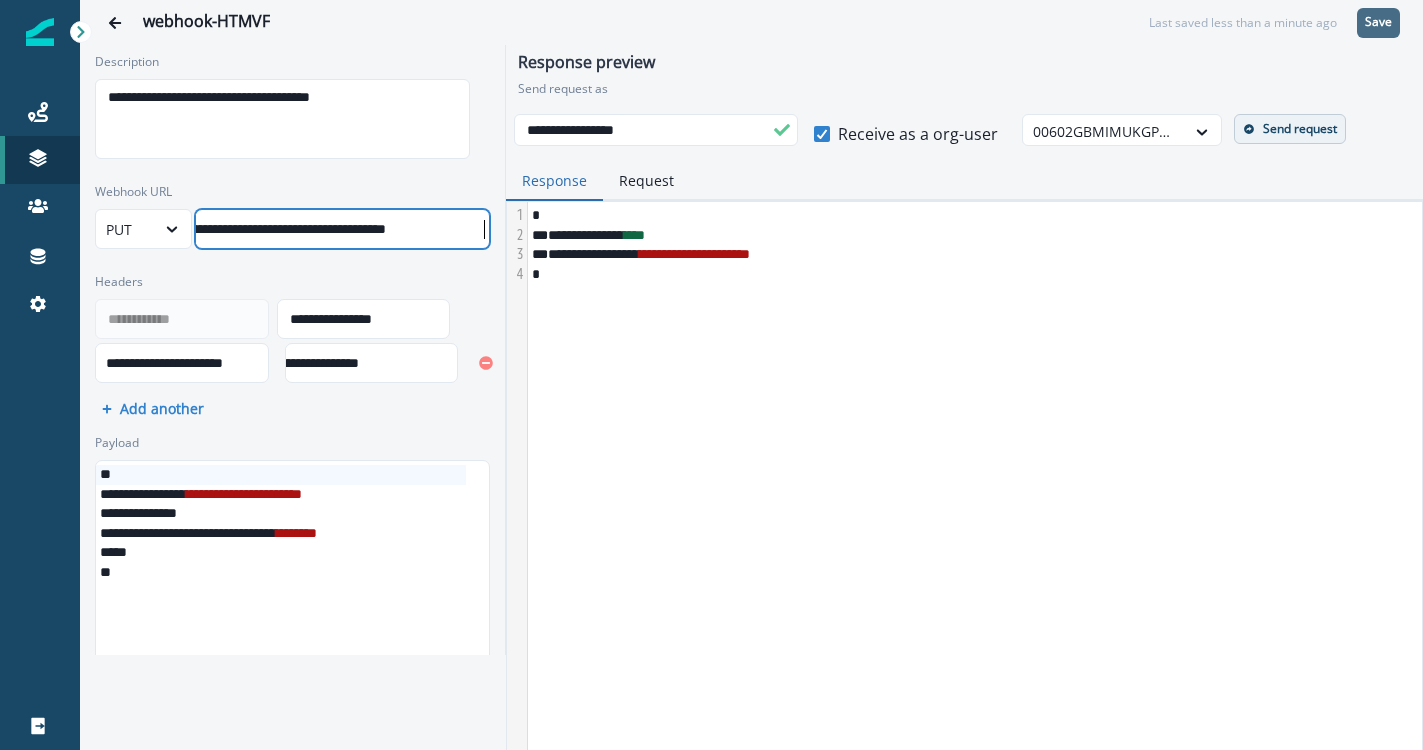 scroll, scrollTop: 4, scrollLeft: 7, axis: both 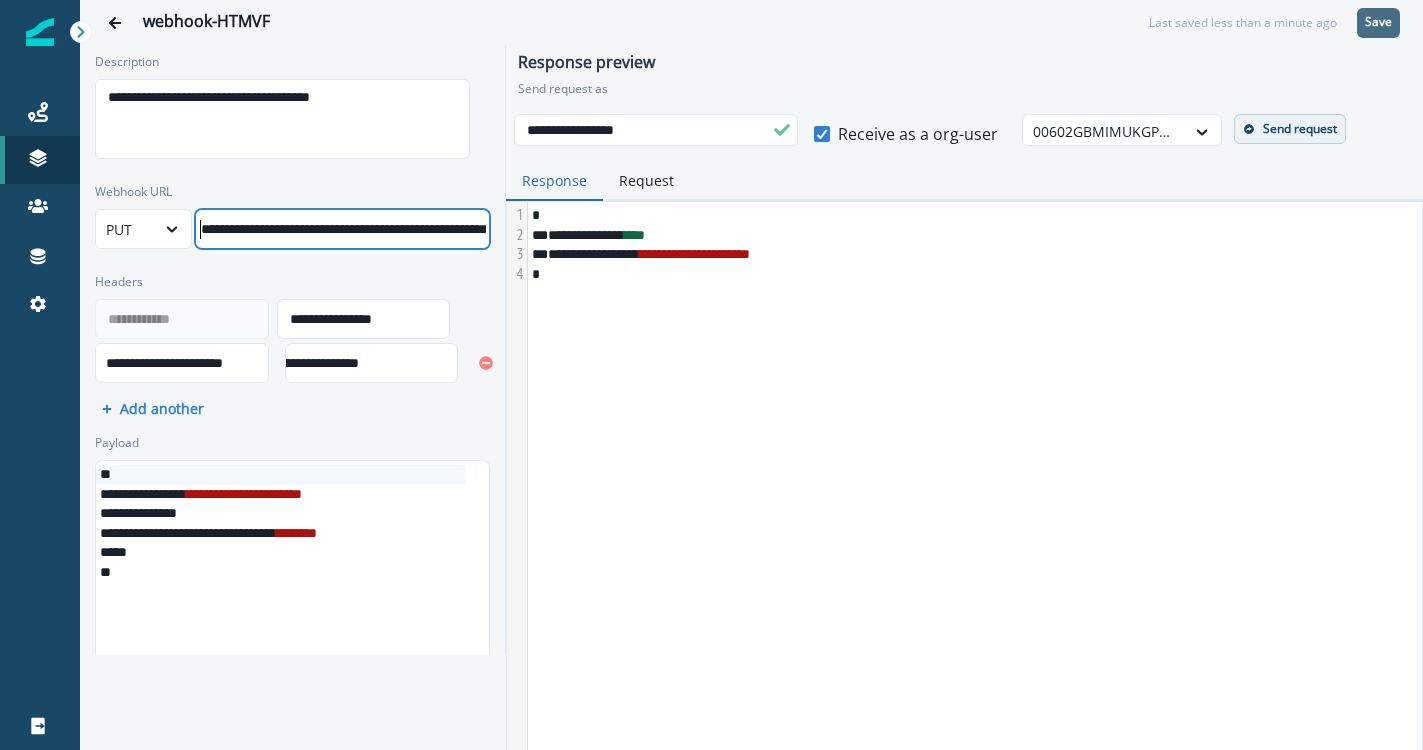 click on "**********" at bounding box center (293, 350) 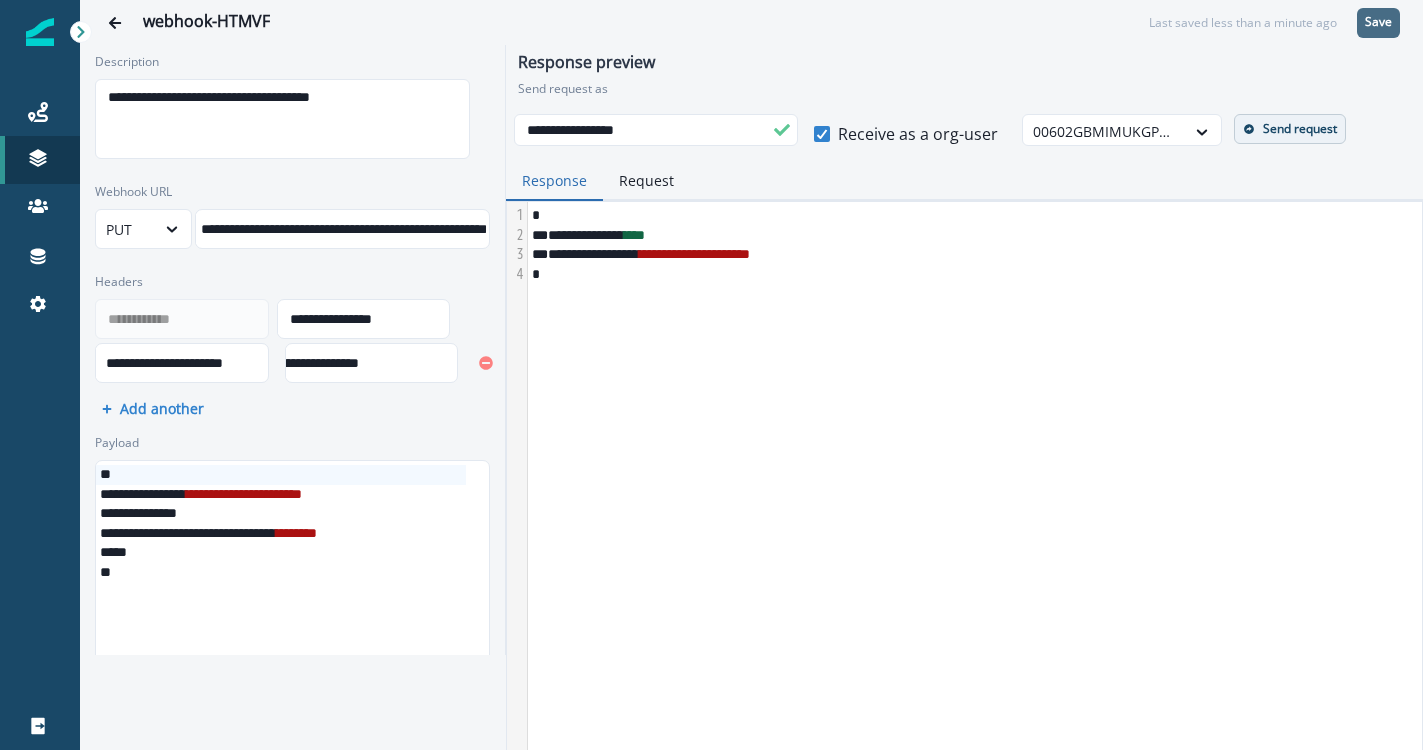 click on "*" at bounding box center (281, 553) 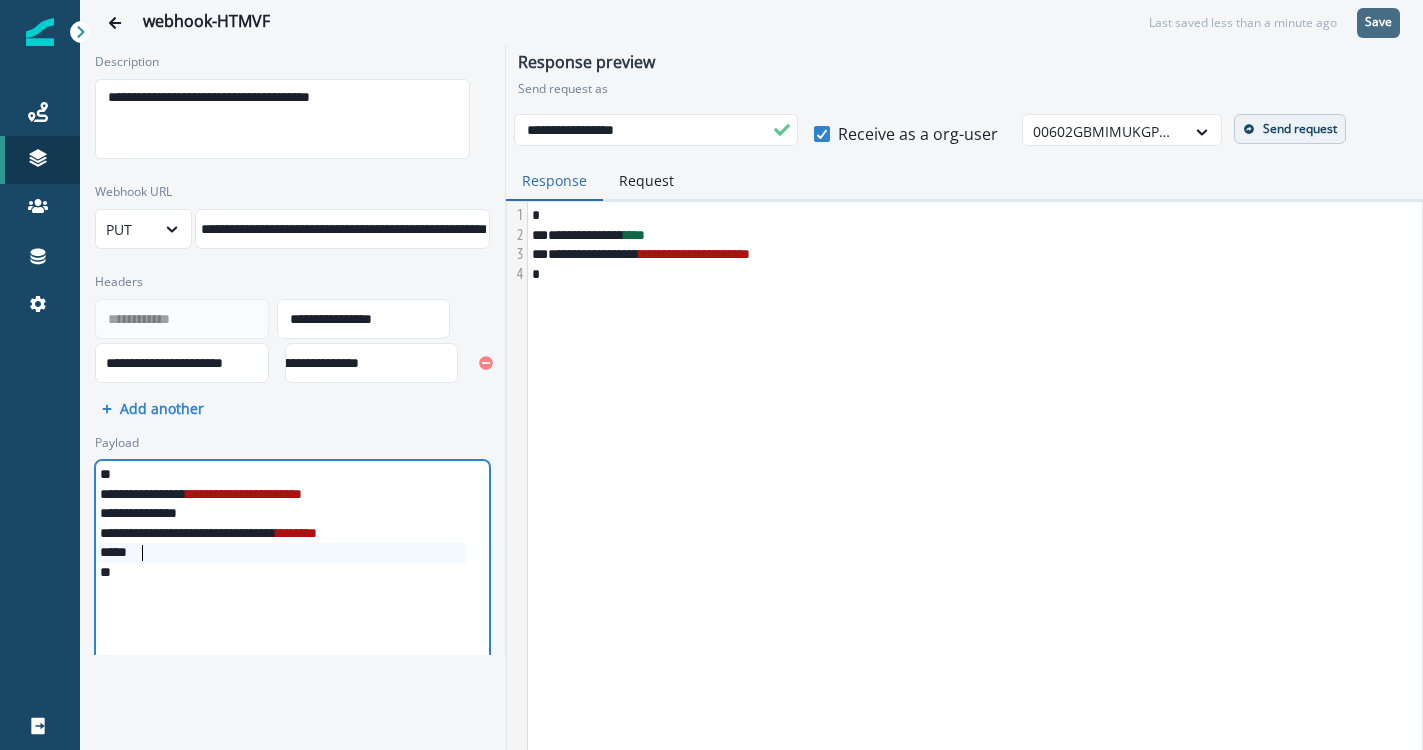 click on "**********" at bounding box center [281, 534] 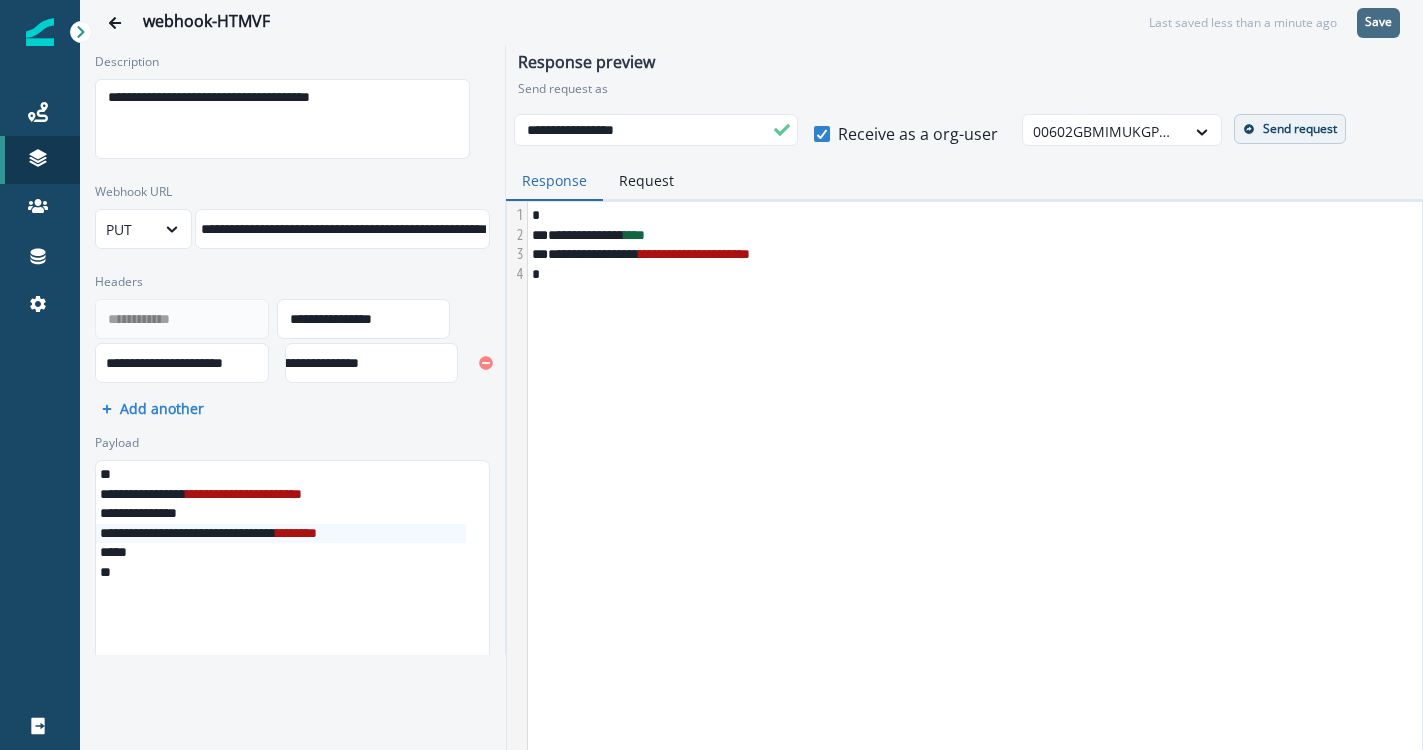 click on "Send request" at bounding box center [1300, 129] 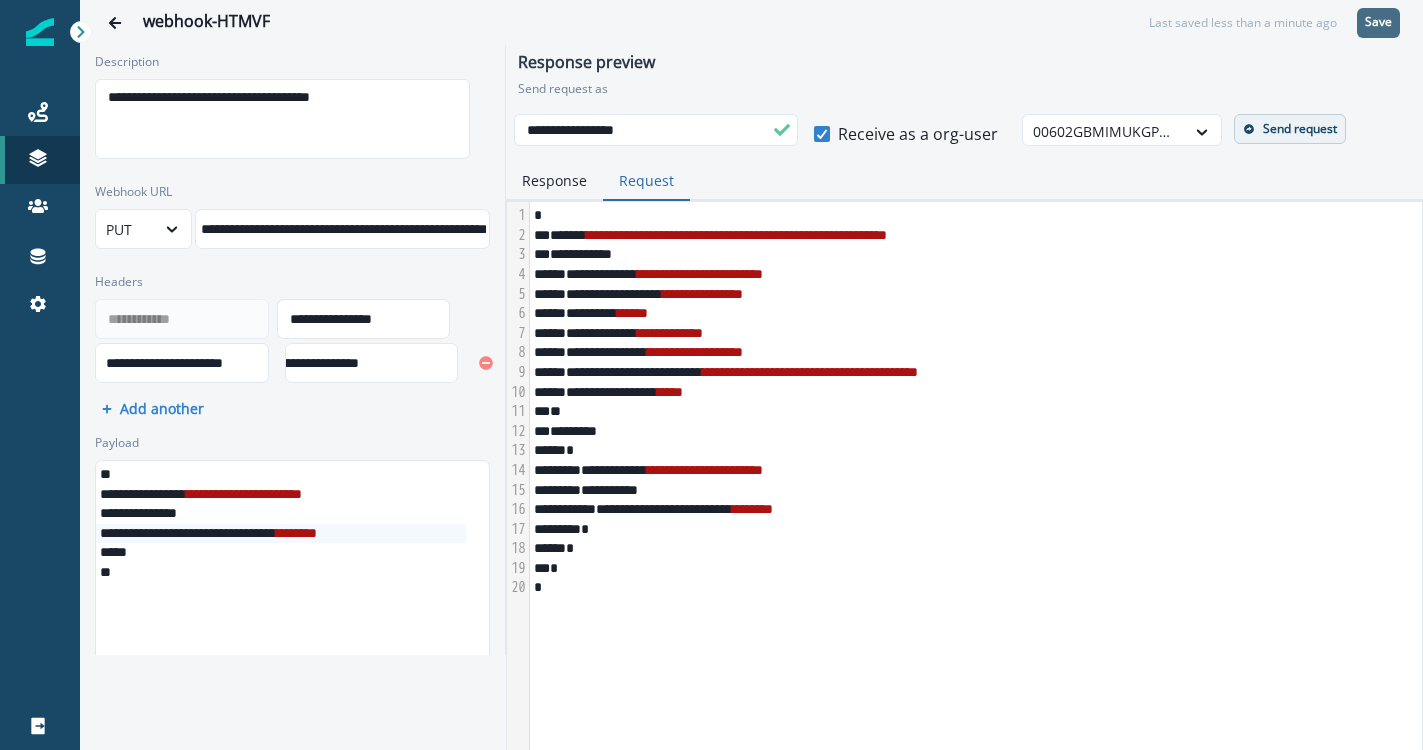 click on "Request" at bounding box center [646, 181] 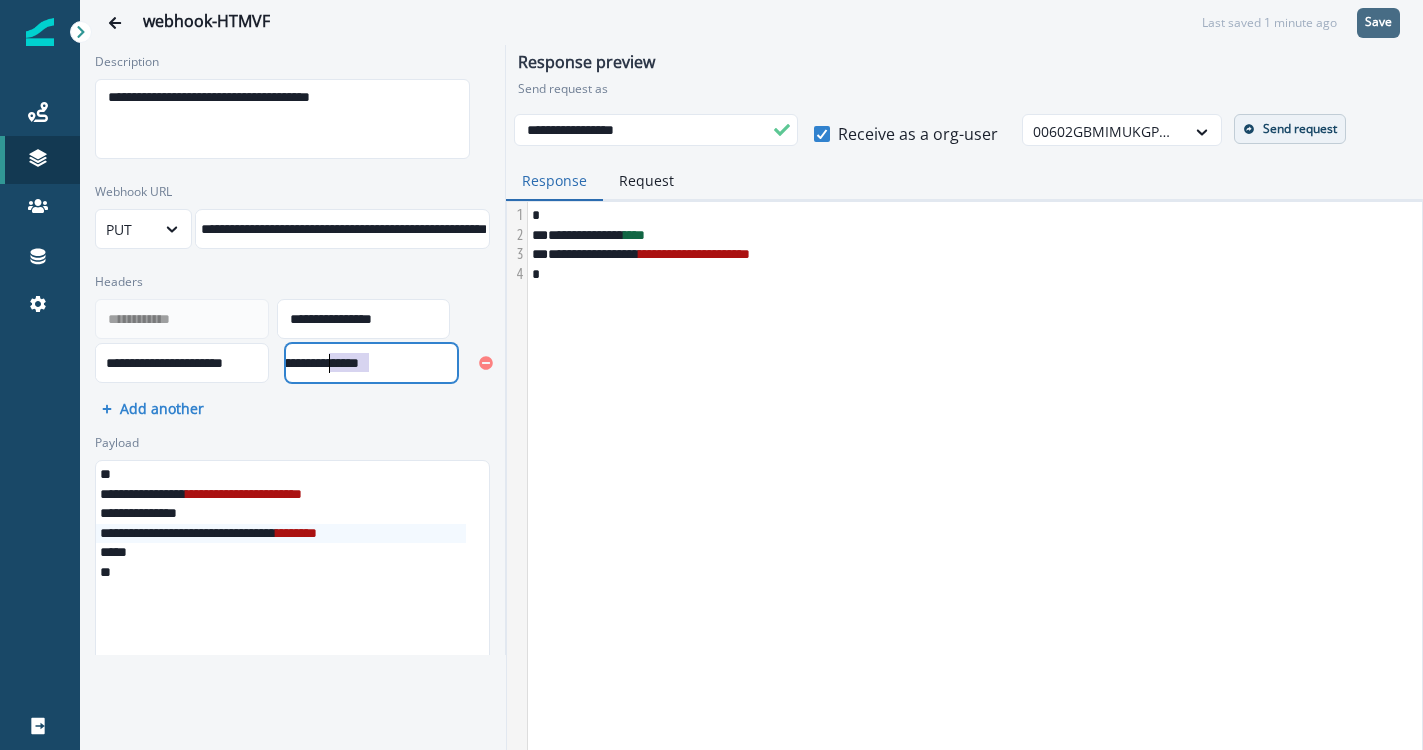 scroll, scrollTop: 4, scrollLeft: 7, axis: both 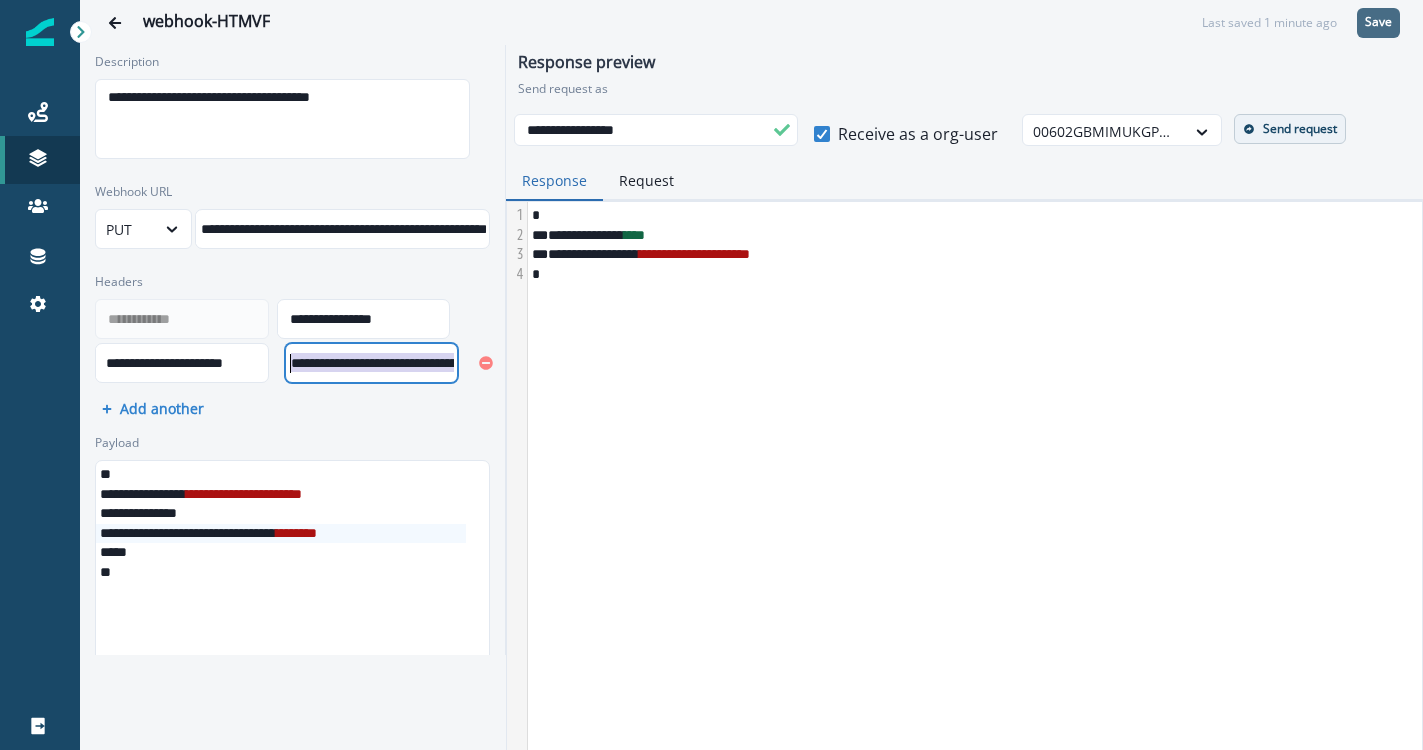 drag, startPoint x: 338, startPoint y: 355, endPoint x: 250, endPoint y: 357, distance: 88.02273 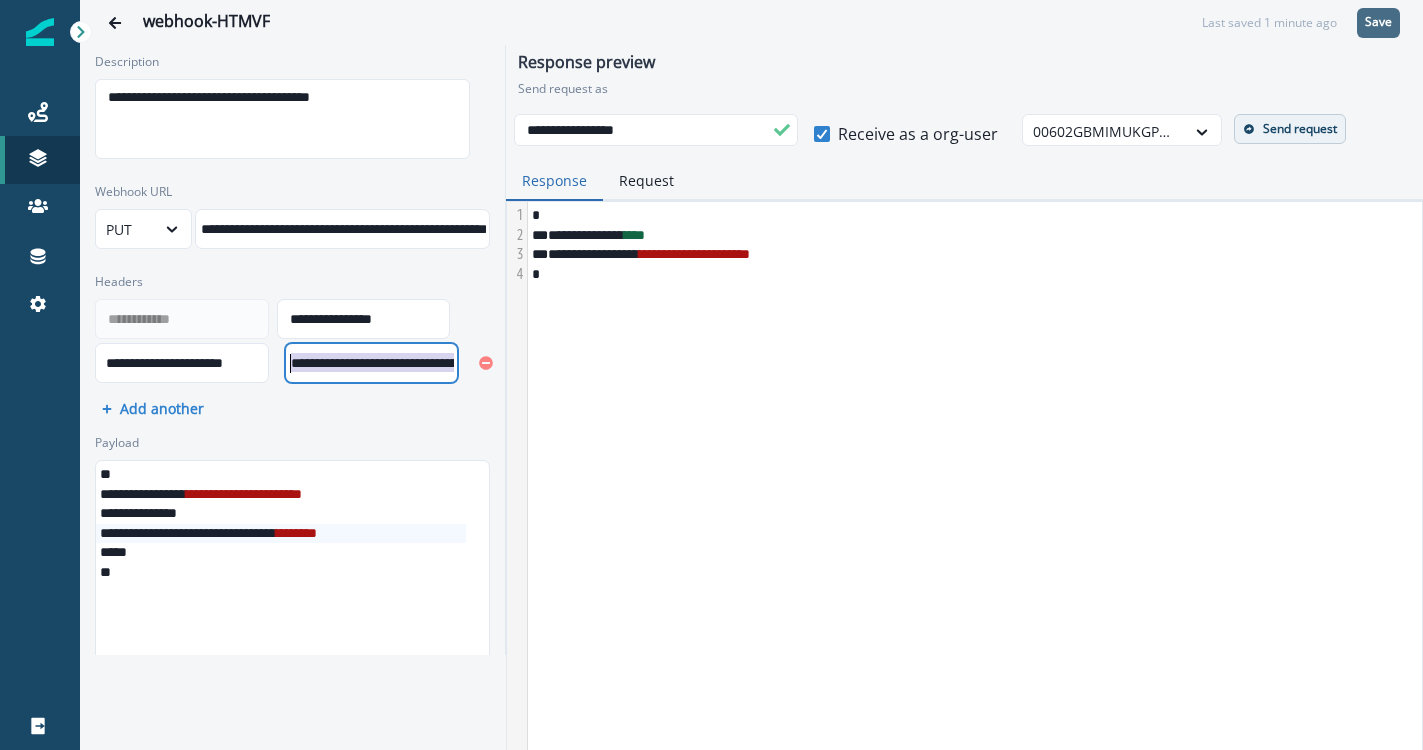 click on "**********" at bounding box center [292, 552] 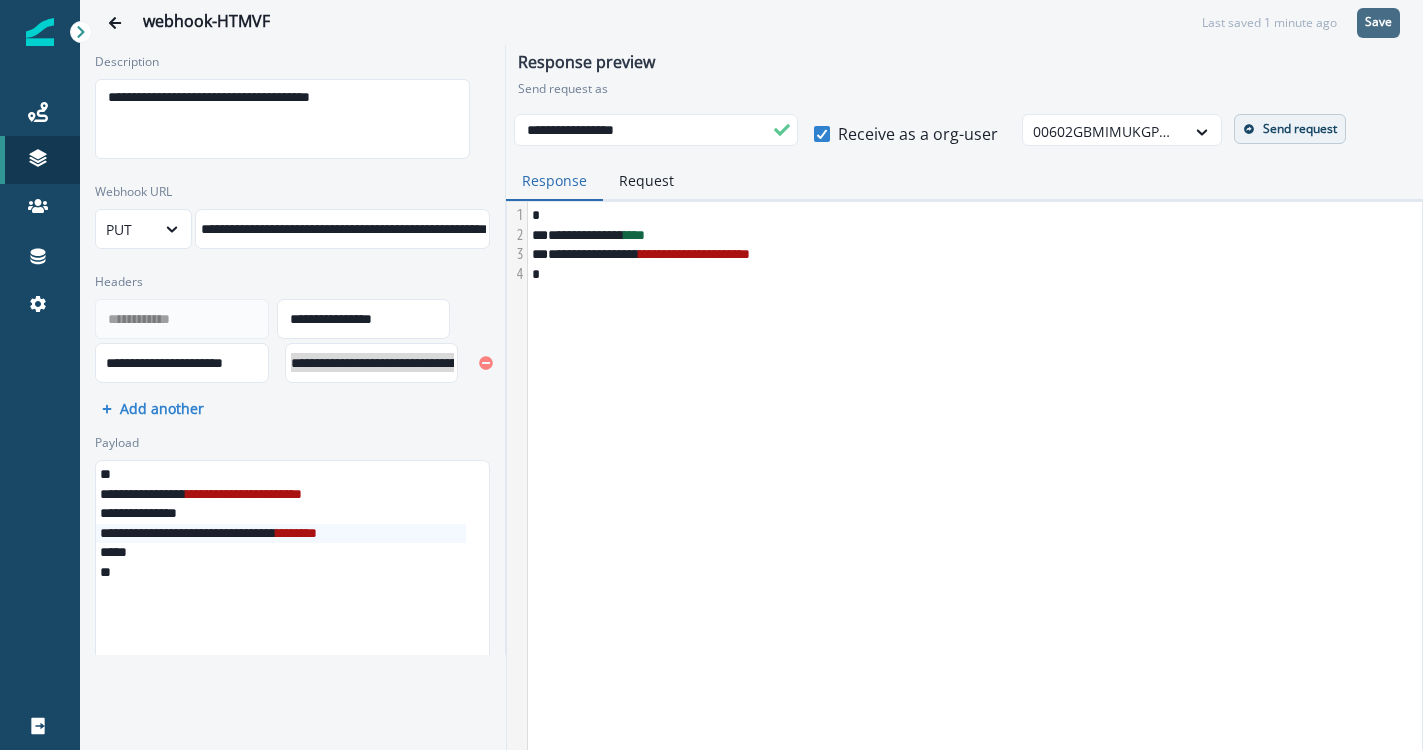 click on "**********" at bounding box center [293, 350] 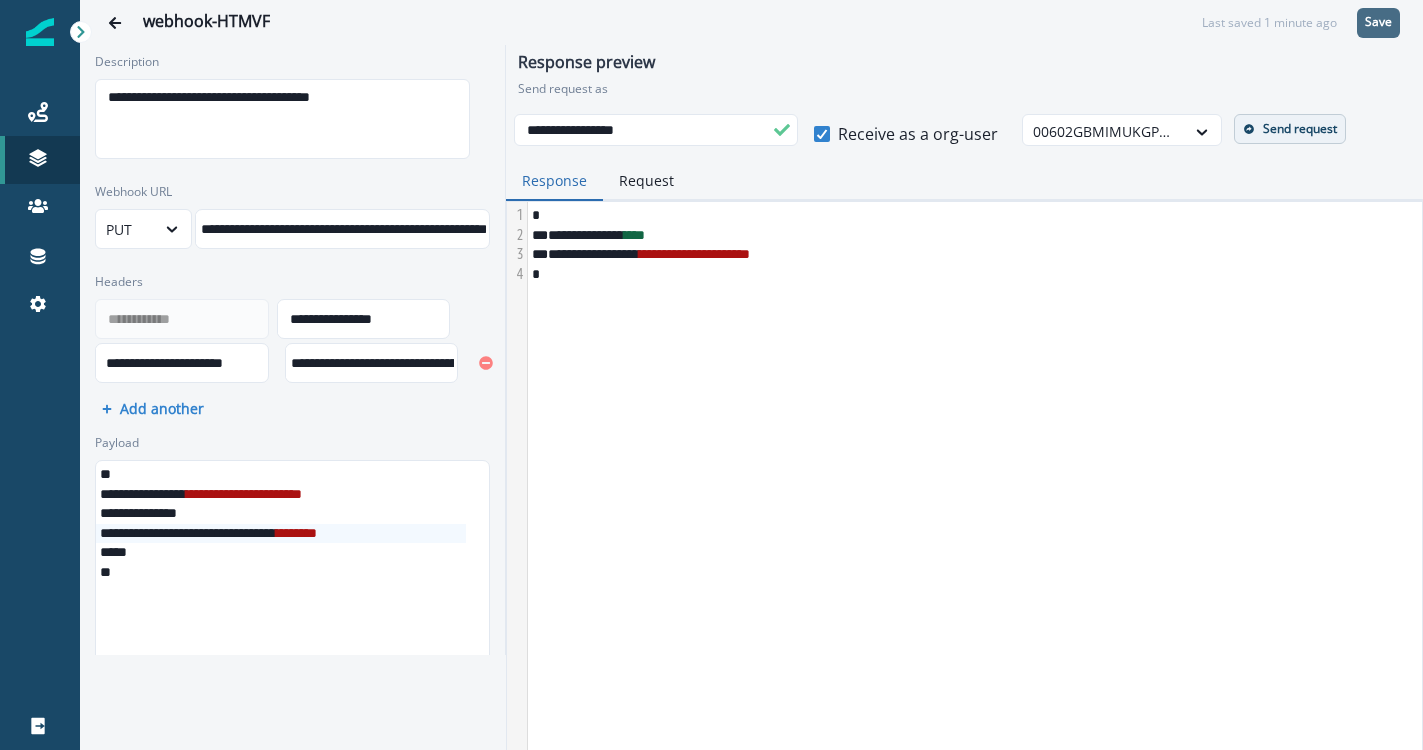 click on "**********" at bounding box center (434, 363) 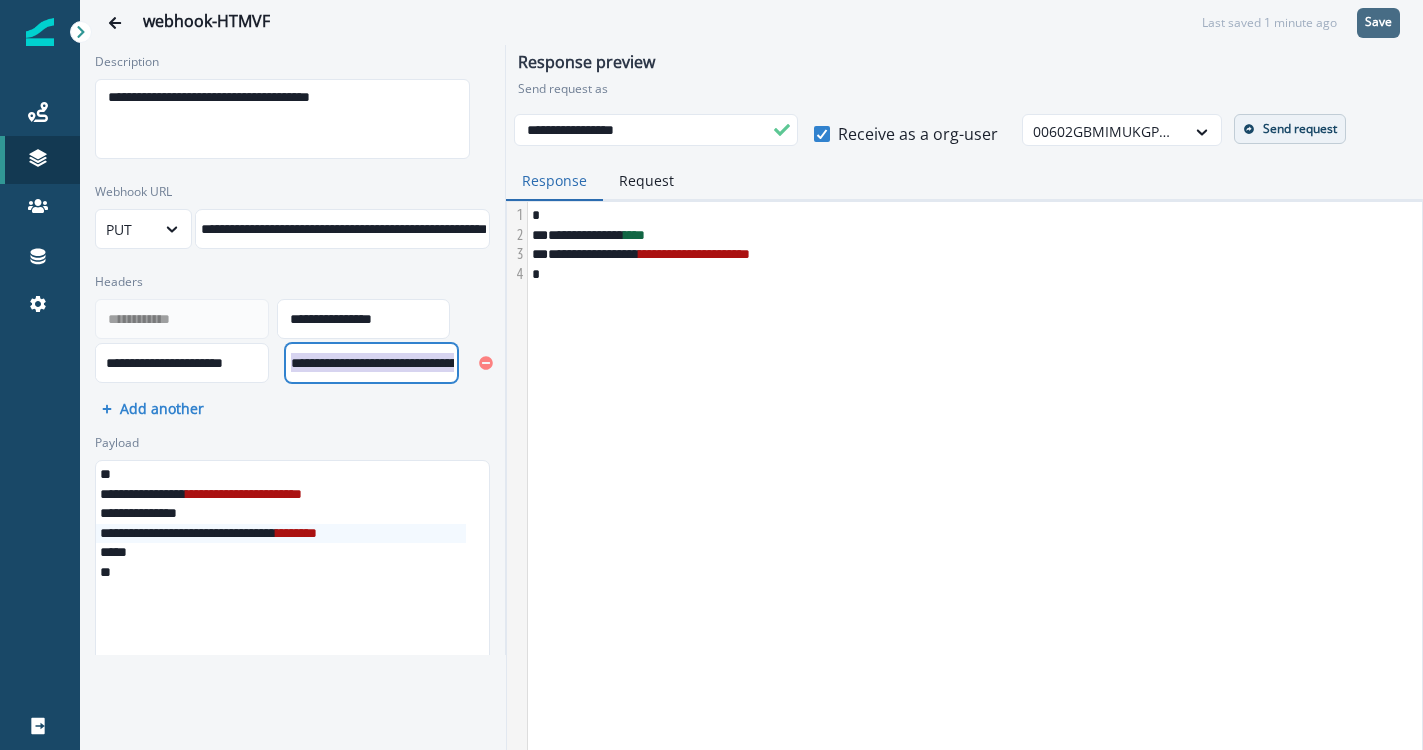 scroll, scrollTop: 4, scrollLeft: 165, axis: both 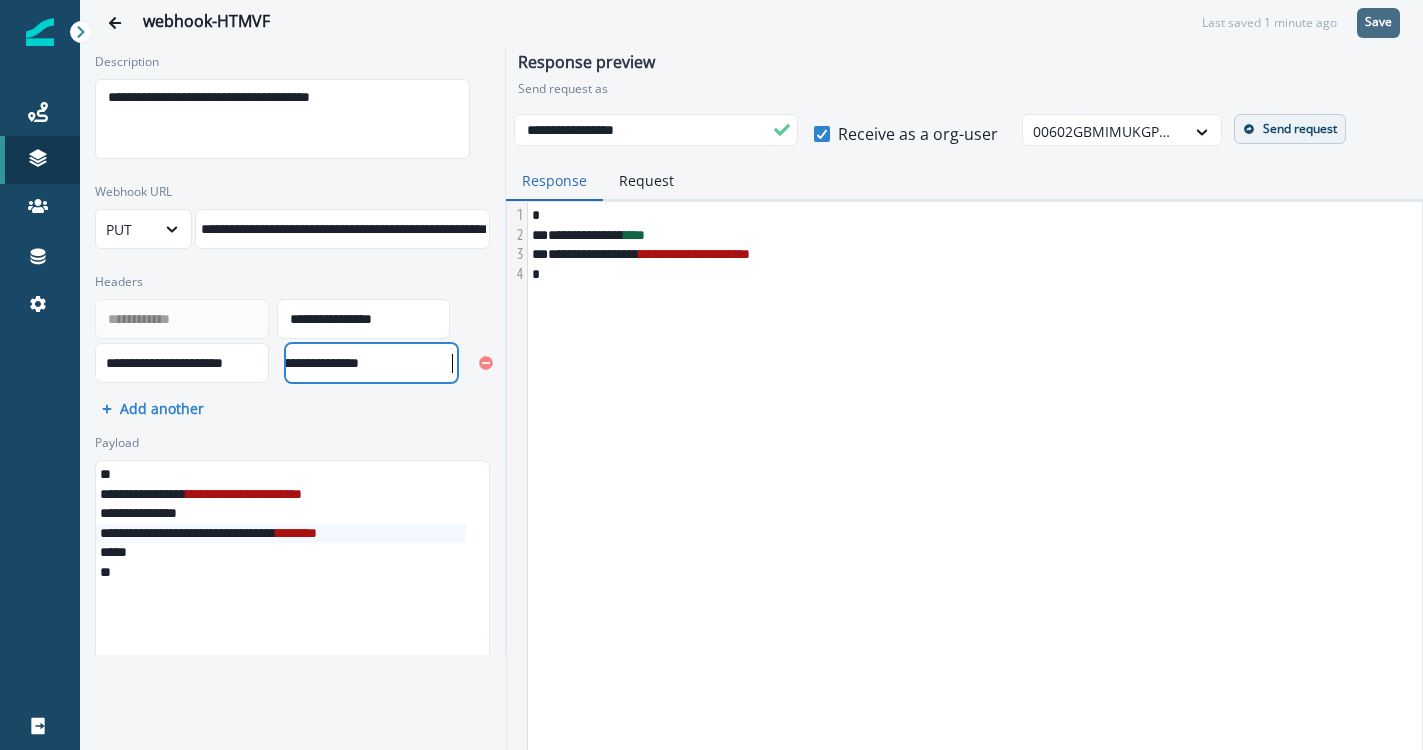 click on "**********" at bounding box center (293, 350) 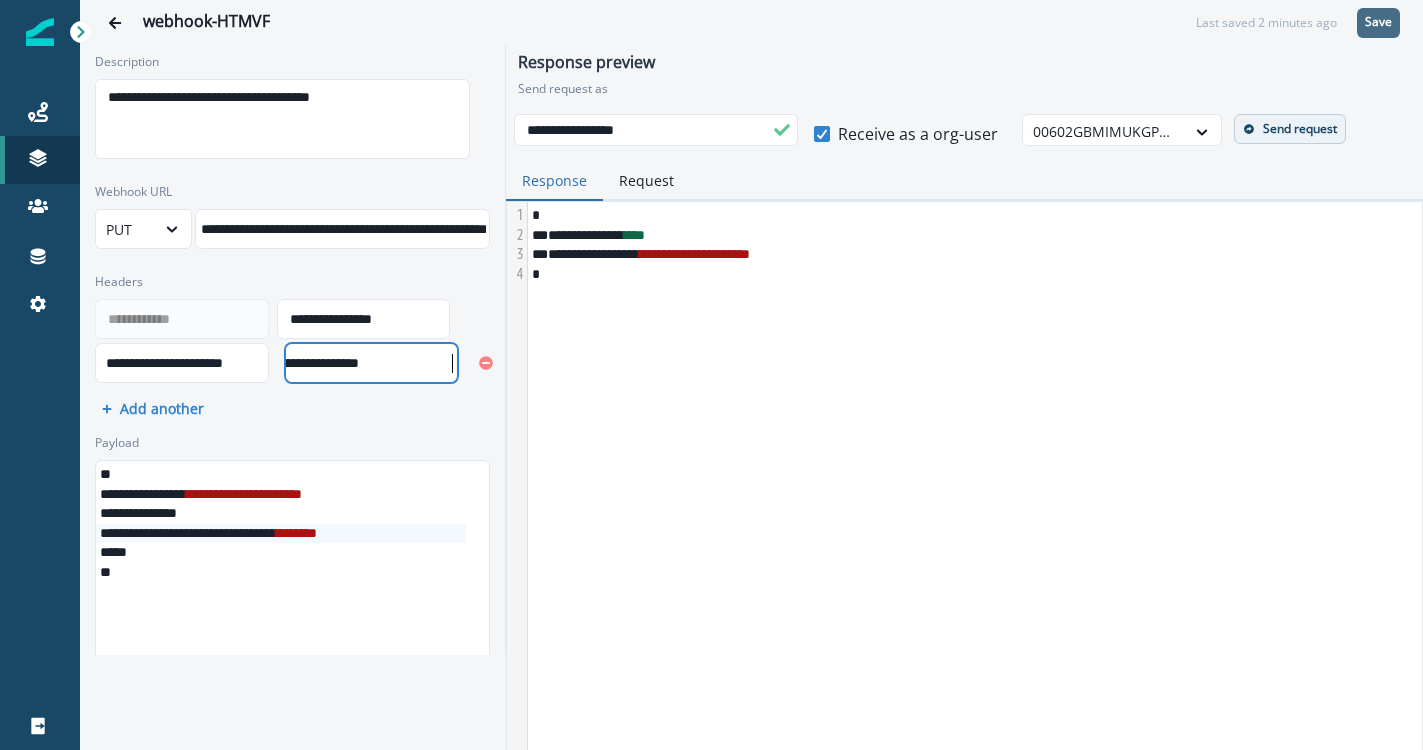 click on "Headers" at bounding box center (286, 282) 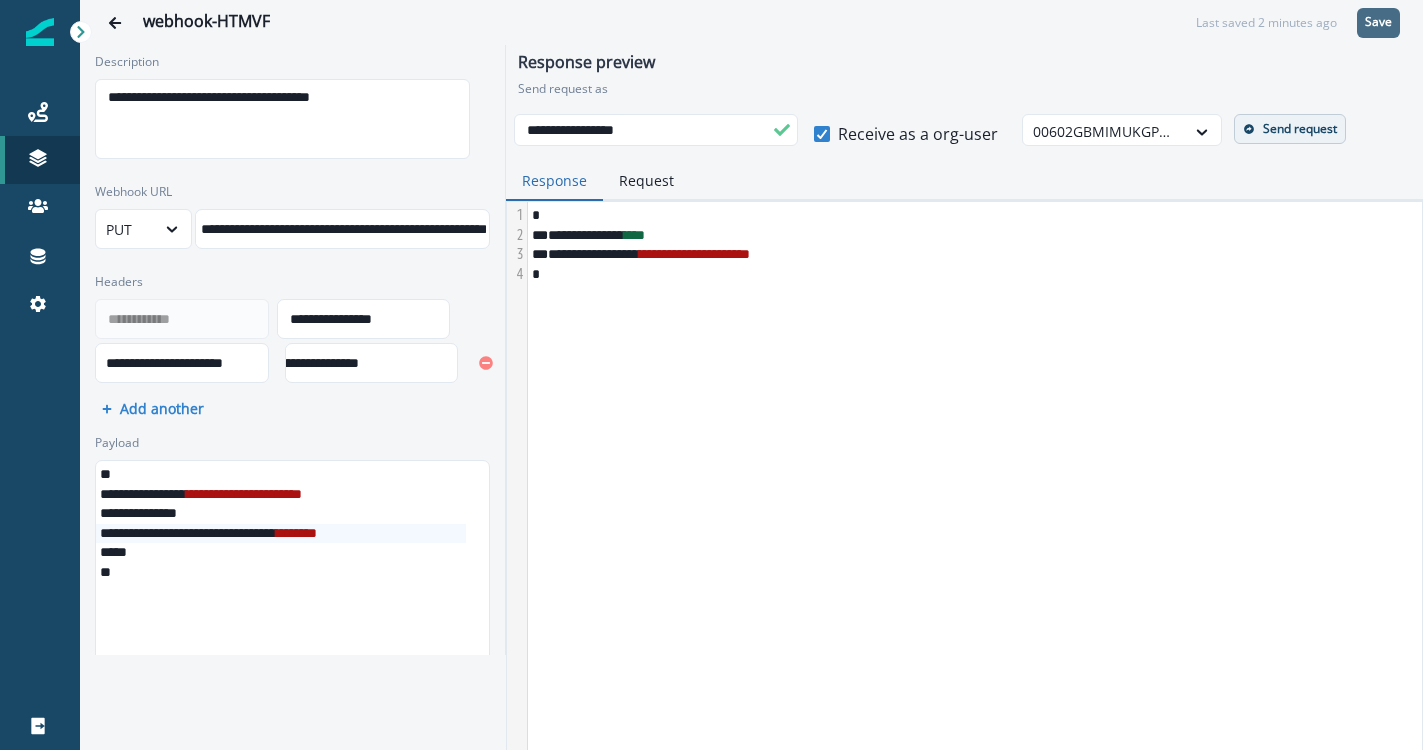 click on "Save" at bounding box center [1378, 22] 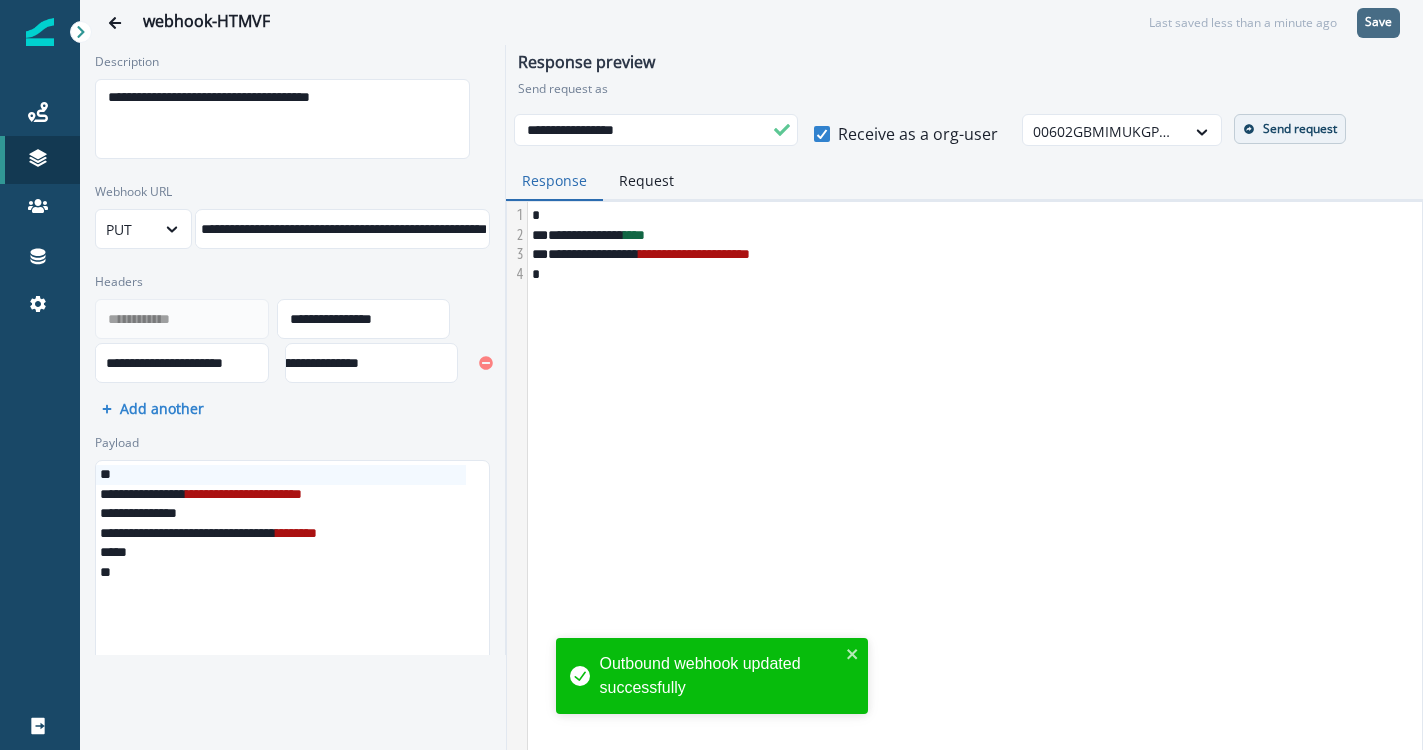 click on "Send request" at bounding box center [1300, 129] 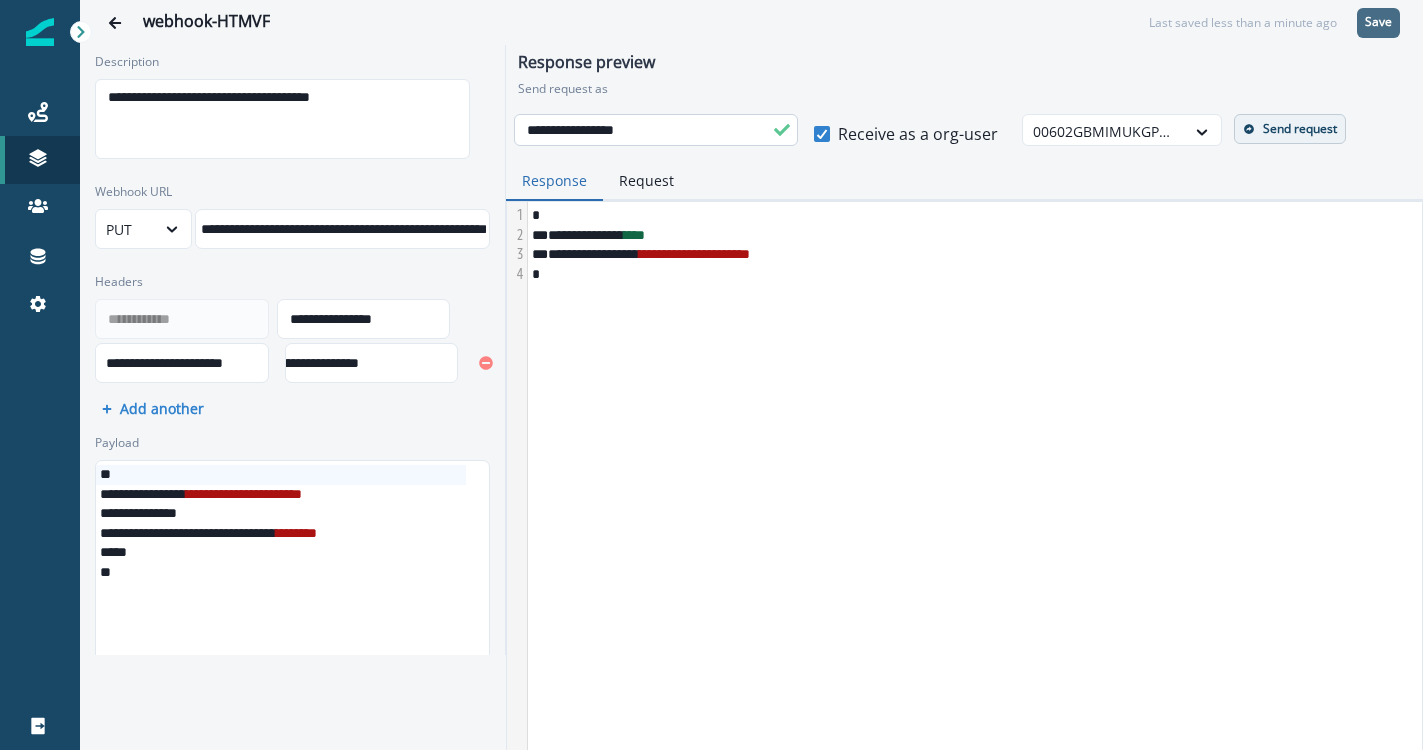 click on "**********" at bounding box center [656, 130] 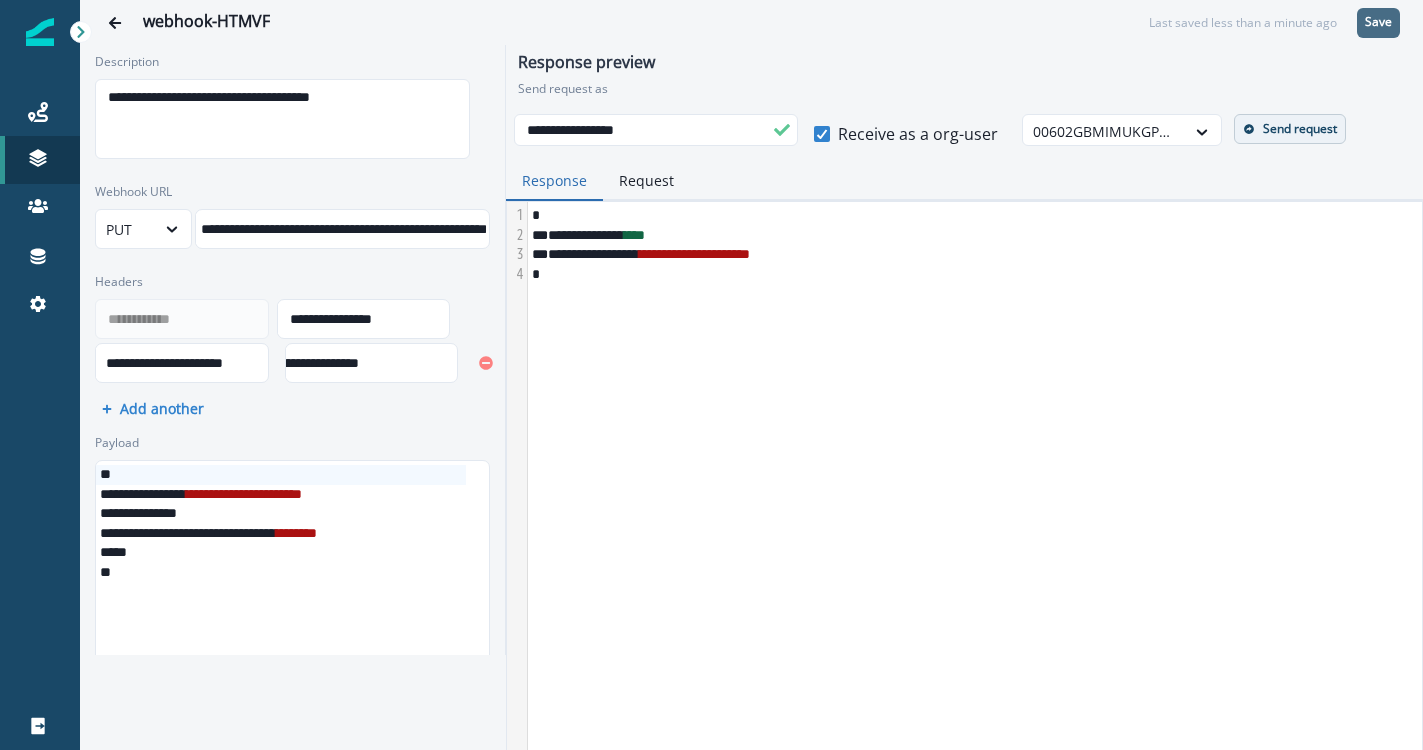 click on "**********" at bounding box center [281, 534] 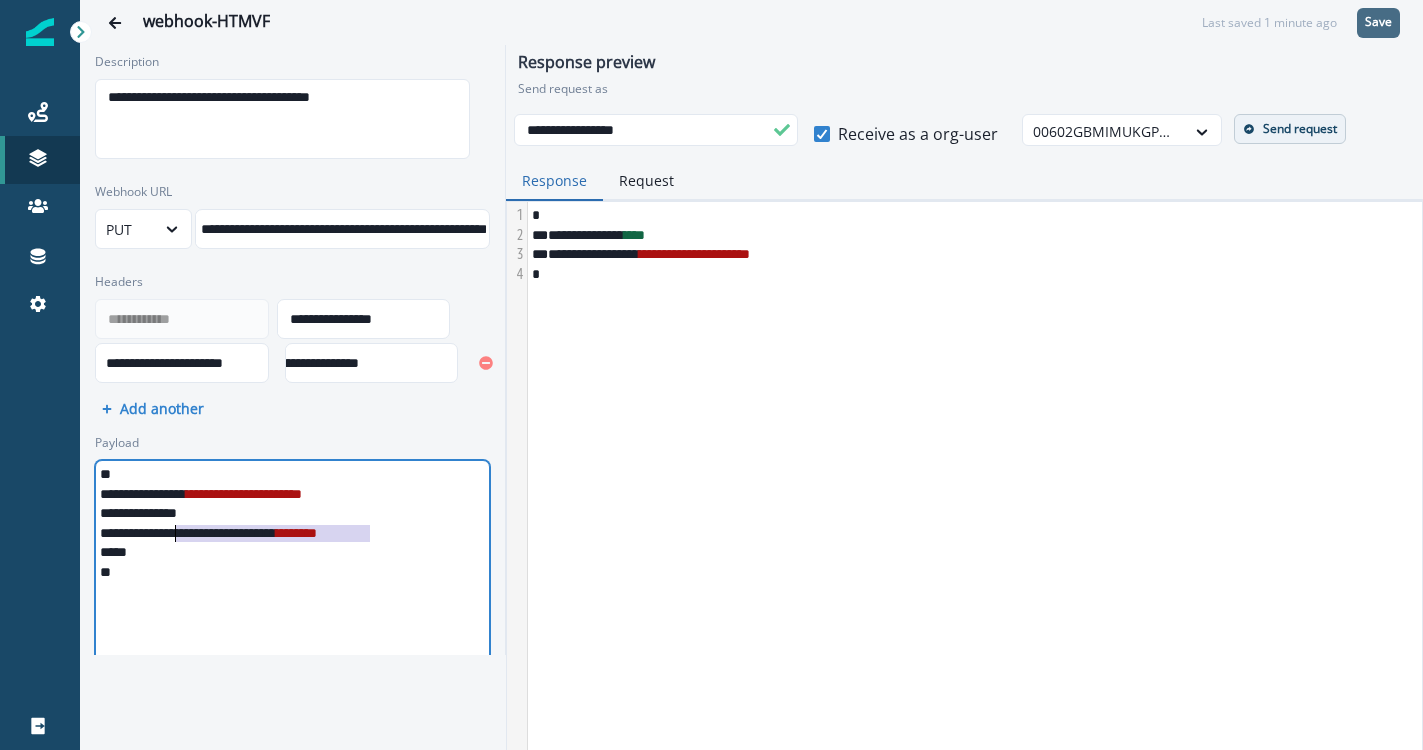 drag, startPoint x: 333, startPoint y: 525, endPoint x: 174, endPoint y: 532, distance: 159.154 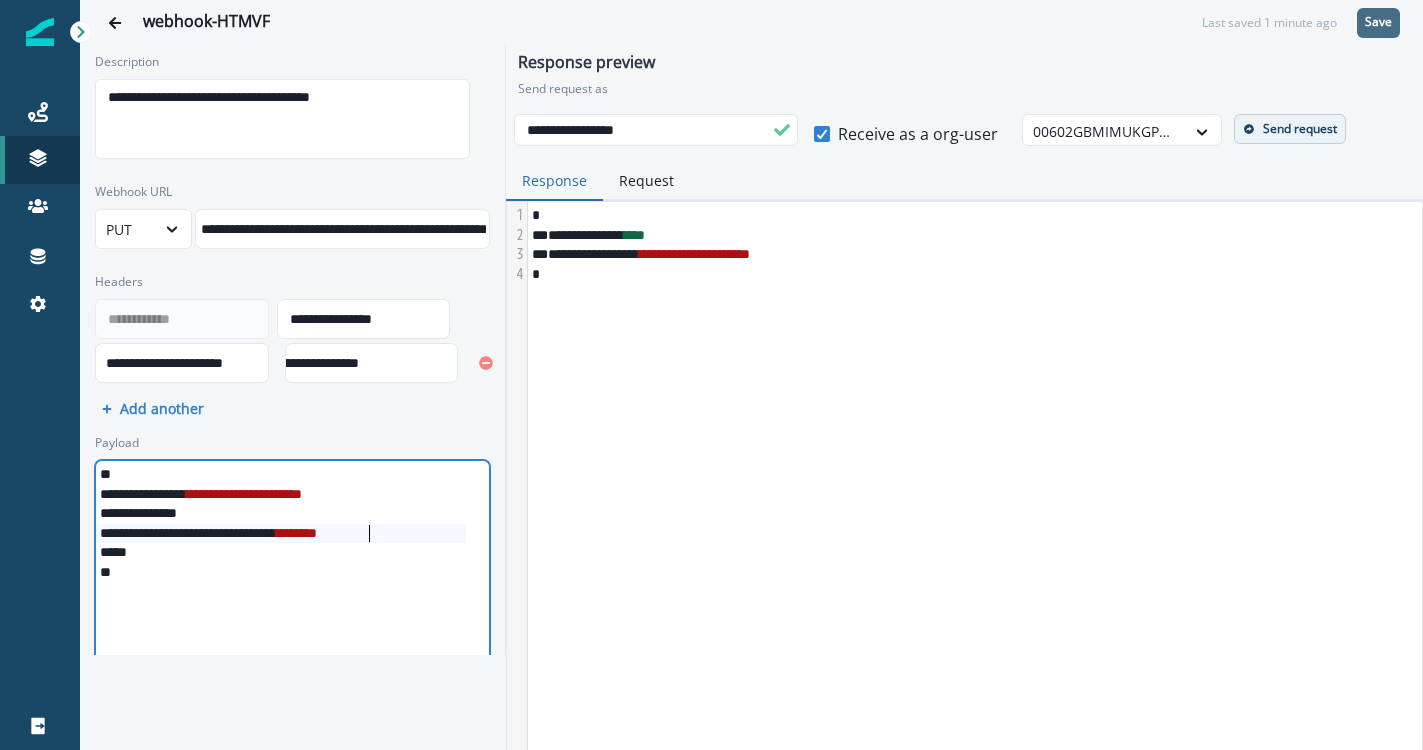 click on "**********" at bounding box center [973, 479] 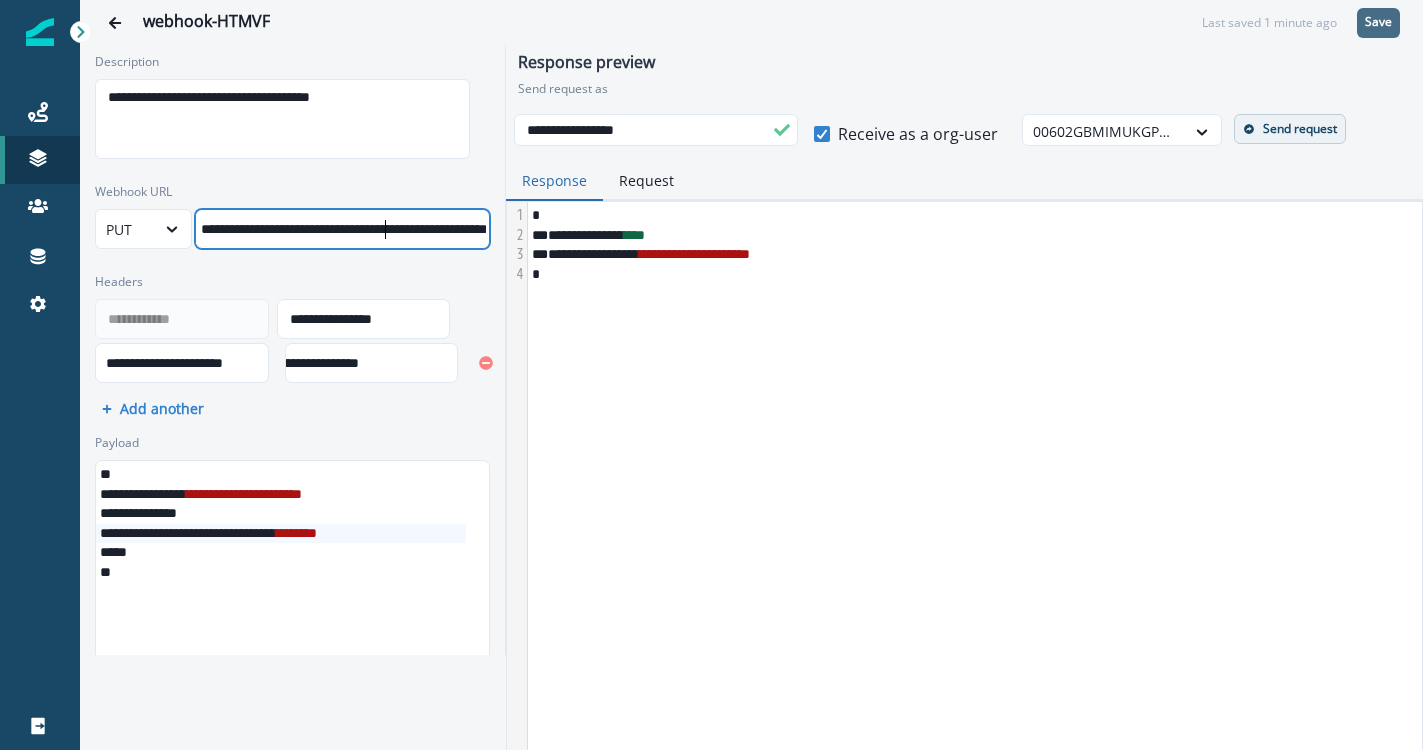 drag, startPoint x: 388, startPoint y: 215, endPoint x: 377, endPoint y: 229, distance: 17.804493 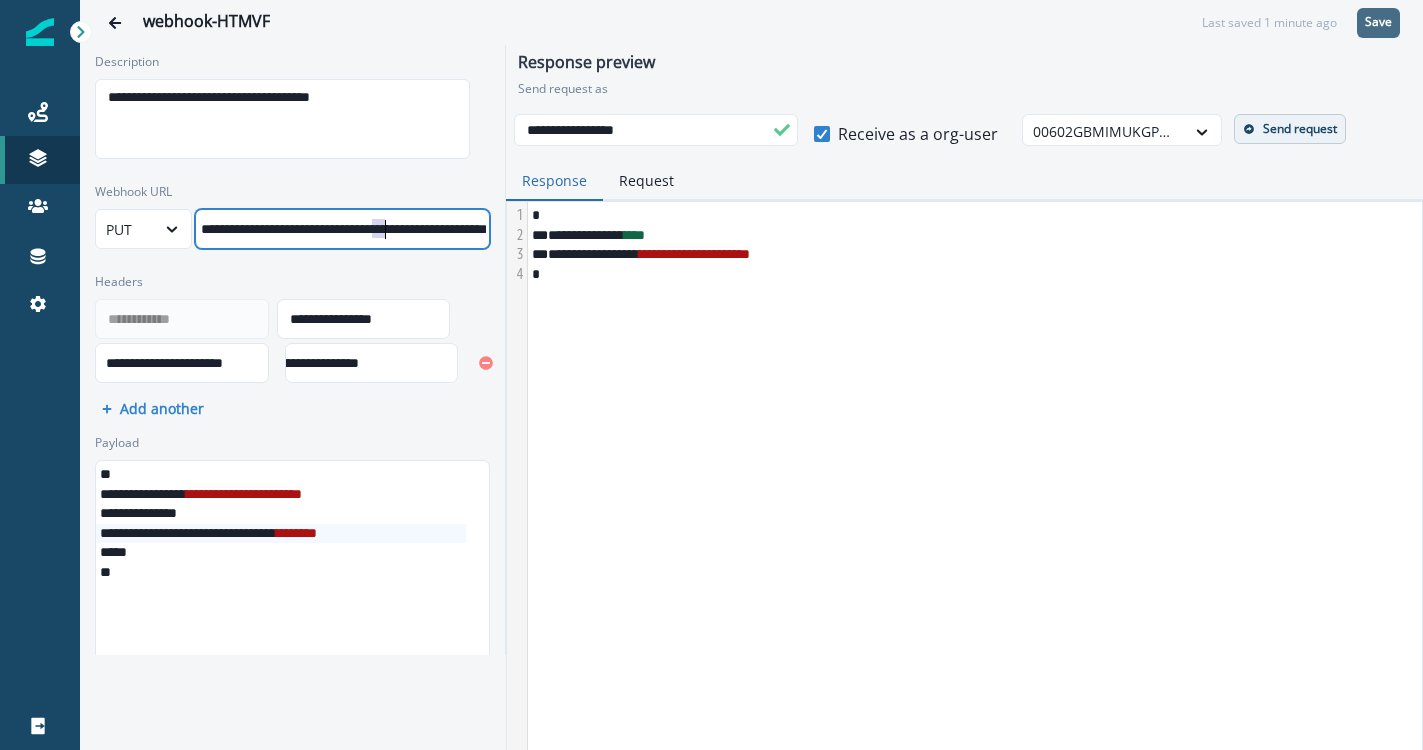 scroll, scrollTop: 4, scrollLeft: 144, axis: both 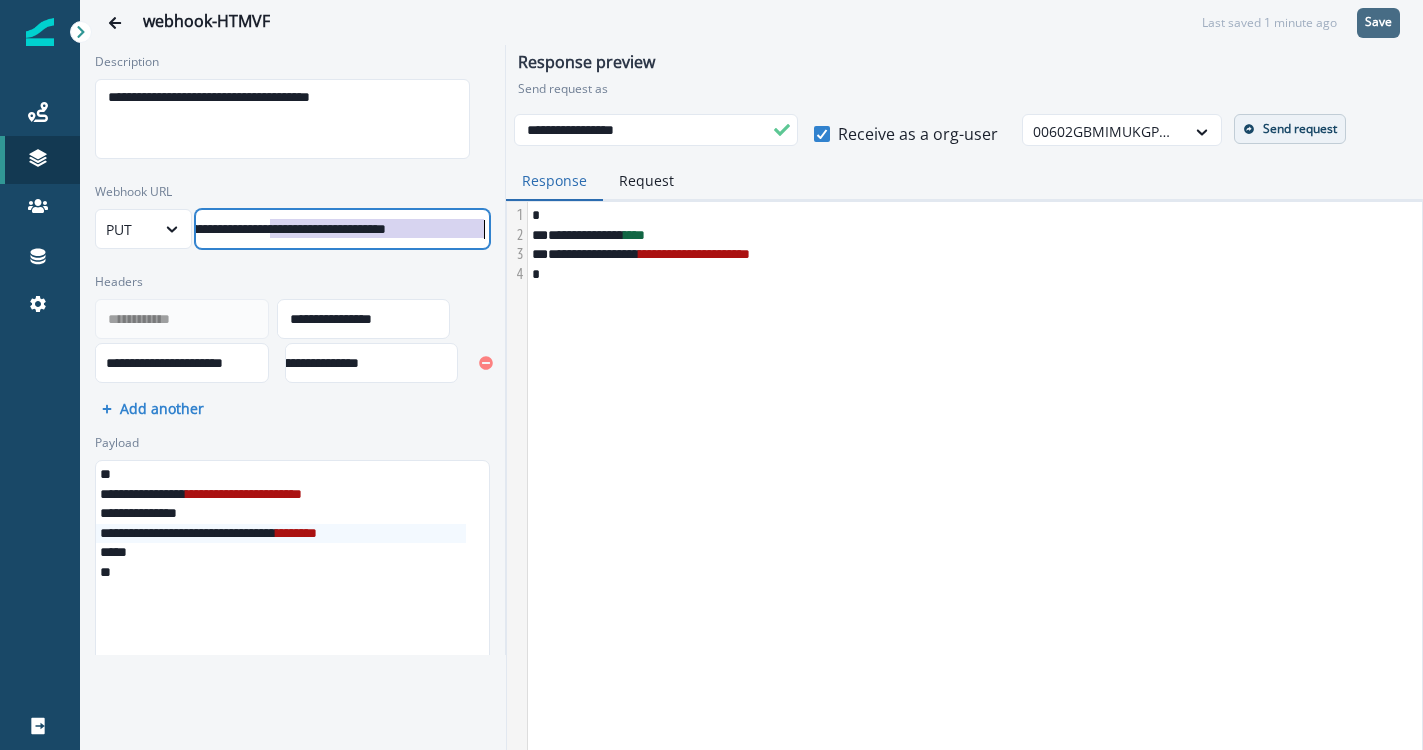 drag, startPoint x: 370, startPoint y: 215, endPoint x: 564, endPoint y: 232, distance: 194.74342 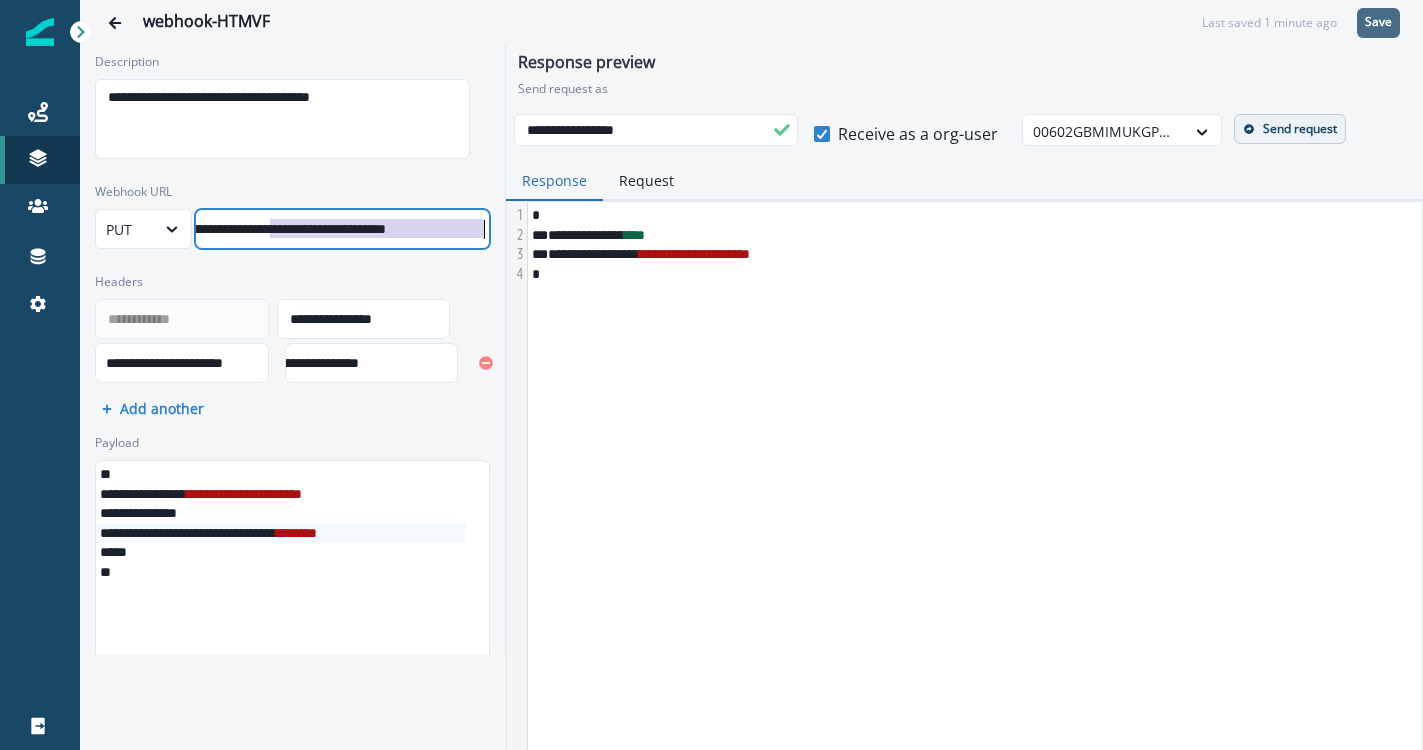 click on "**********" at bounding box center [286, 229] 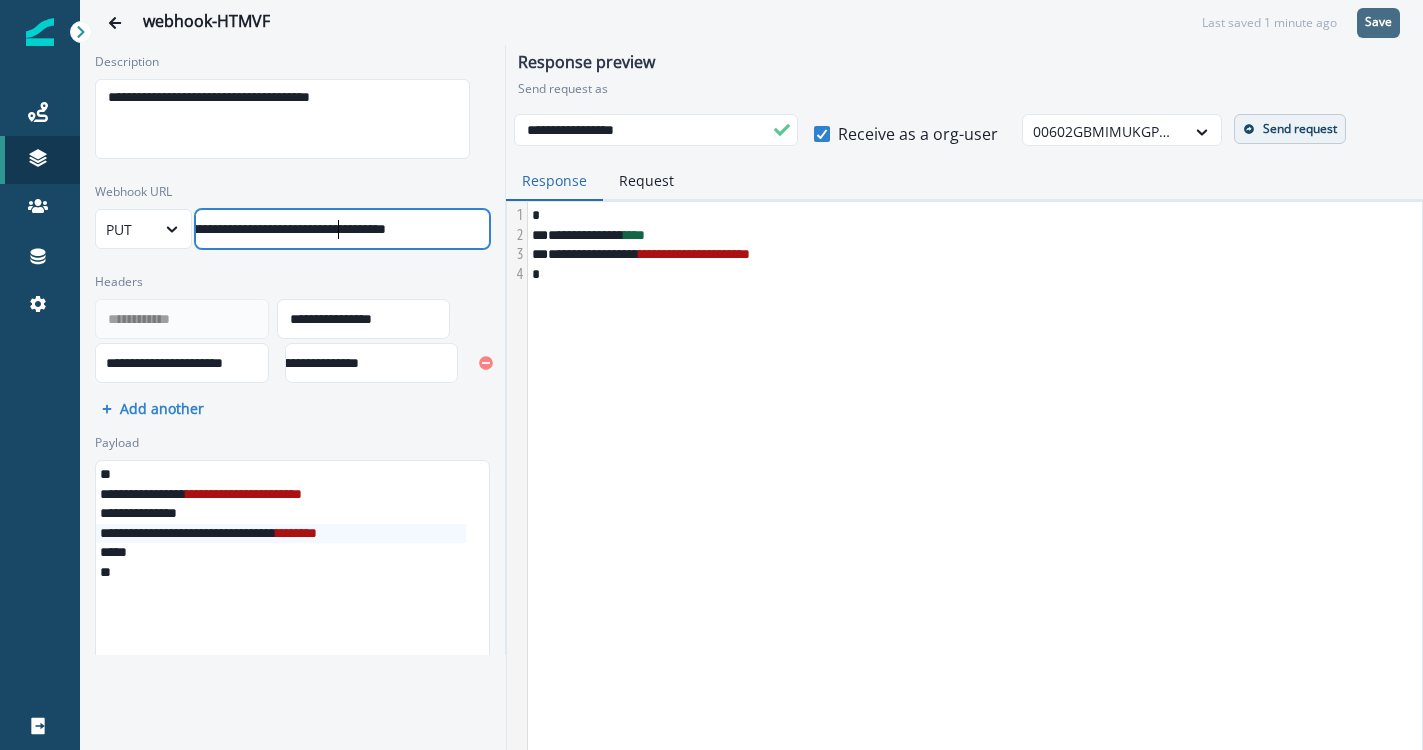 click on "**********" at bounding box center [973, 479] 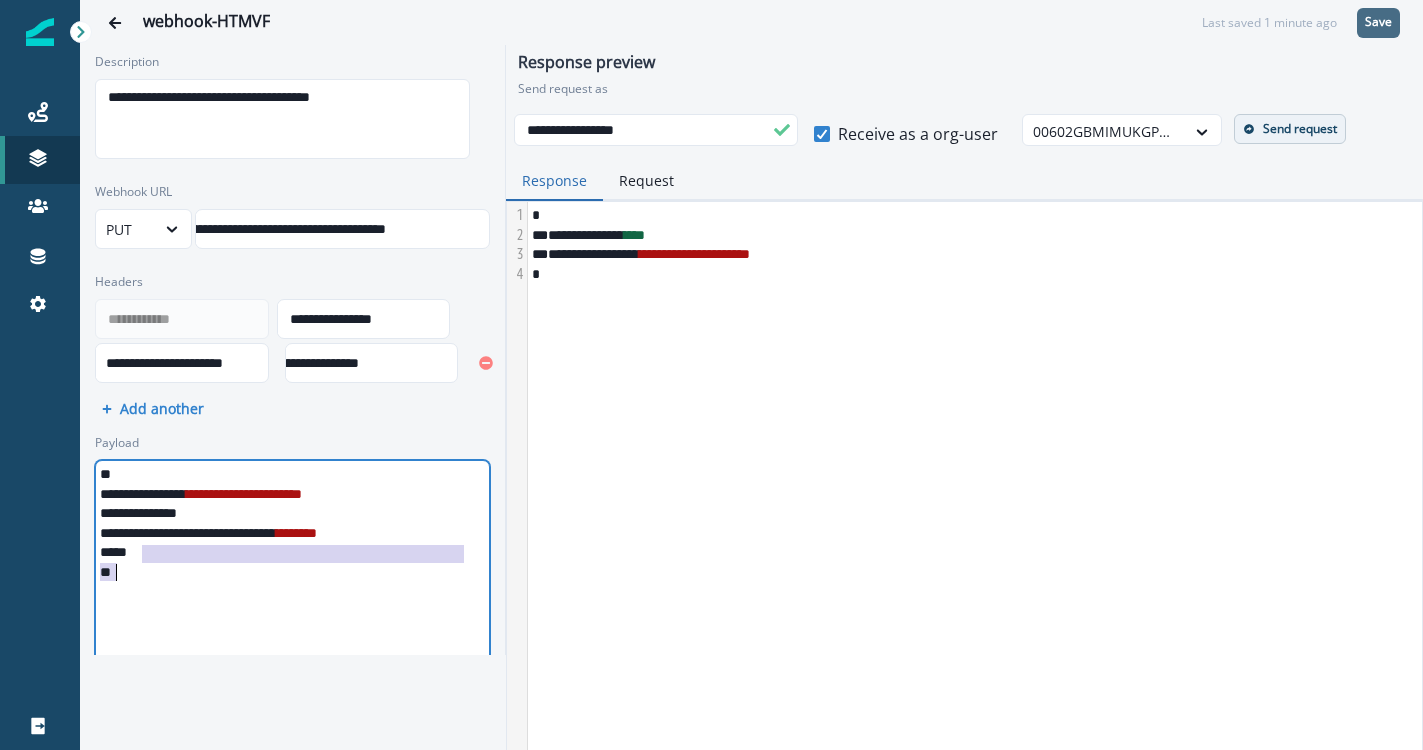 click on "**" at bounding box center [281, 573] 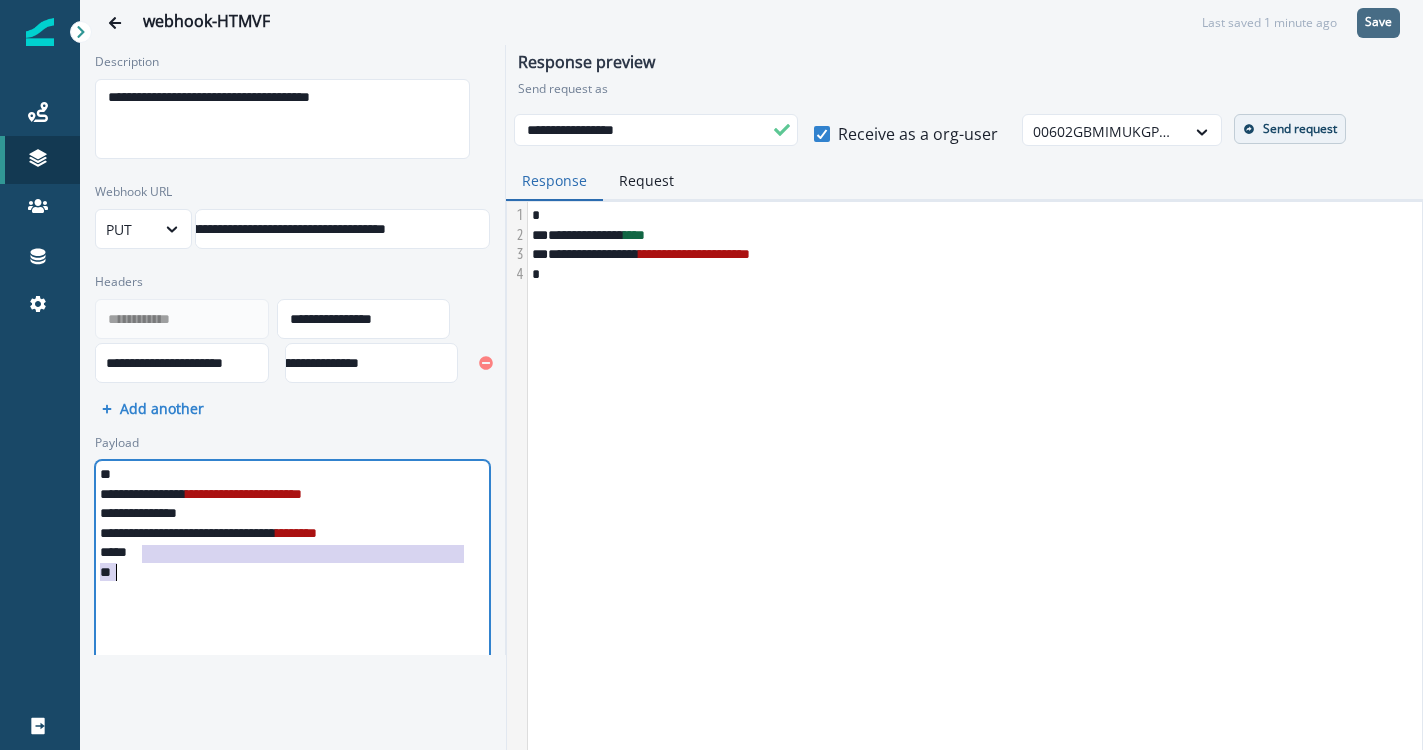 click on "**********" at bounding box center [973, 479] 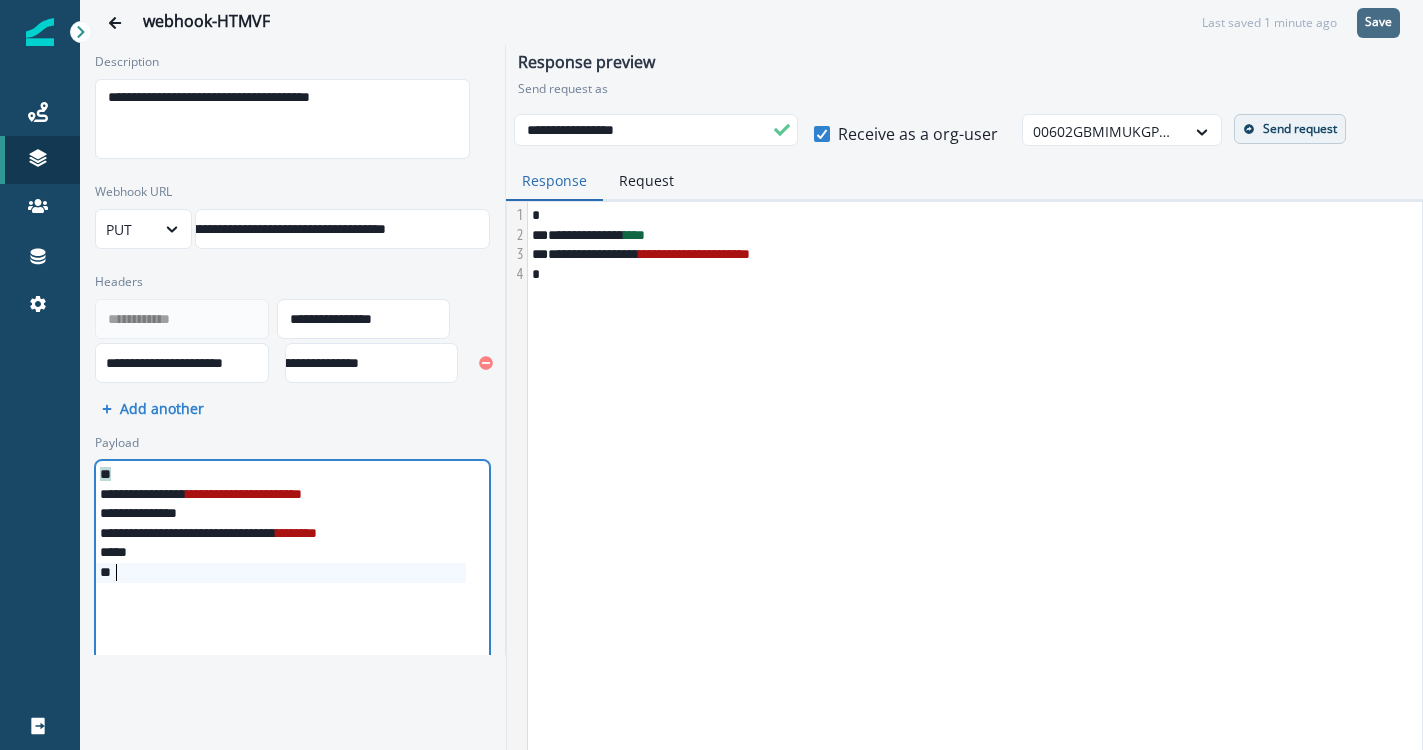 click on "**********" at bounding box center [291, 565] 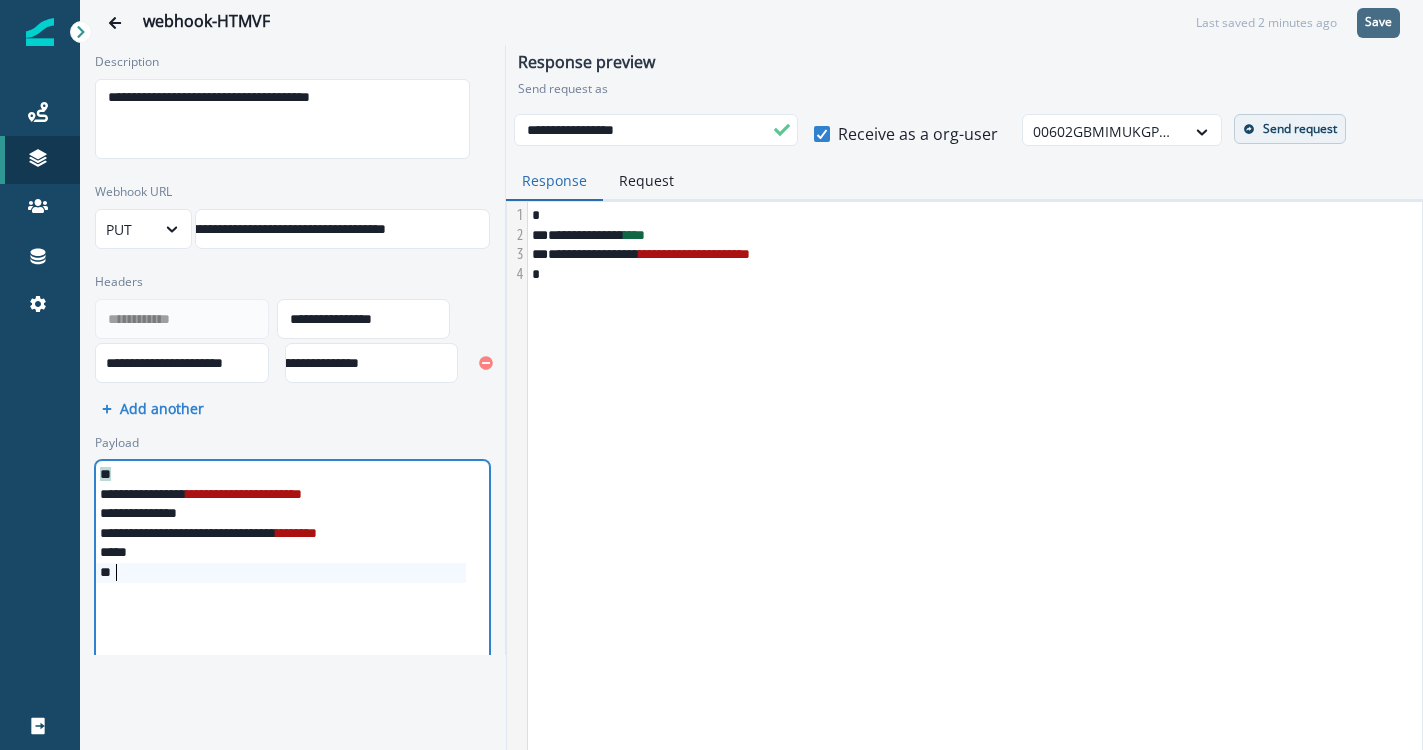 click on "**********" at bounding box center (973, 479) 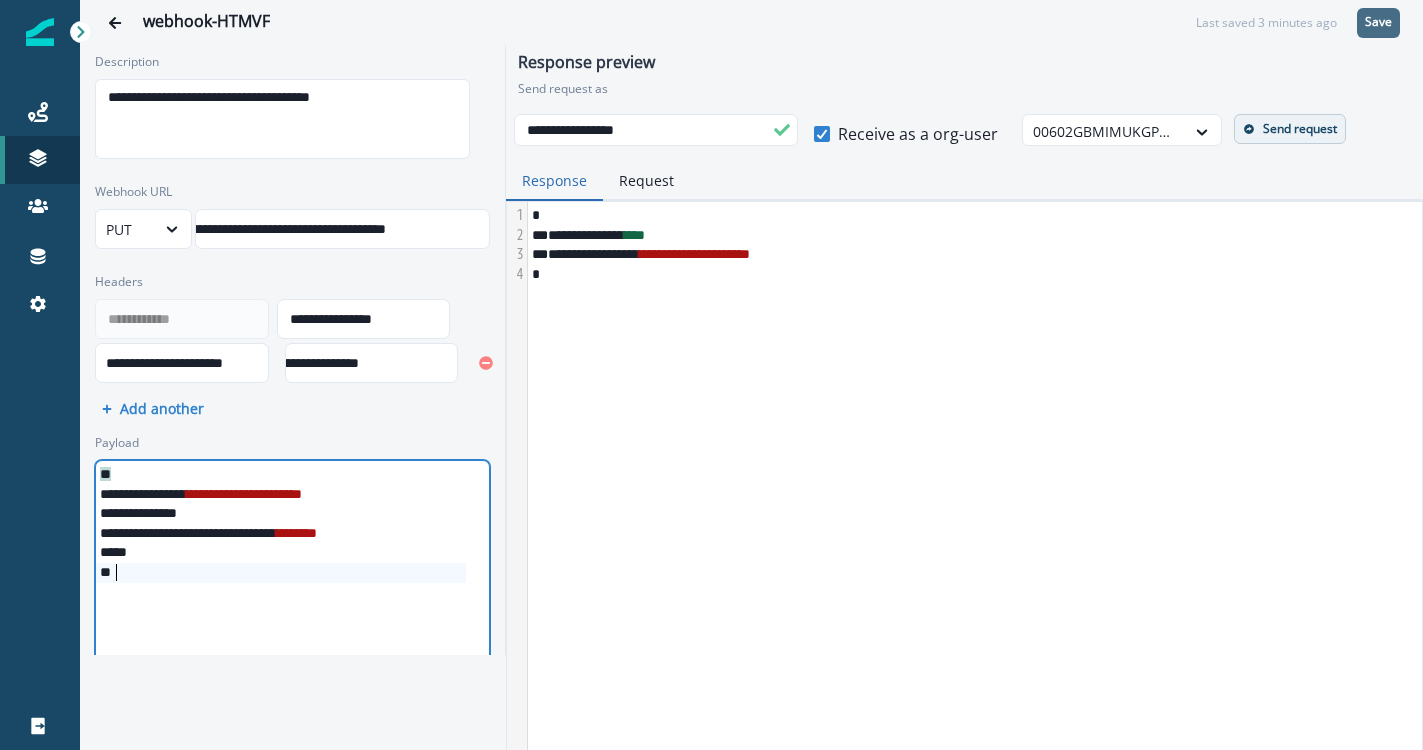 scroll, scrollTop: 11, scrollLeft: 144, axis: both 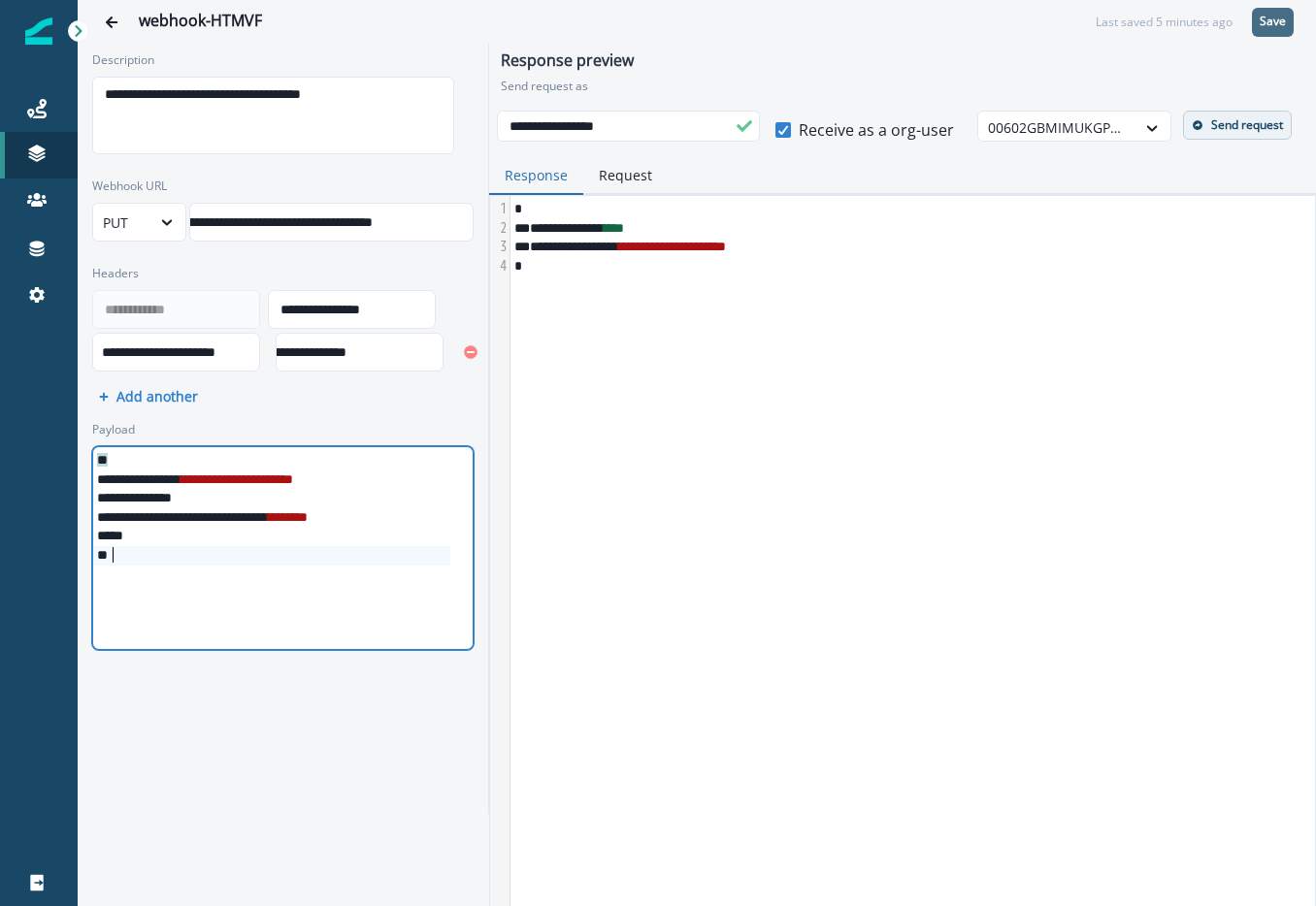 click on "**********" at bounding box center (276, 222) 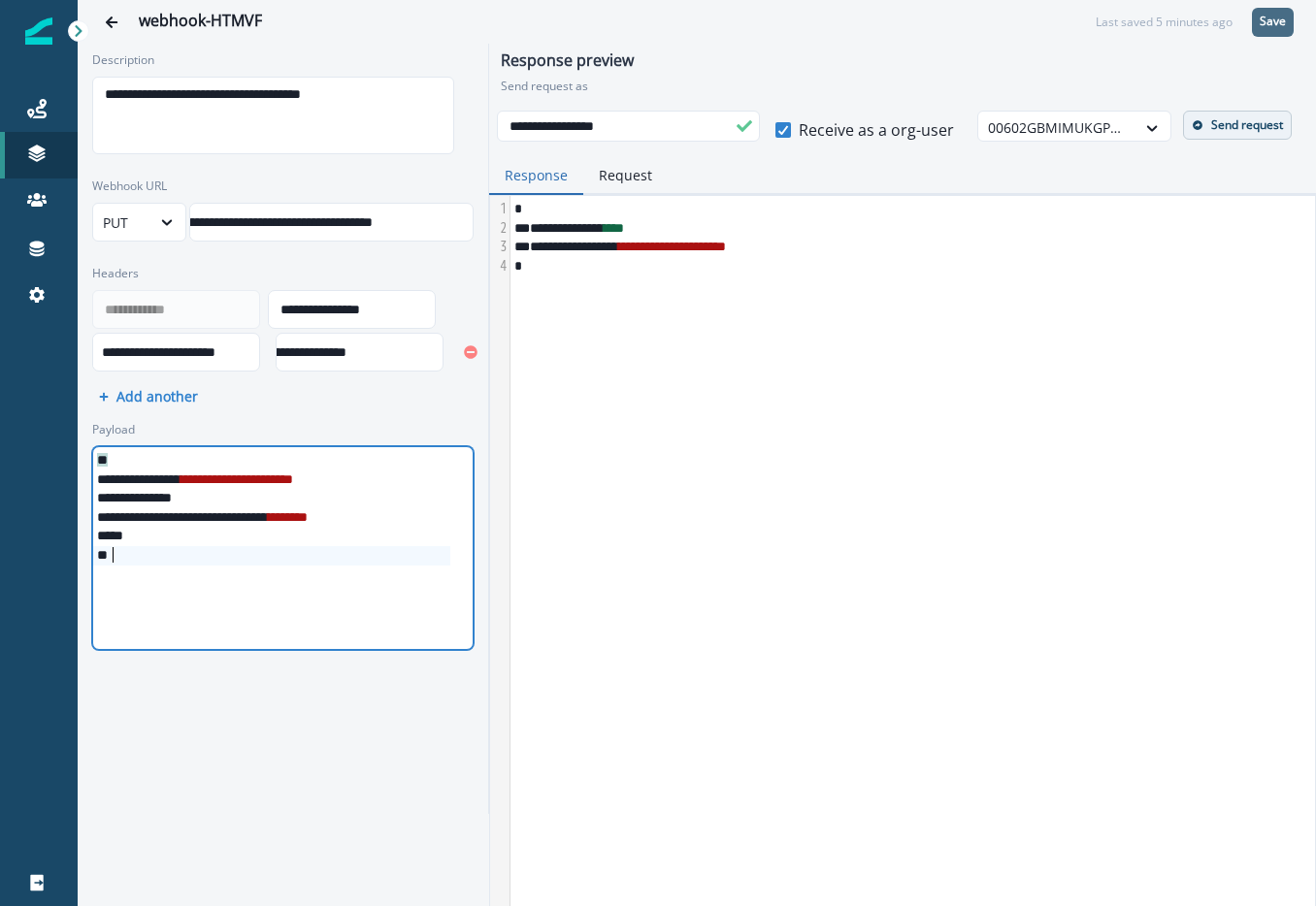 click on "**********" at bounding box center (276, 222) 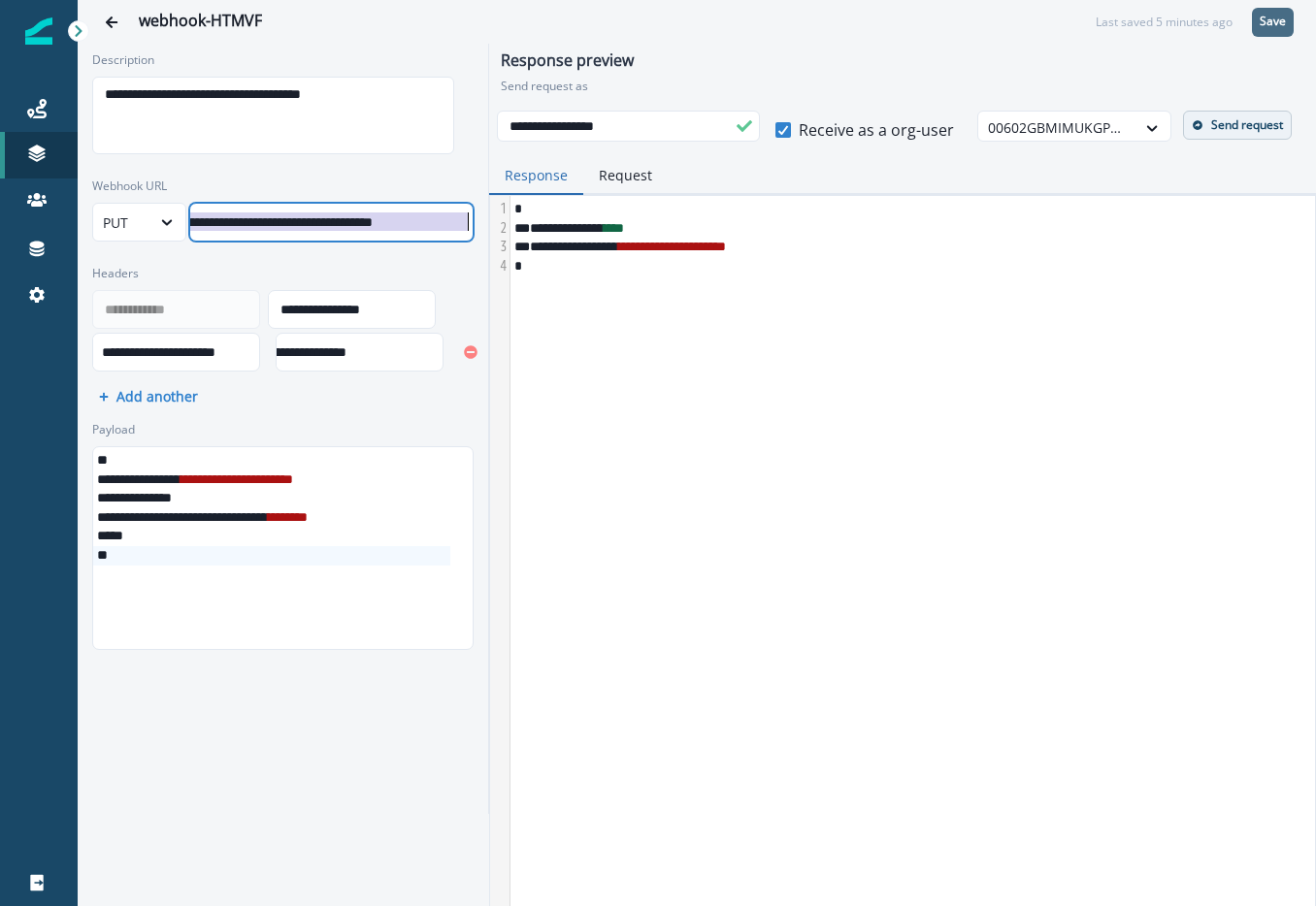 scroll, scrollTop: 4, scrollLeft: 142, axis: both 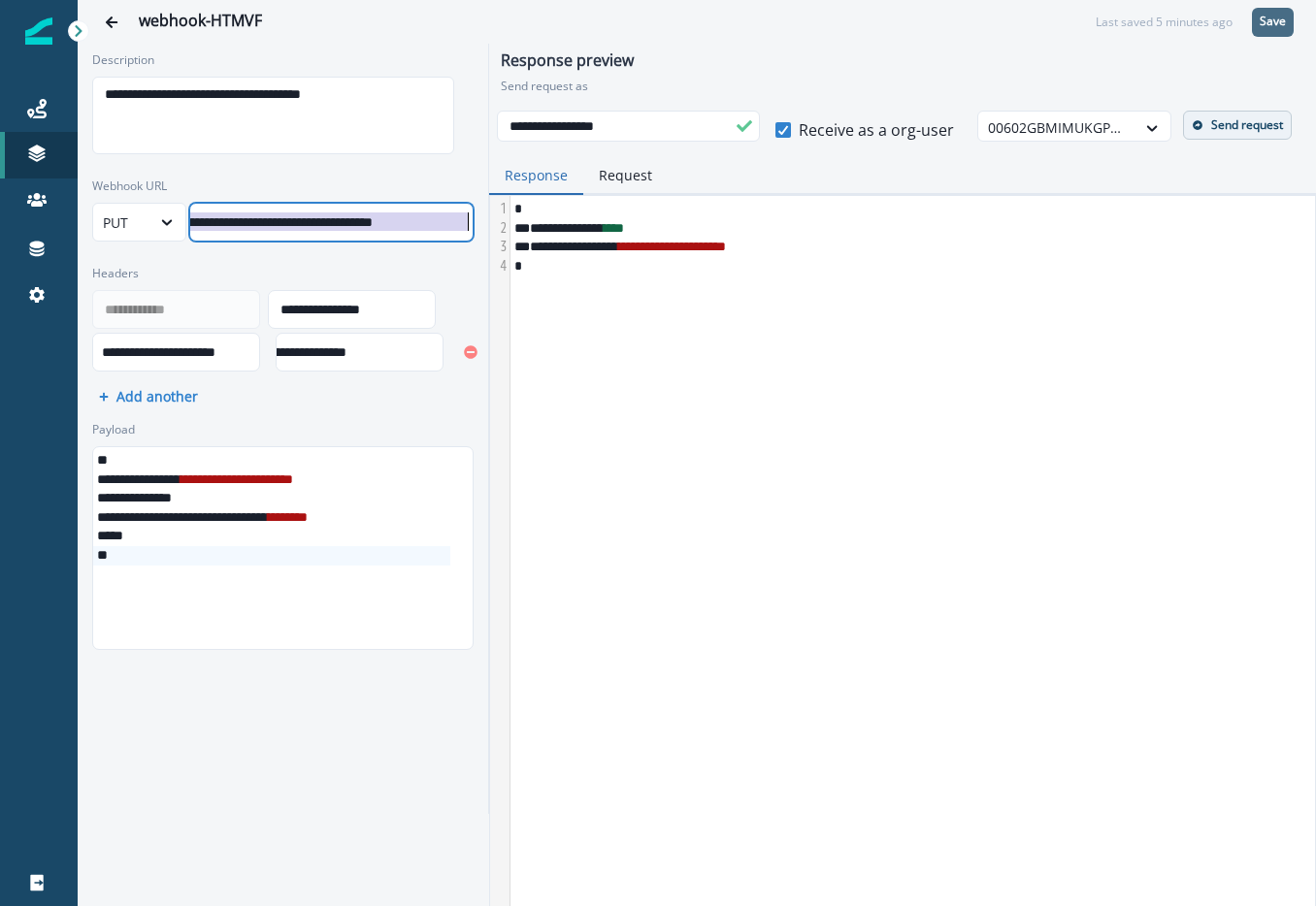 click on "**********" at bounding box center (276, 222) 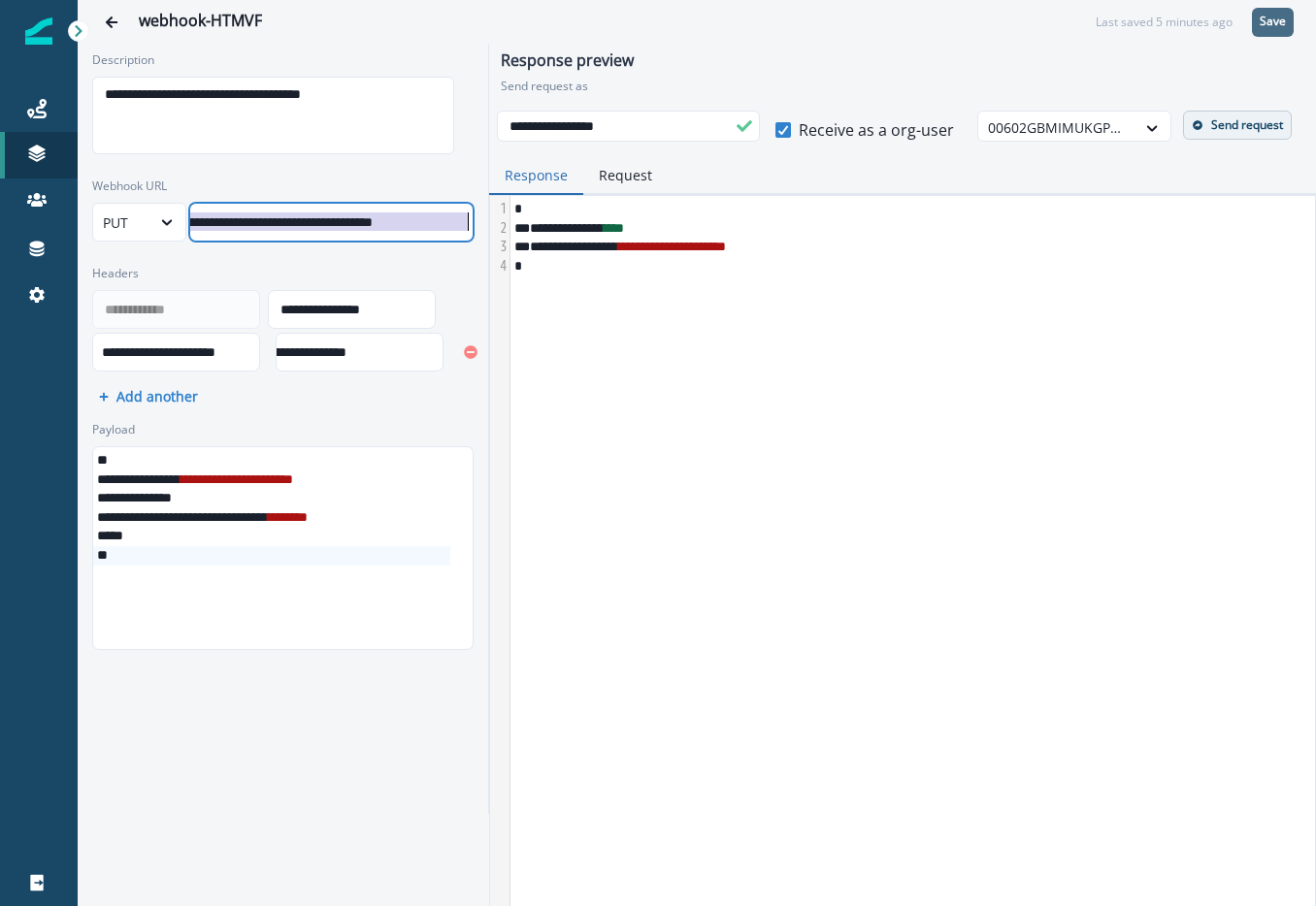 click on "**********" at bounding box center [289, 352] 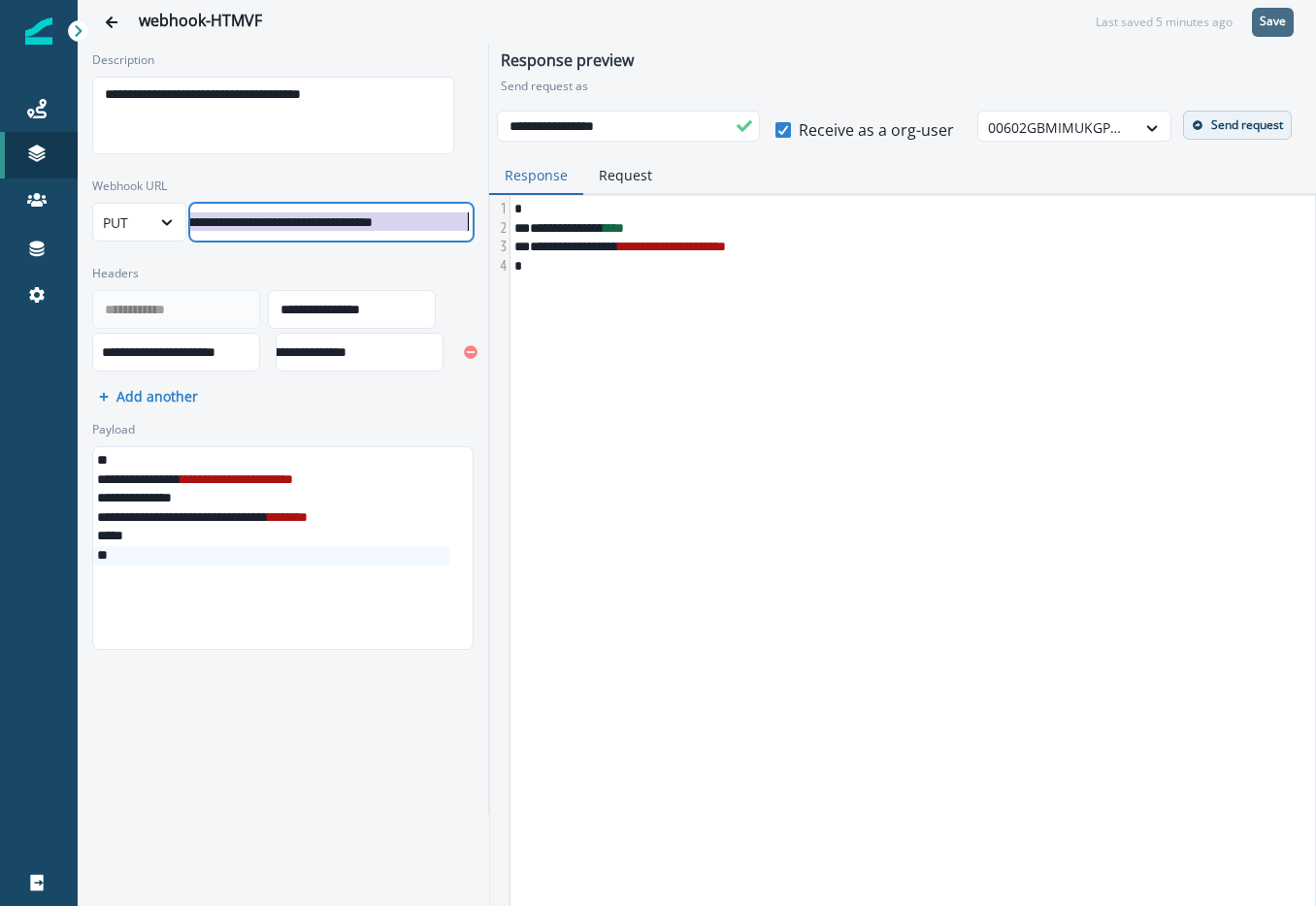 click on "**********" at bounding box center (289, 352) 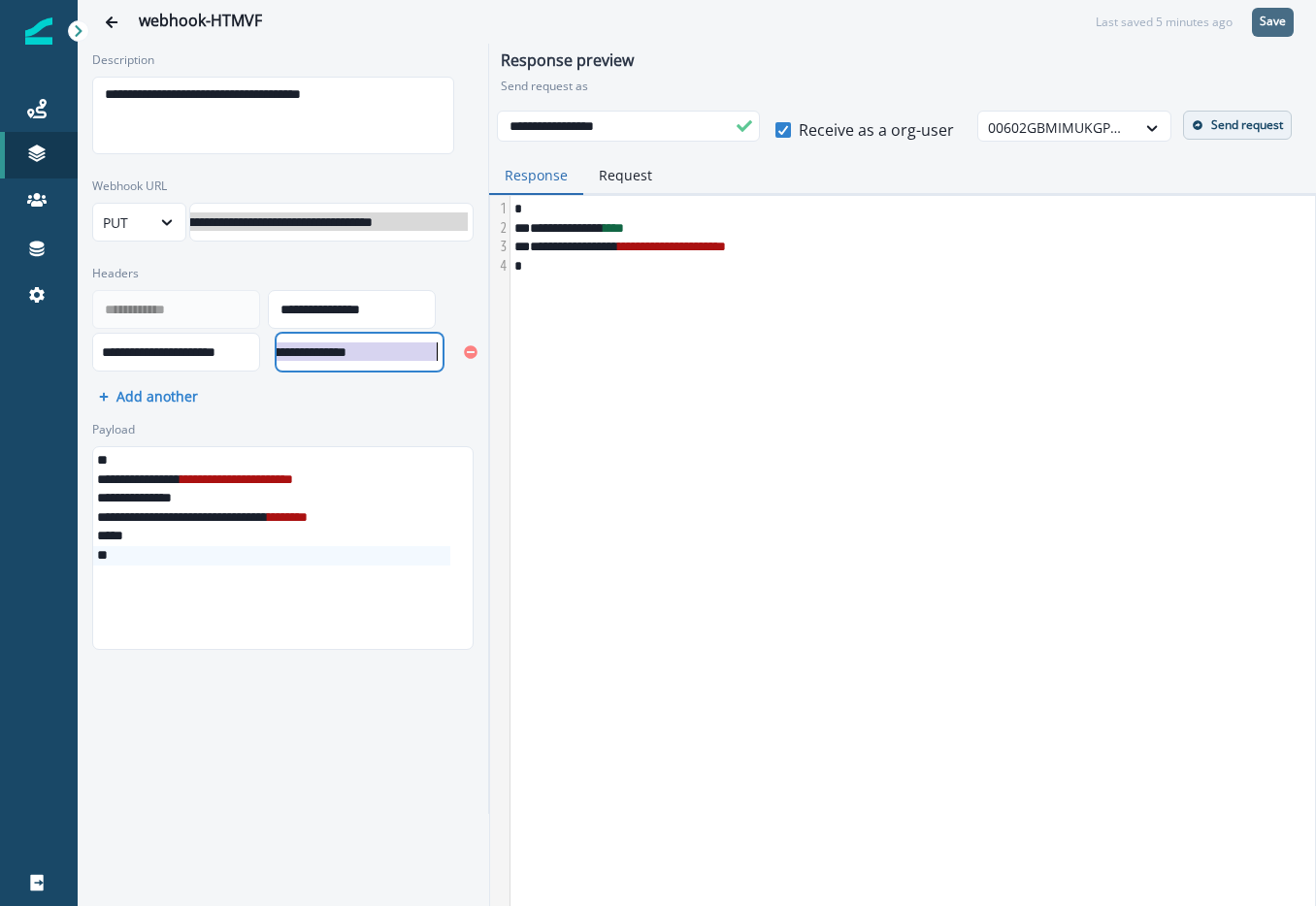 click on "**********" at bounding box center (289, 352) 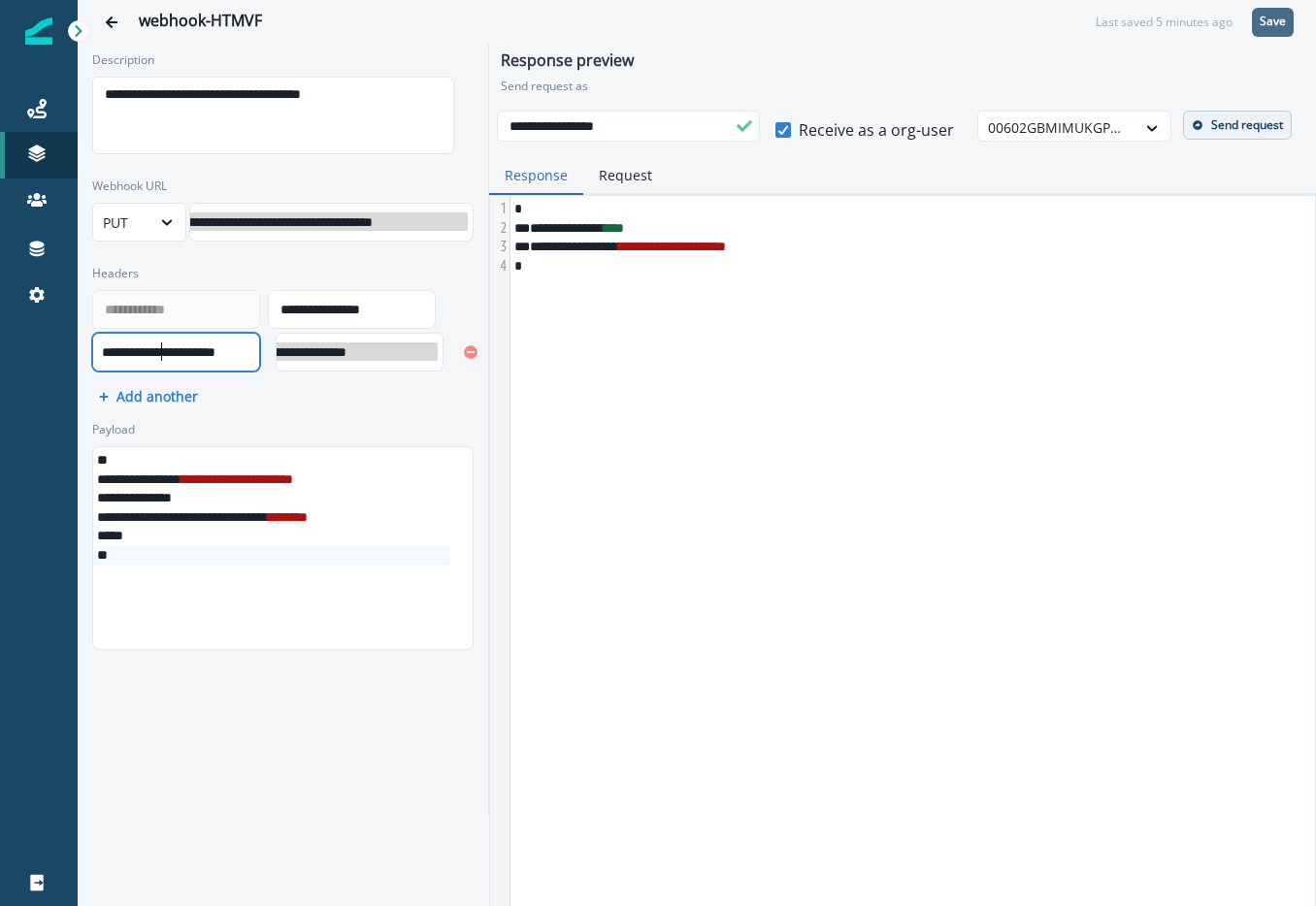 click on "**********" at bounding box center (173, 352) 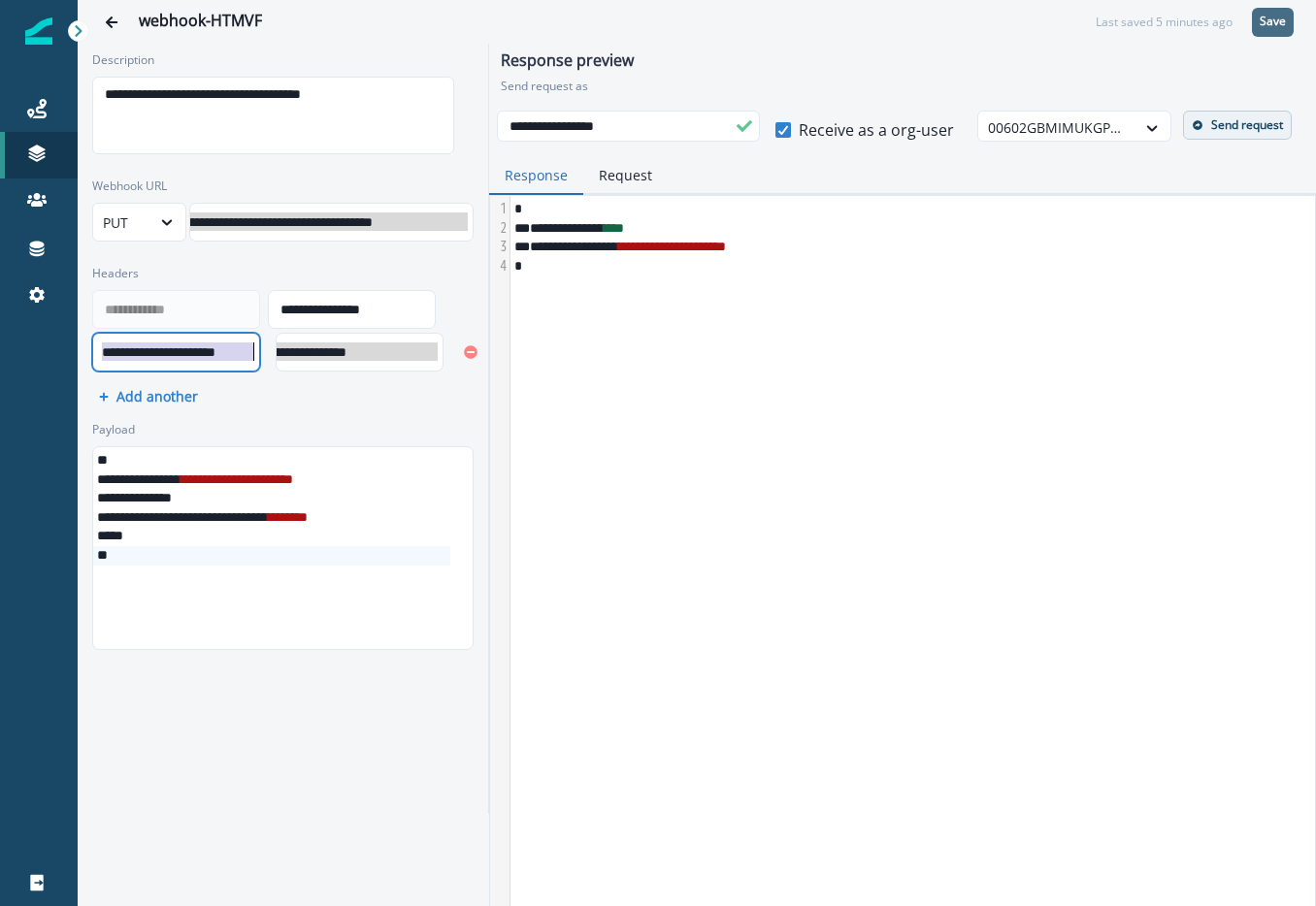 click on "**********" at bounding box center (173, 352) 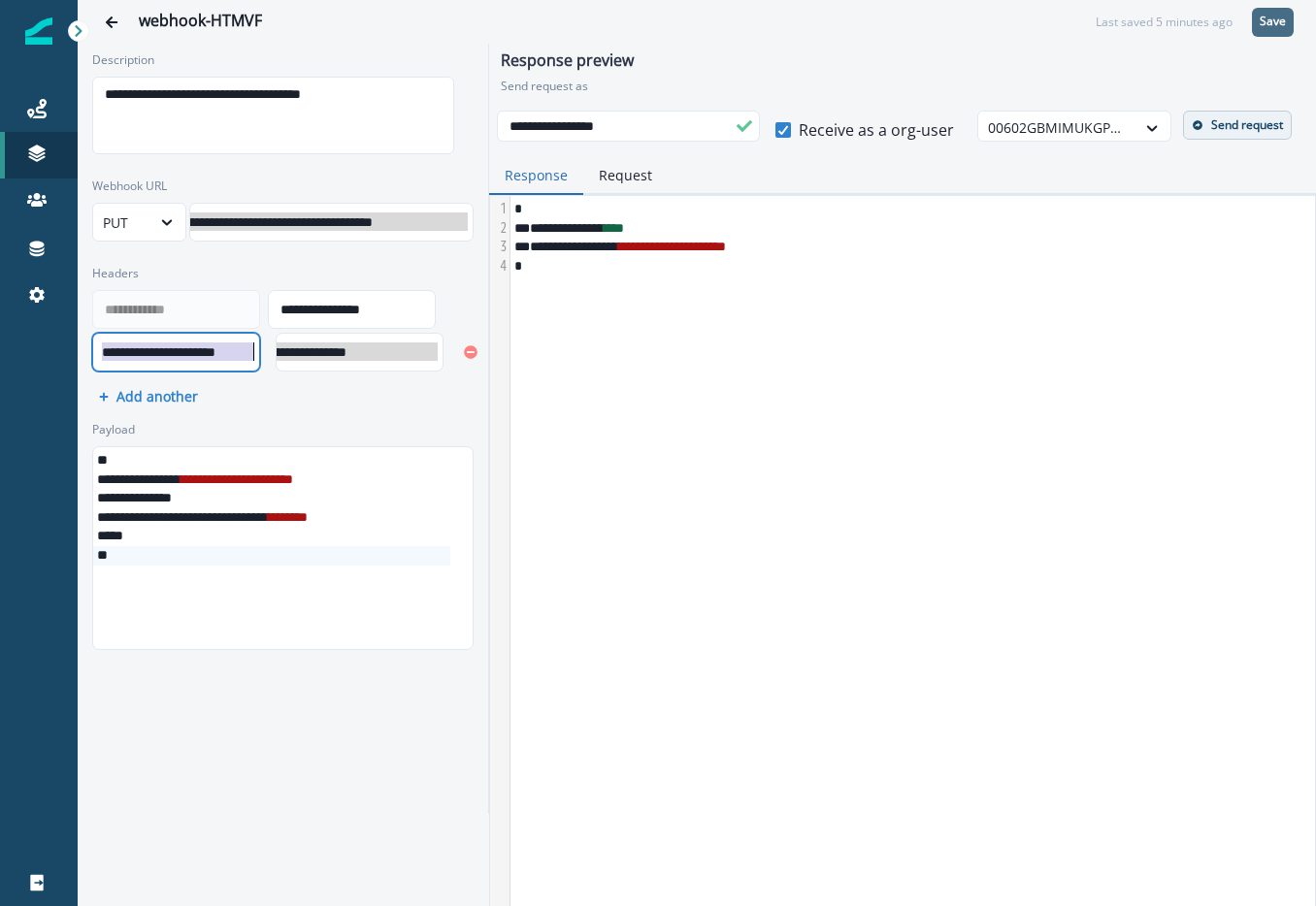 click on "**********" at bounding box center (289, 352) 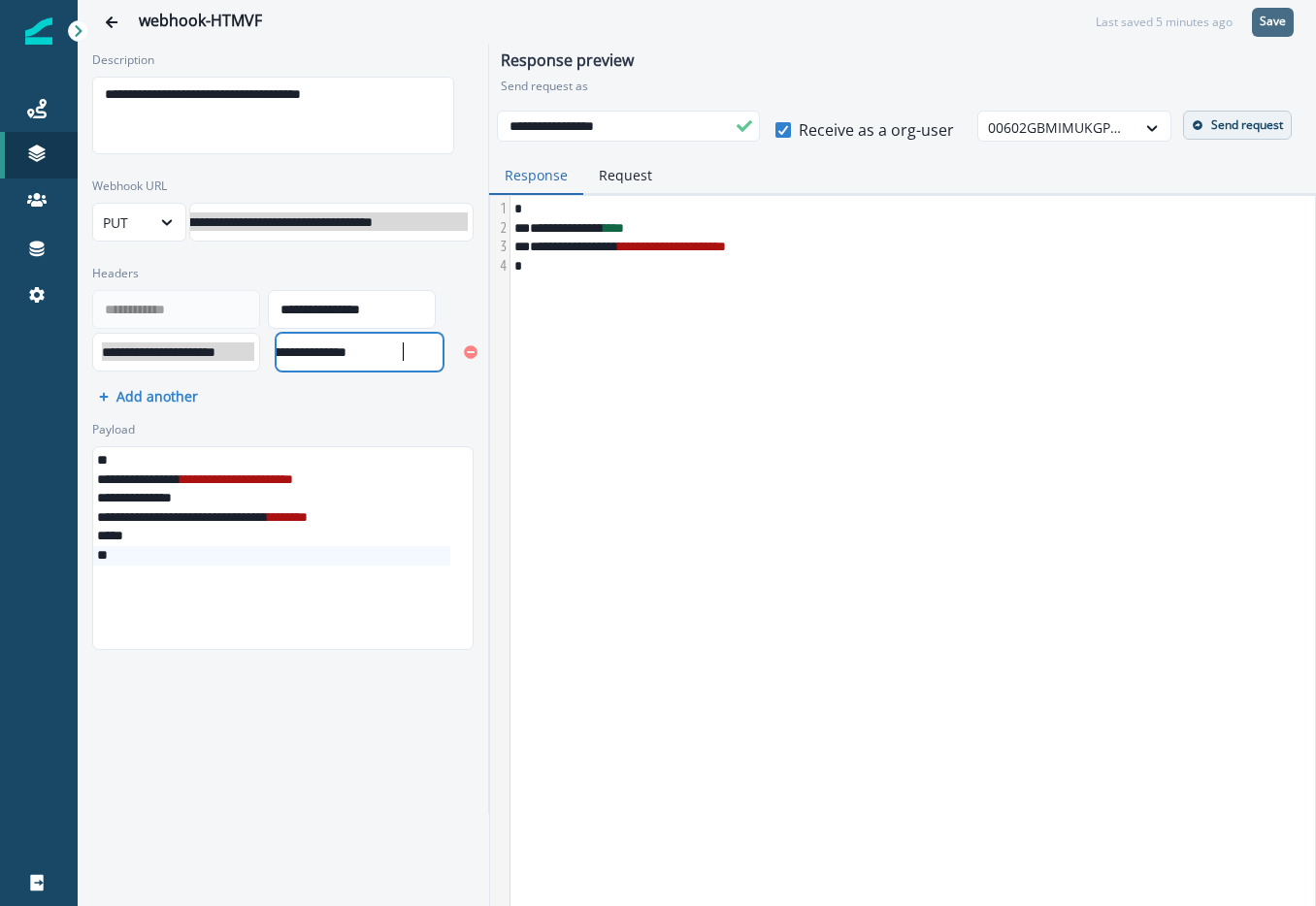click on "**********" at bounding box center [289, 352] 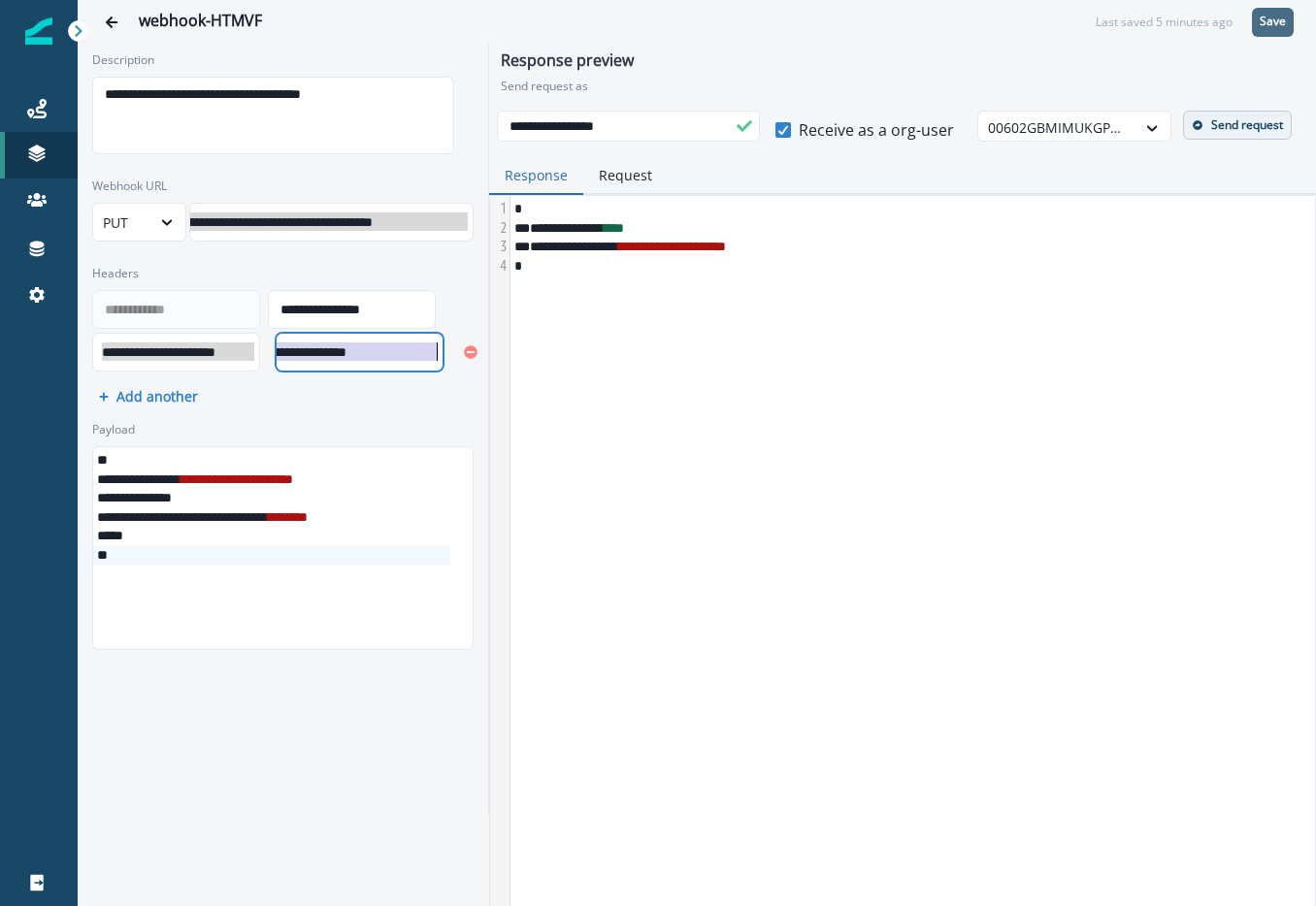 click on "**********" at bounding box center (289, 352) 